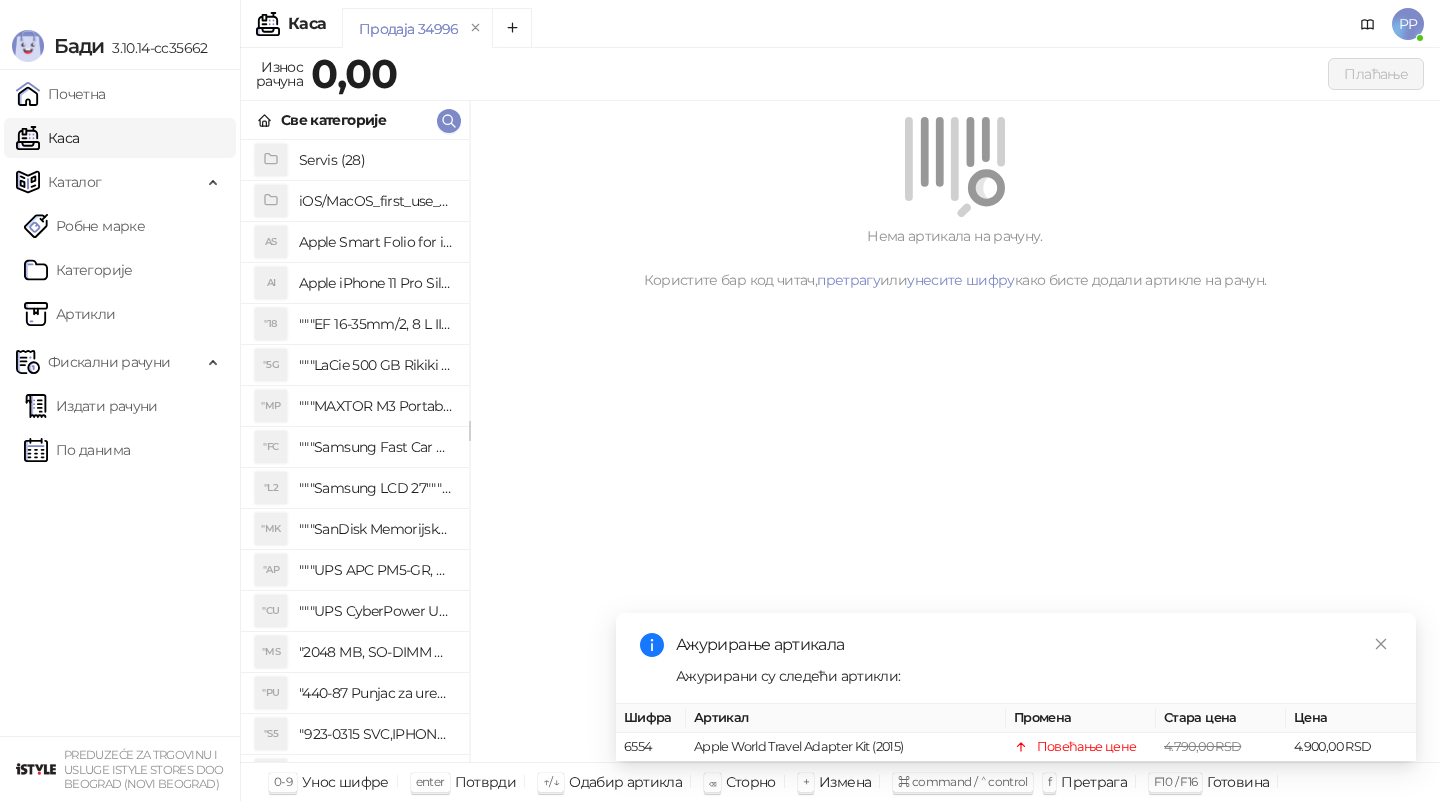 scroll, scrollTop: 0, scrollLeft: 0, axis: both 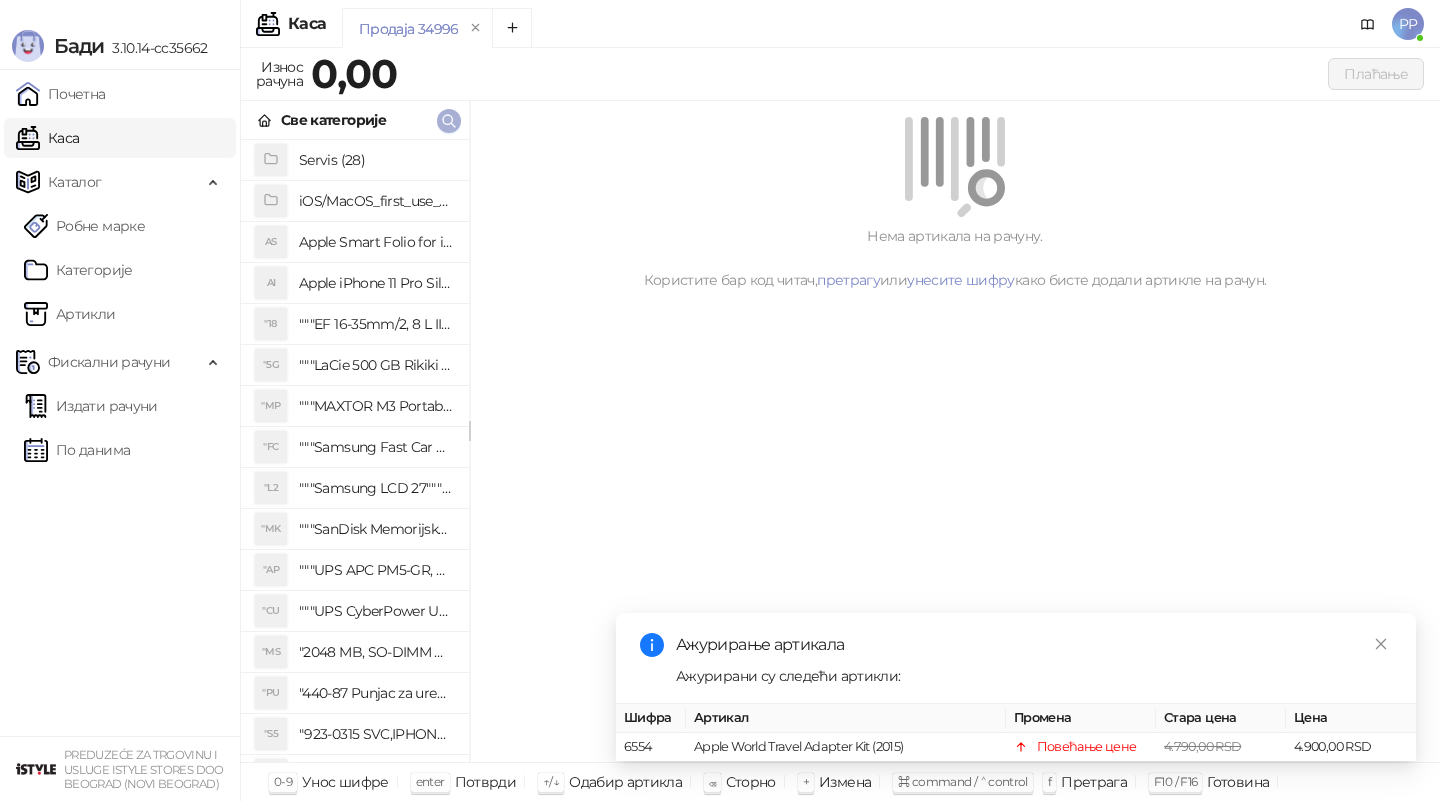 click 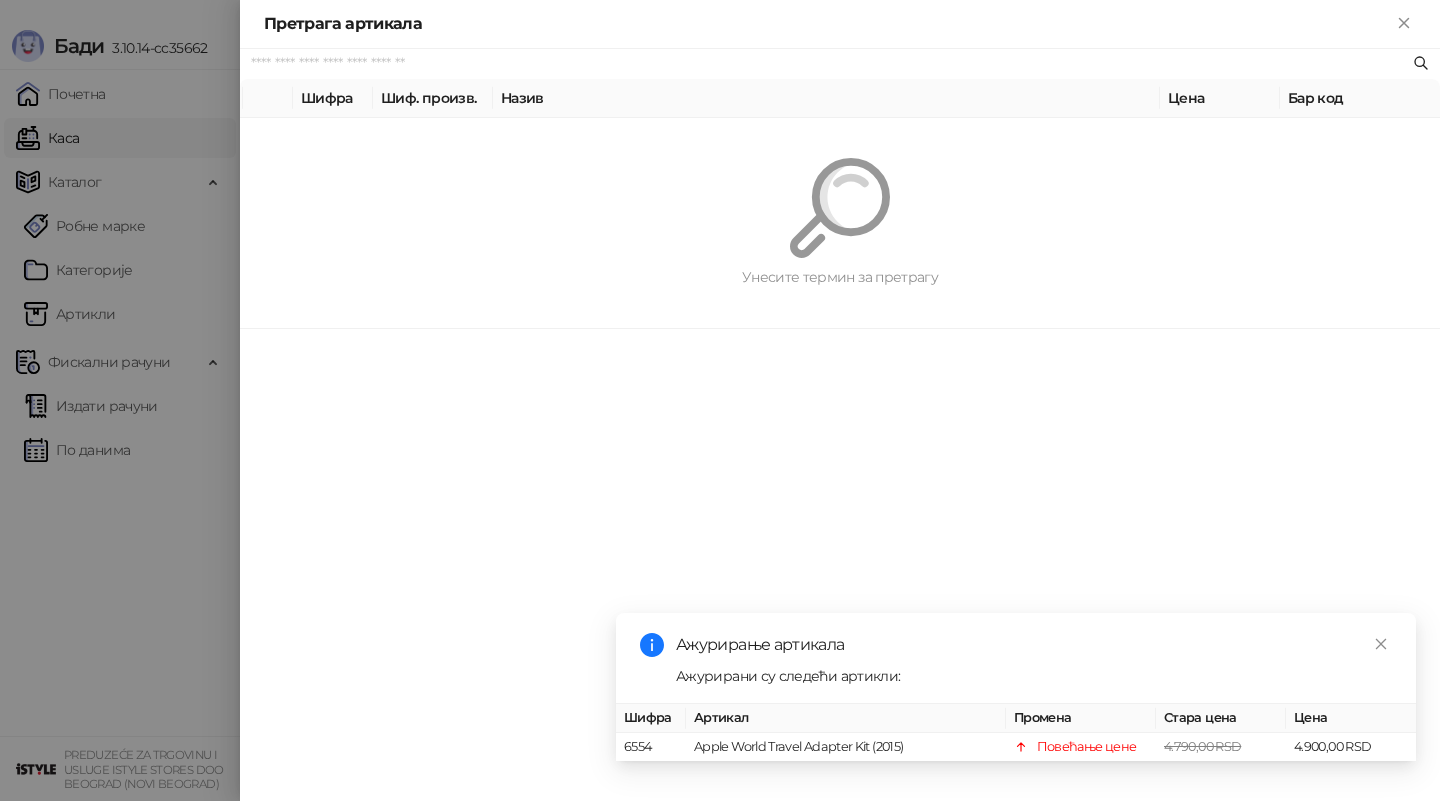 paste on "*********" 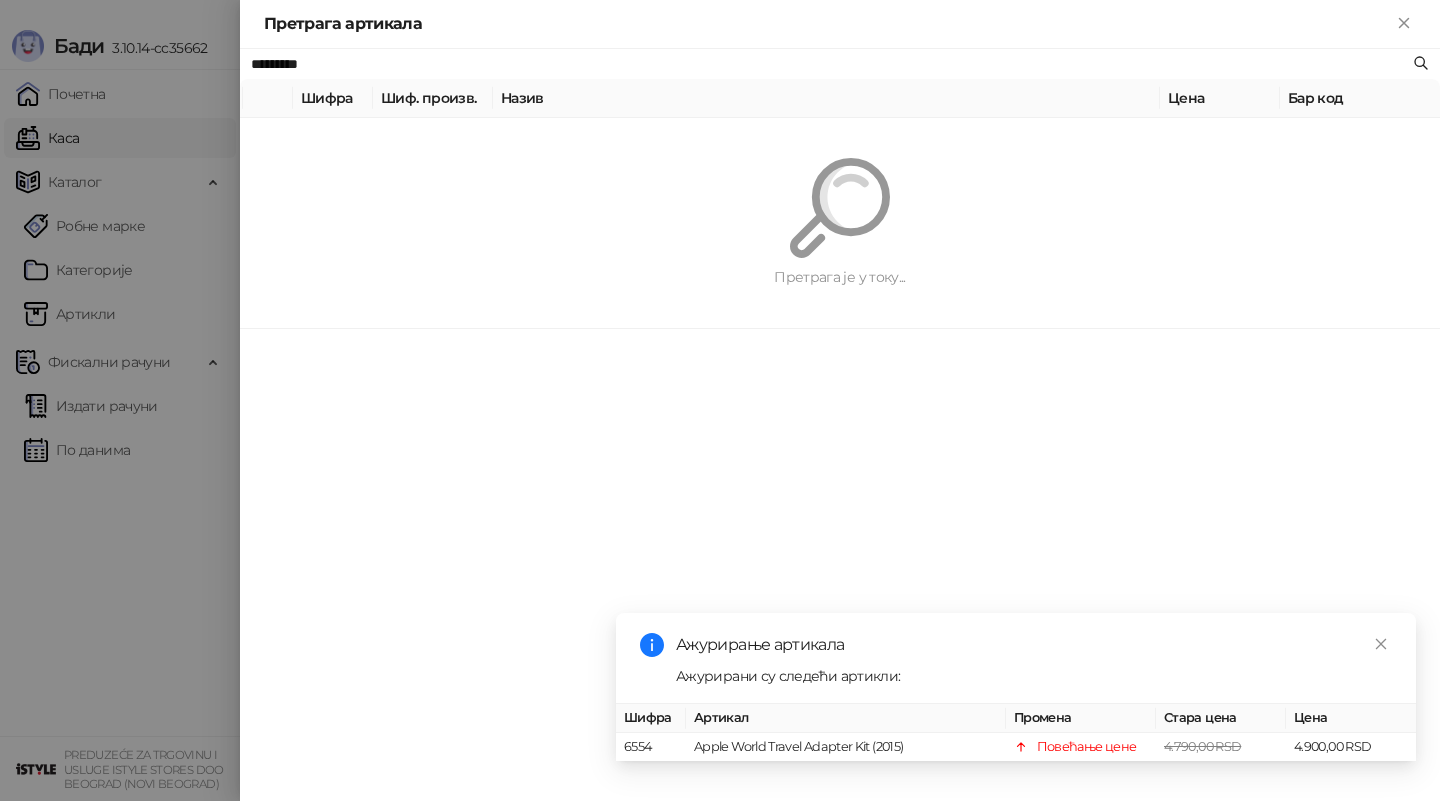 type on "*********" 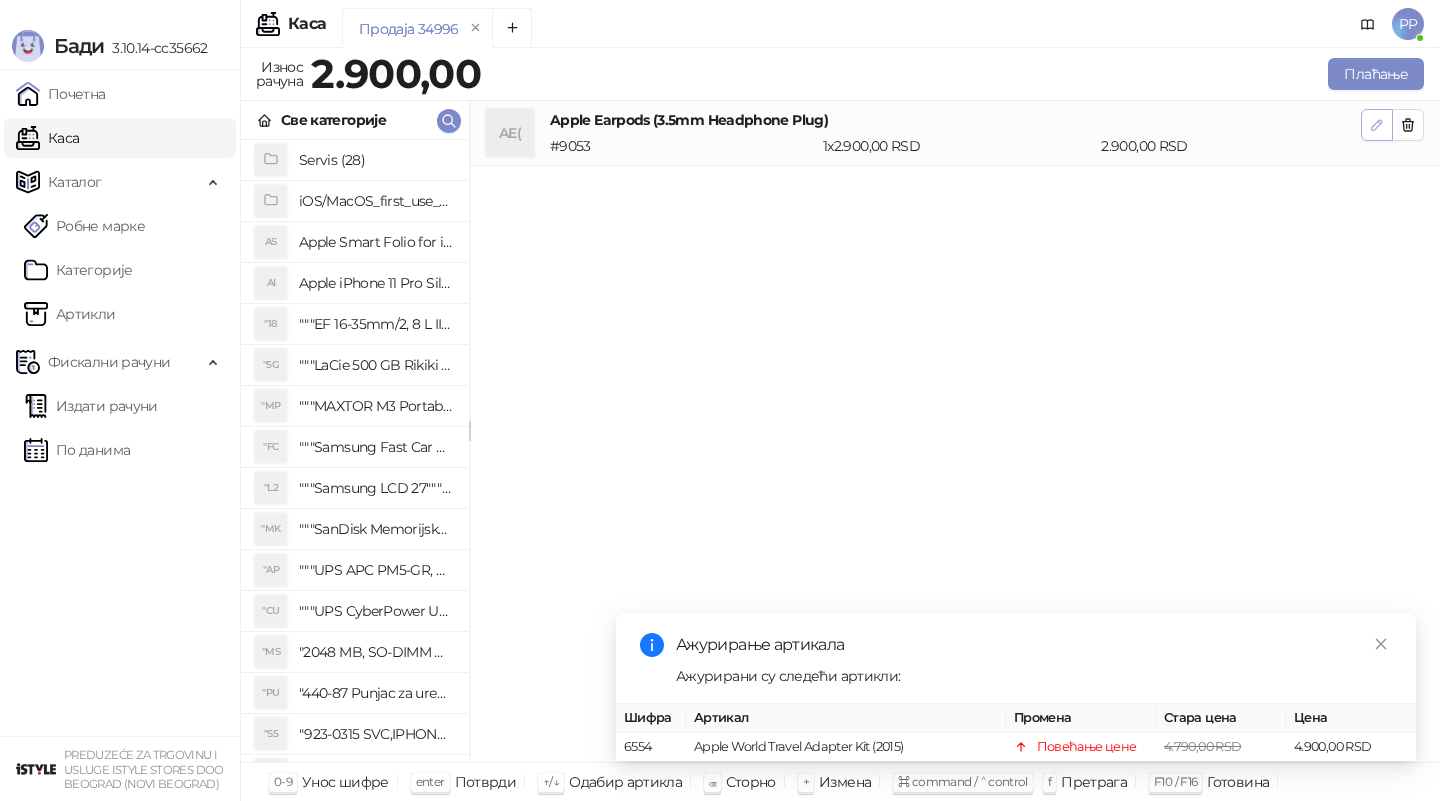 click at bounding box center (1377, 125) 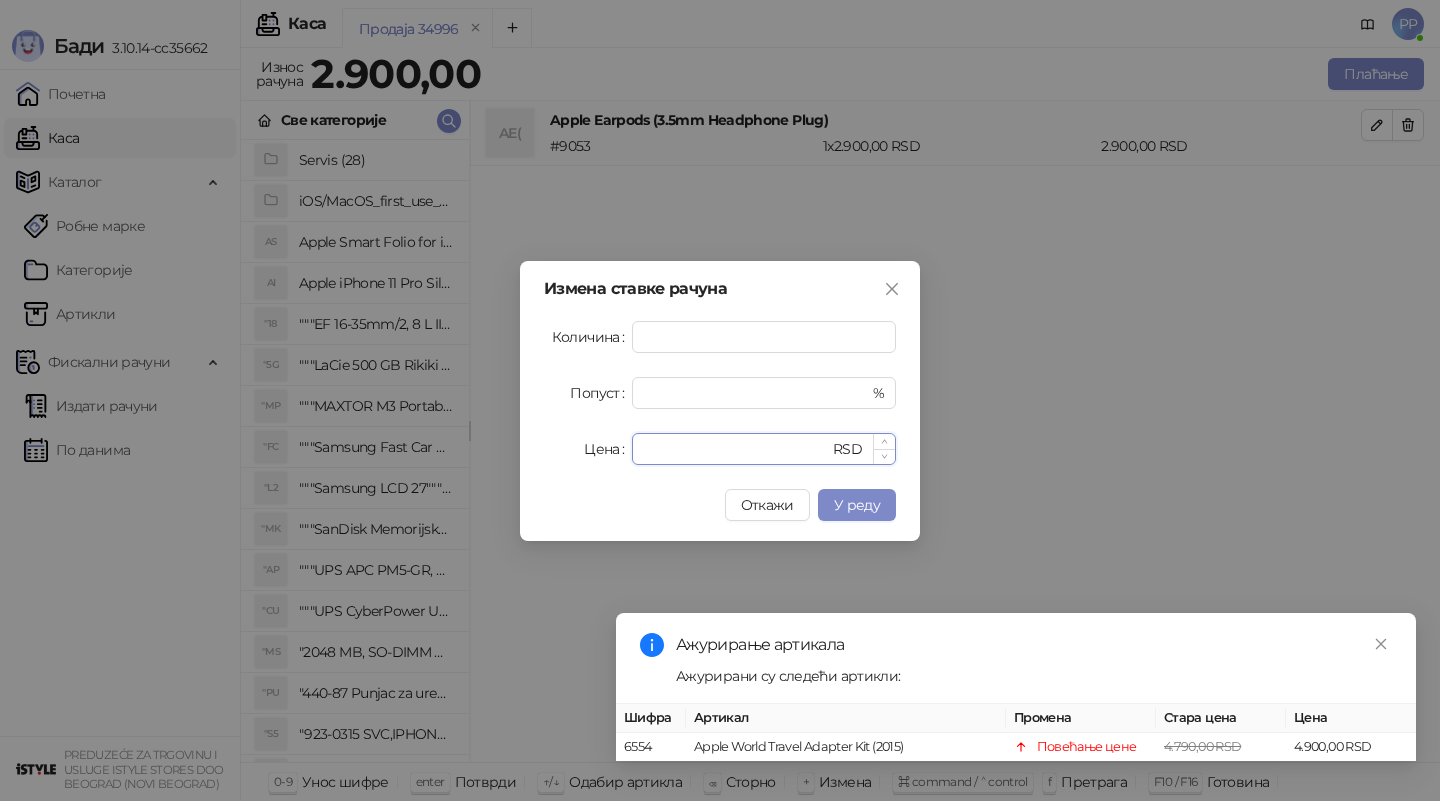 click on "****" at bounding box center (736, 449) 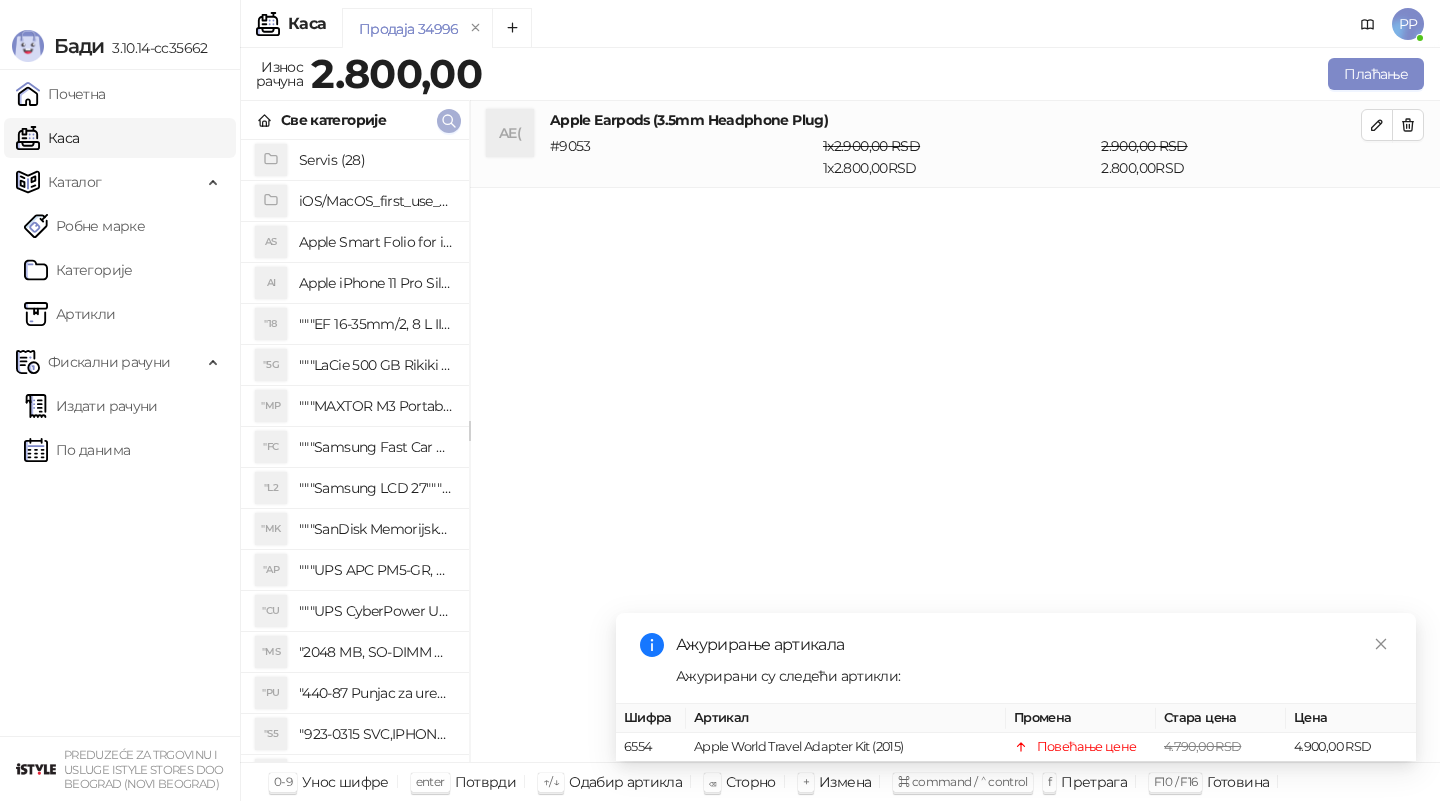 click at bounding box center (449, 121) 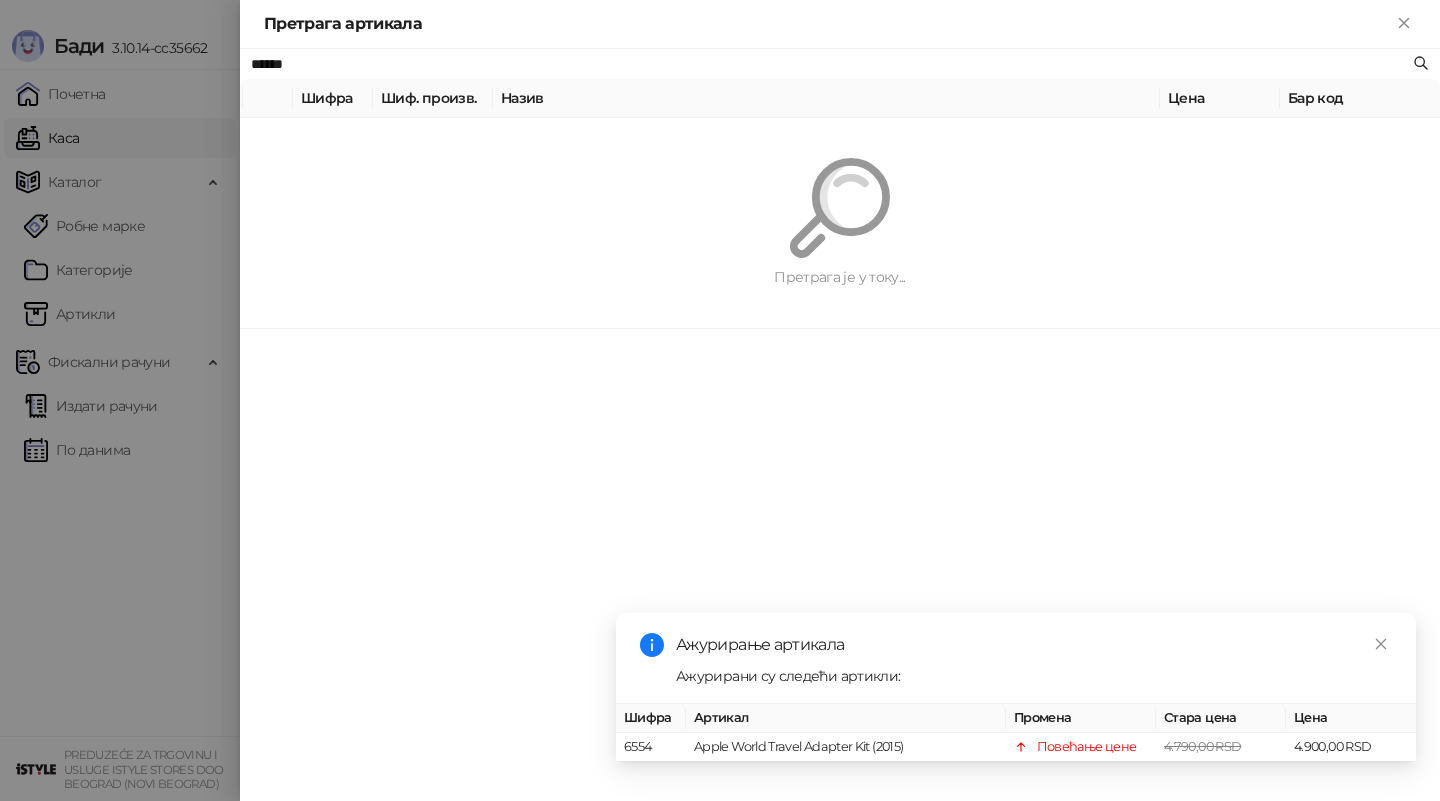 type on "*****" 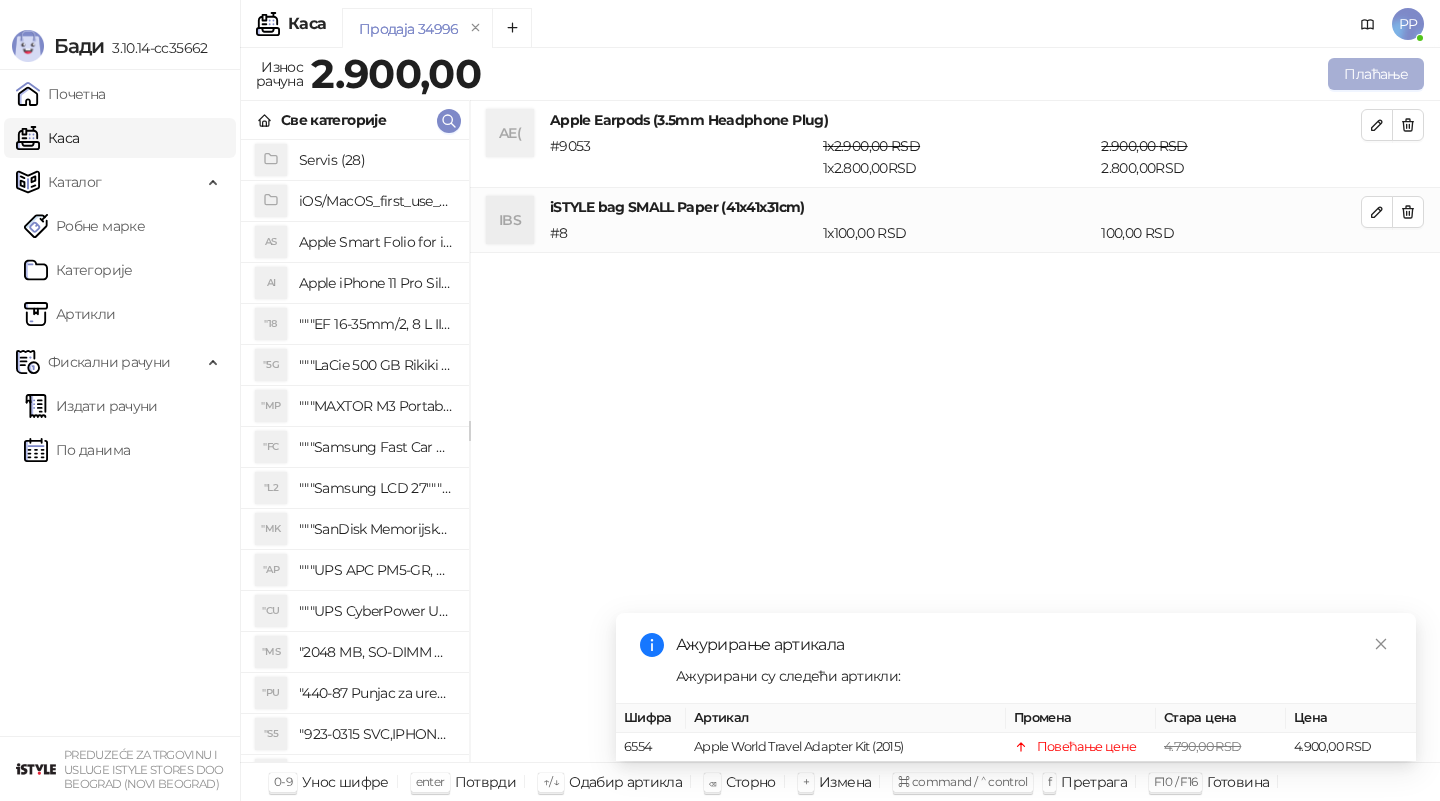 click on "Плаћање" at bounding box center (1376, 74) 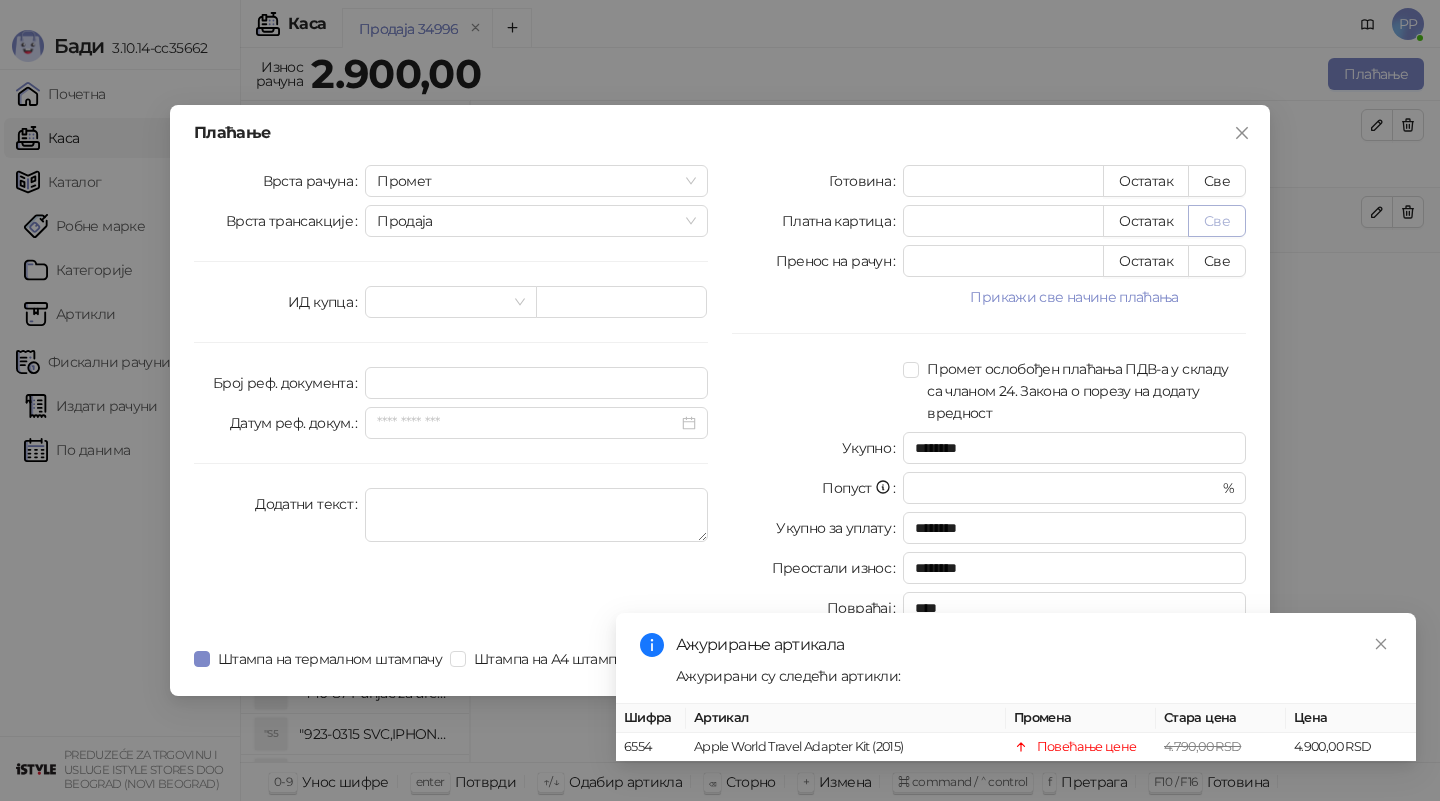 click on "Све" at bounding box center (1217, 221) 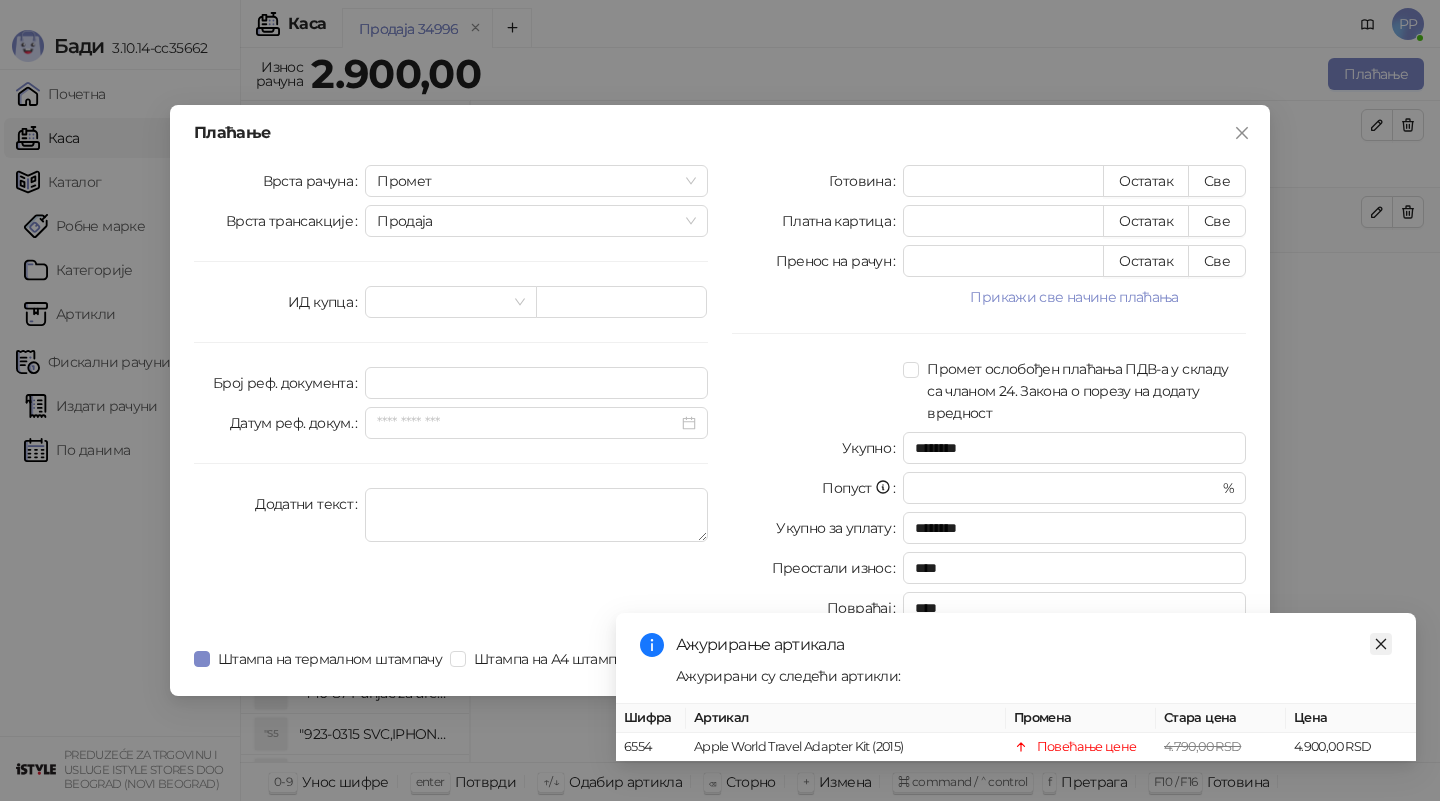 click 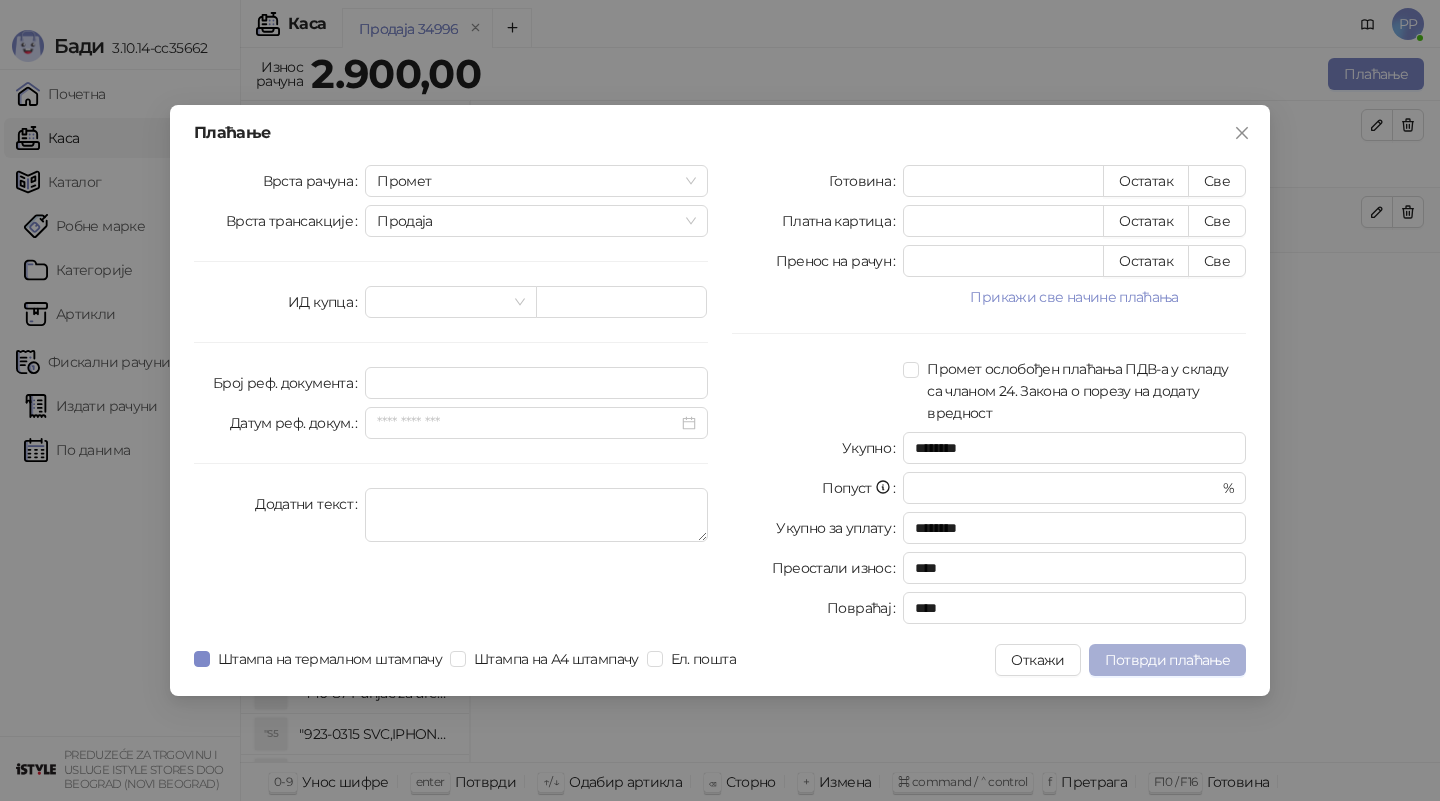 click on "Потврди плаћање" at bounding box center [1167, 660] 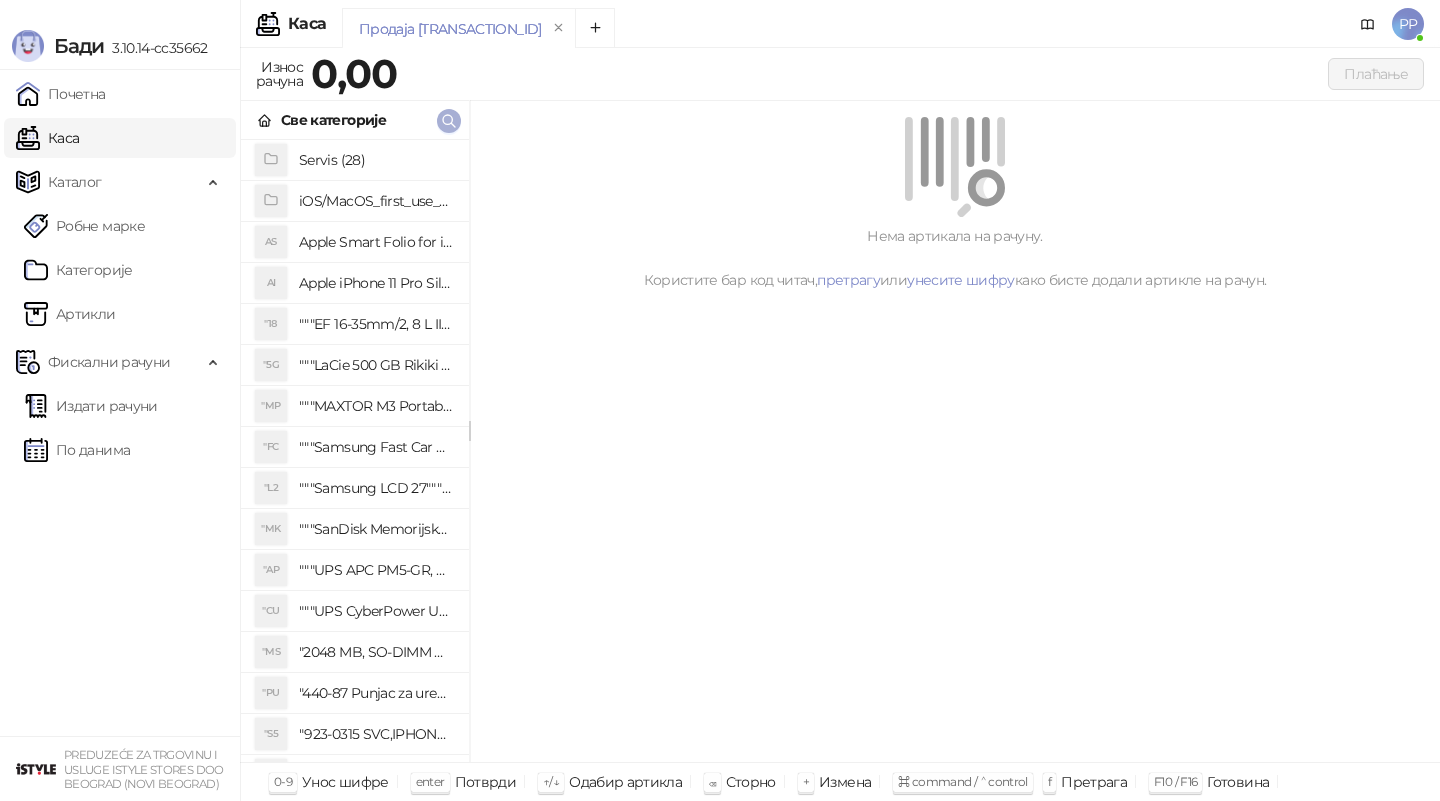 click at bounding box center [449, 121] 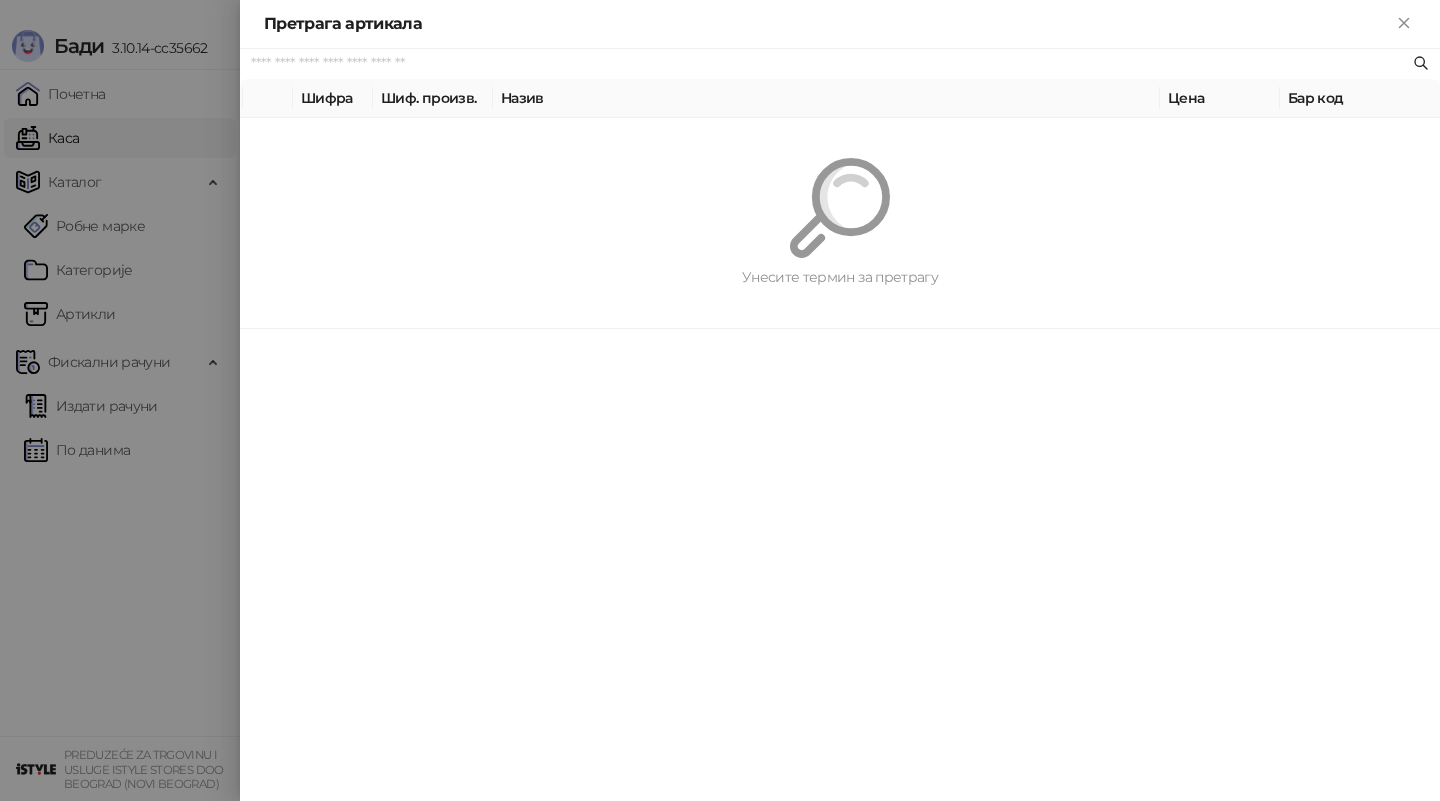 paste on "**********" 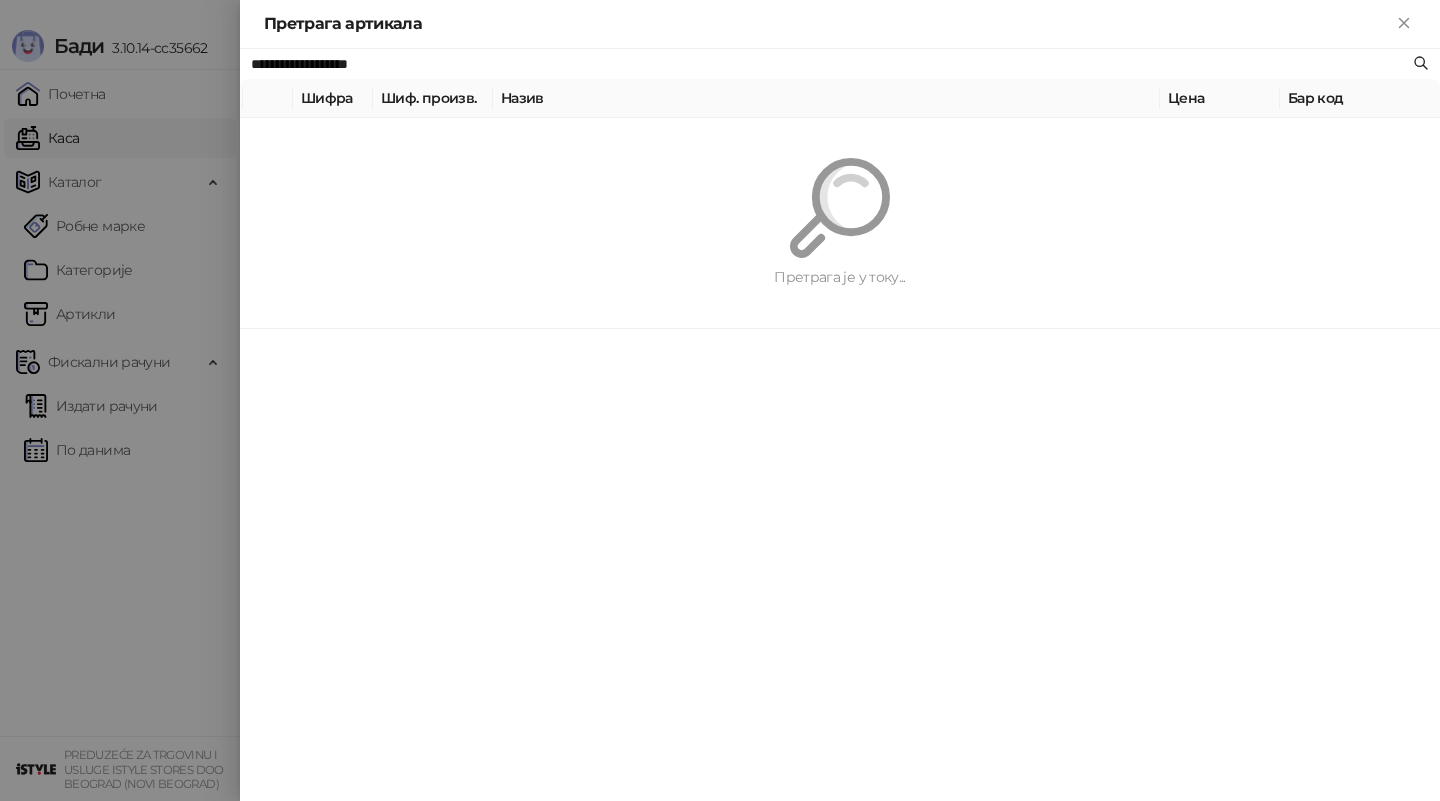 type on "**********" 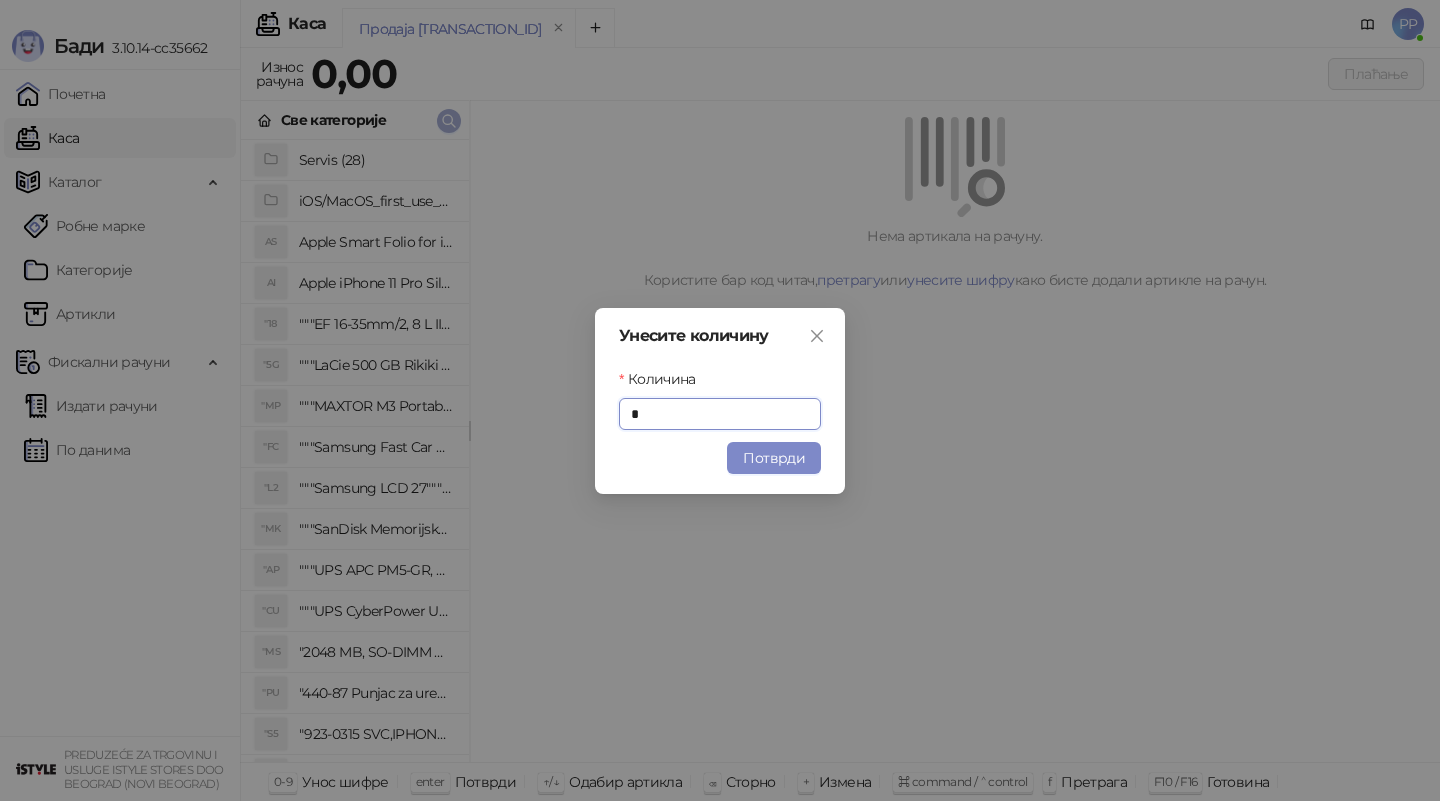 type on "*" 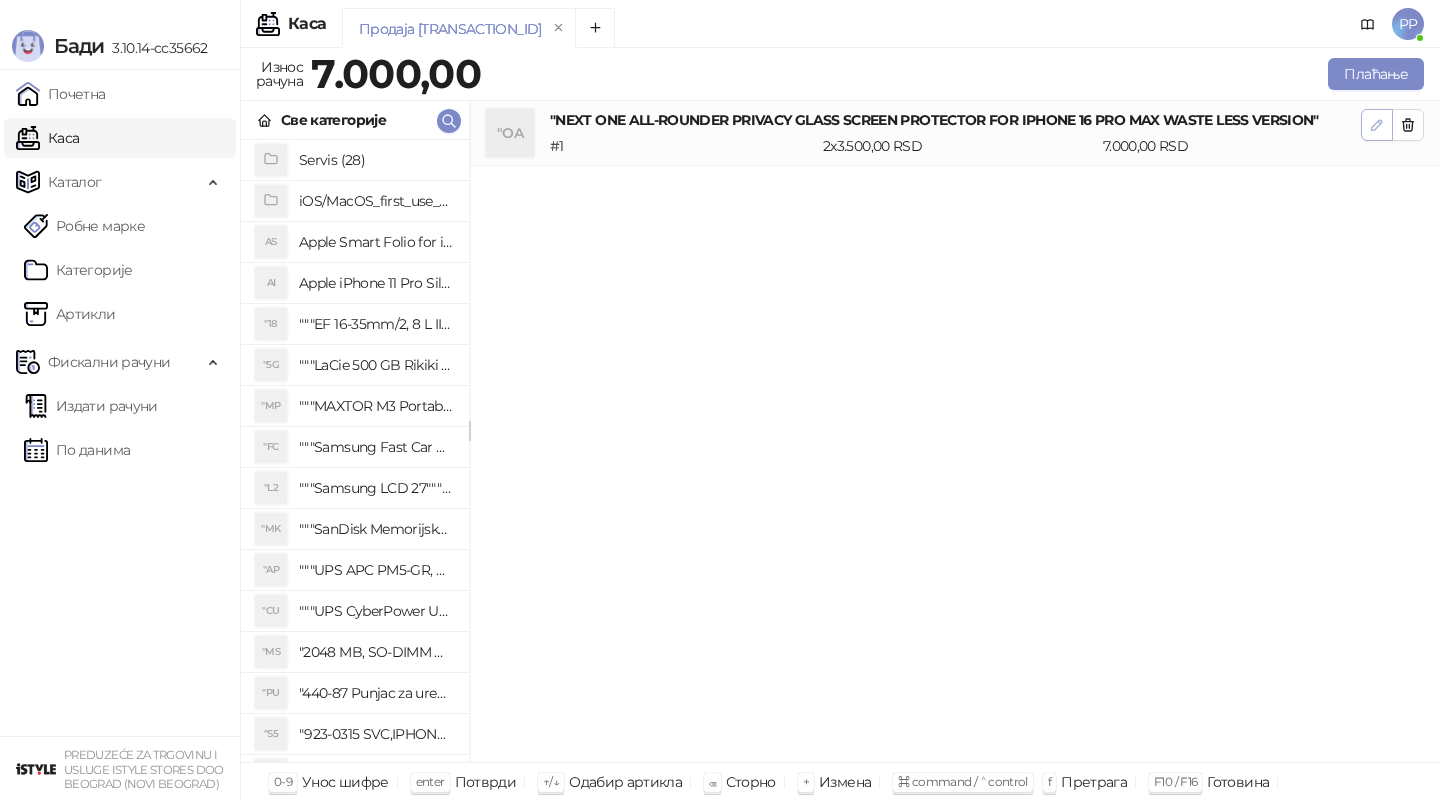 click at bounding box center [1377, 125] 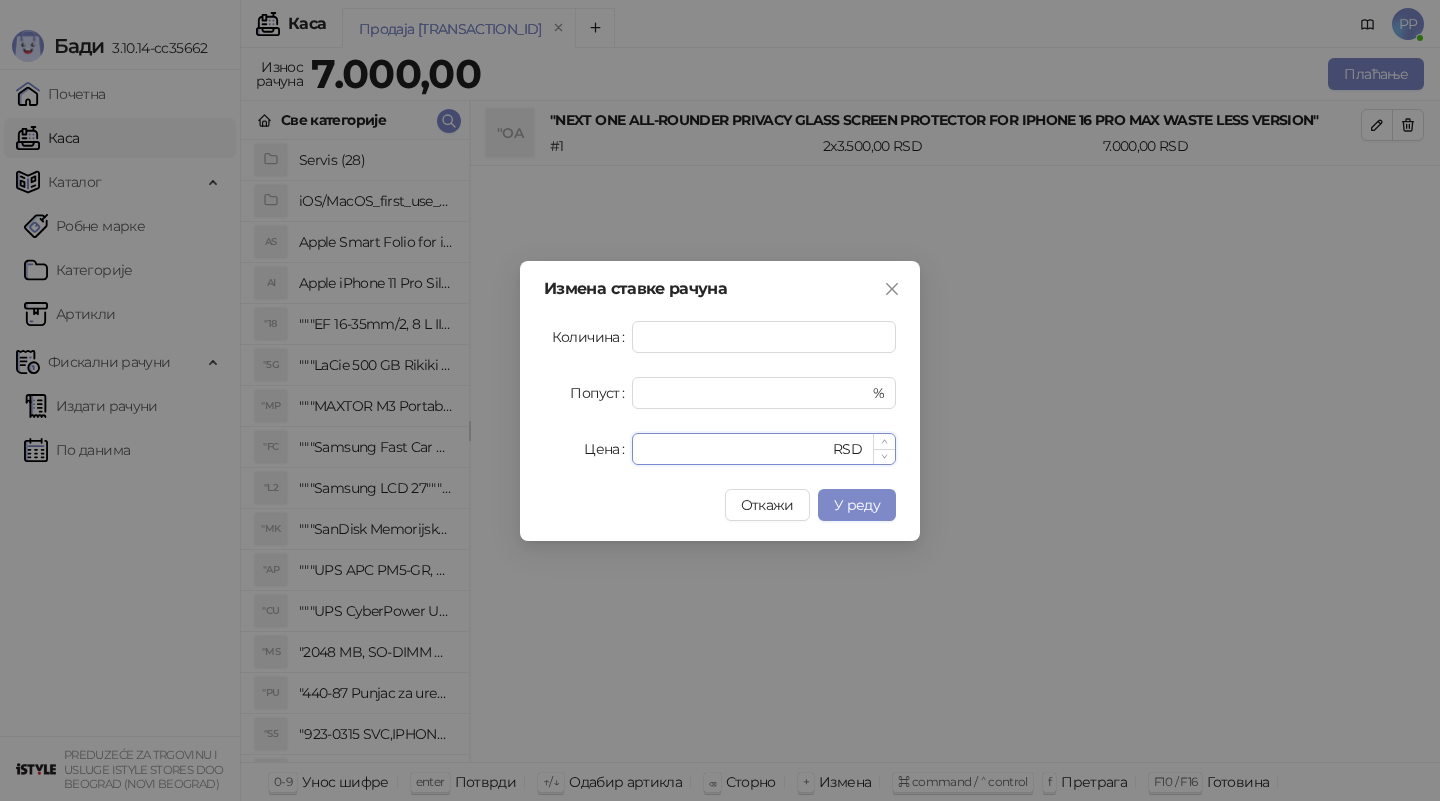 click on "****" at bounding box center (736, 449) 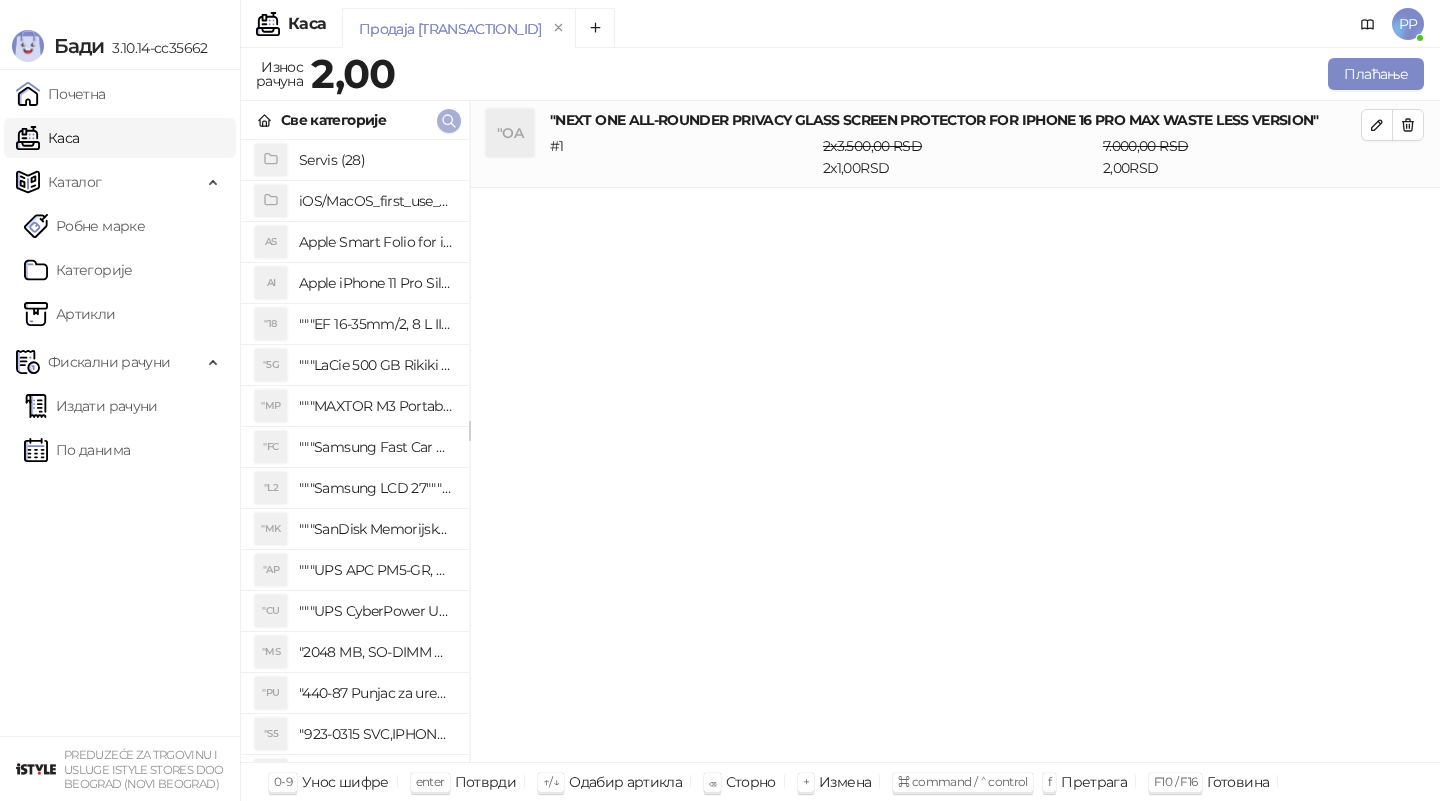 click at bounding box center [449, 121] 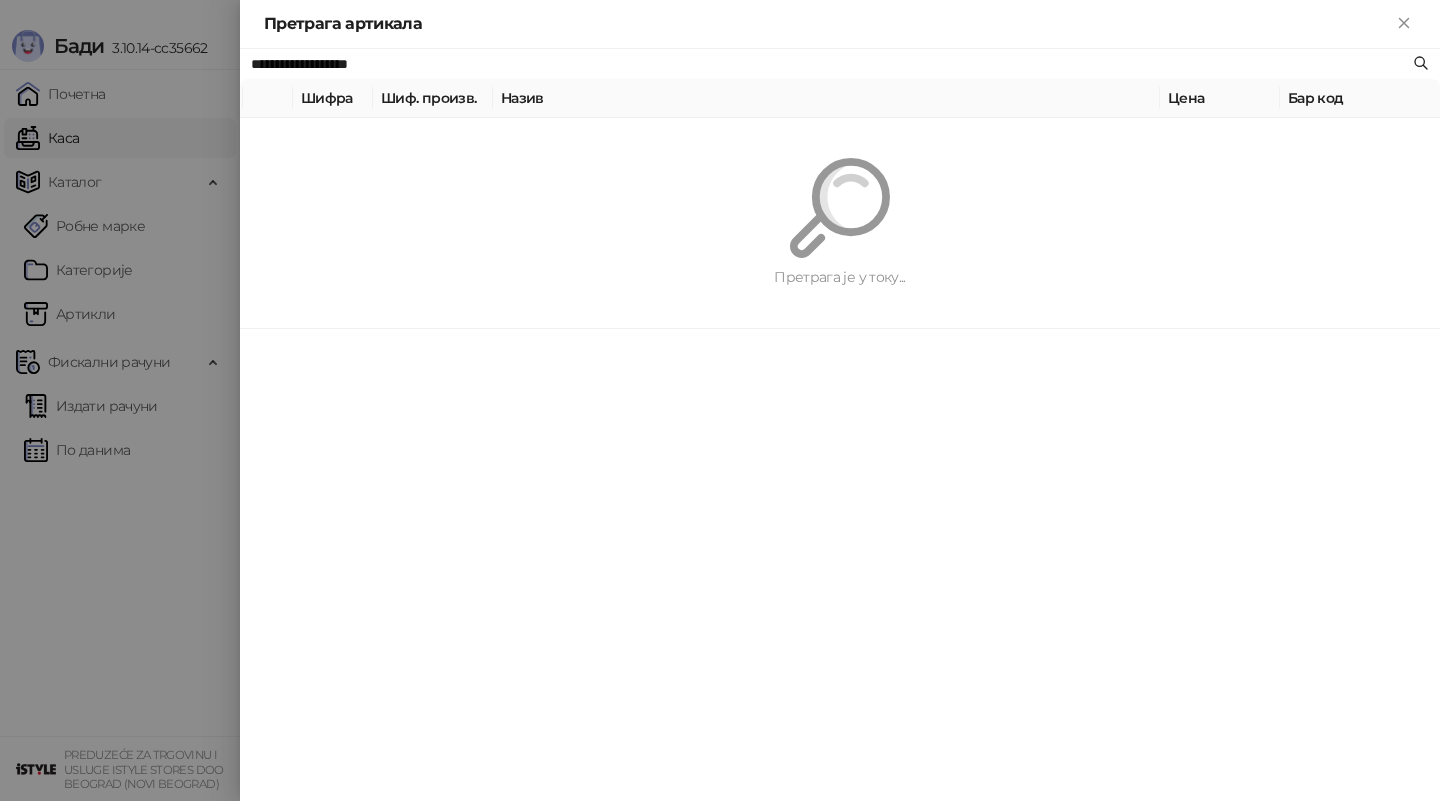 paste on "********" 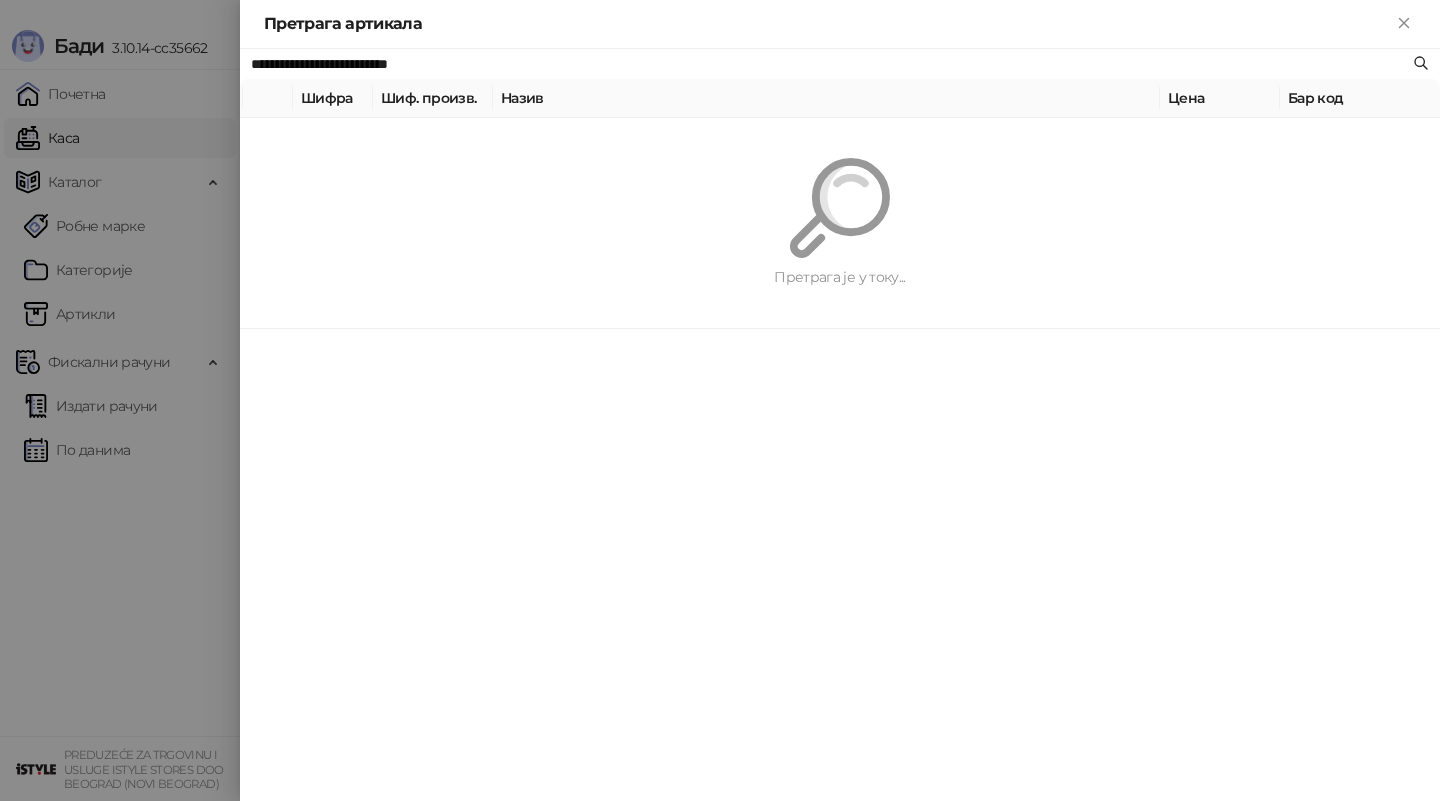 type on "**********" 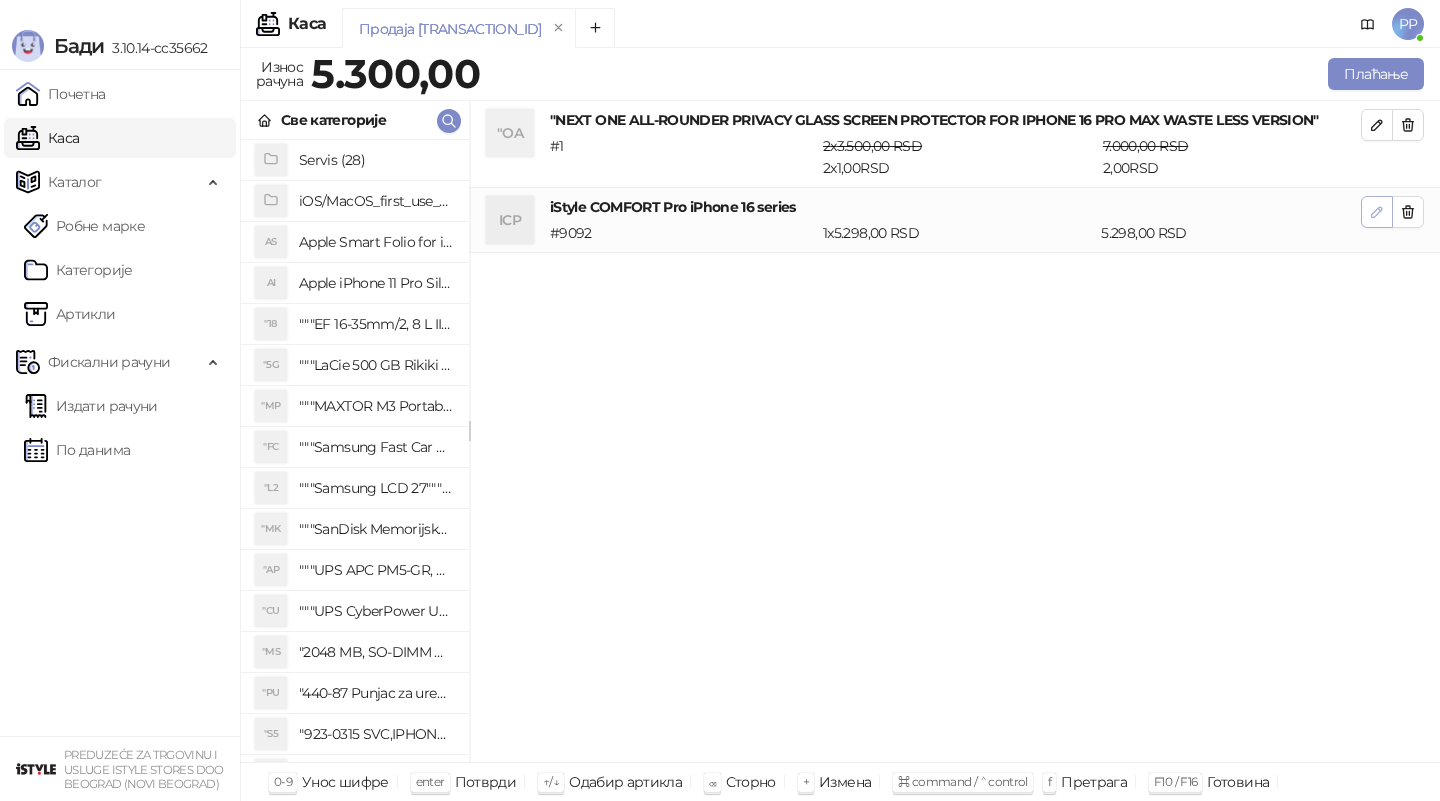 click at bounding box center (1377, 212) 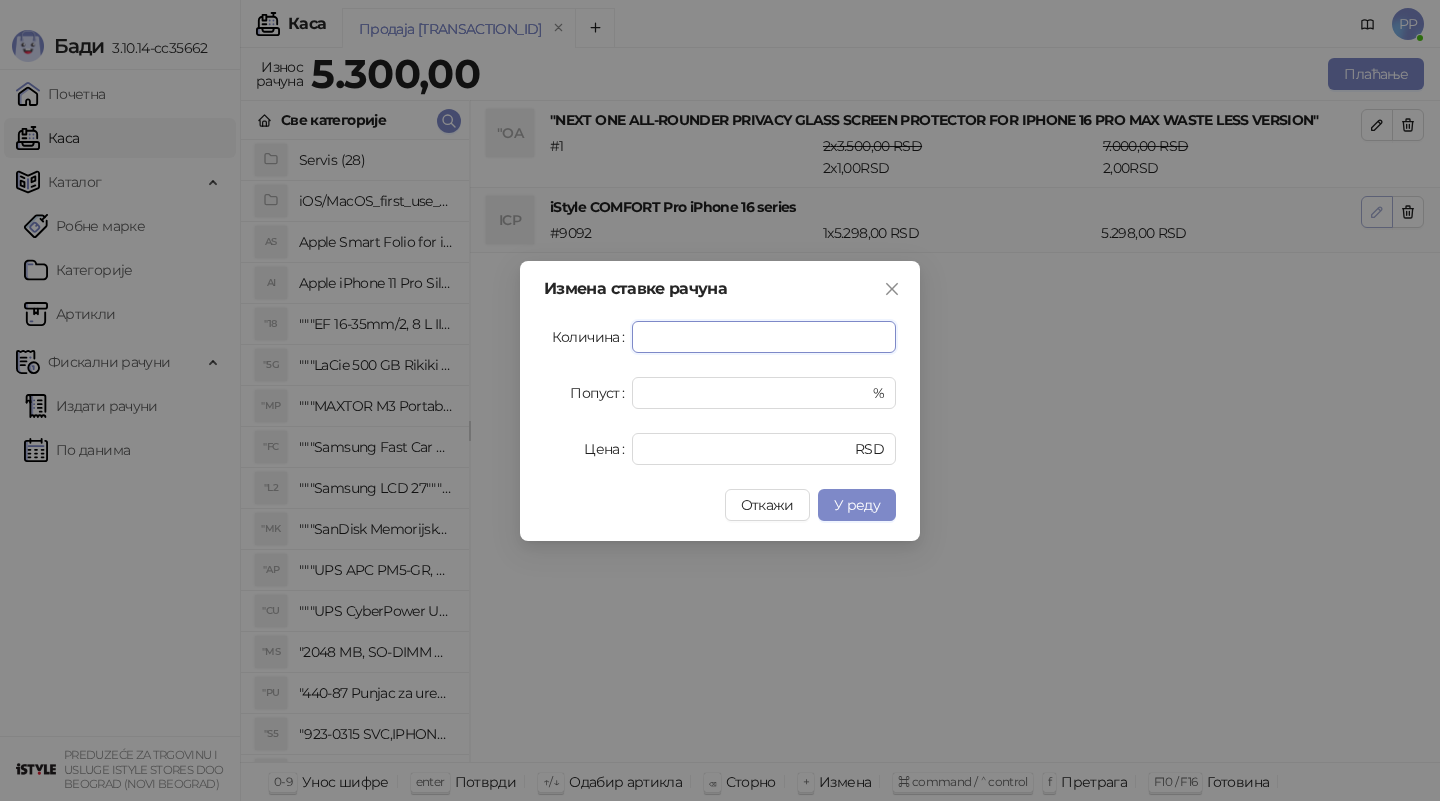 type on "*" 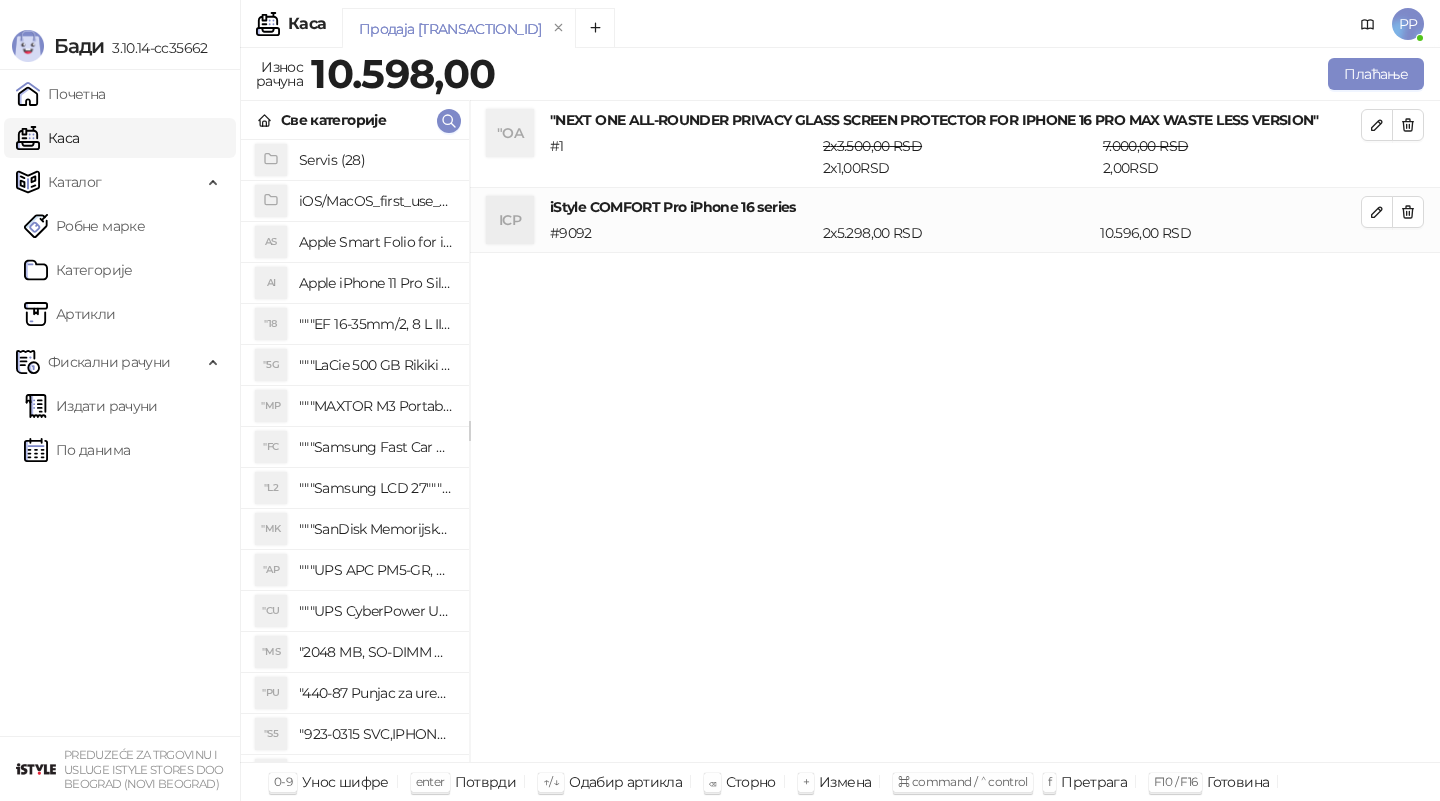 click on "Све категорије" at bounding box center (355, 120) 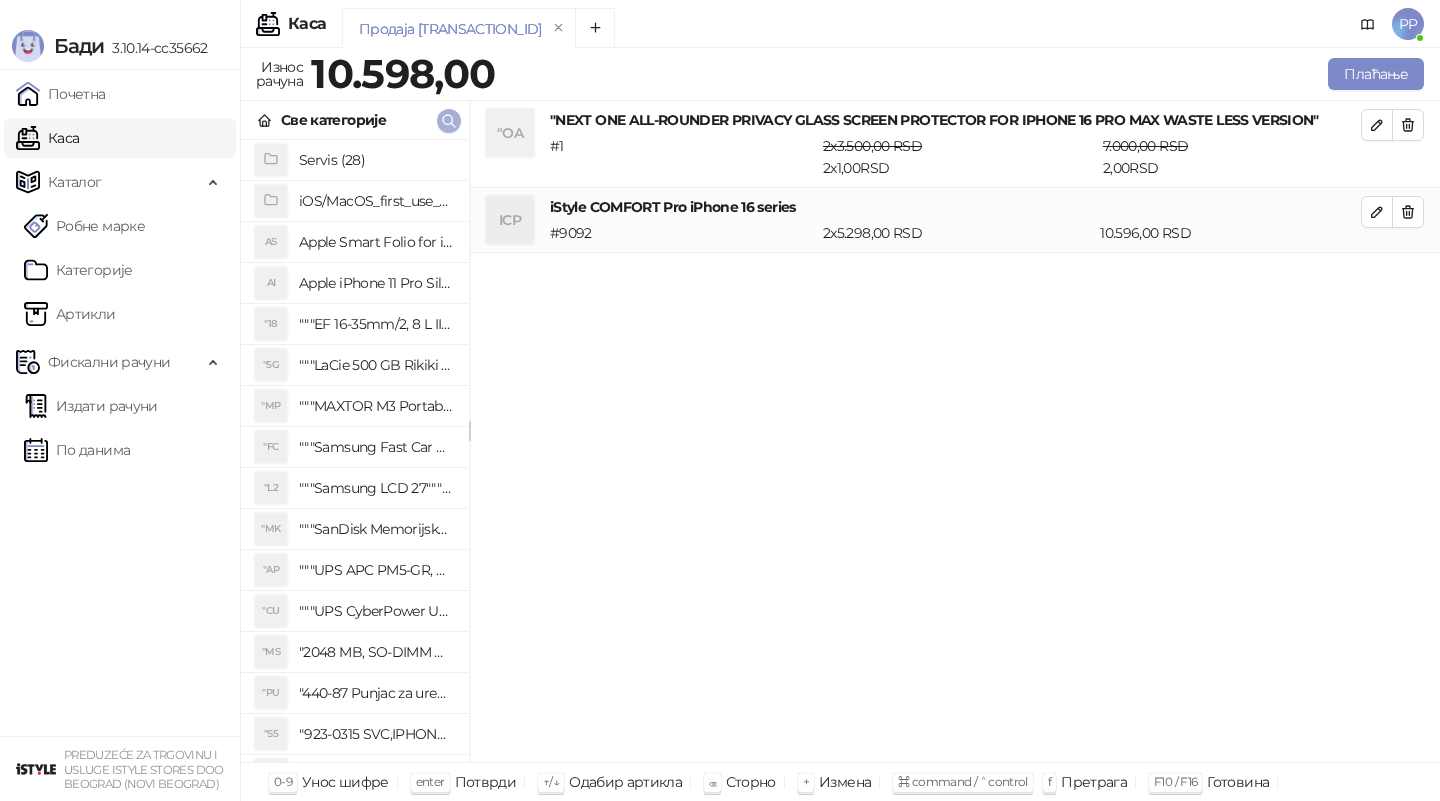 click 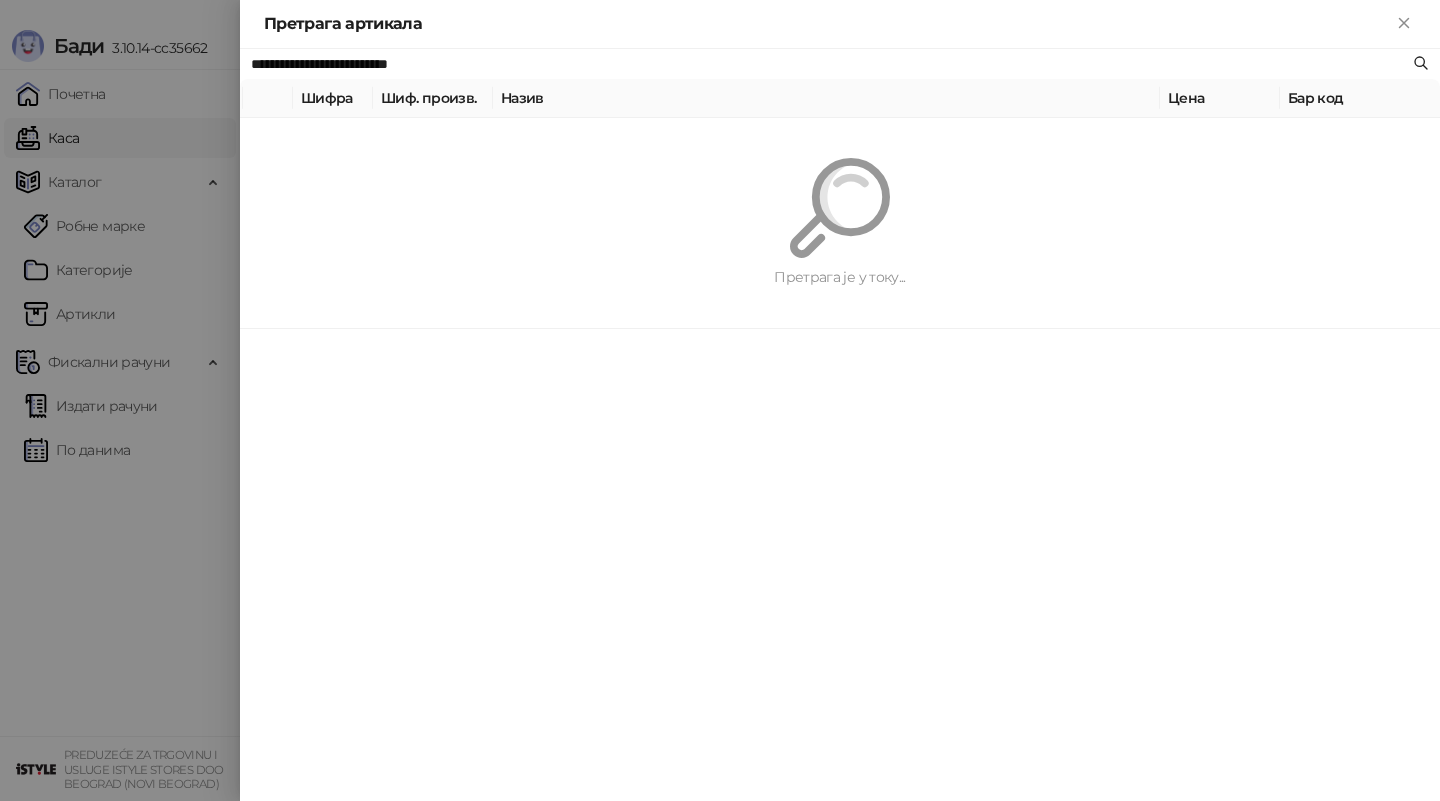 paste 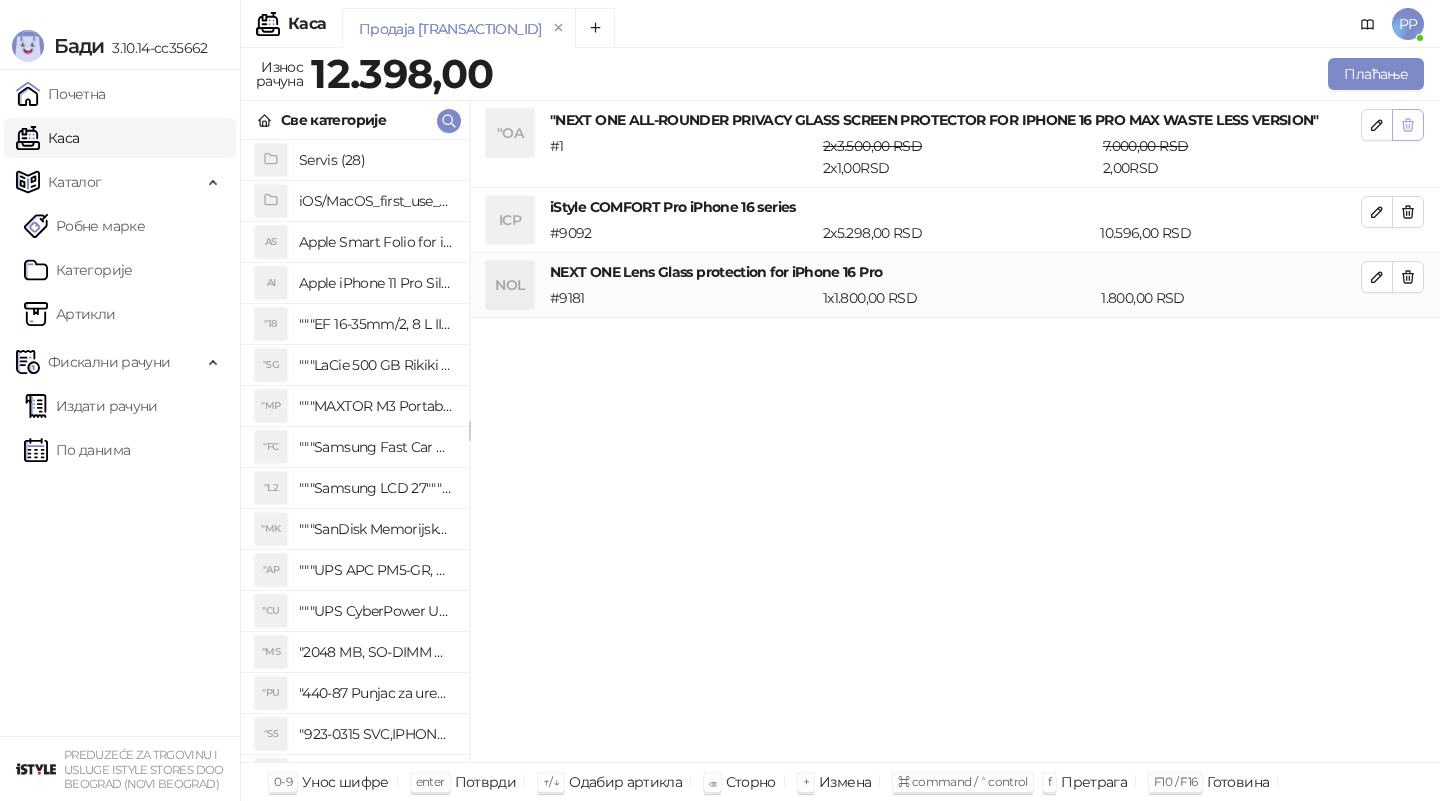 click 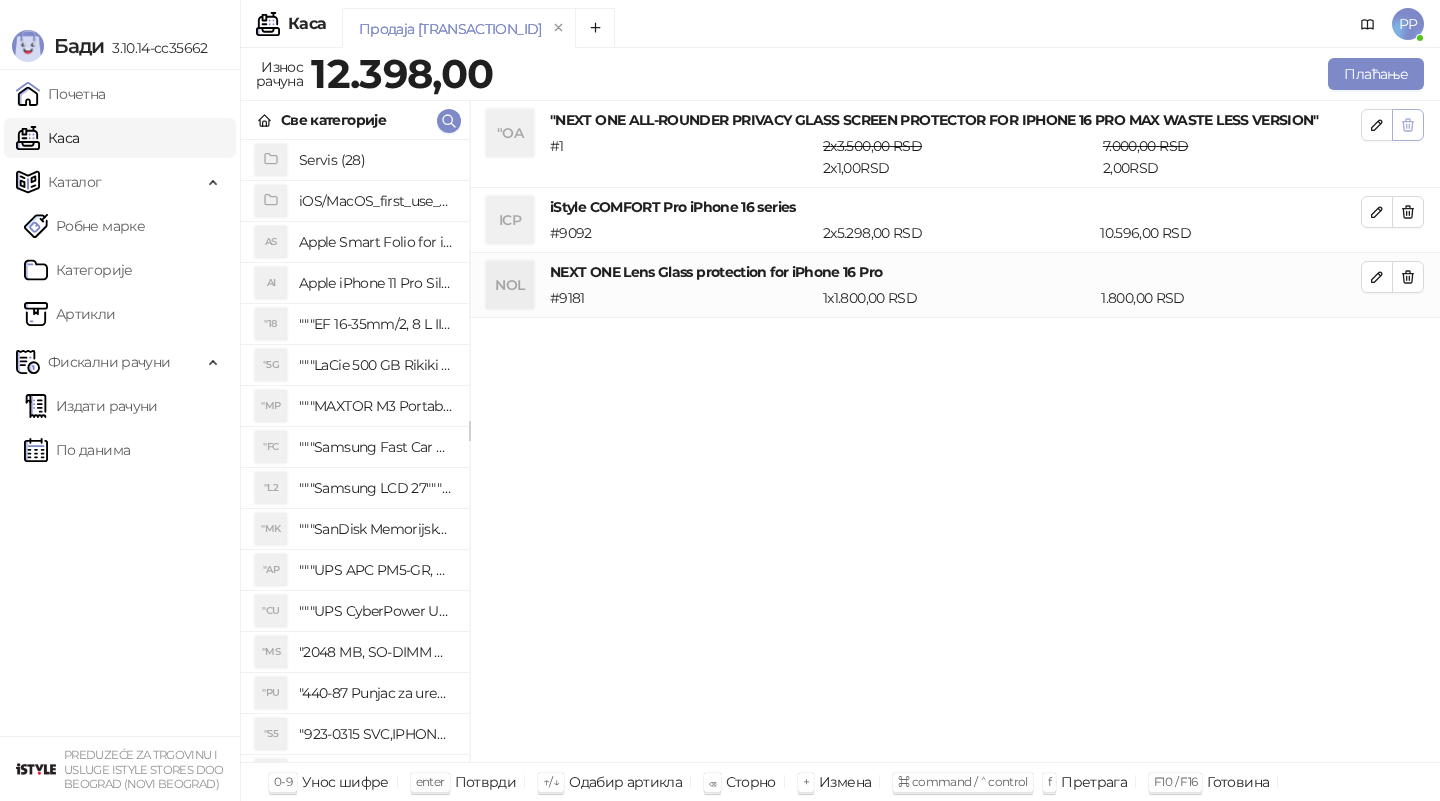 click 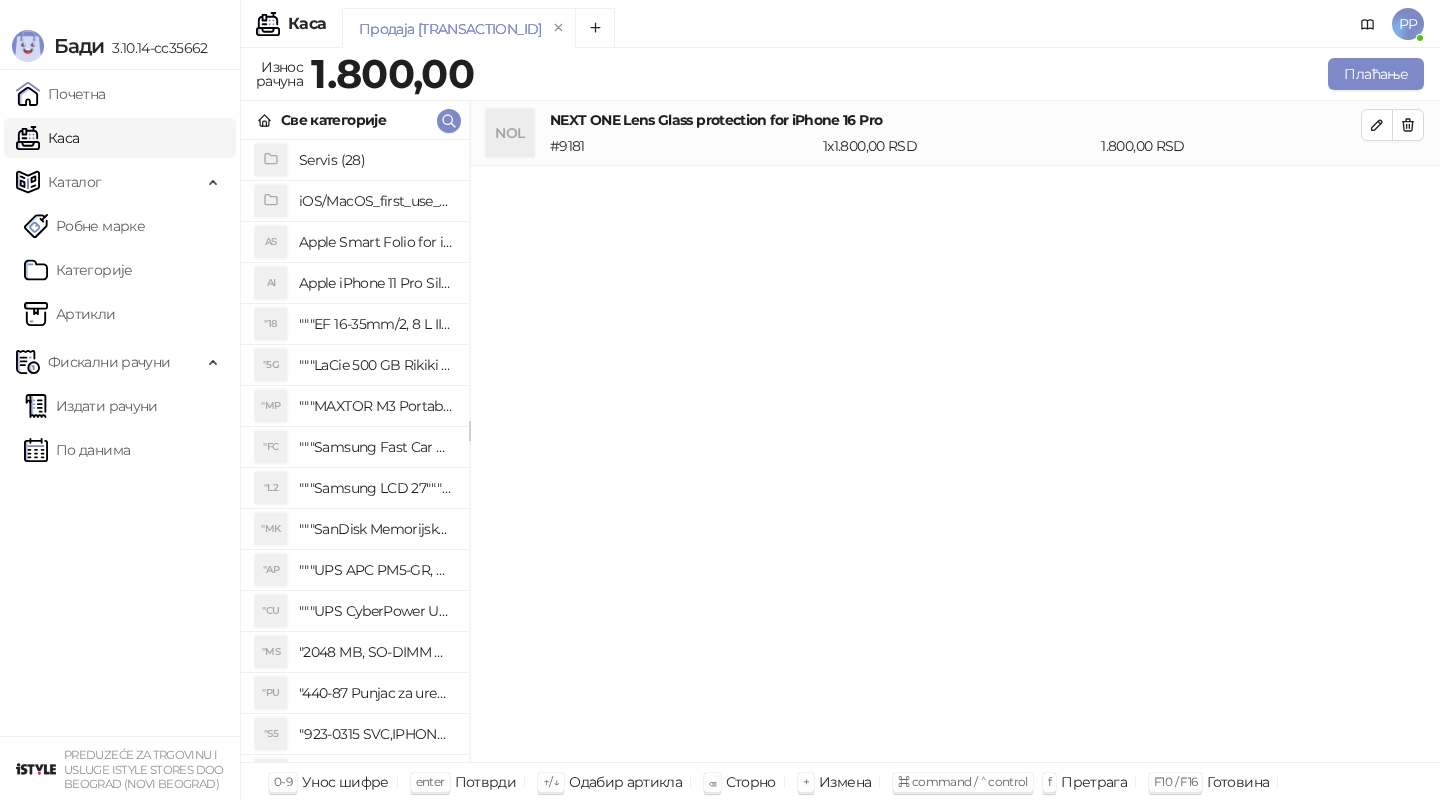 click 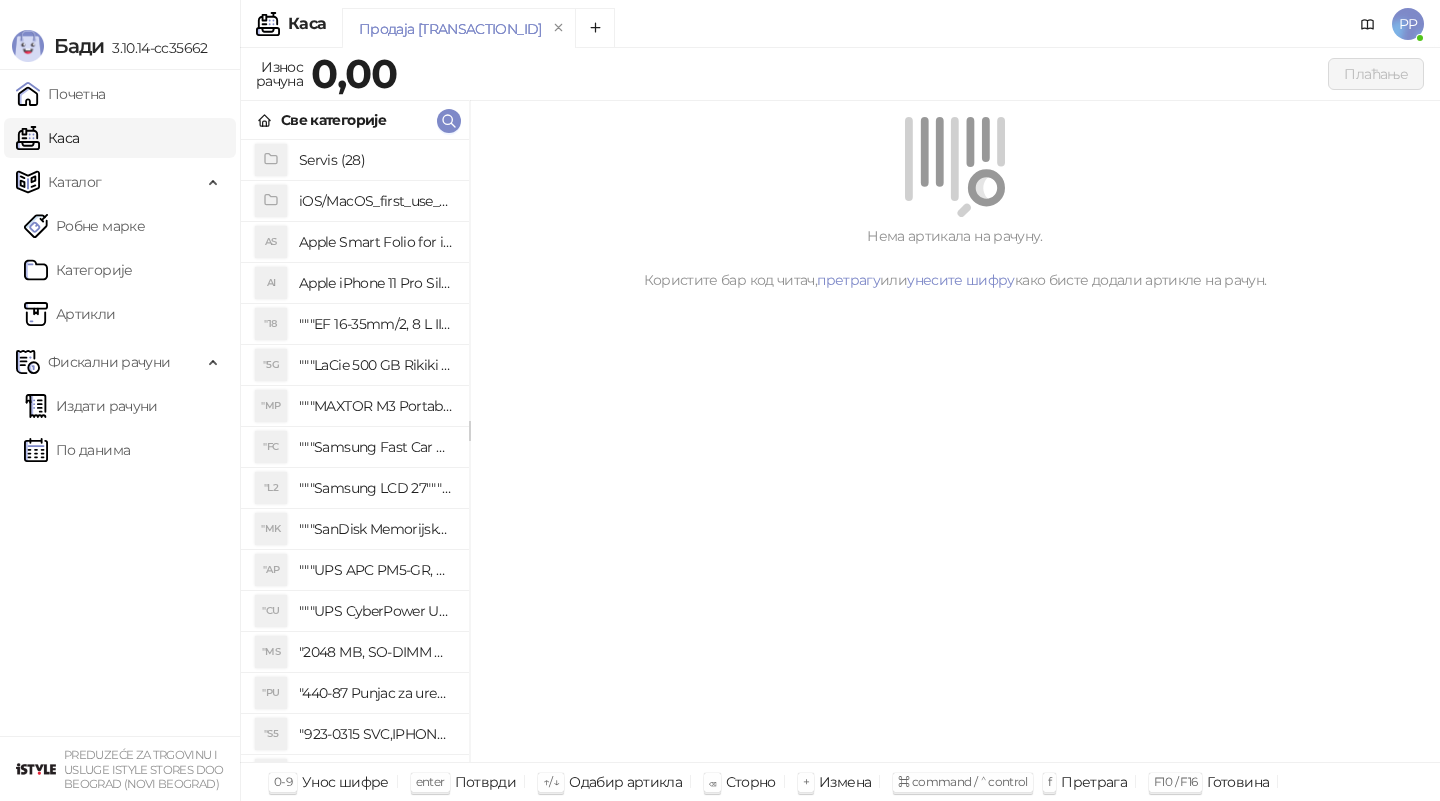 click on "Све категорије" at bounding box center (355, 120) 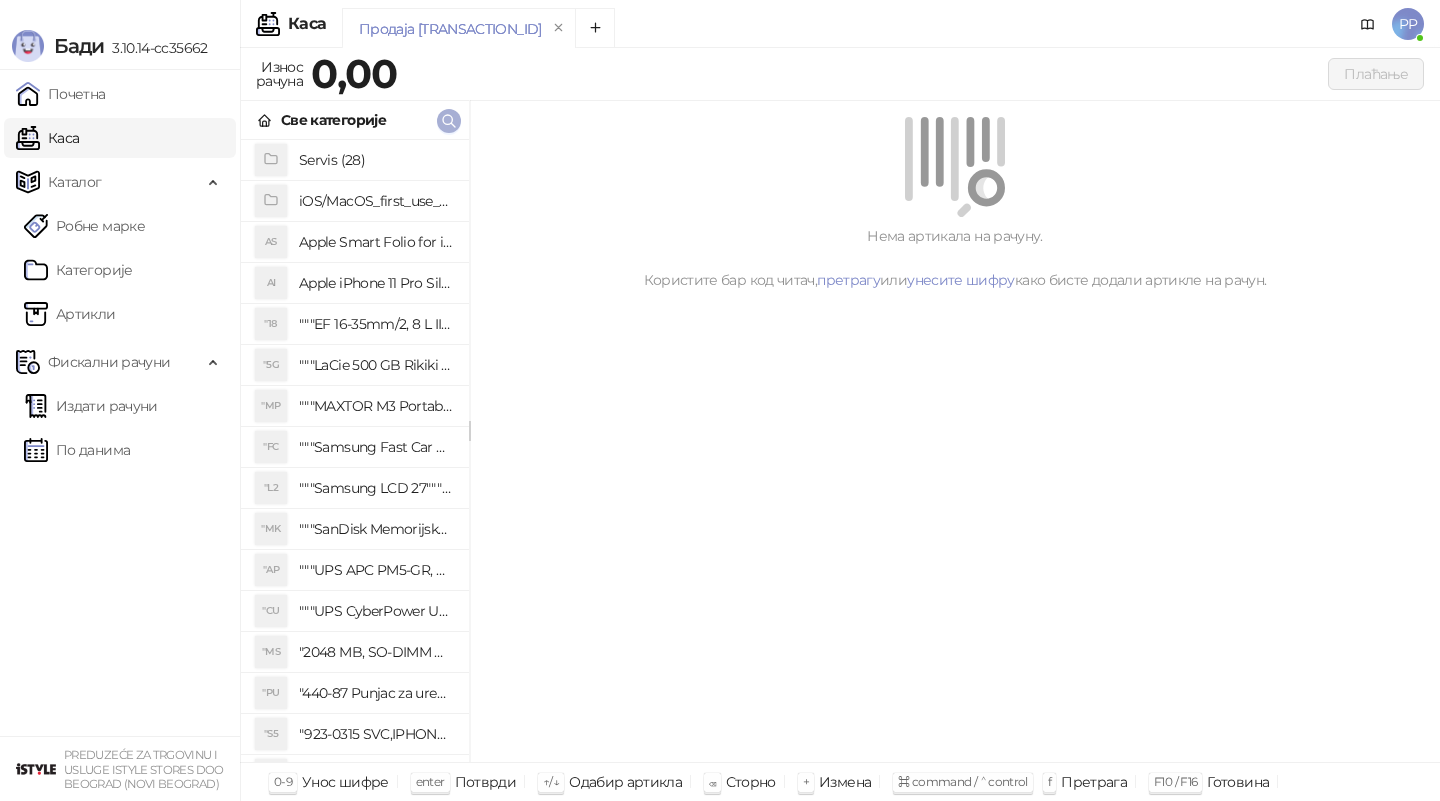 click 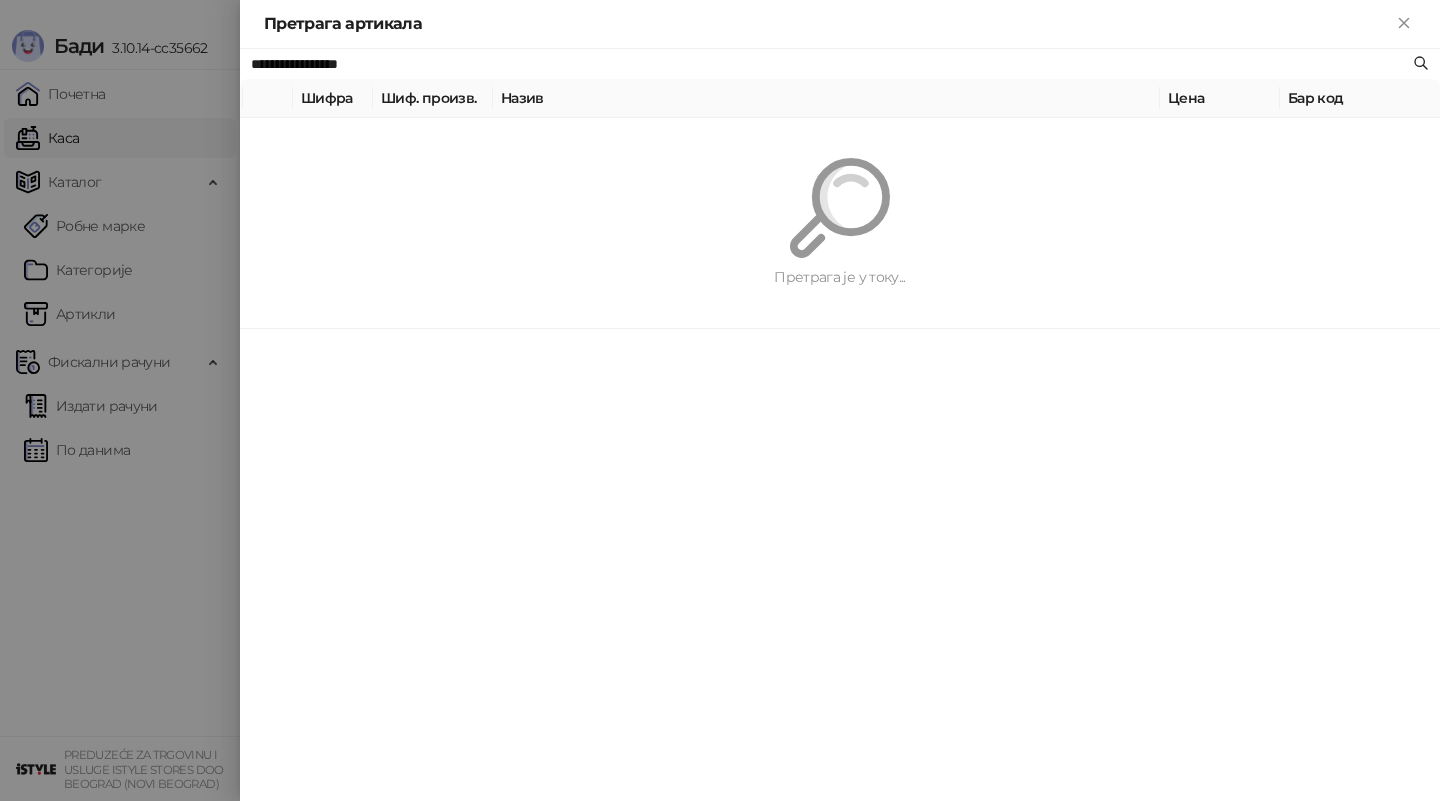paste 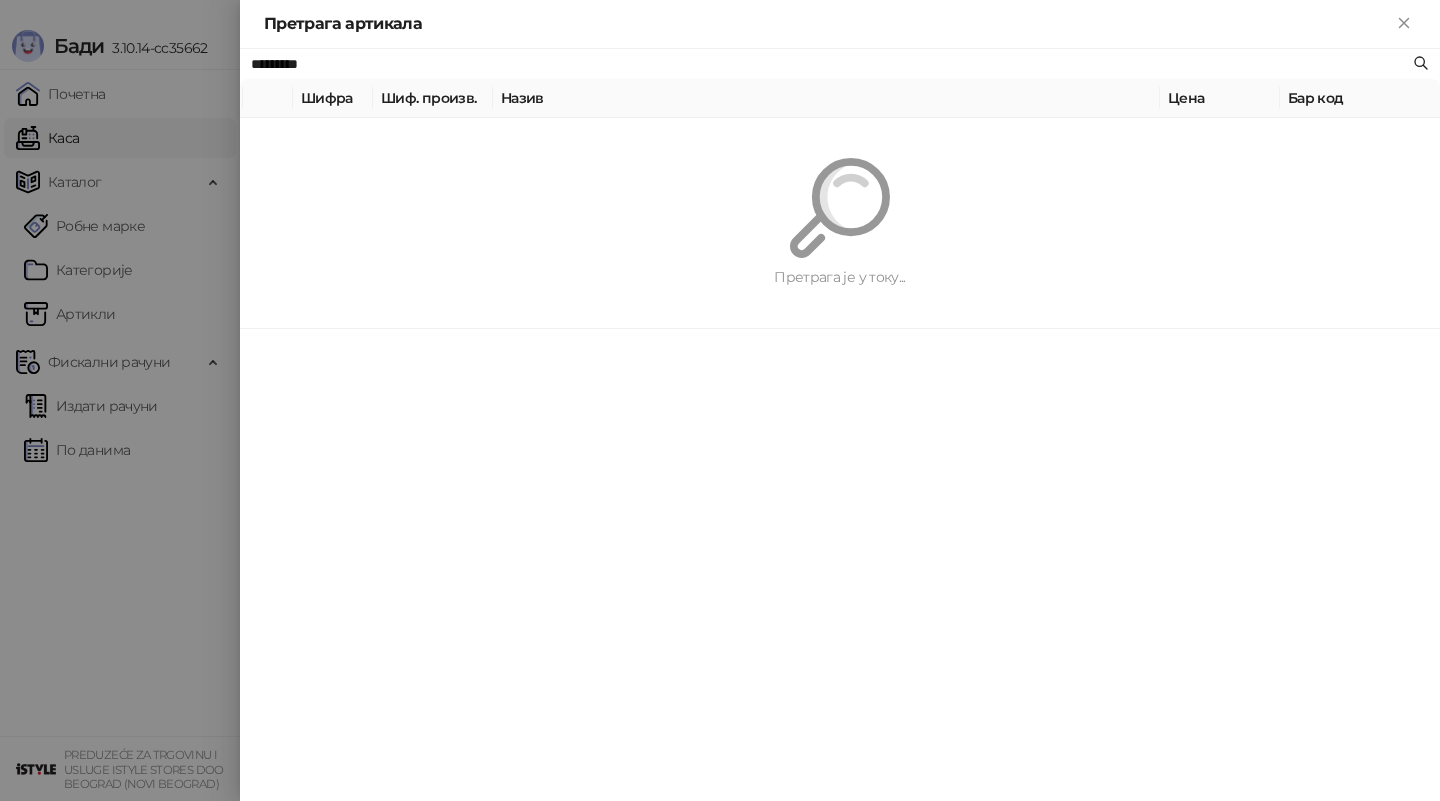 type on "*********" 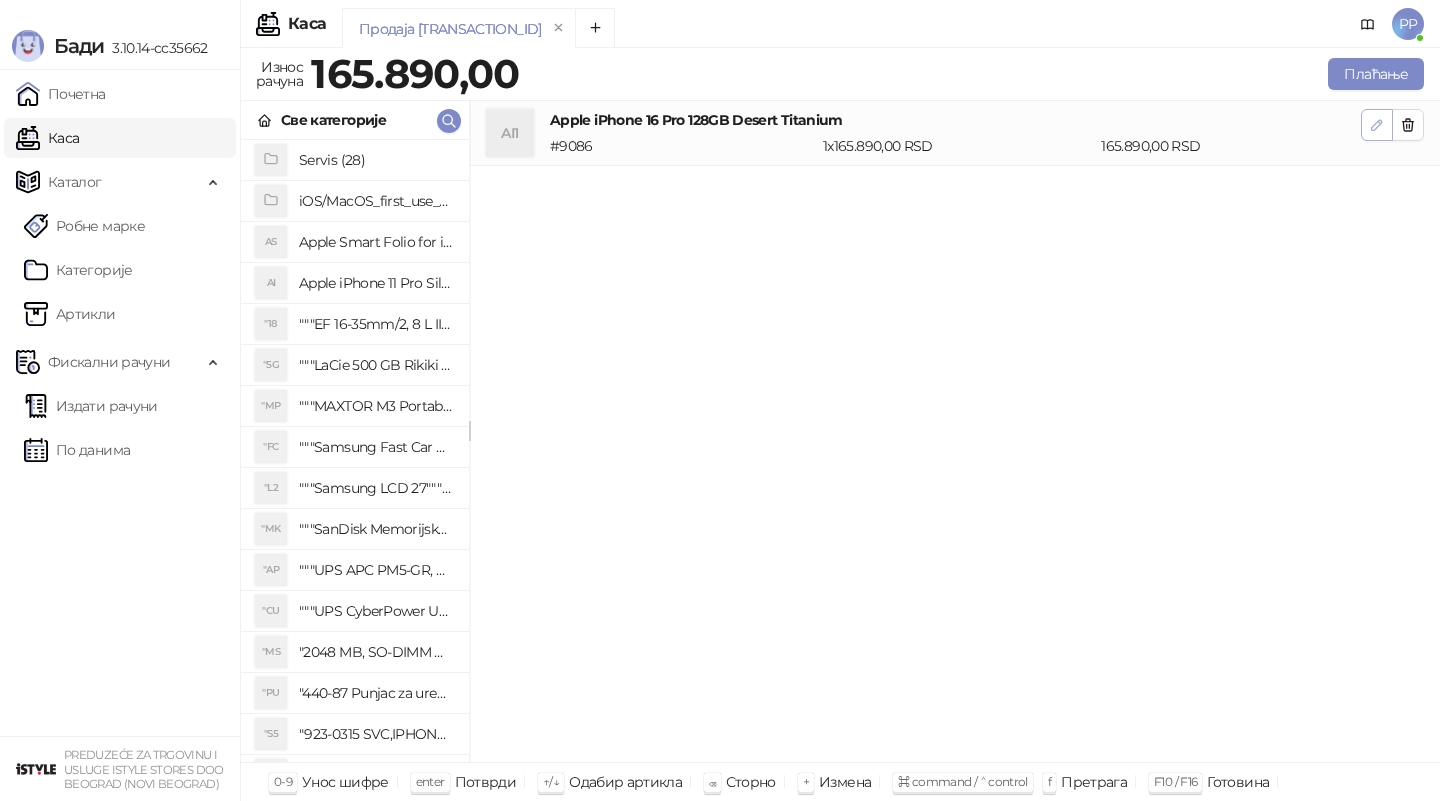 click 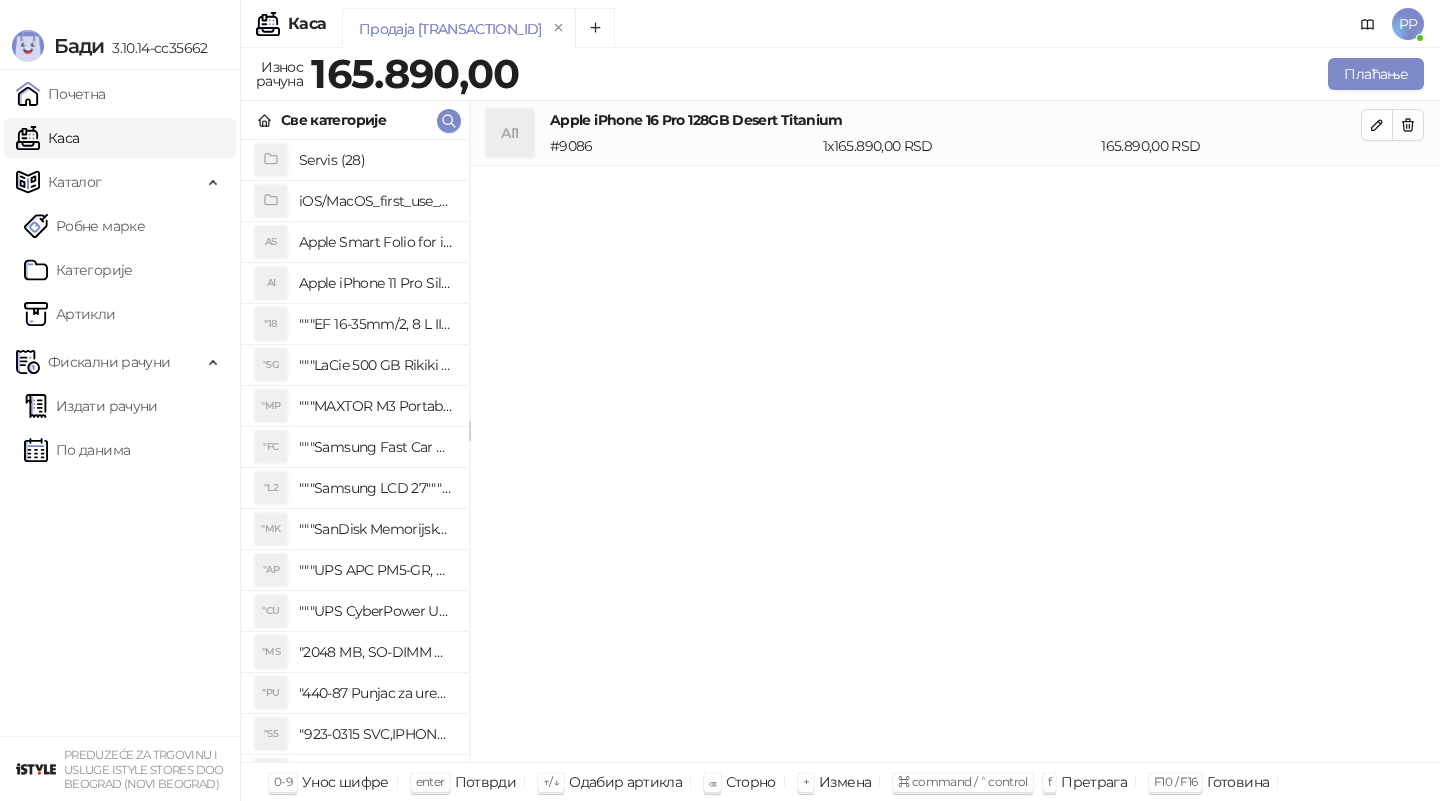 type on "*" 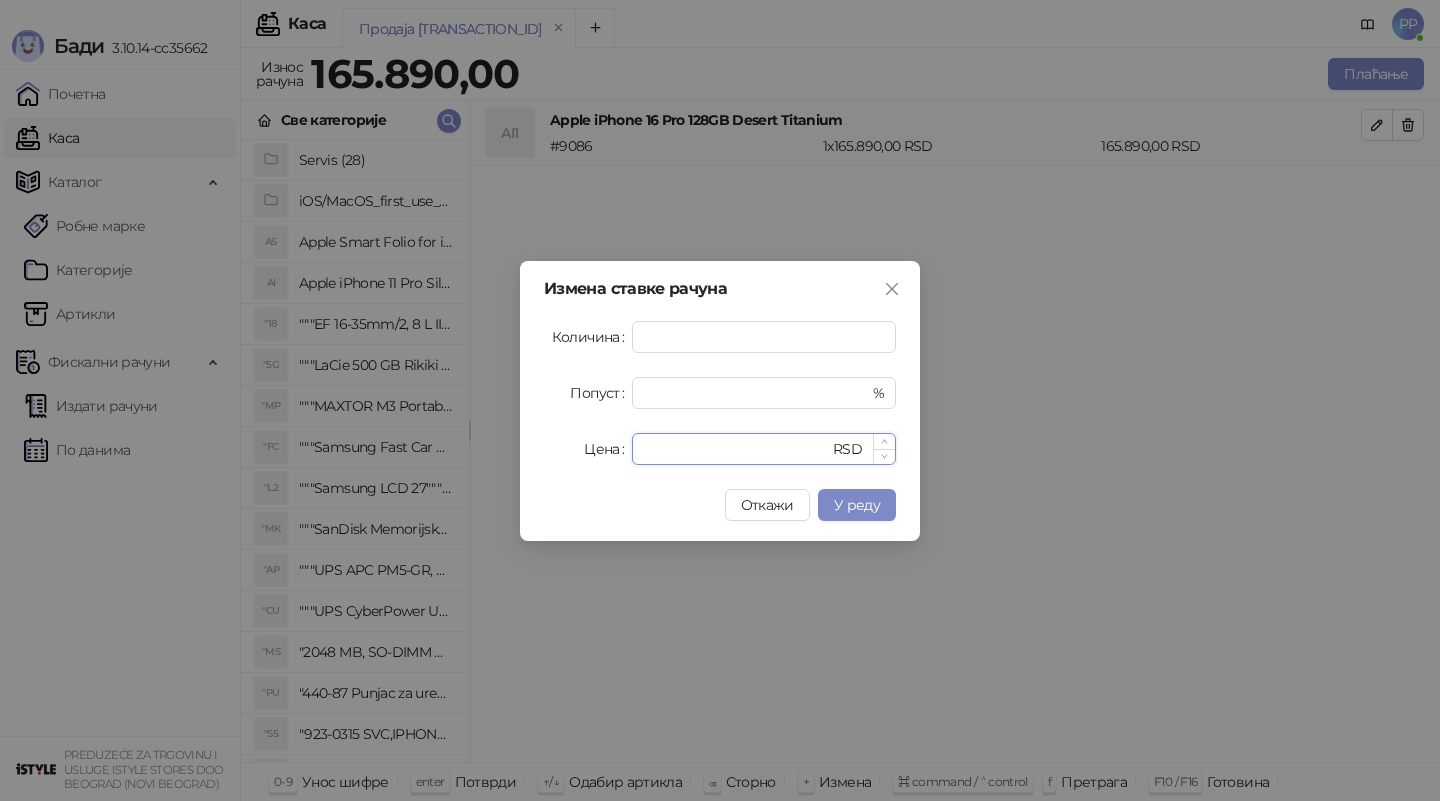 click on "******" at bounding box center (736, 449) 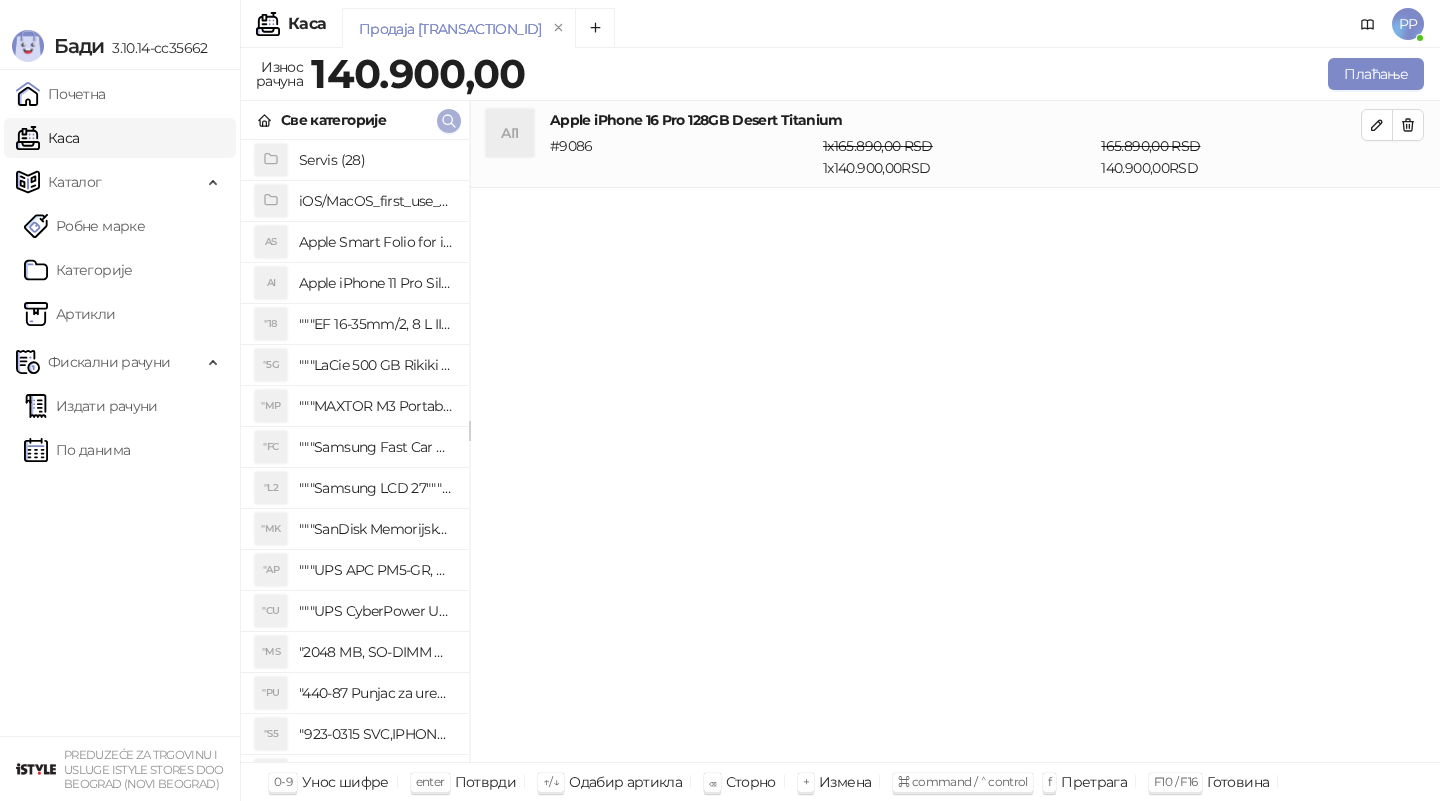 click 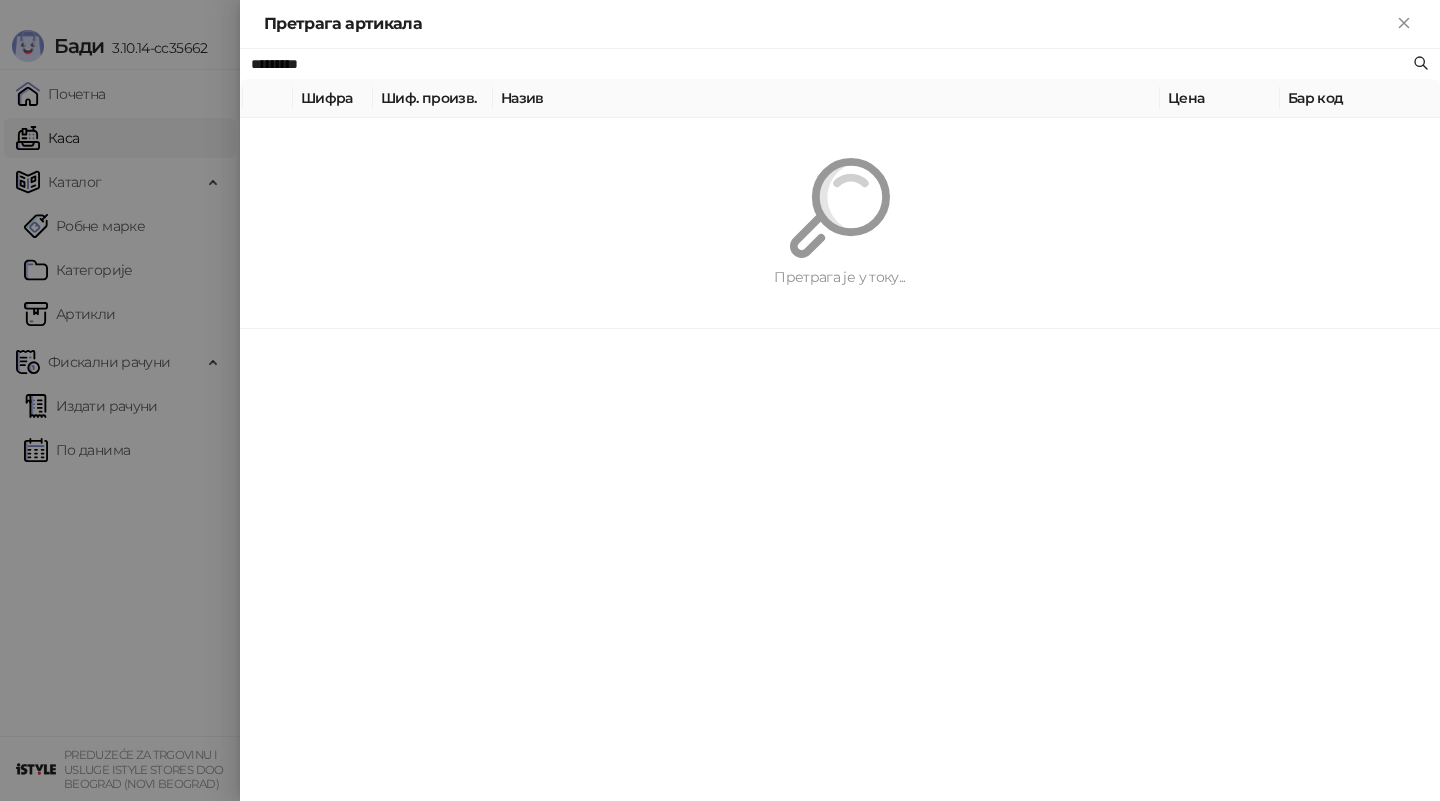 paste 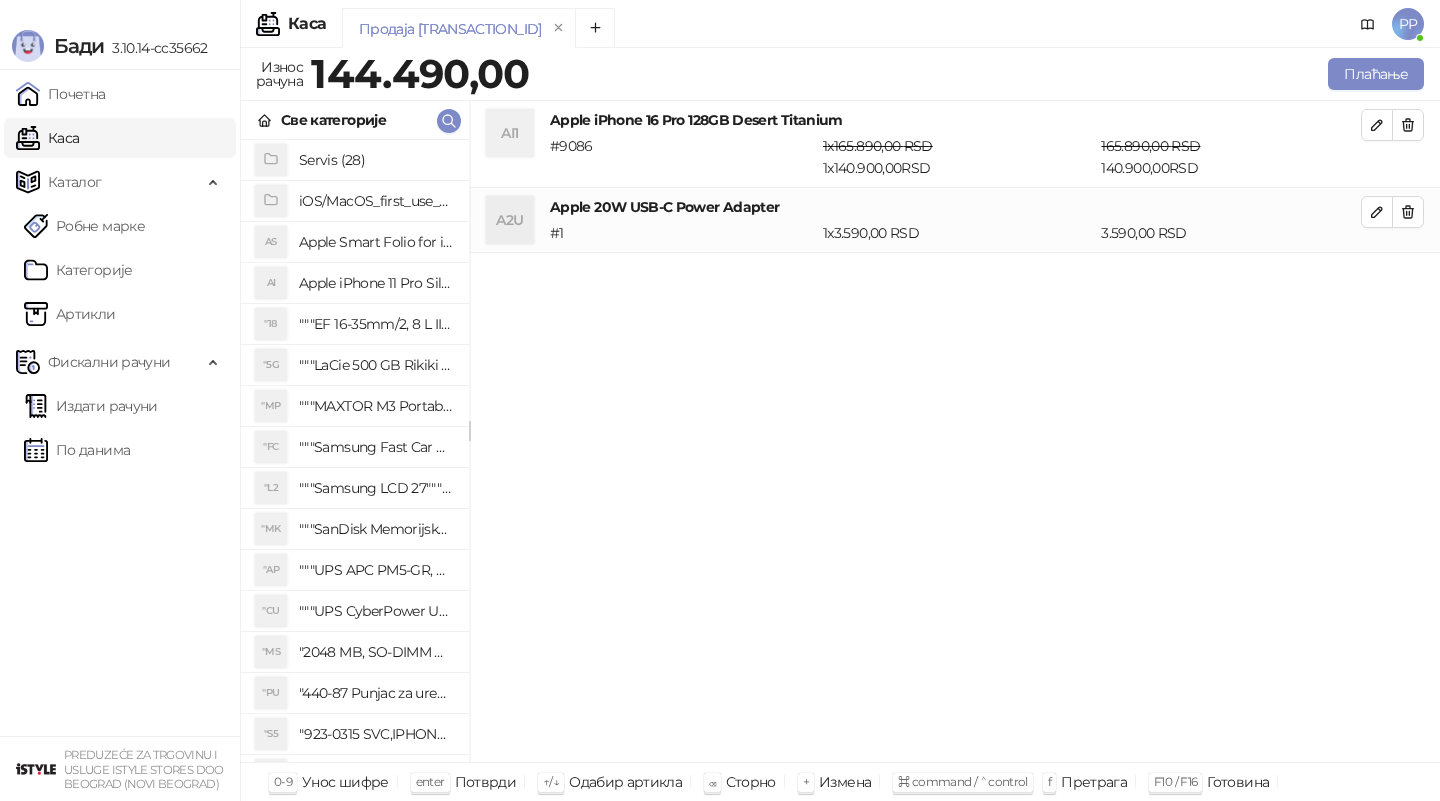 click on "Све категорије" at bounding box center (355, 120) 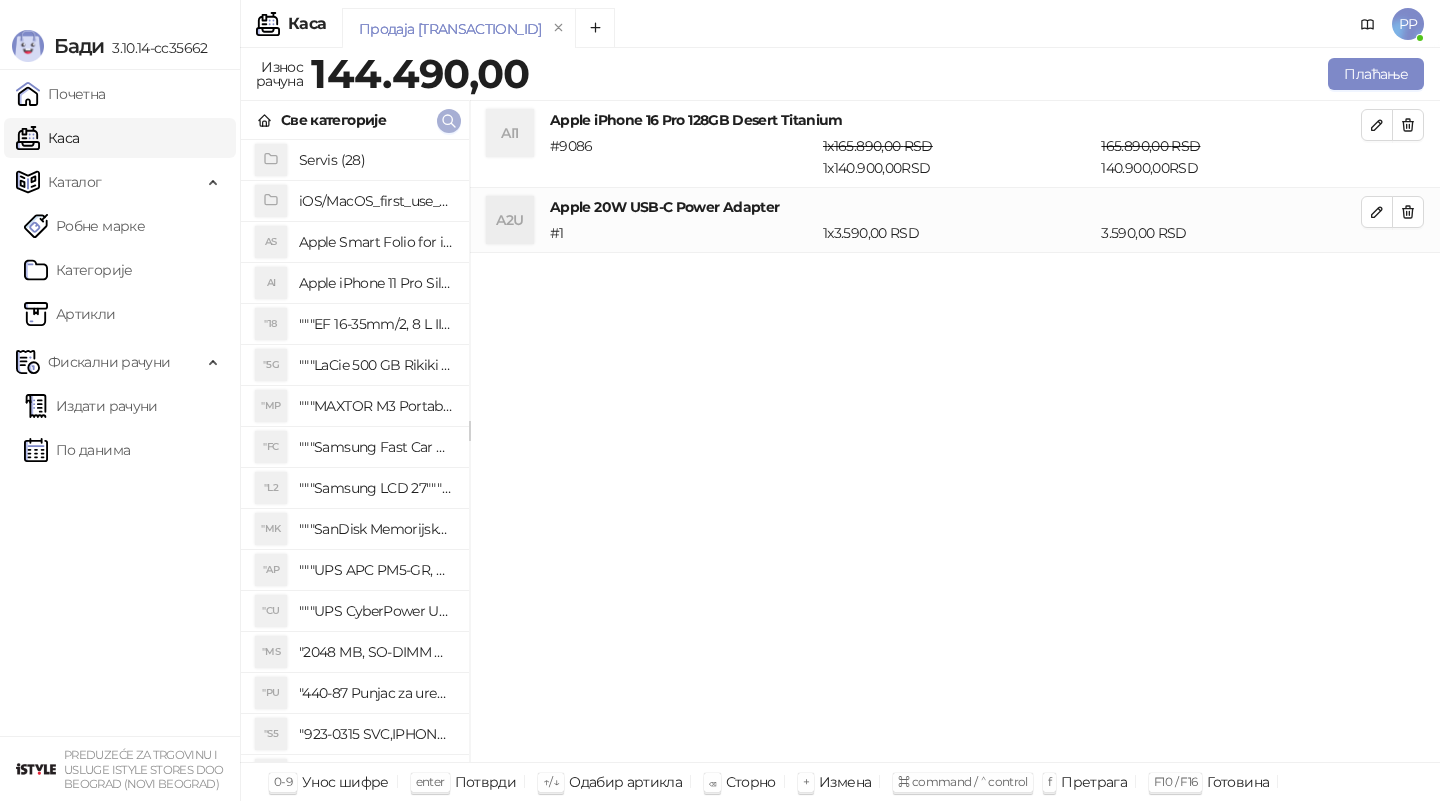 click 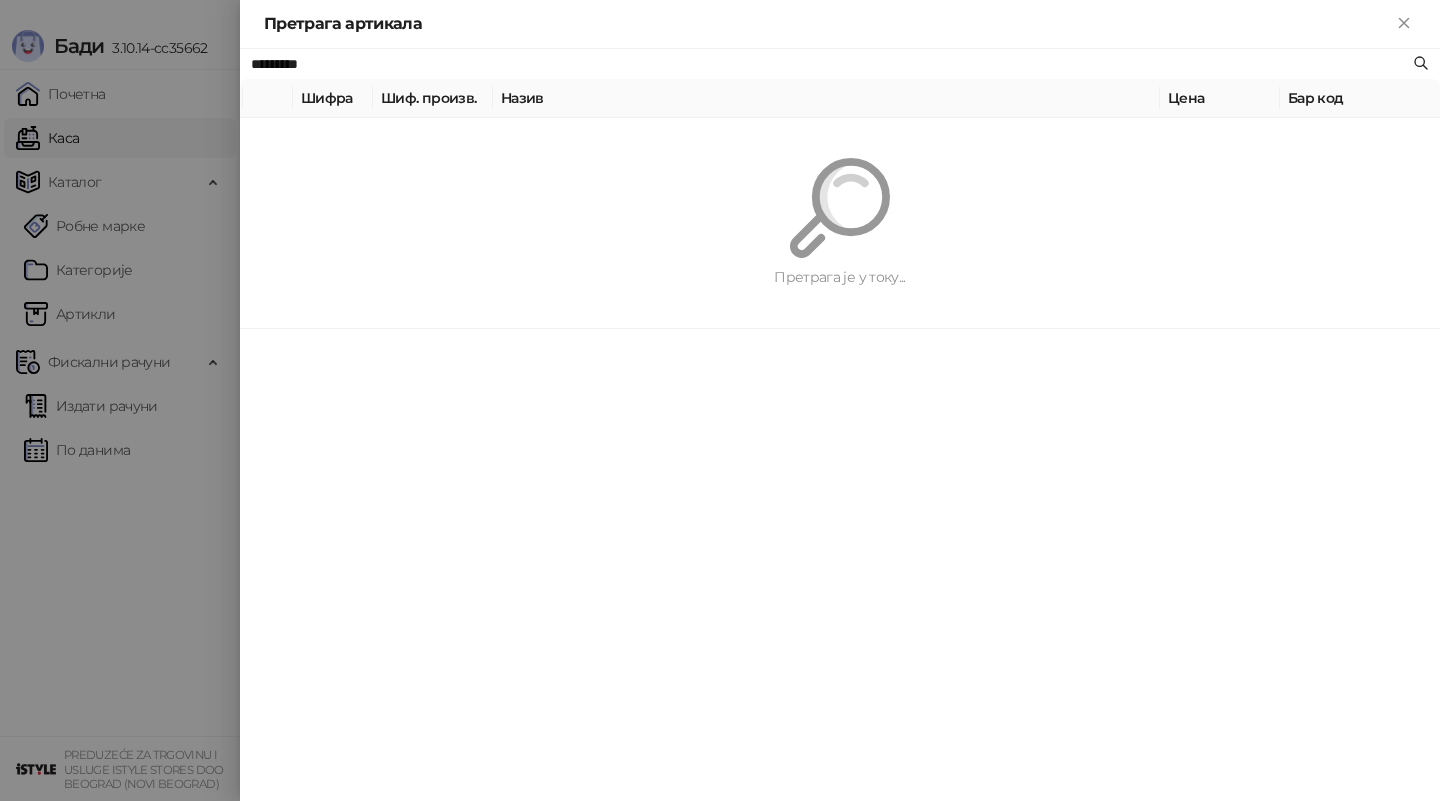paste on "***" 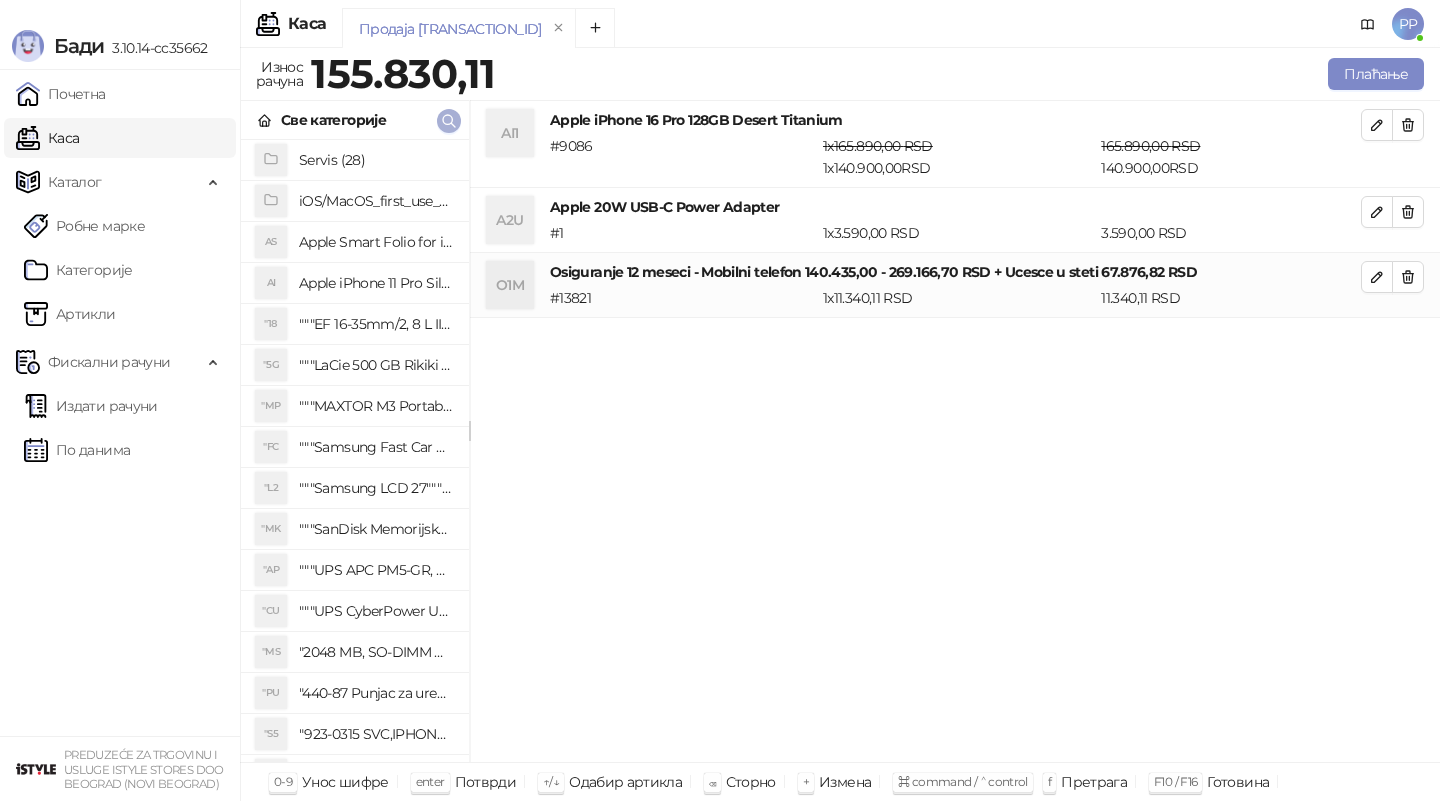 click 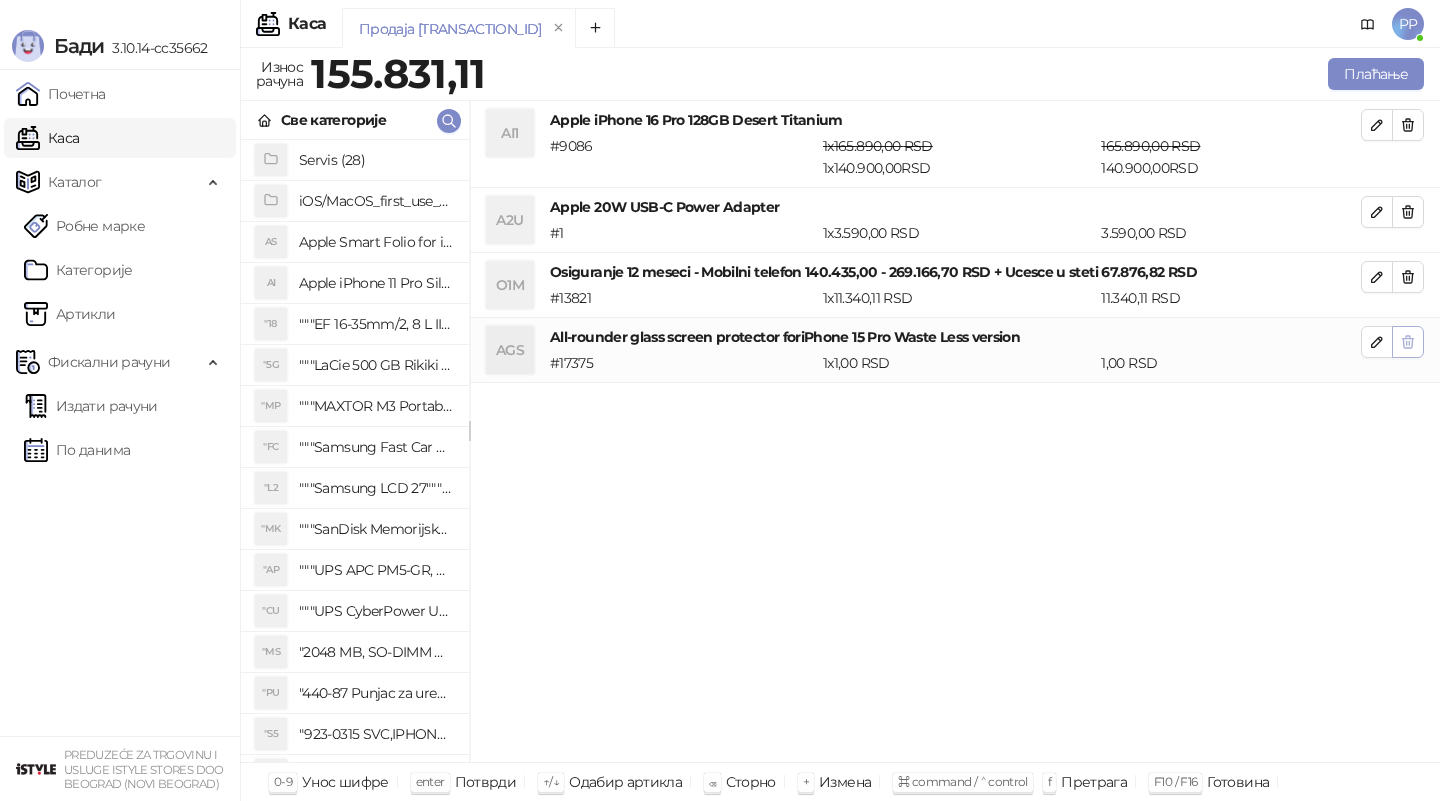 click at bounding box center [1408, 342] 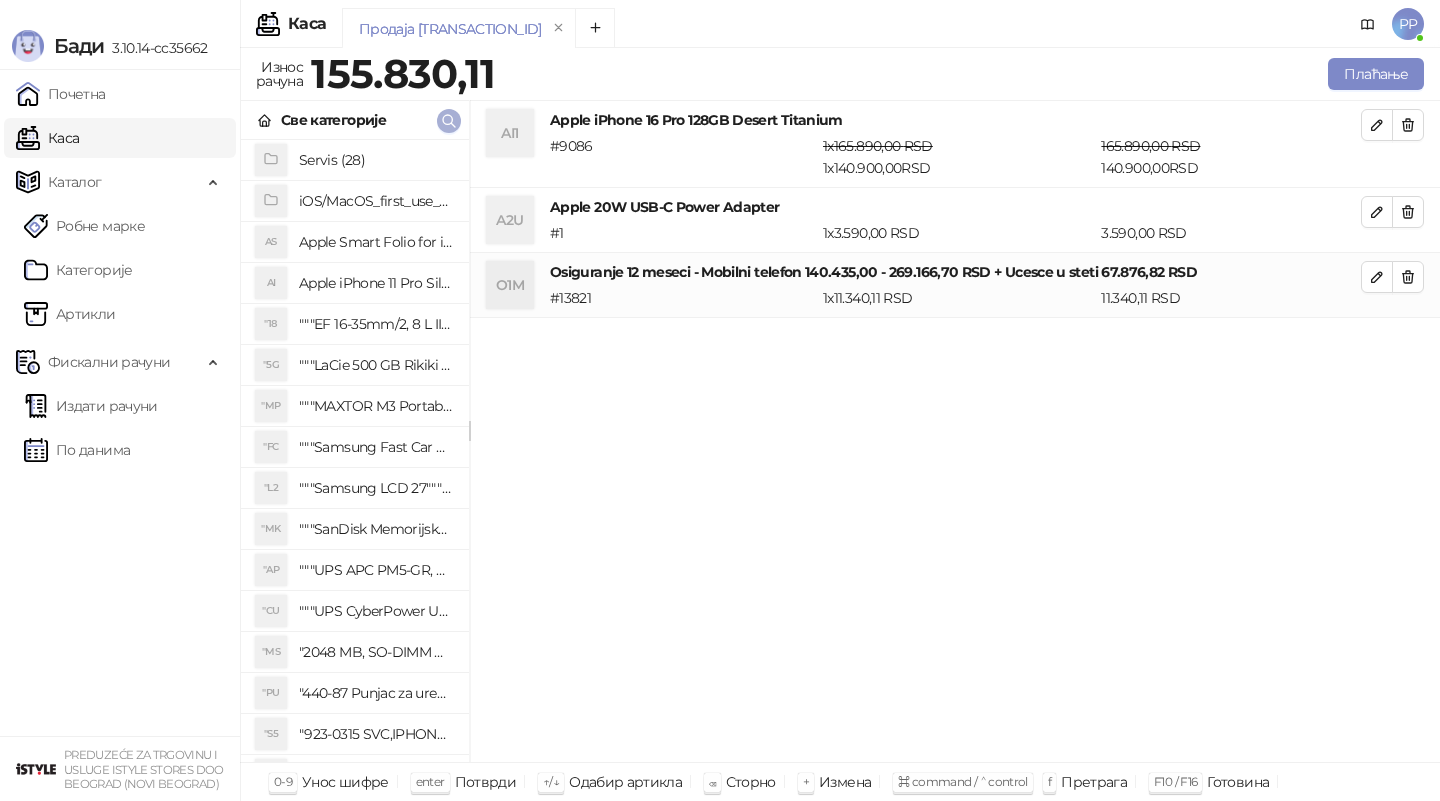click 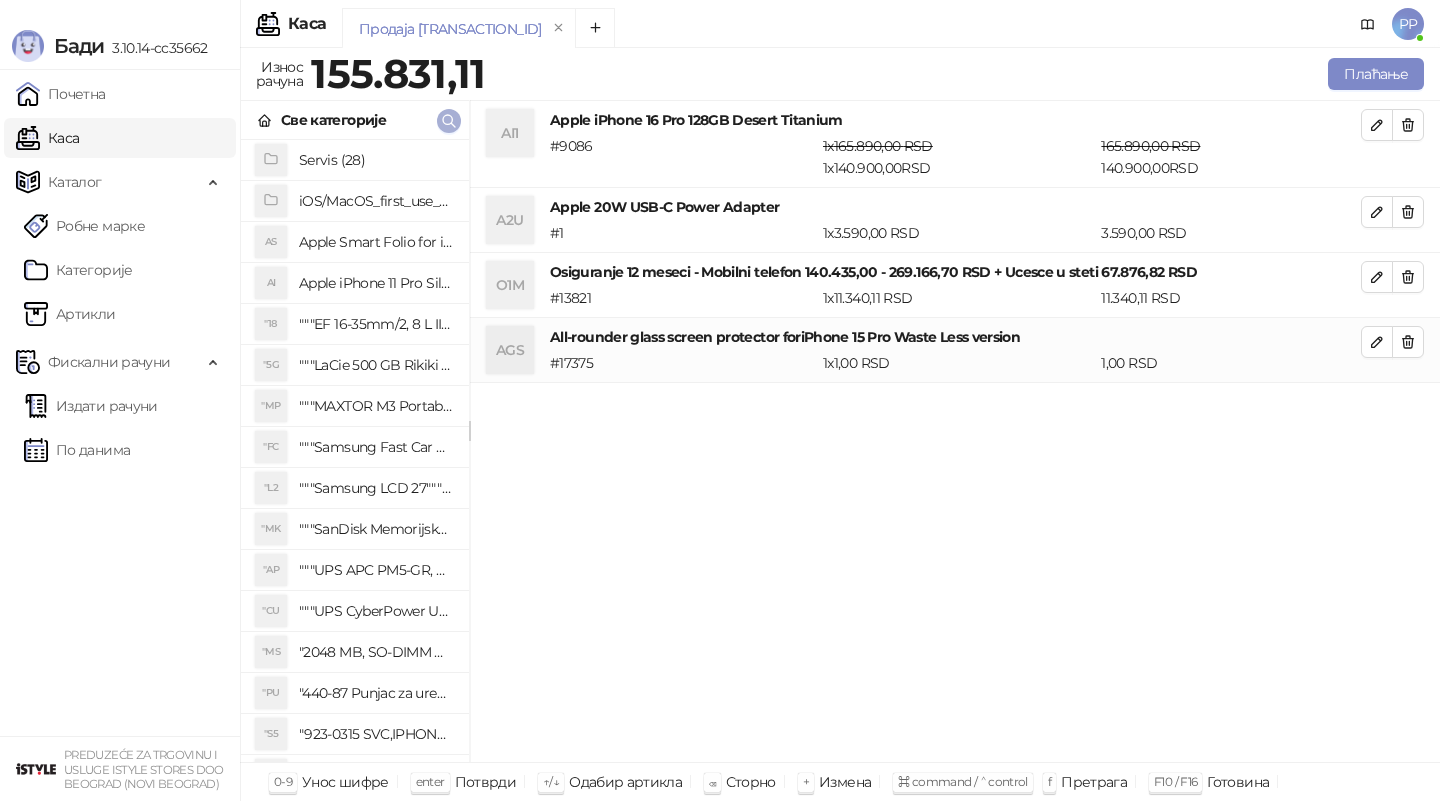click at bounding box center (449, 120) 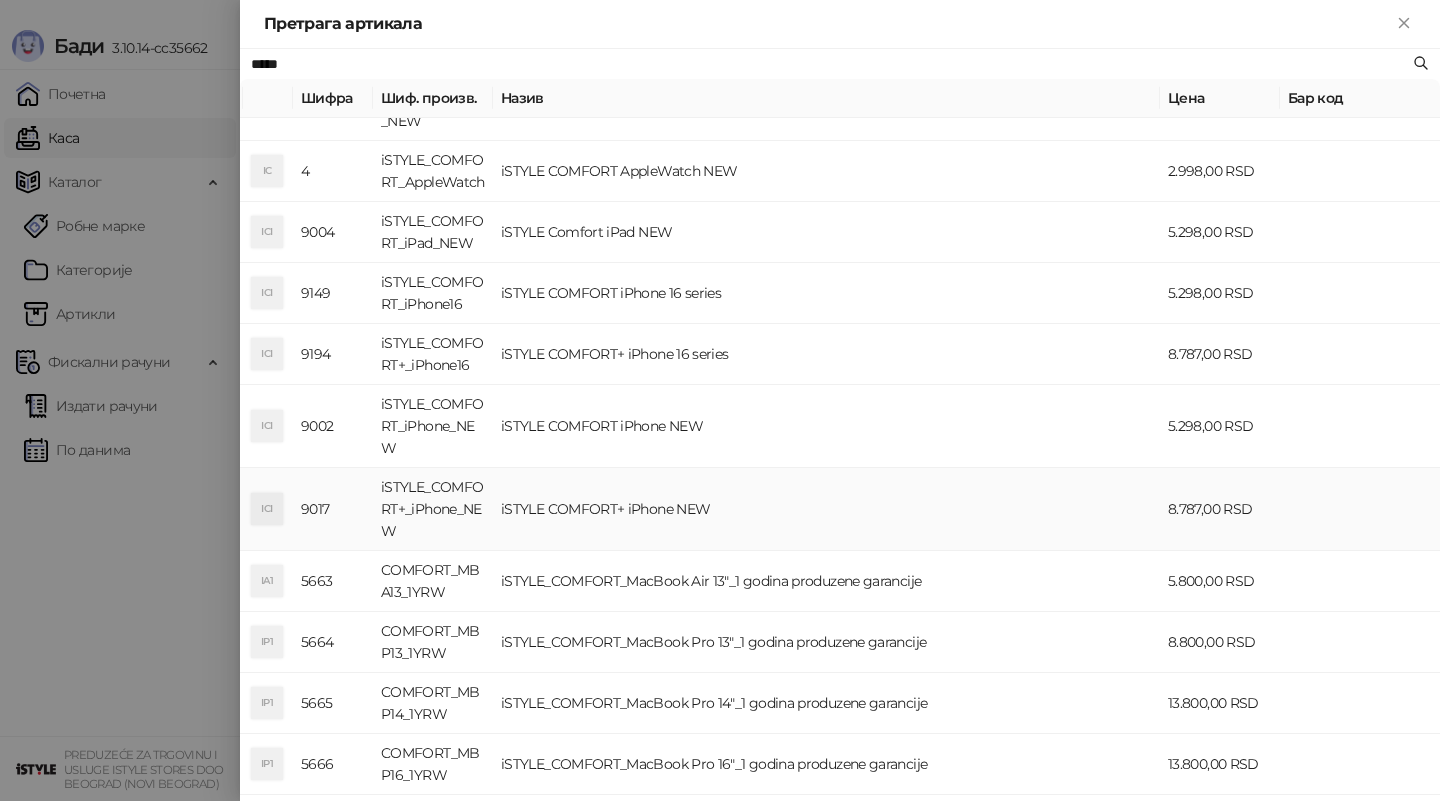scroll, scrollTop: 122, scrollLeft: 0, axis: vertical 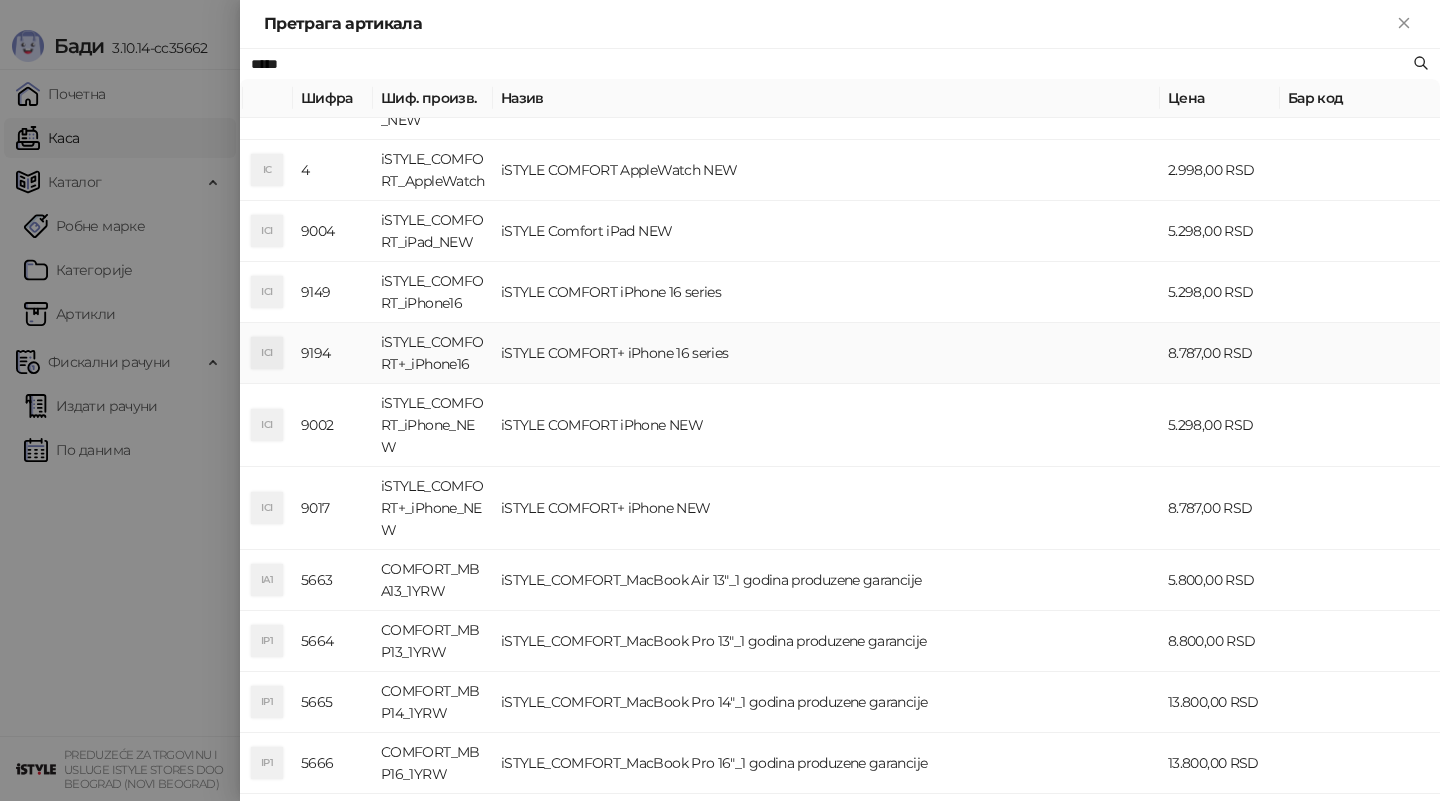 click on "iSTYLE COMFORT+ iPhone 16 series" at bounding box center (826, 353) 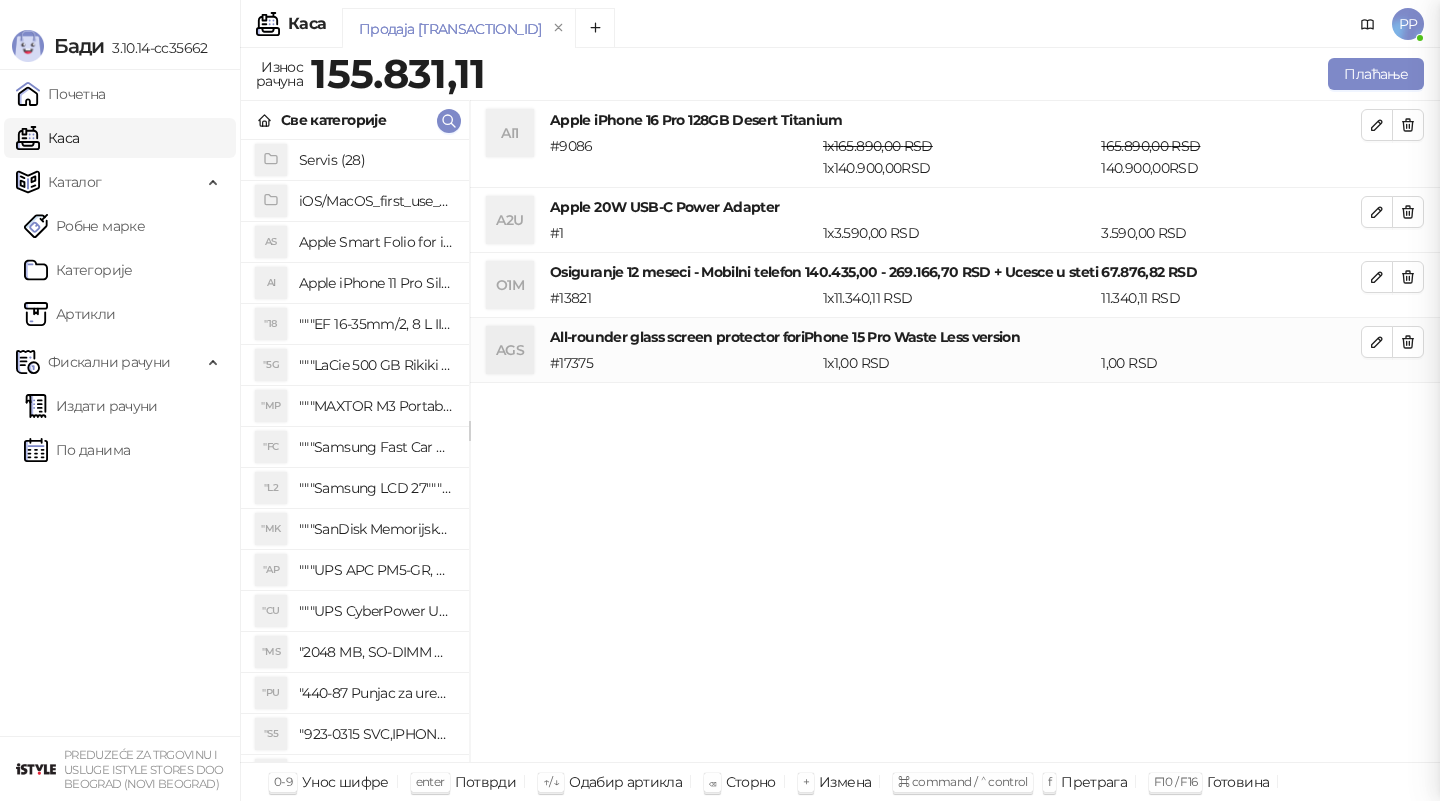 scroll, scrollTop: 0, scrollLeft: 0, axis: both 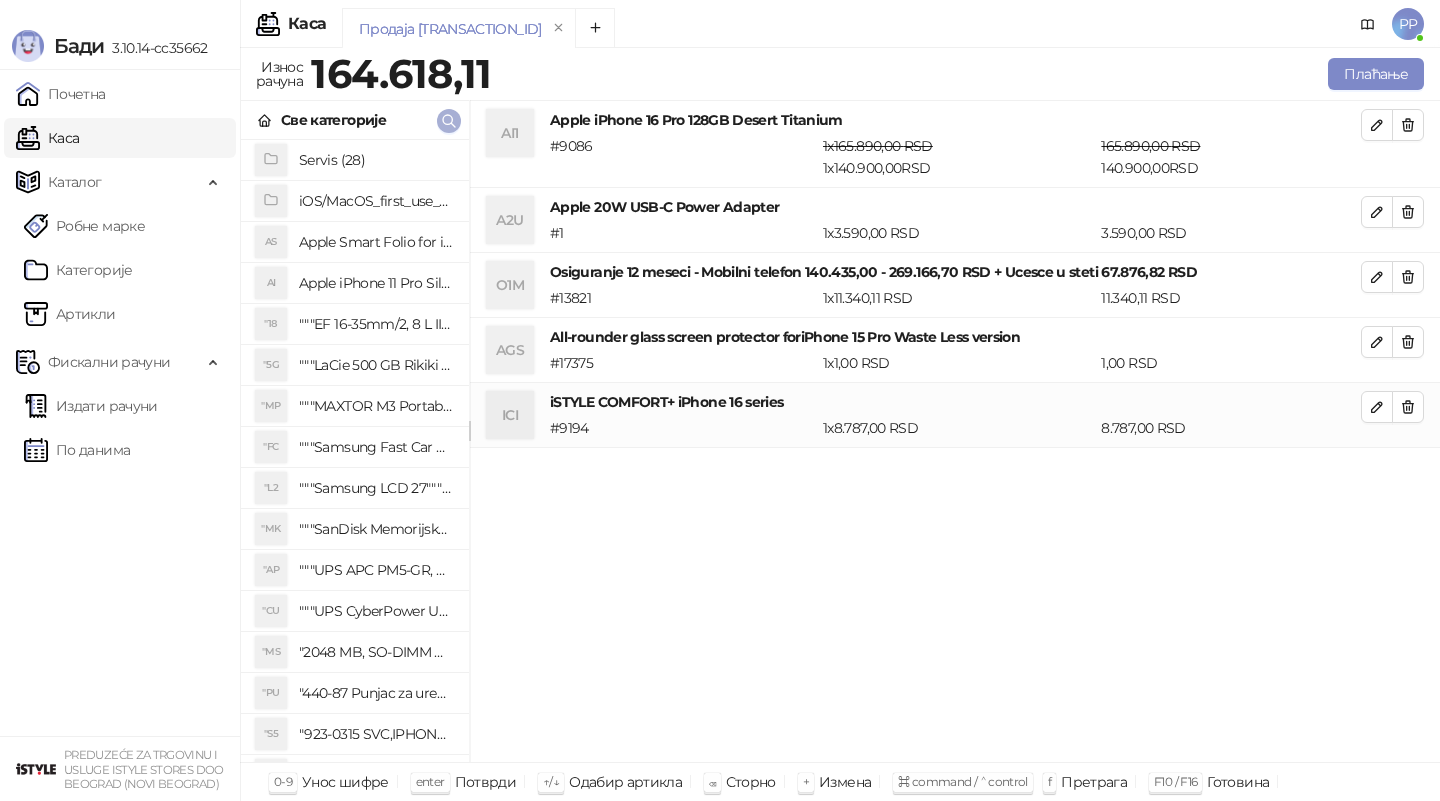 click 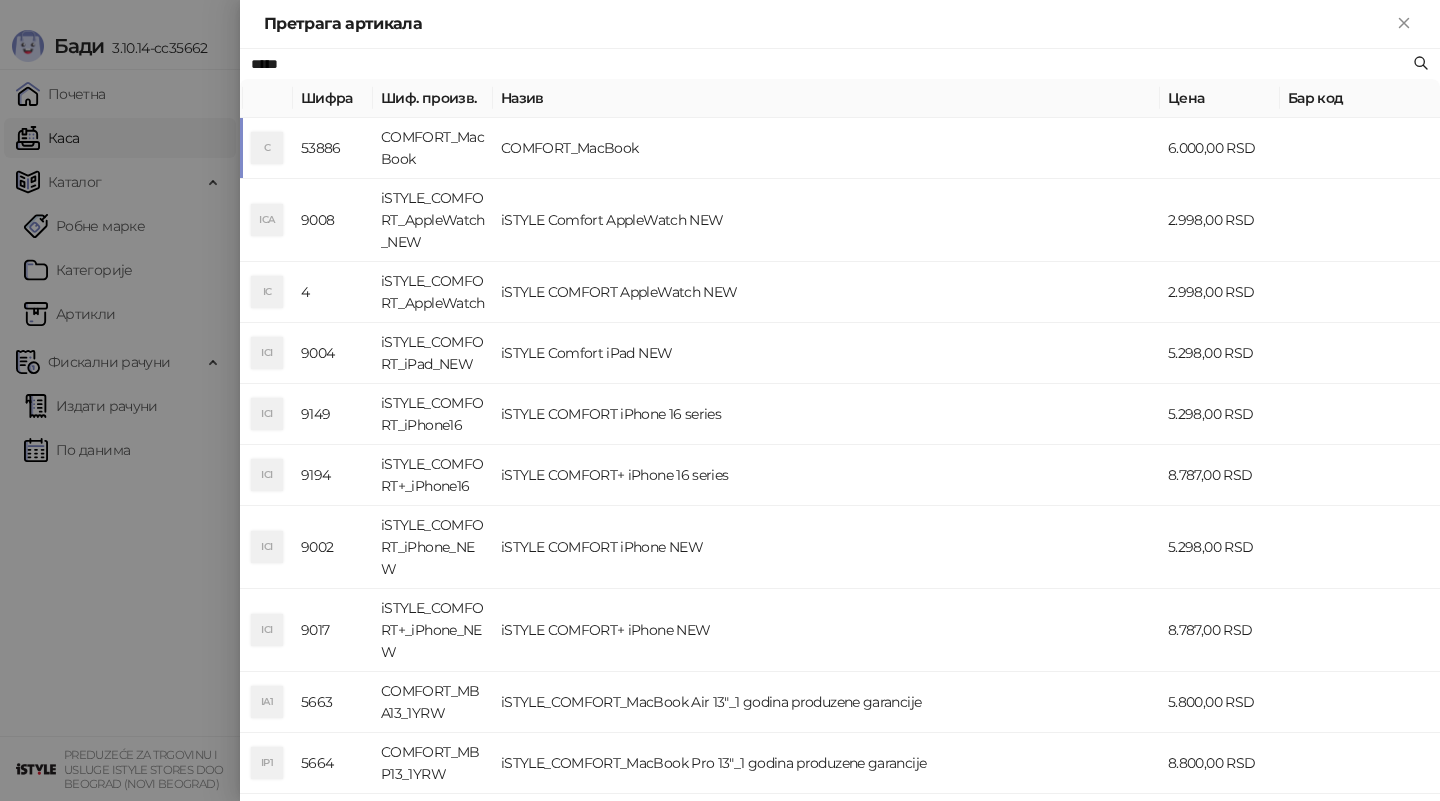 type on "*" 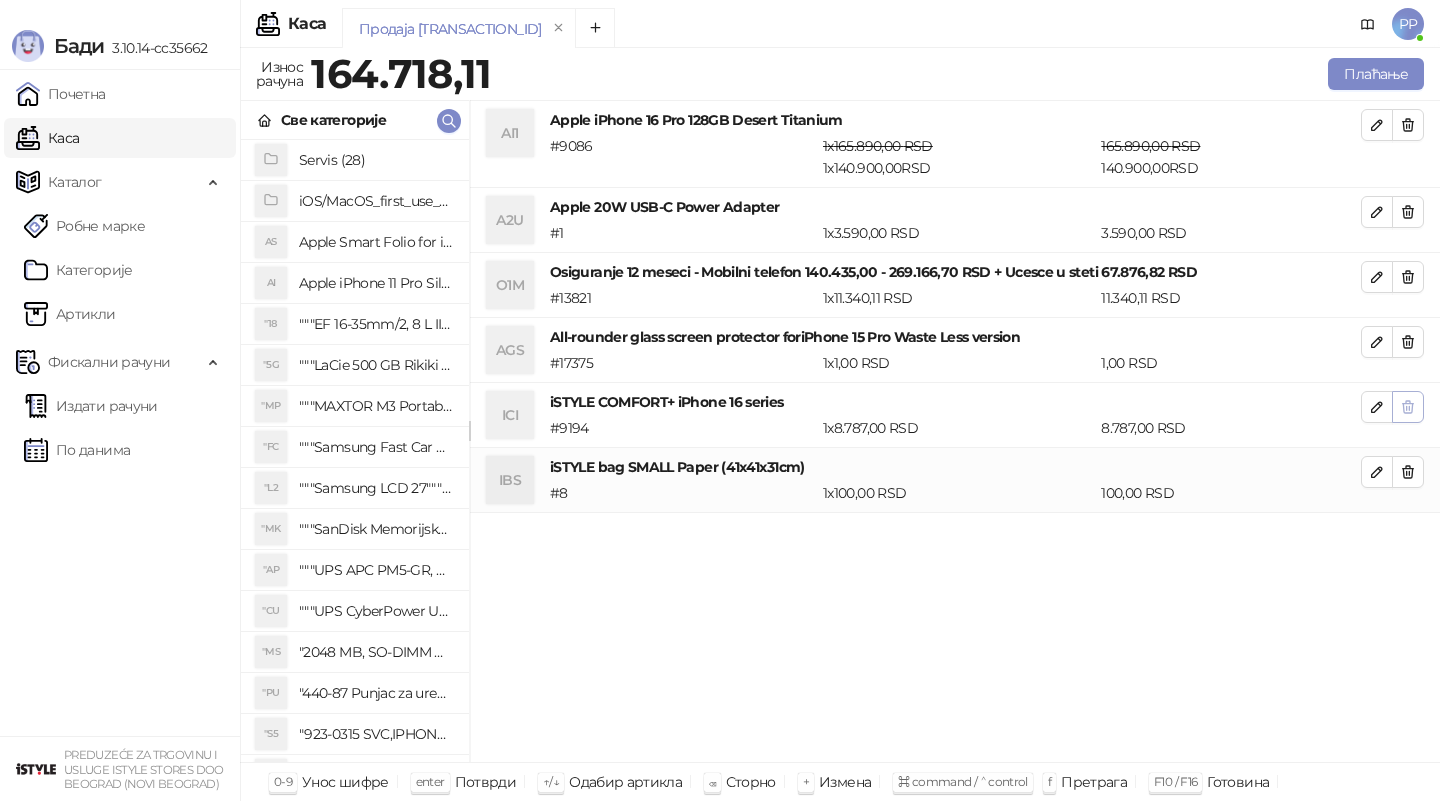 click 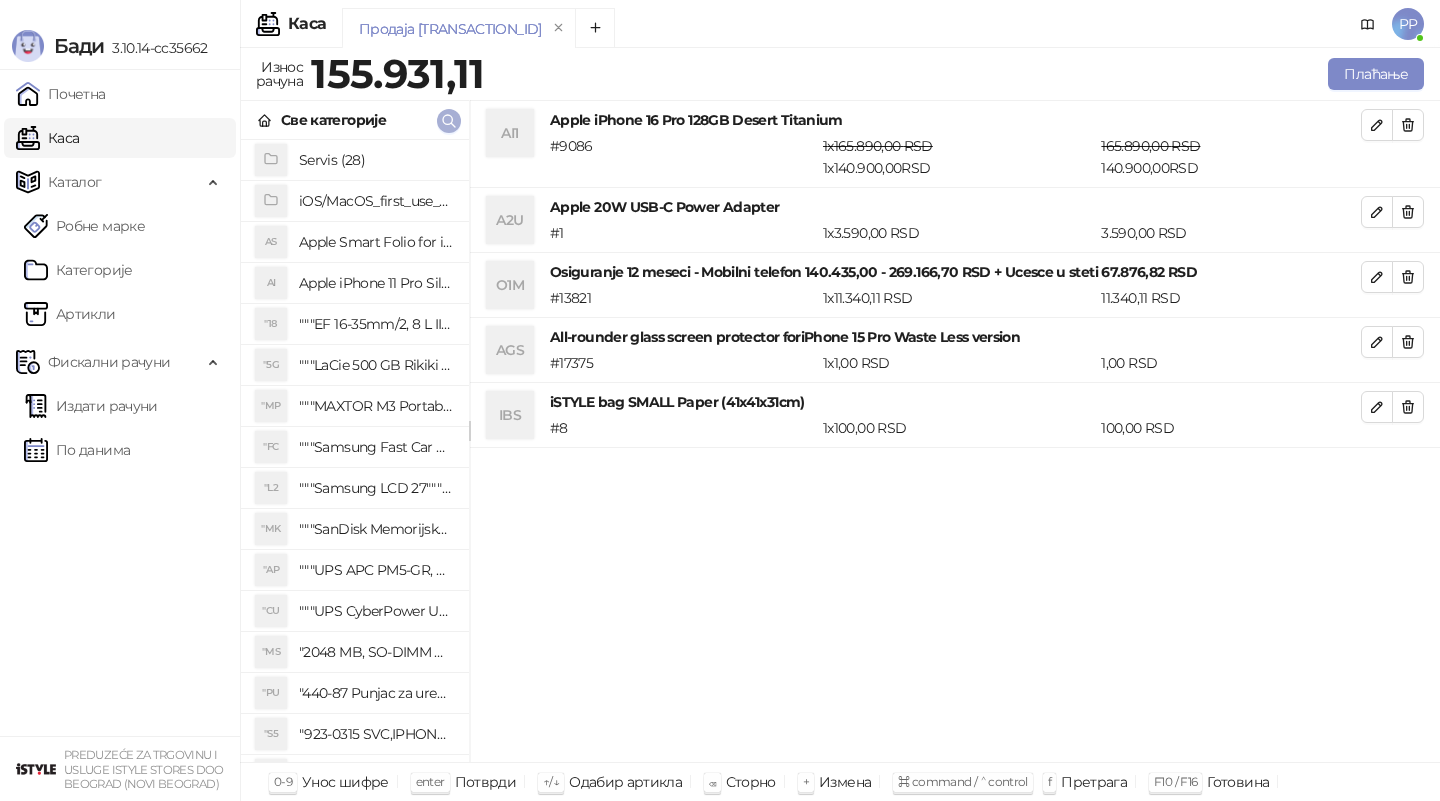 click 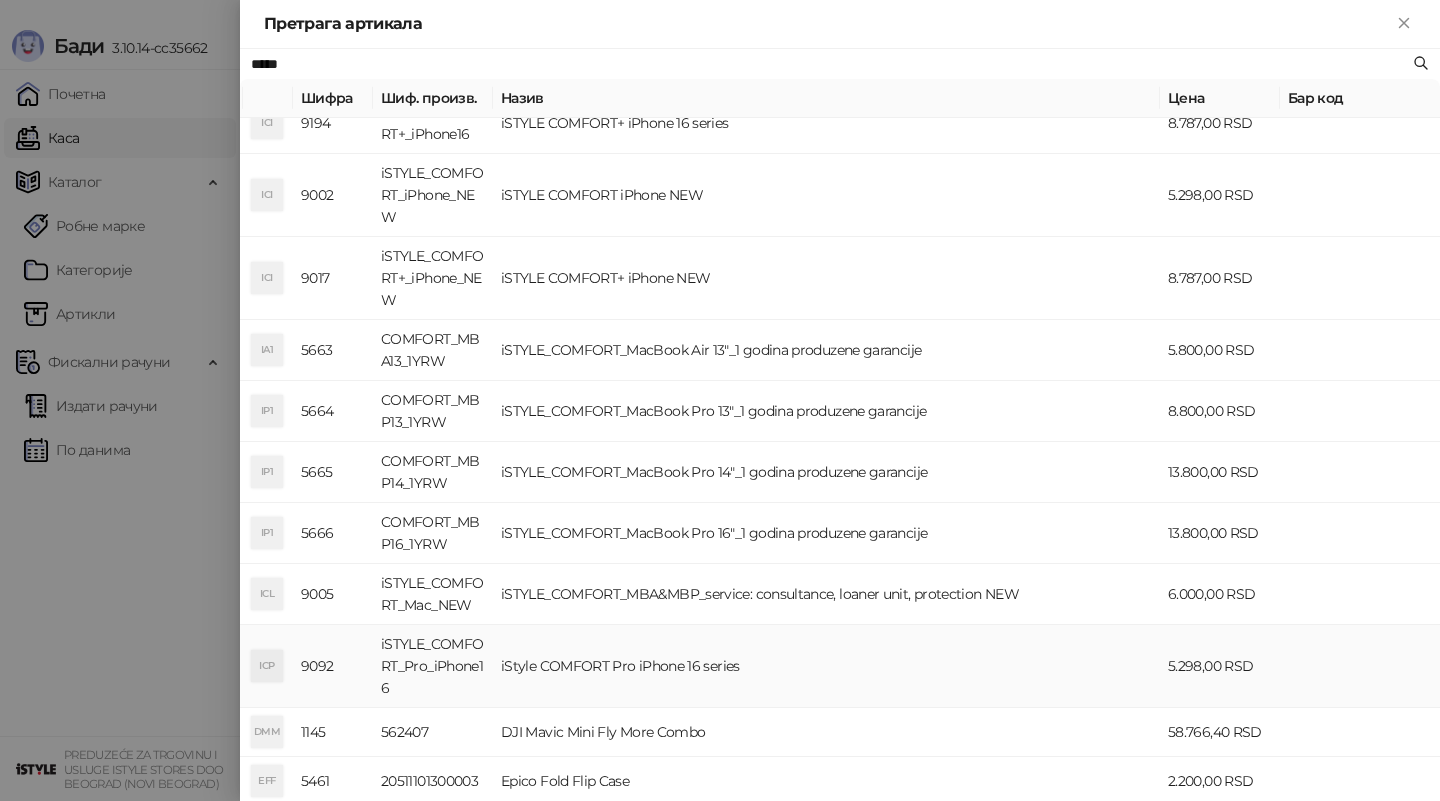 scroll, scrollTop: 356, scrollLeft: 0, axis: vertical 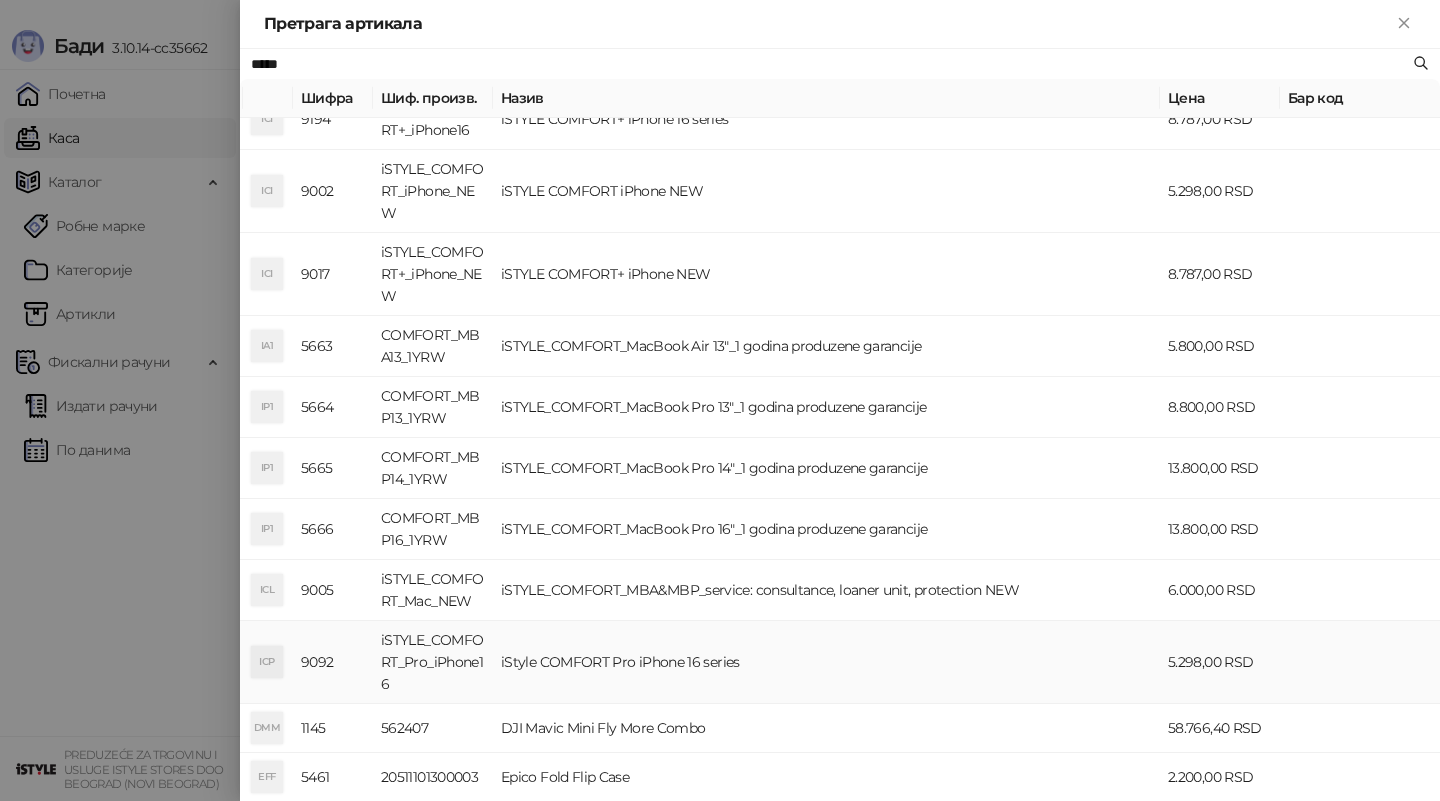 type on "*****" 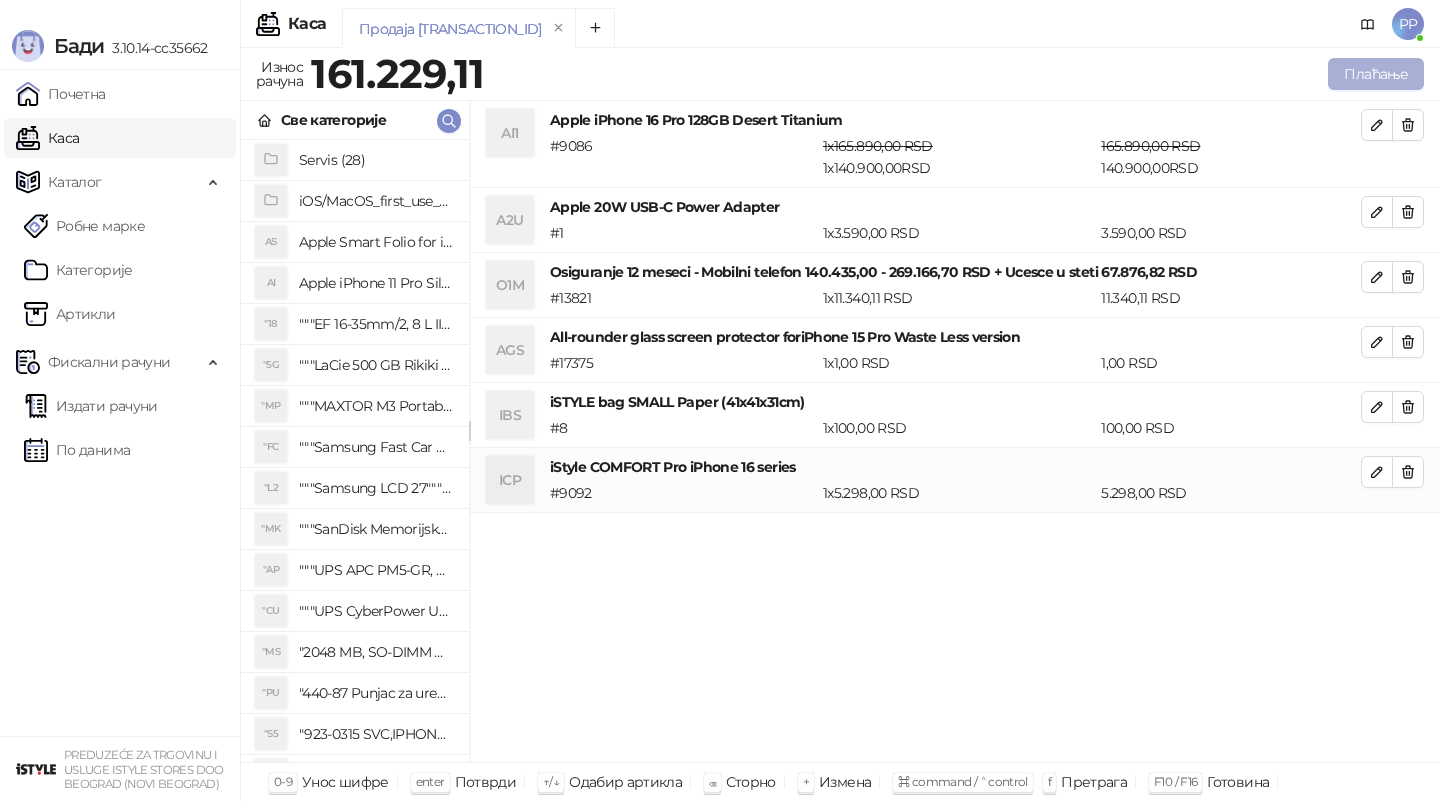 click on "Плаћање" at bounding box center (1376, 74) 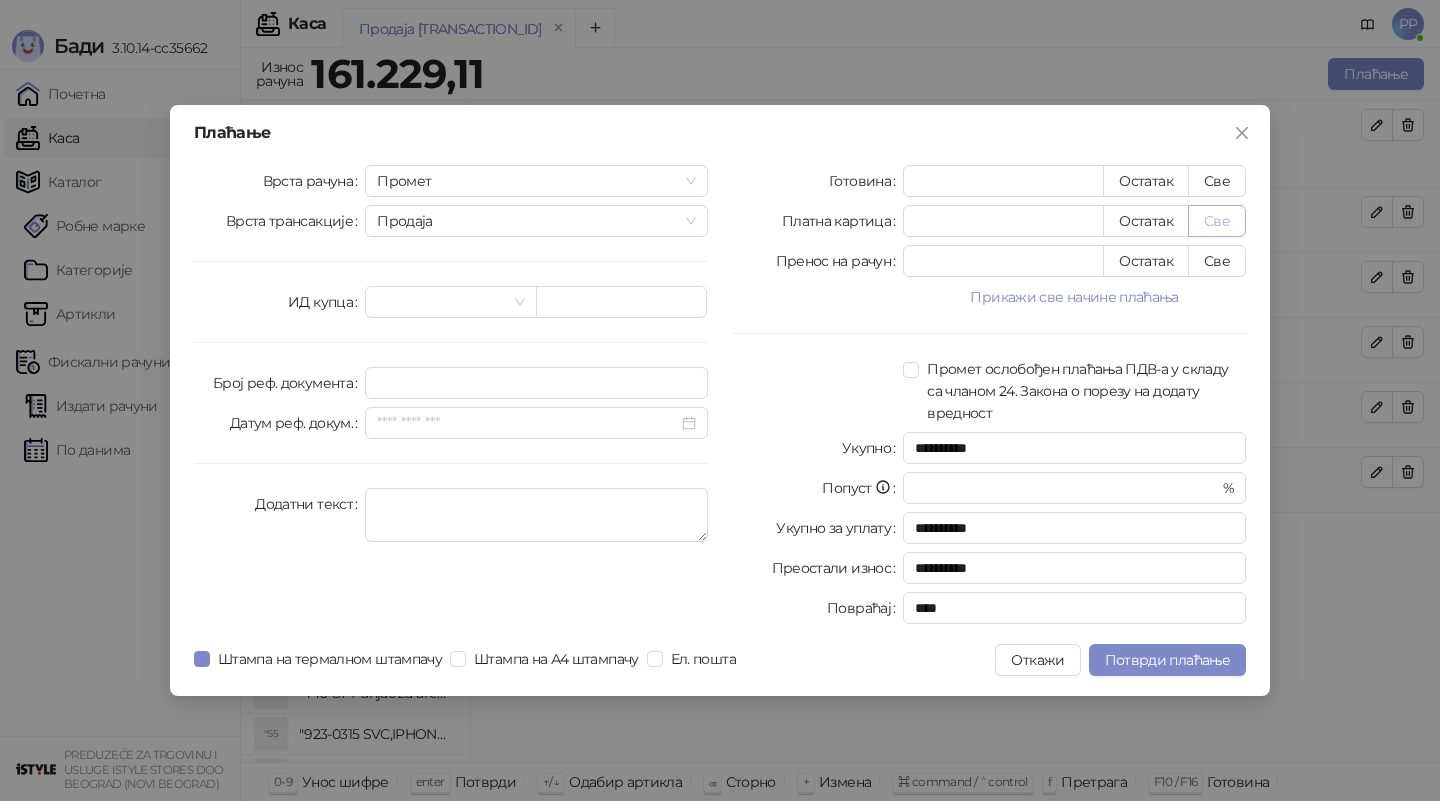 click on "Све" at bounding box center [1217, 221] 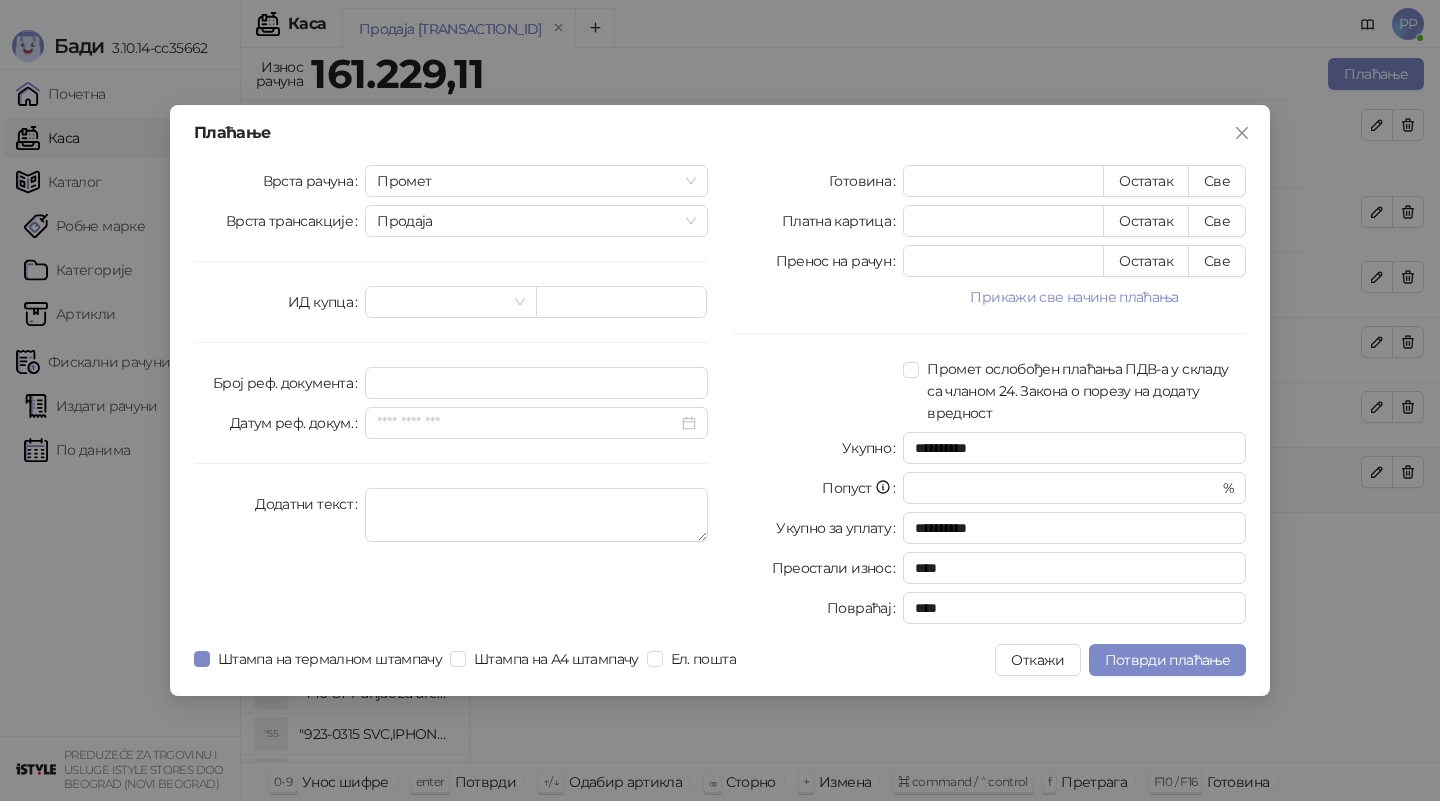 click on "**********" at bounding box center [720, 400] 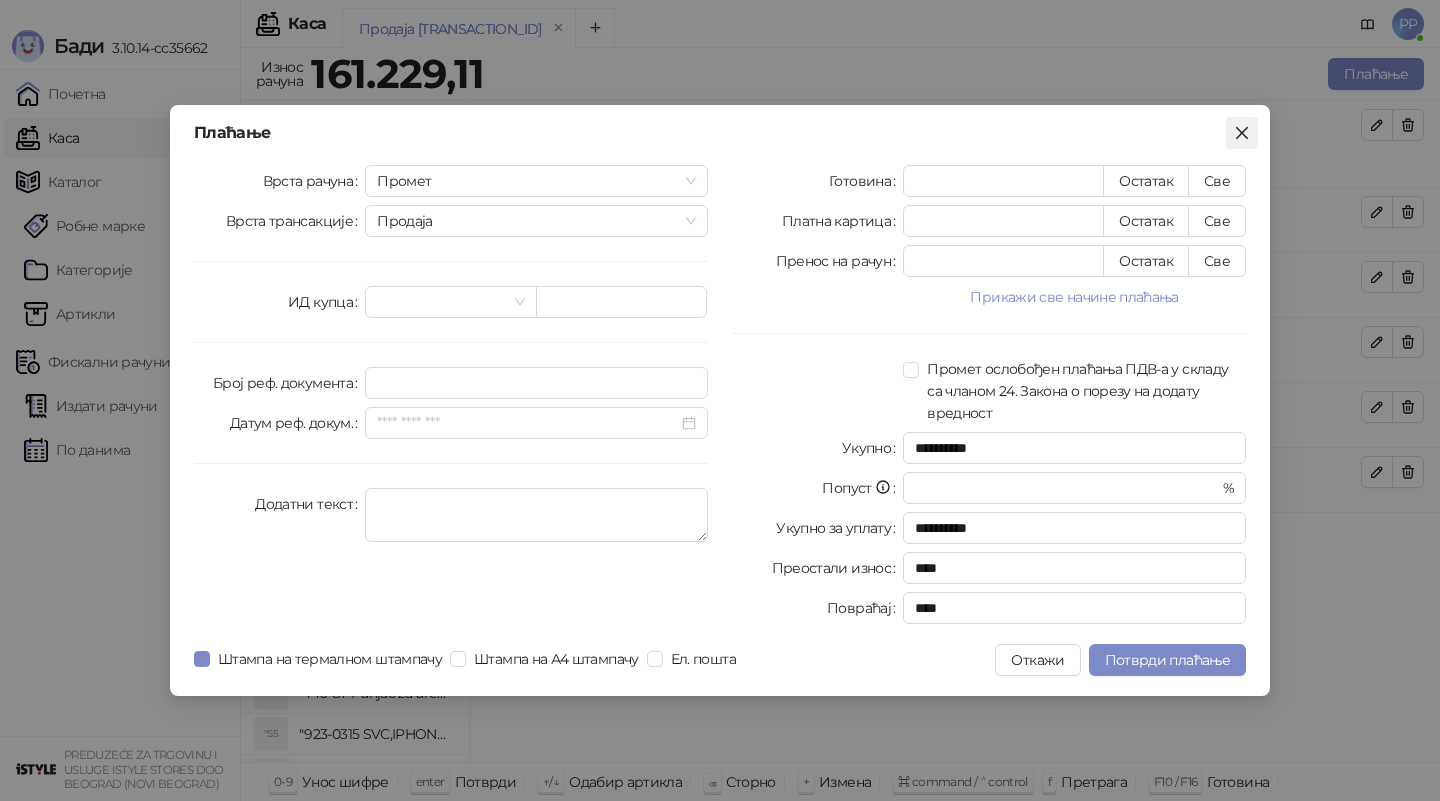 click at bounding box center (1242, 133) 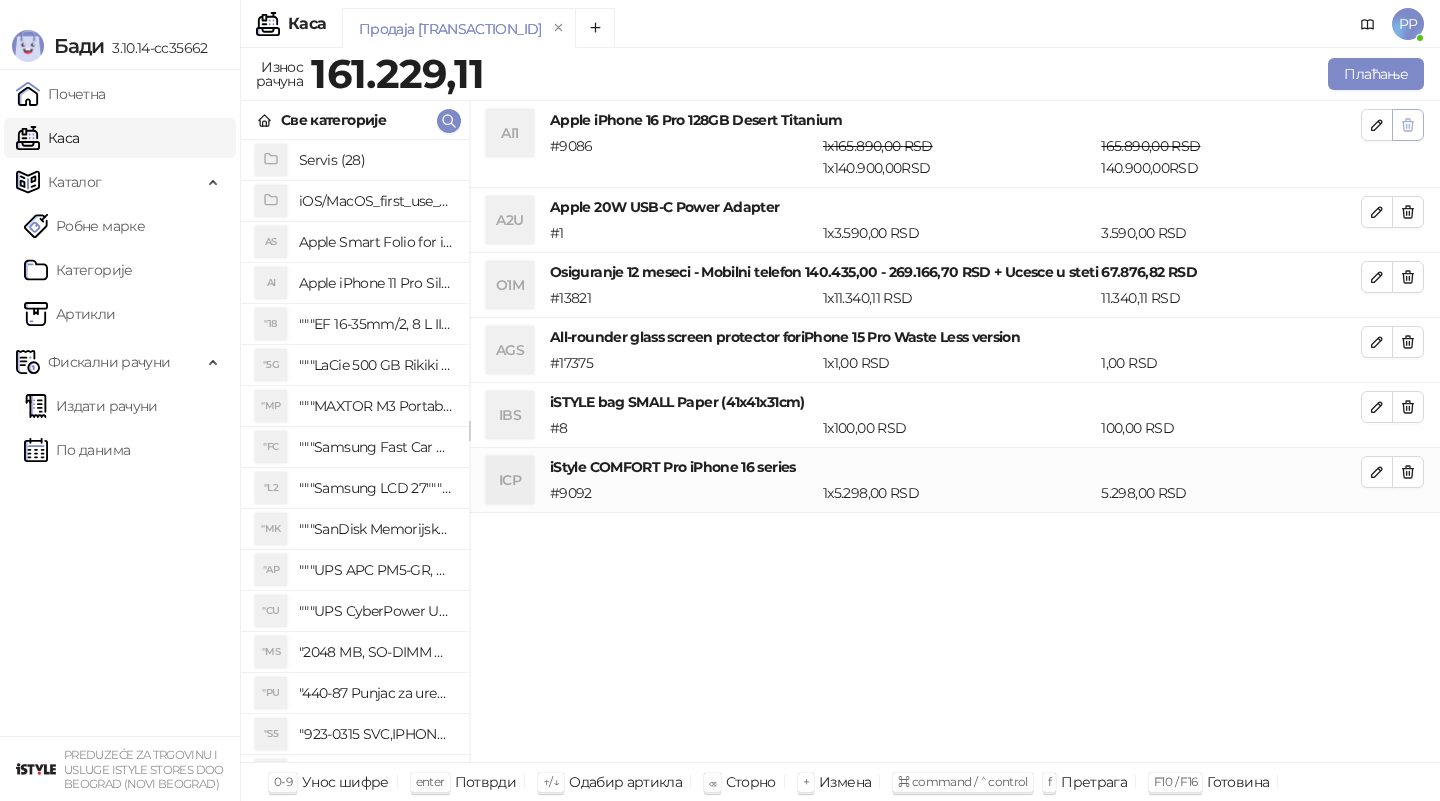 click 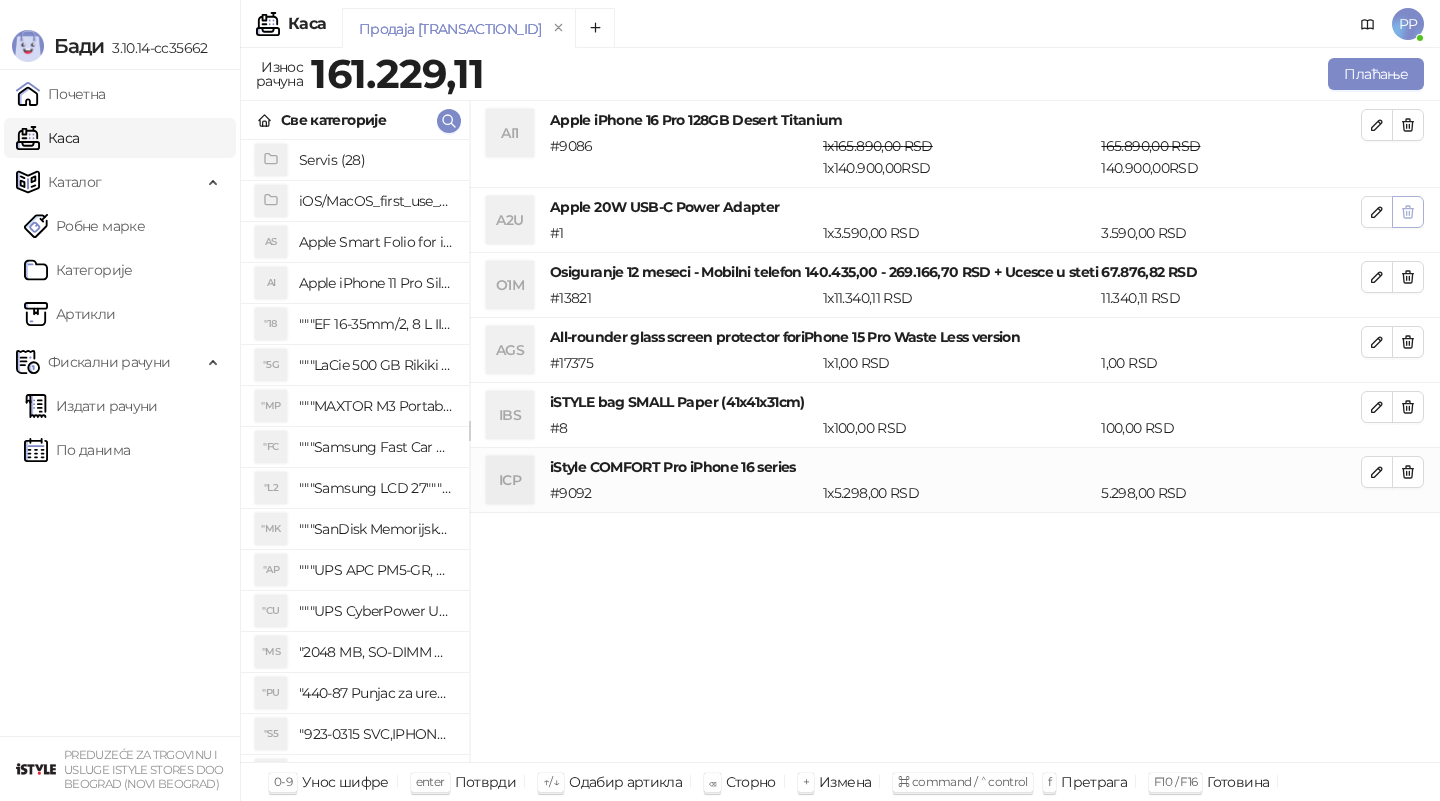 click 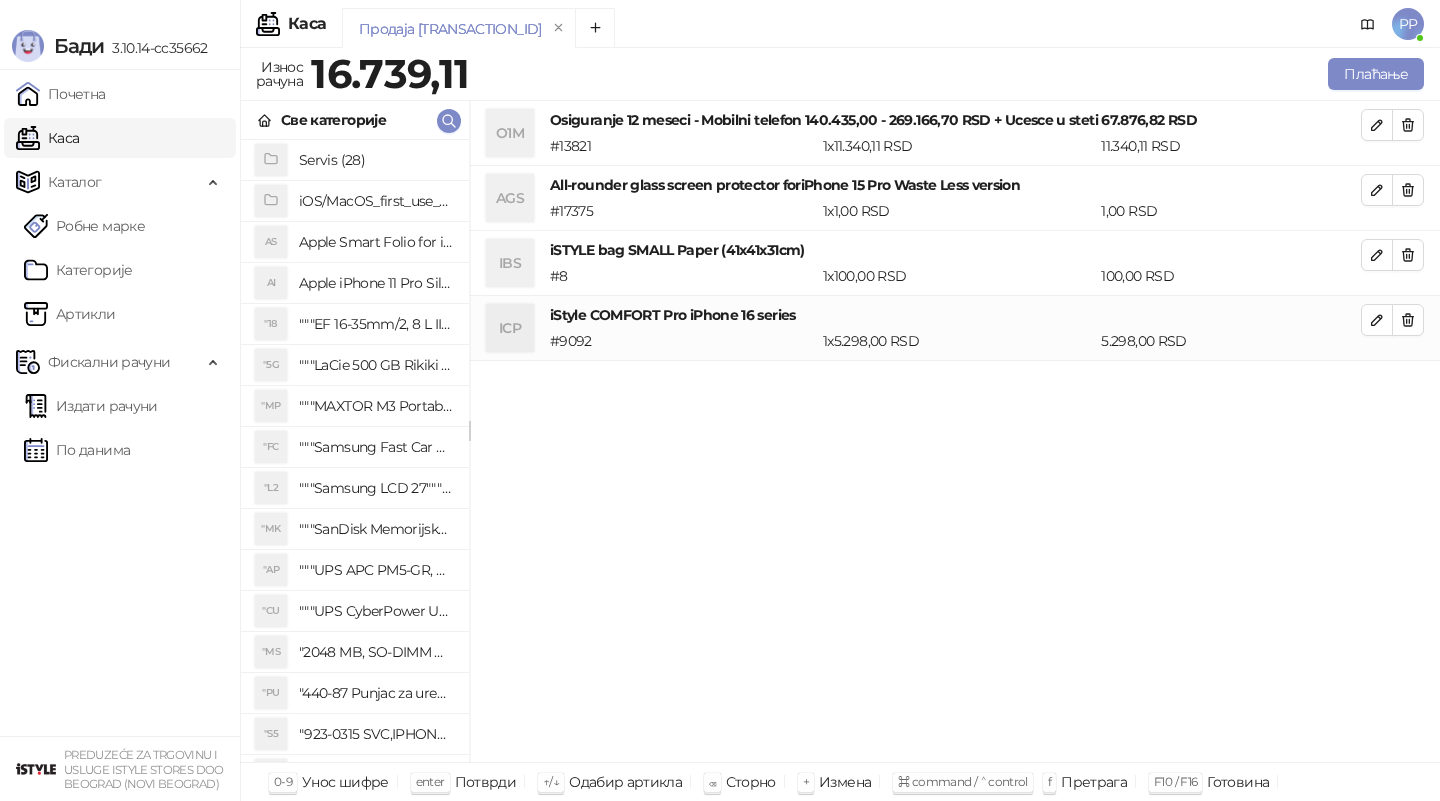 click 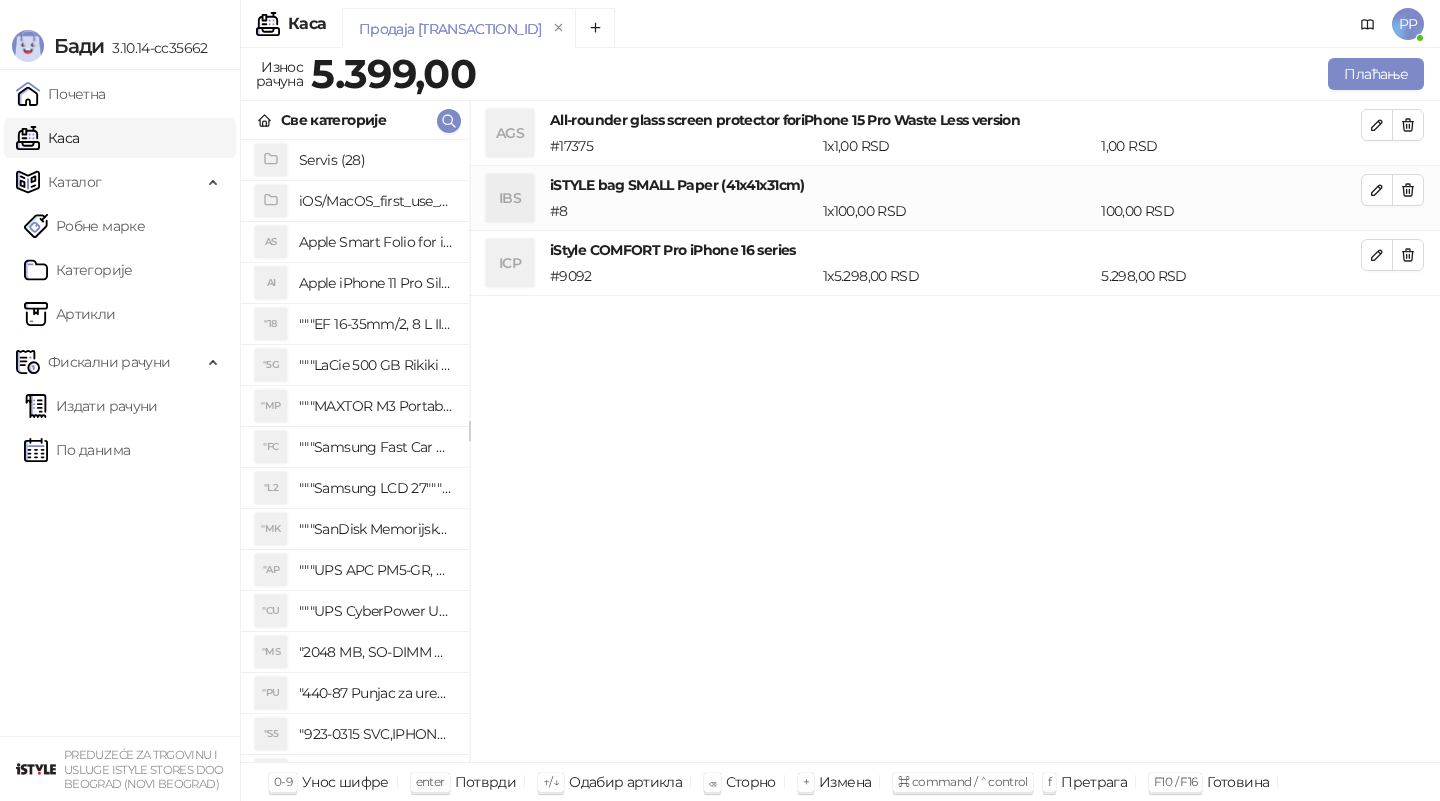 click 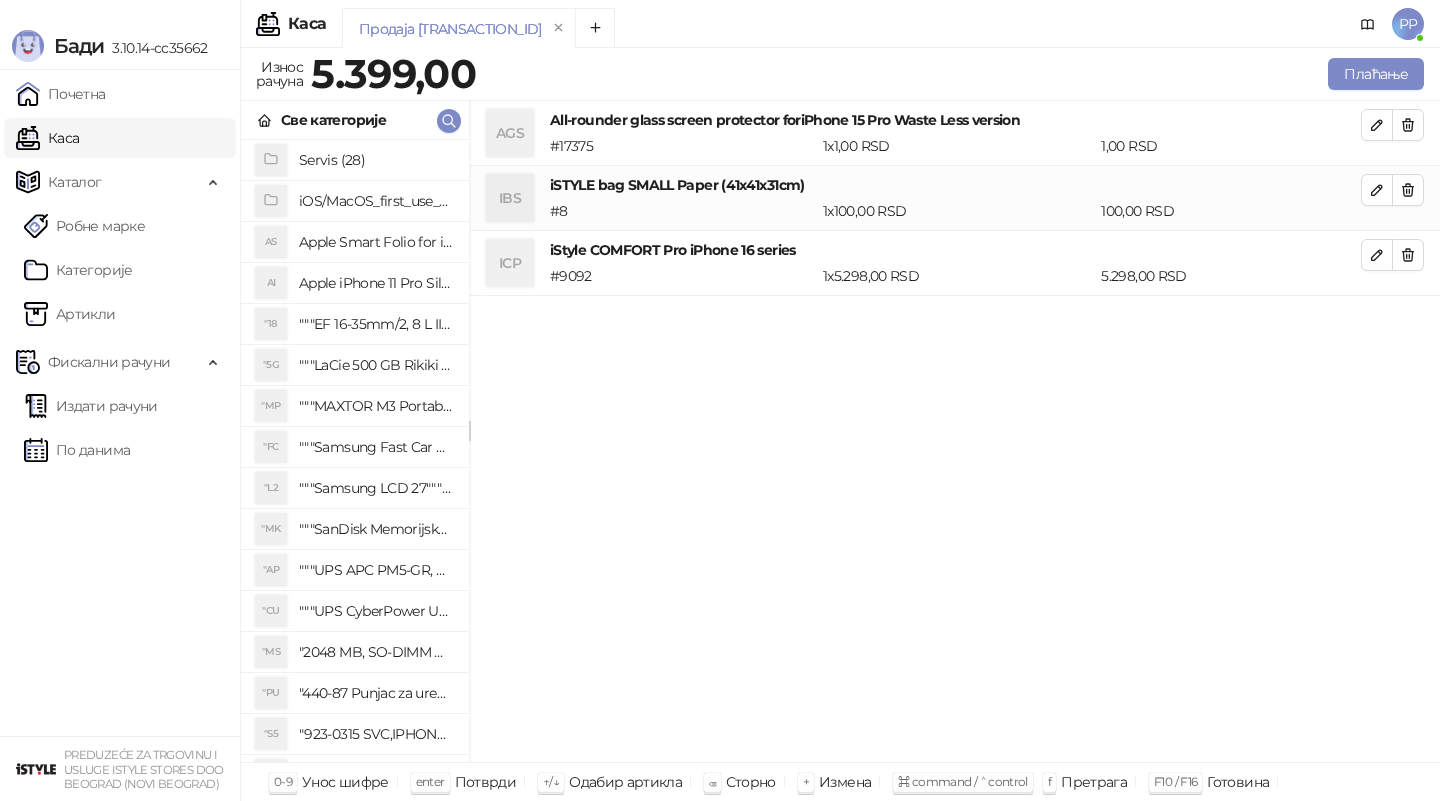 click 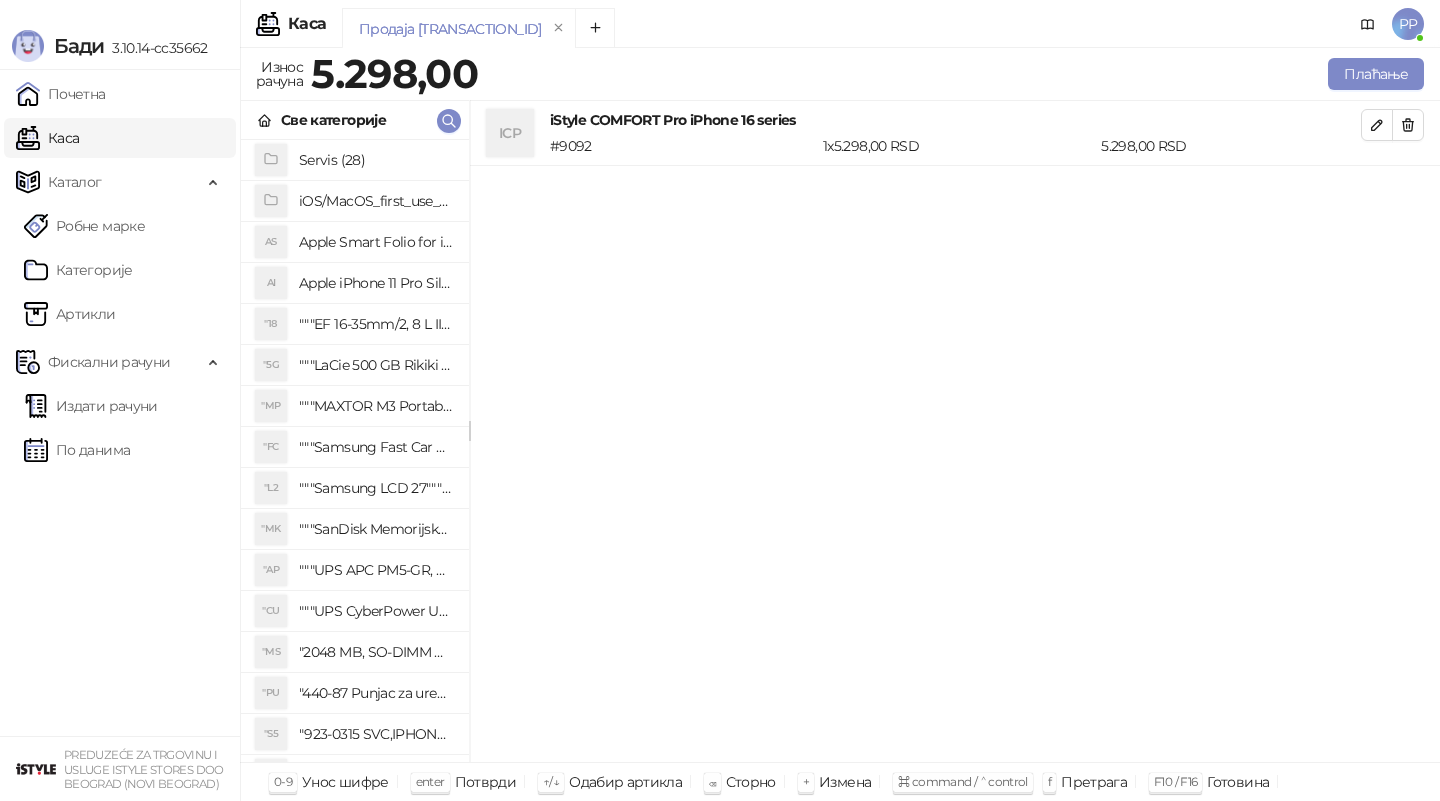 click 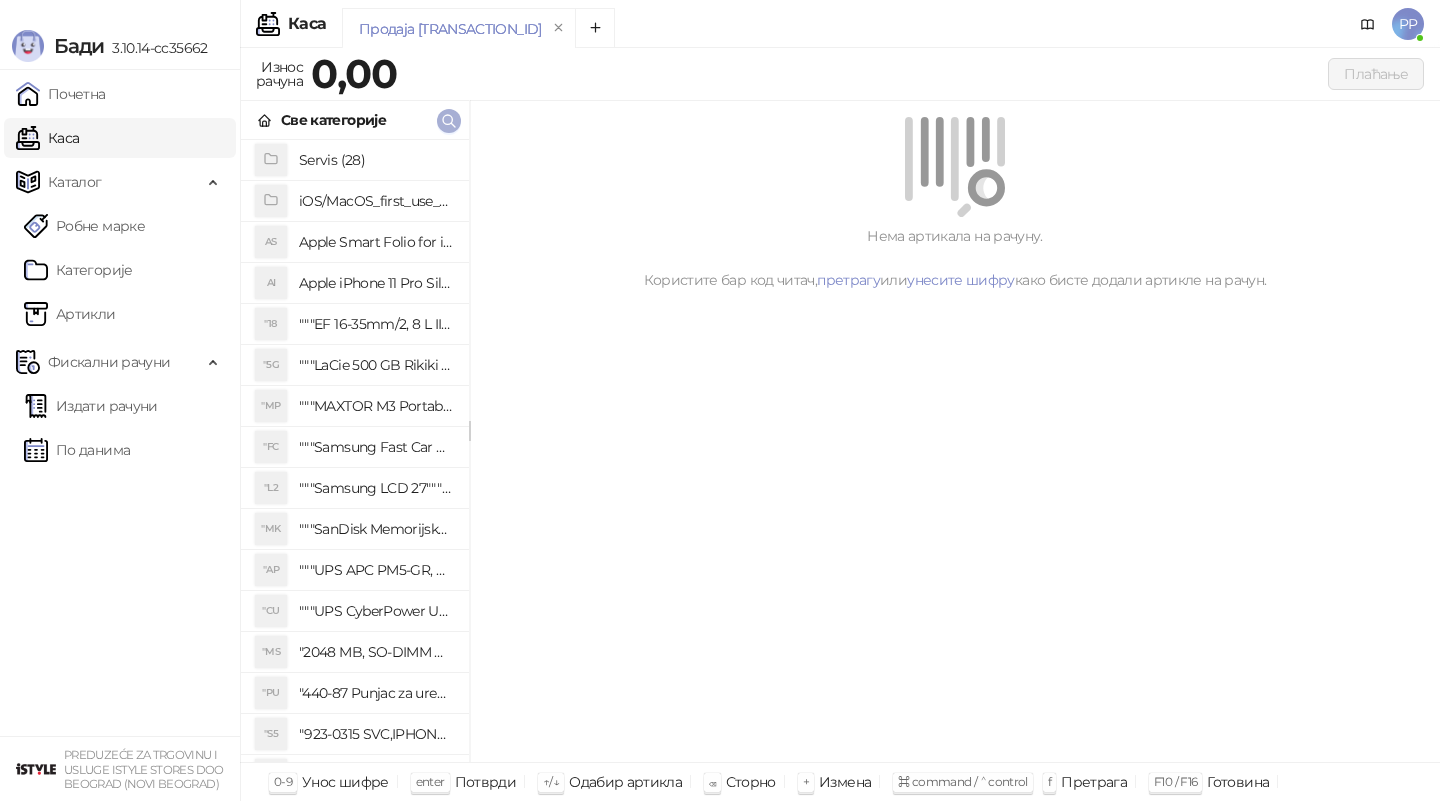 click 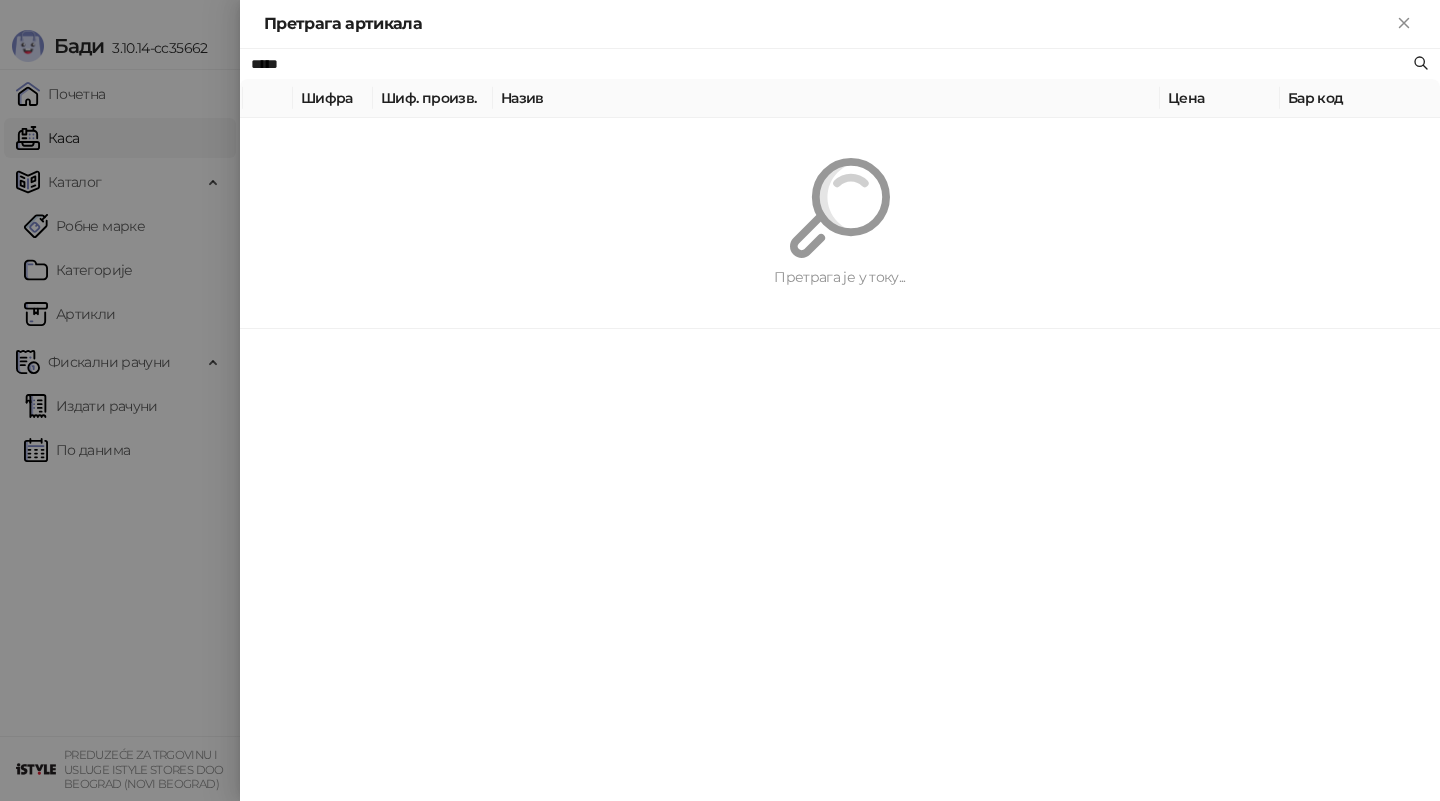 paste on "**********" 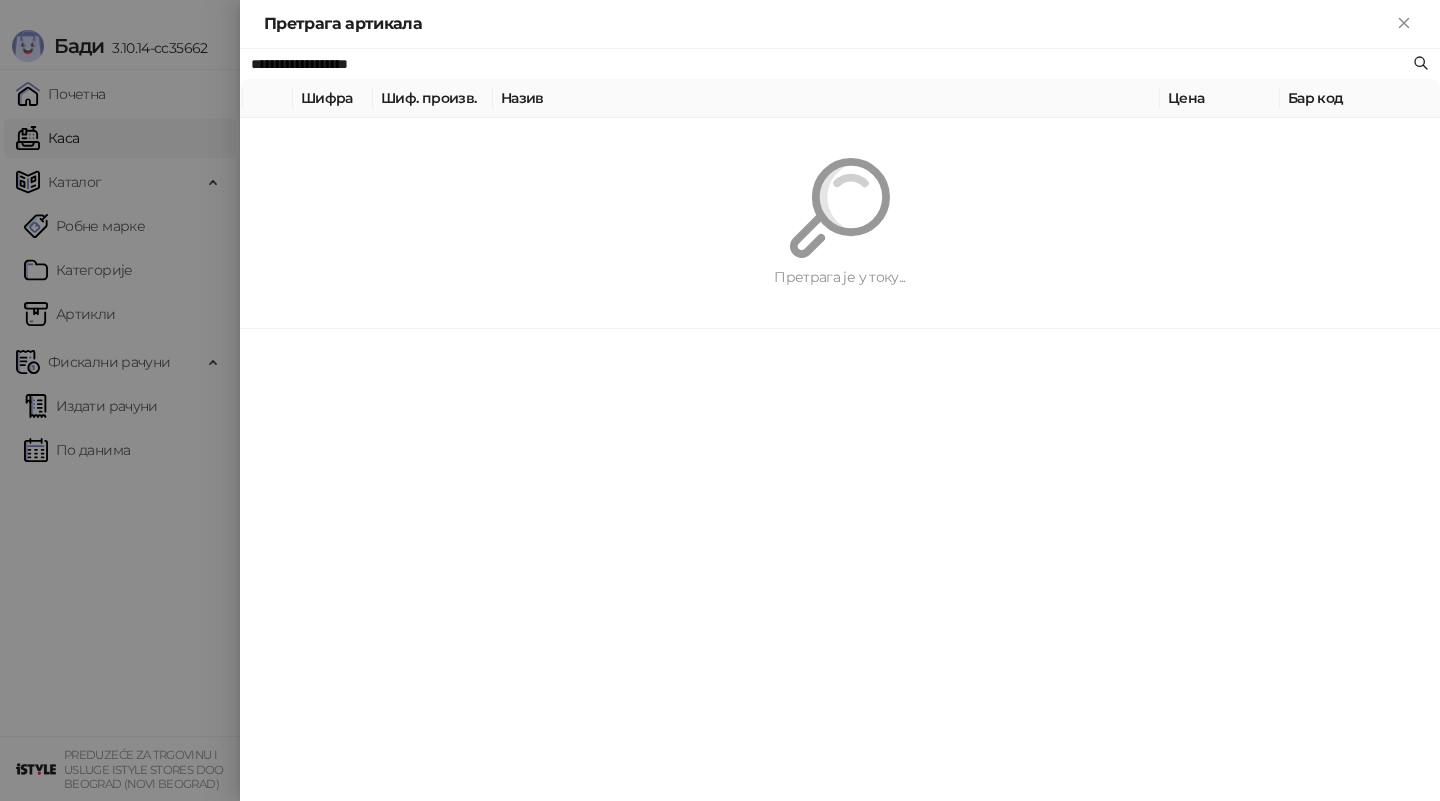 type on "**********" 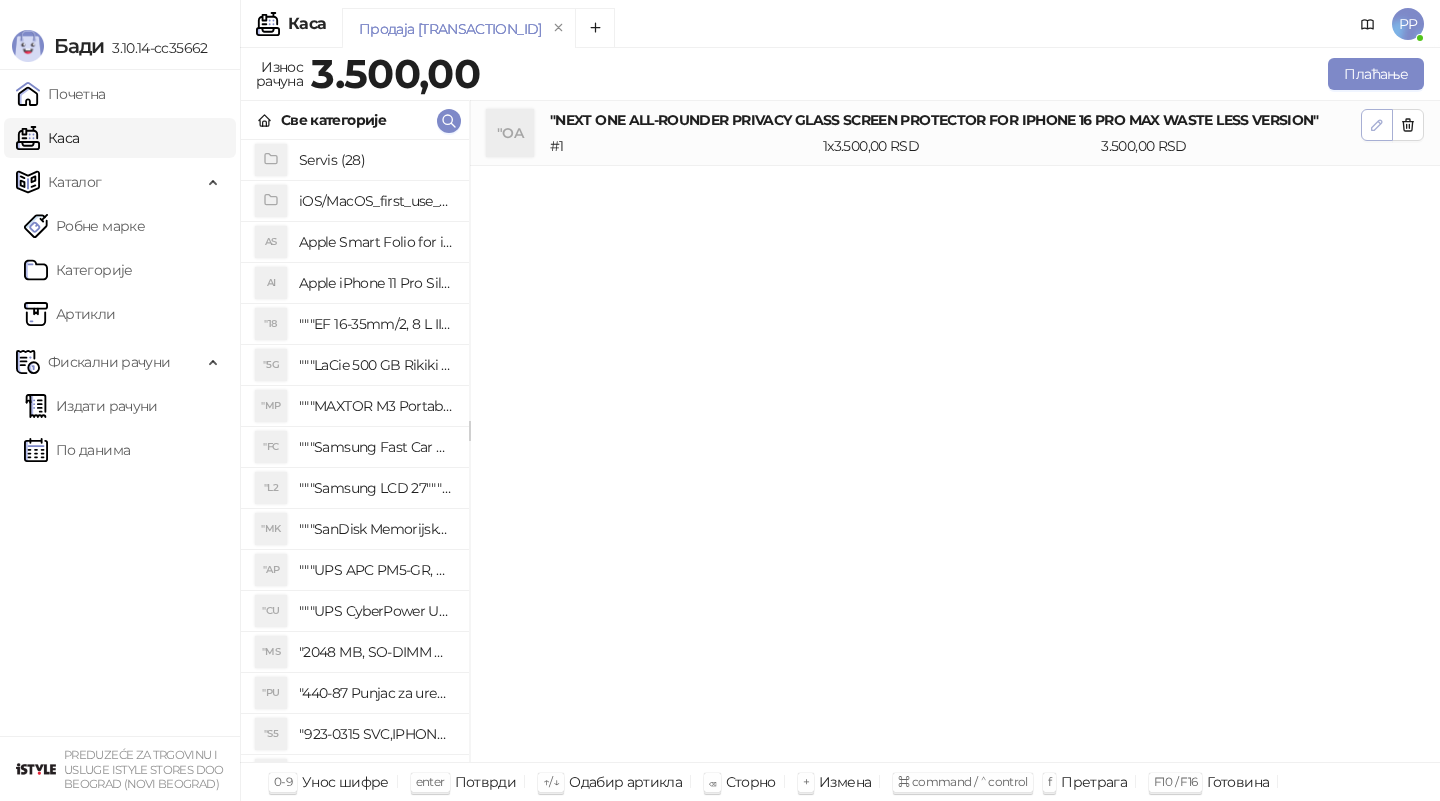 click 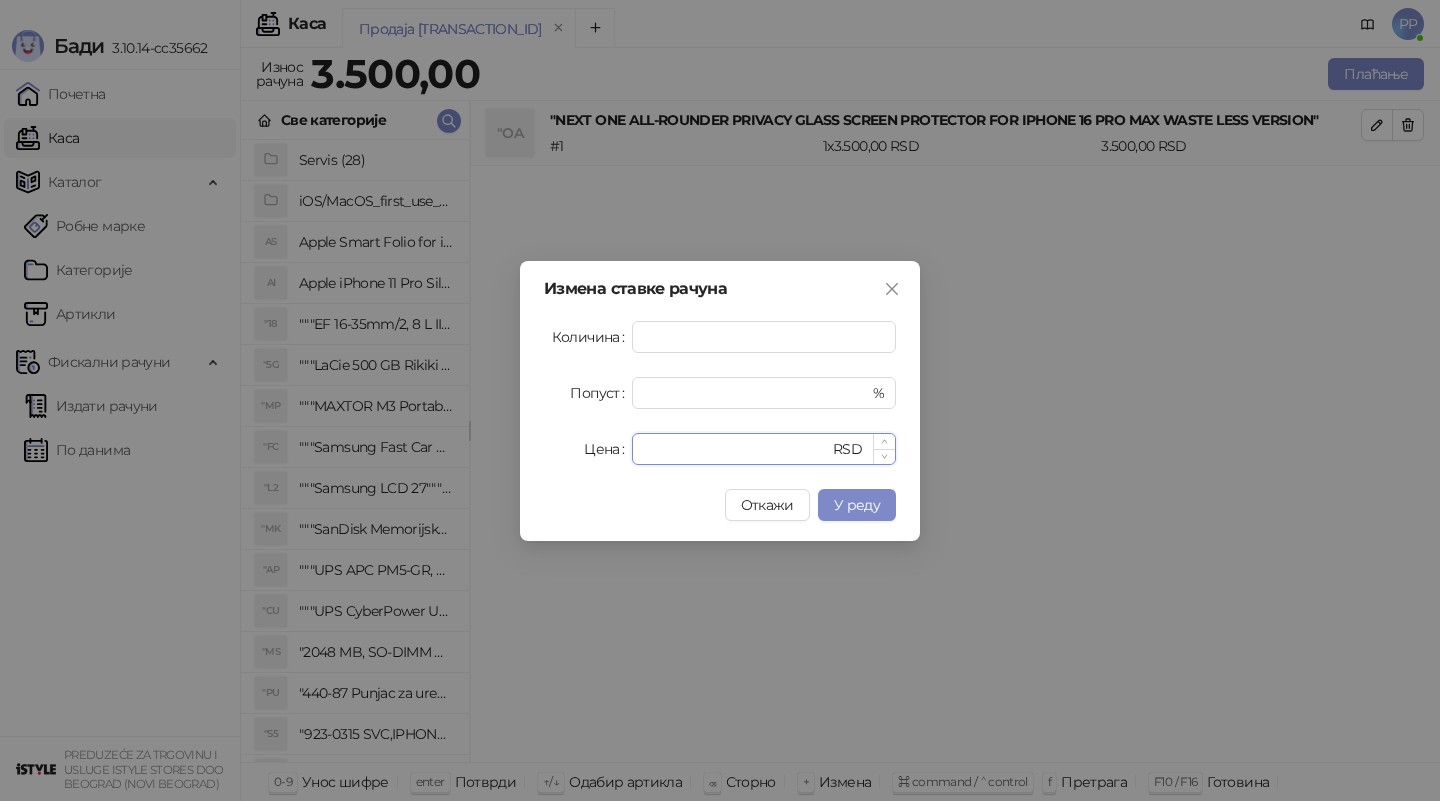 click on "****" at bounding box center (736, 449) 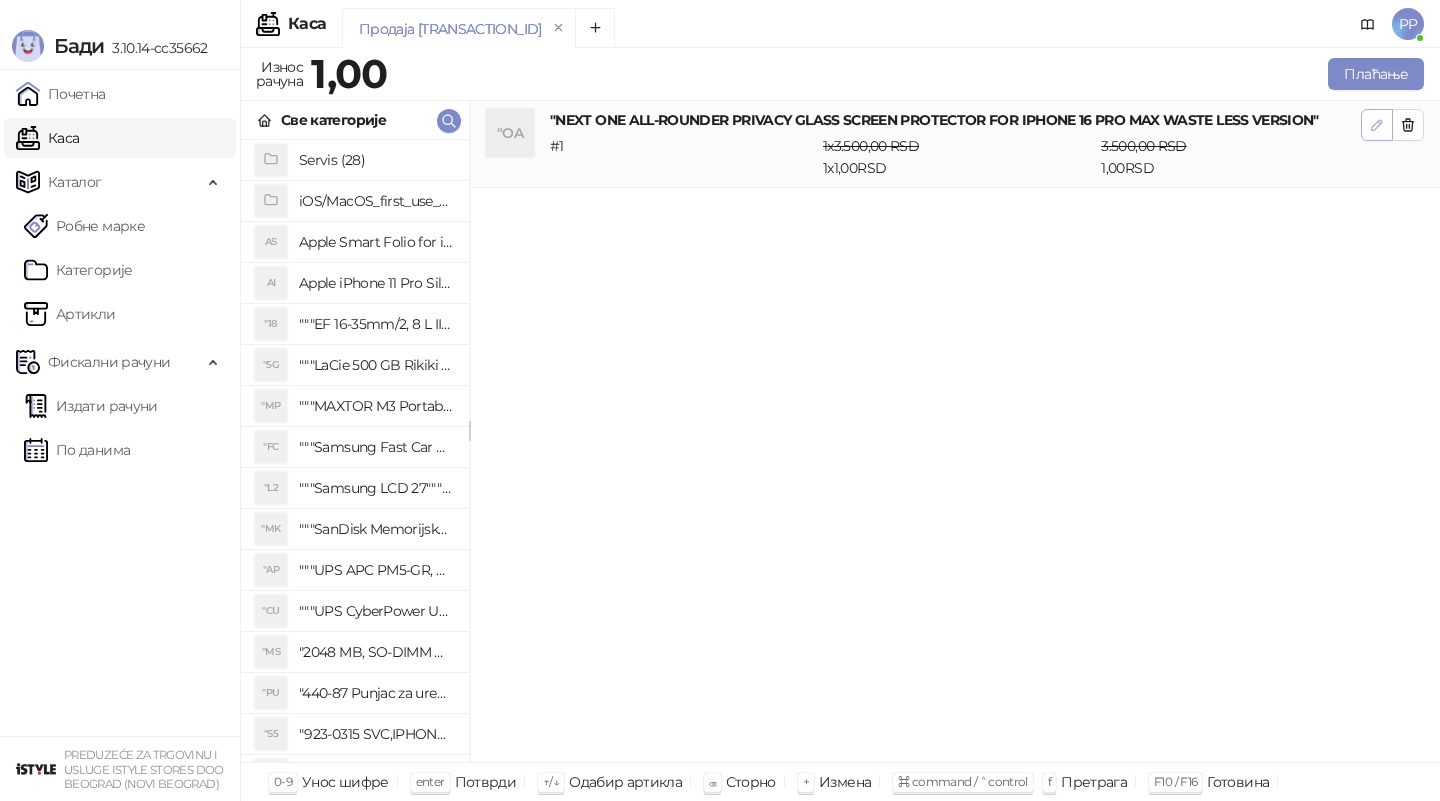 click 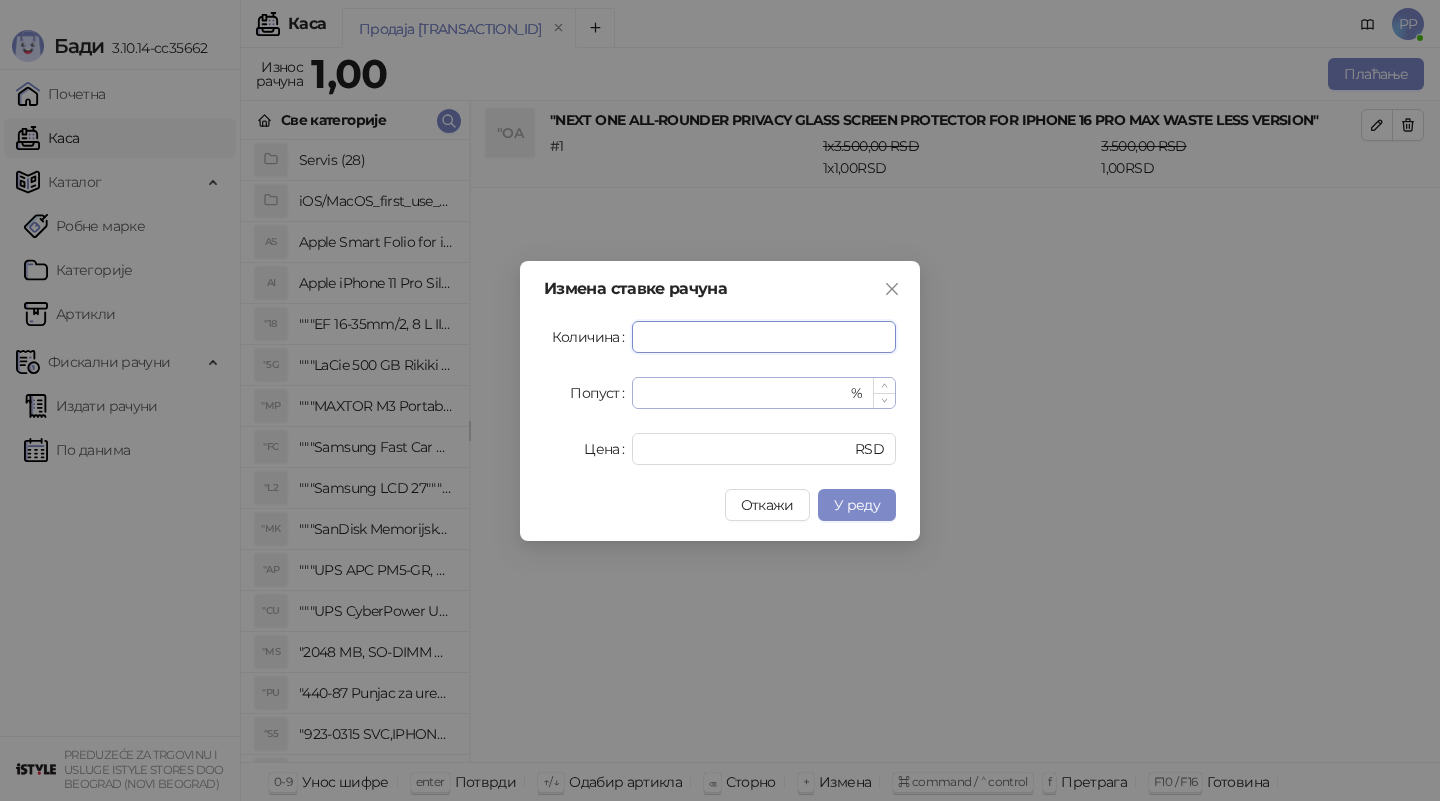 type on "*" 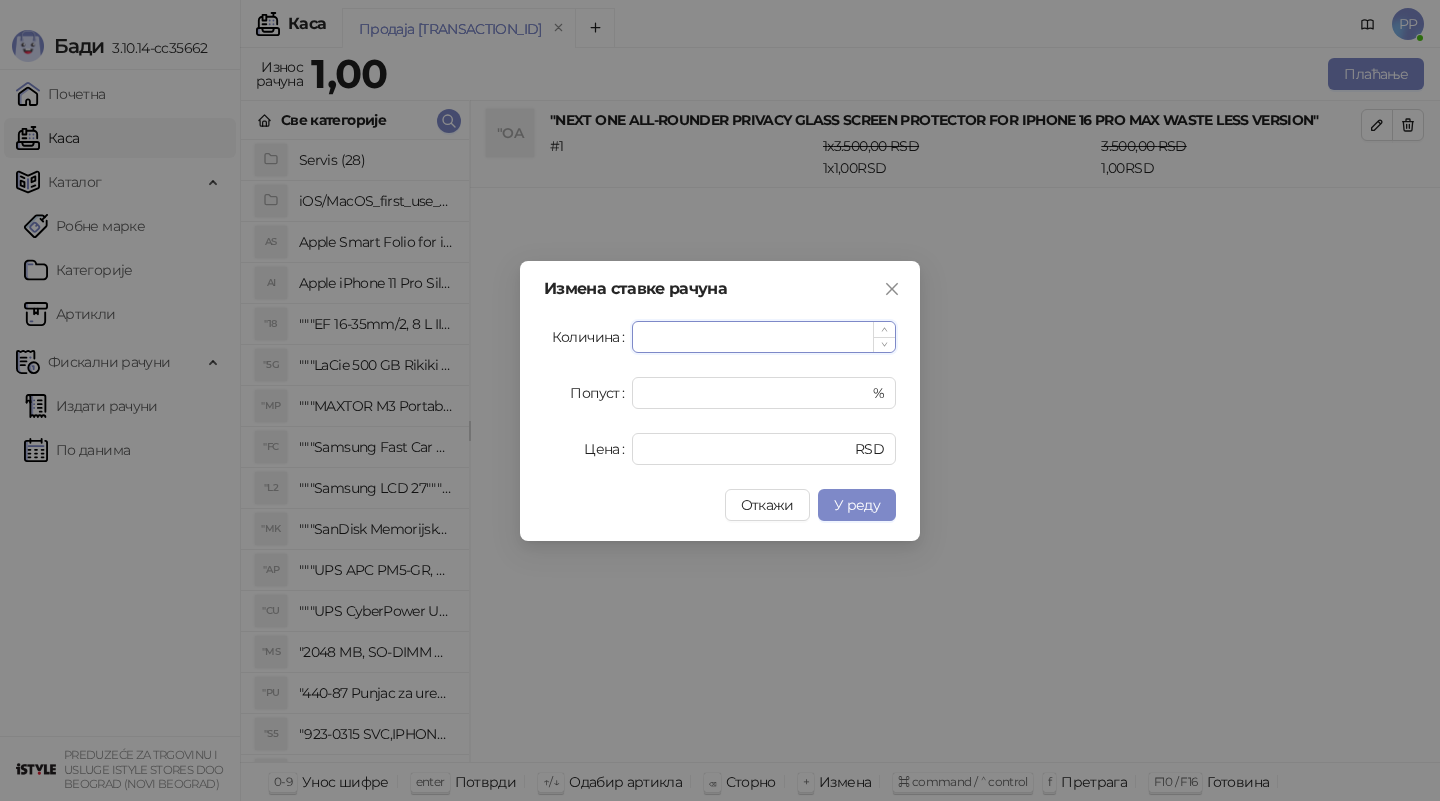 type on "*" 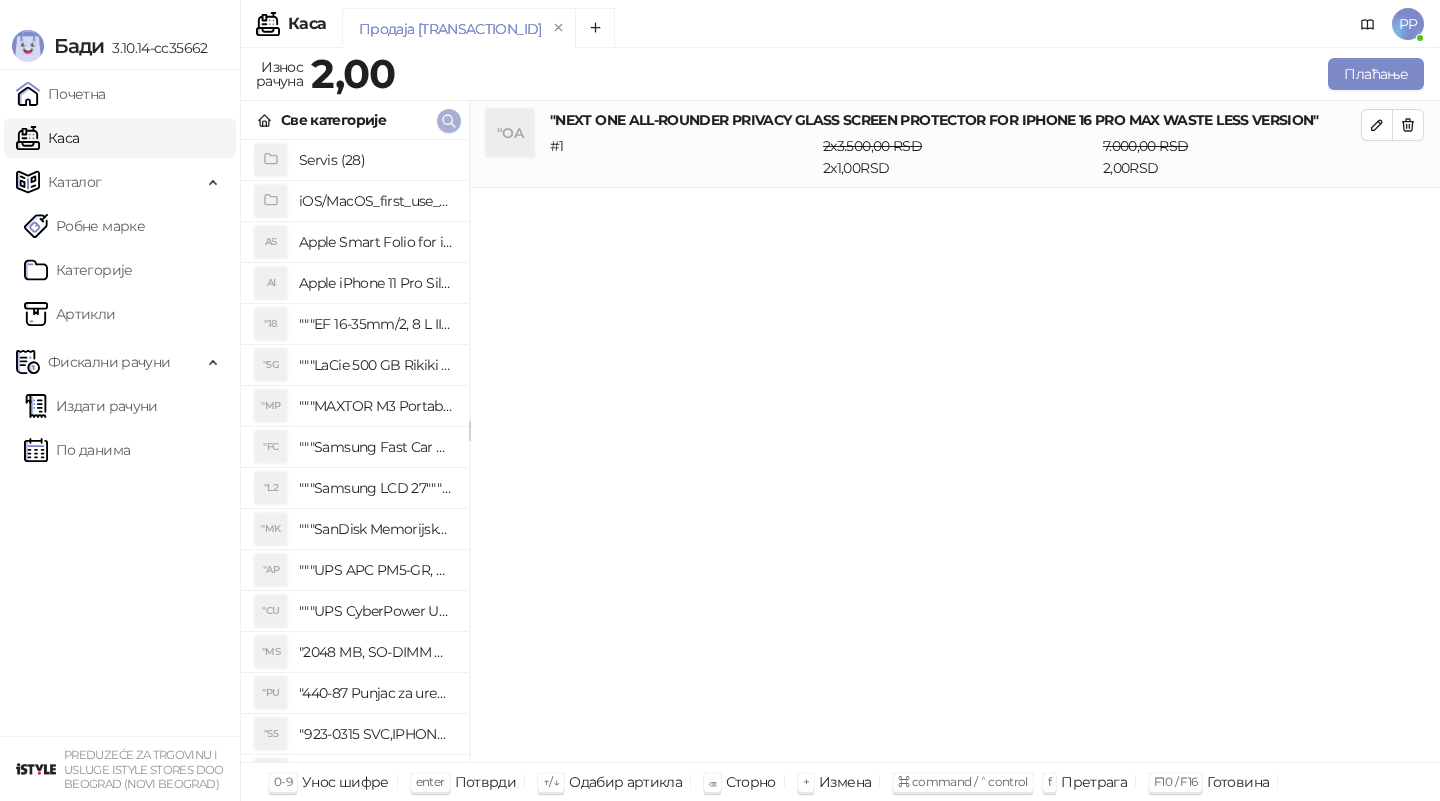 click 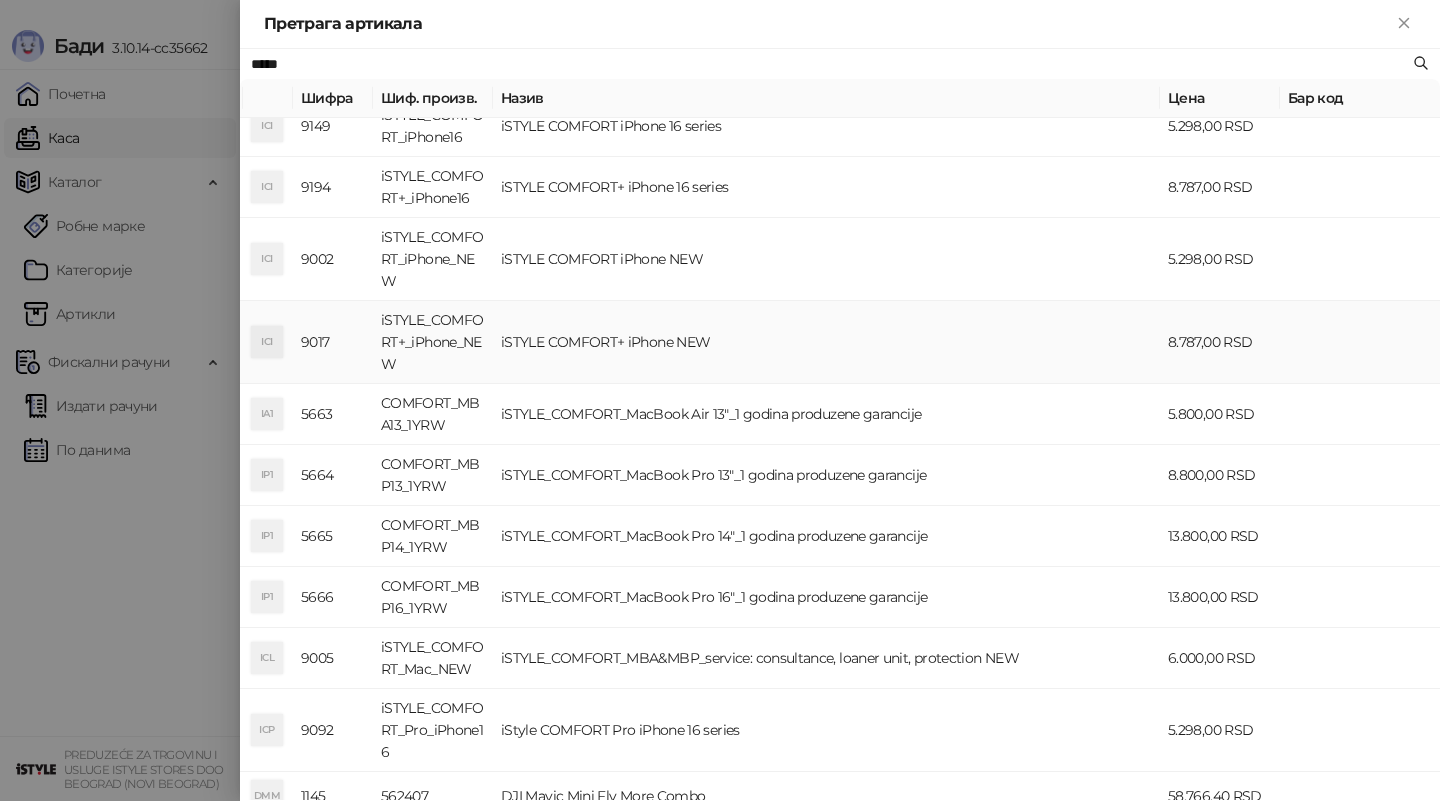 scroll, scrollTop: 399, scrollLeft: 0, axis: vertical 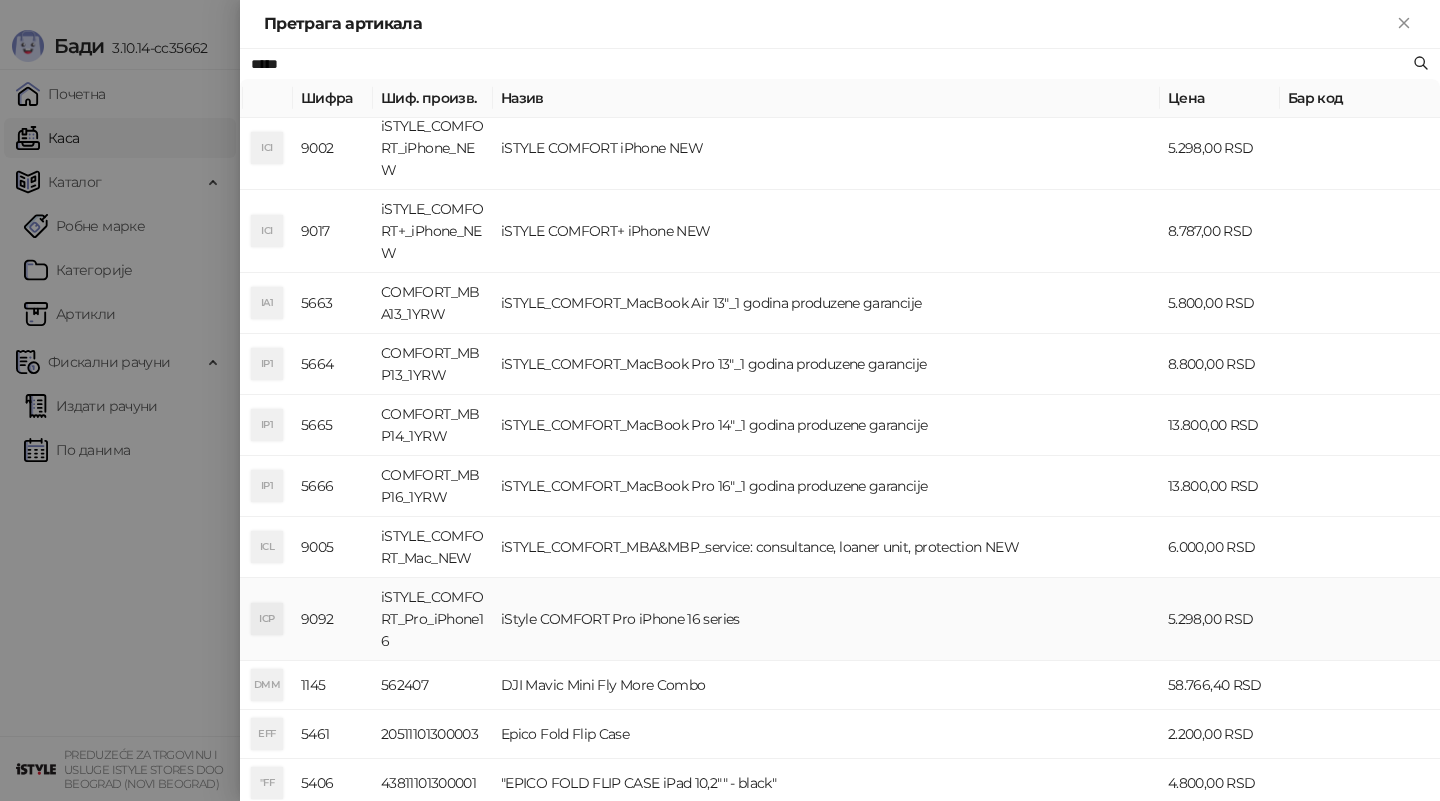 type on "*****" 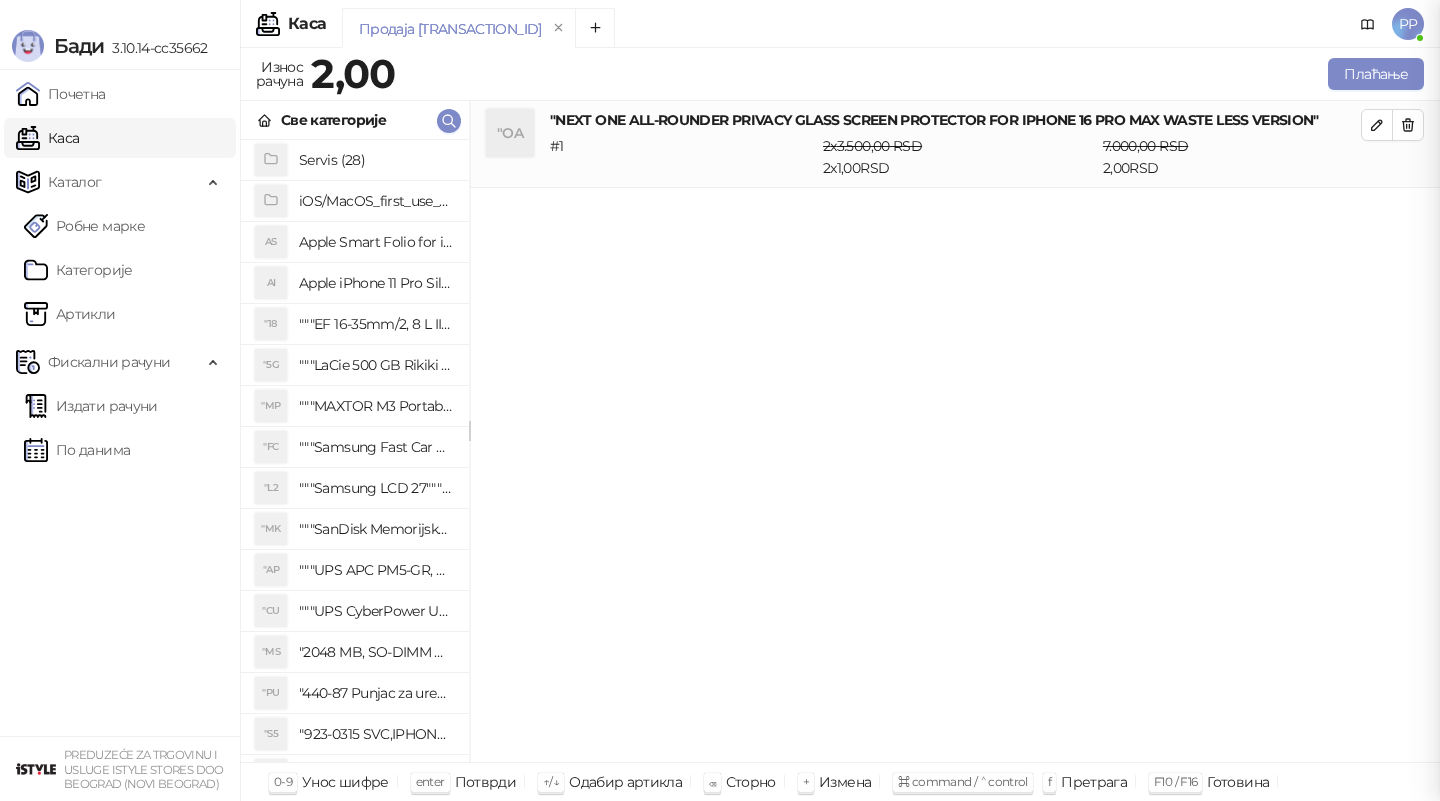 scroll, scrollTop: 0, scrollLeft: 0, axis: both 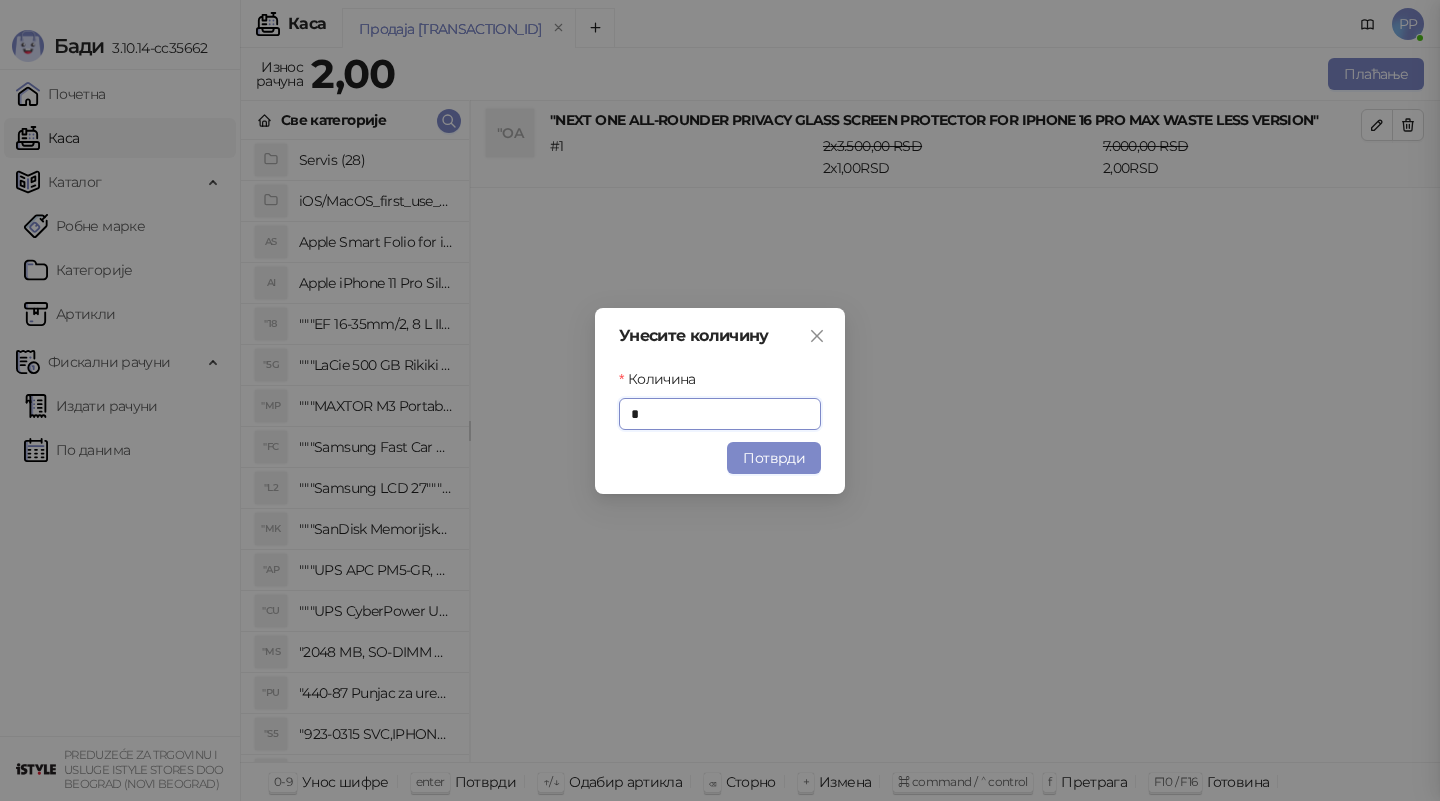 type on "*" 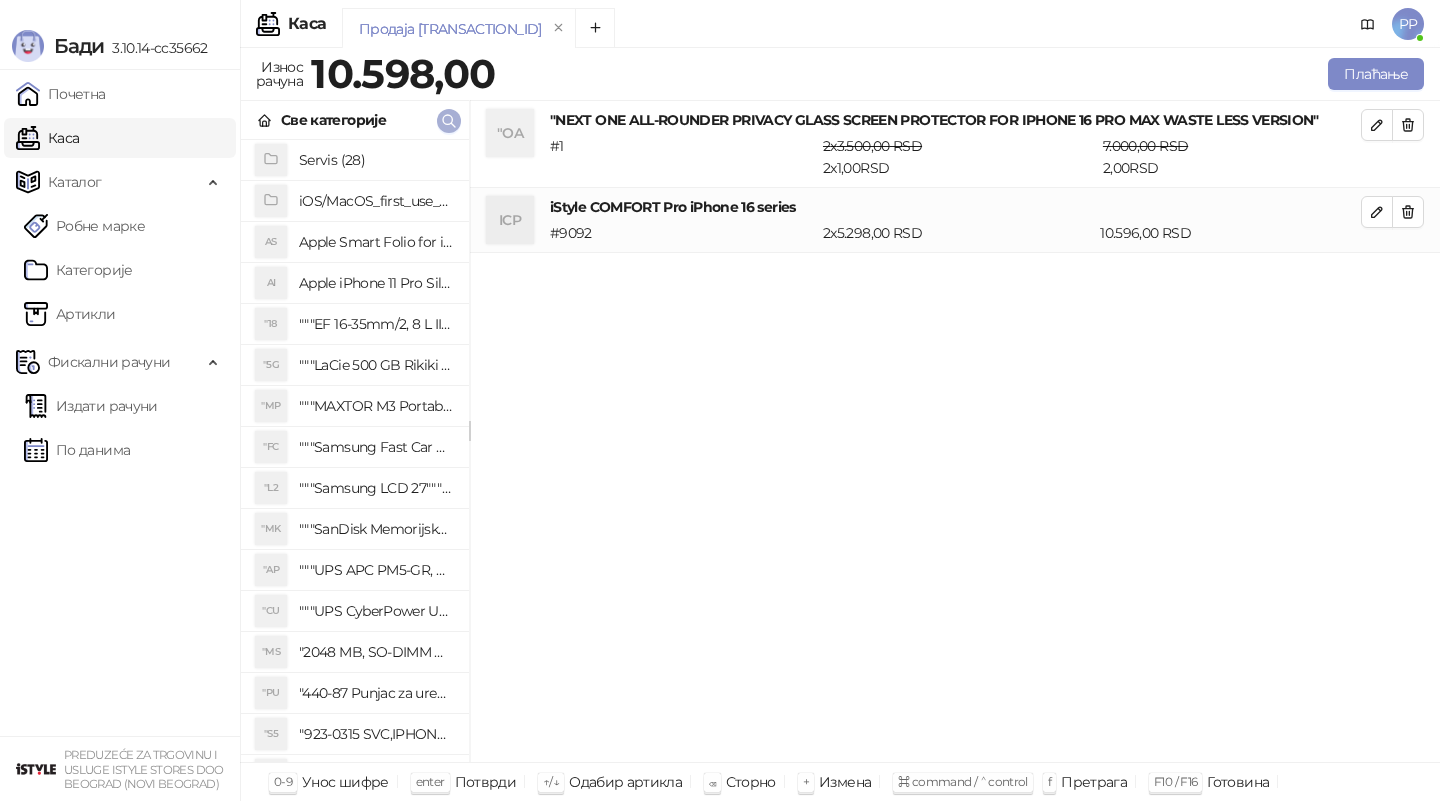 click at bounding box center (449, 121) 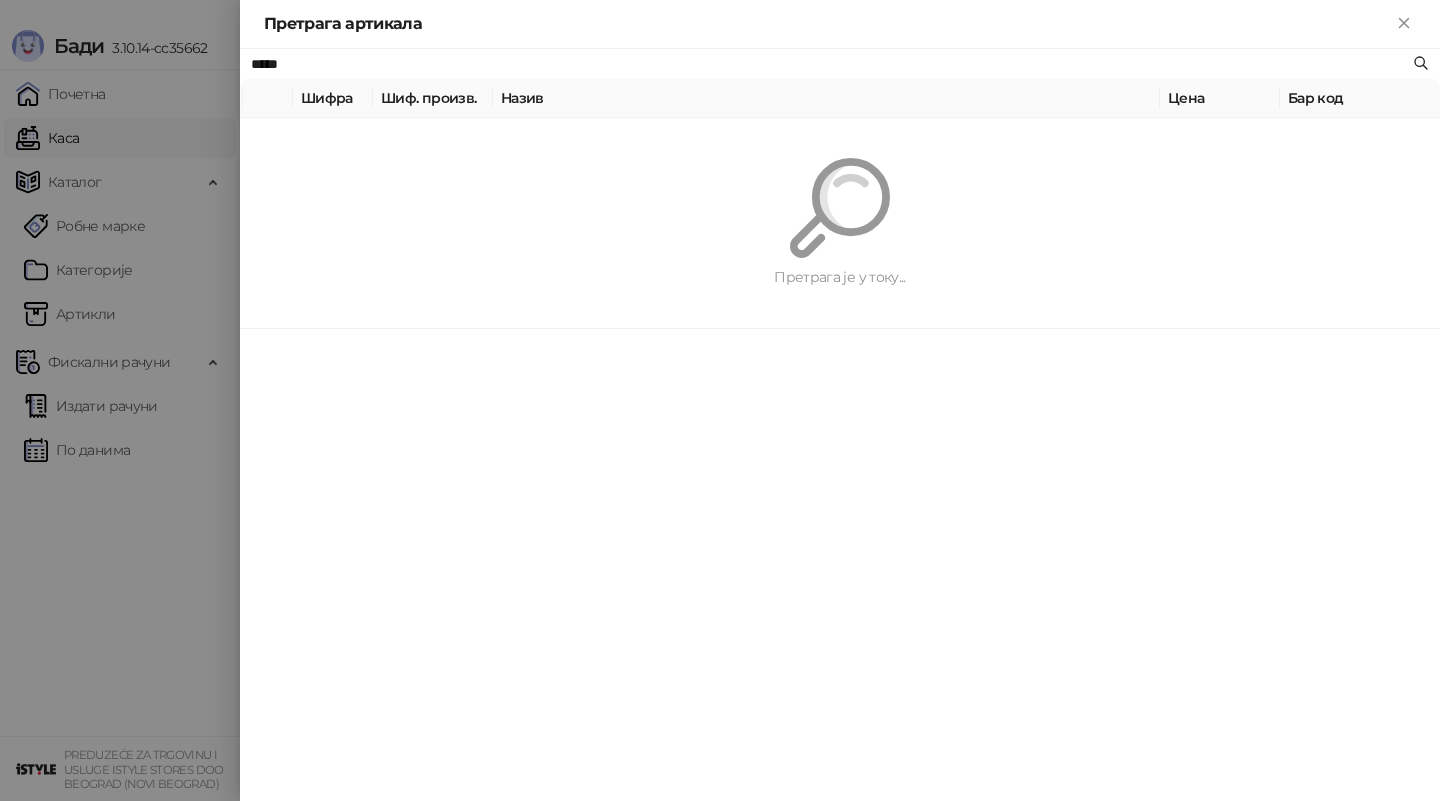 paste on "**********" 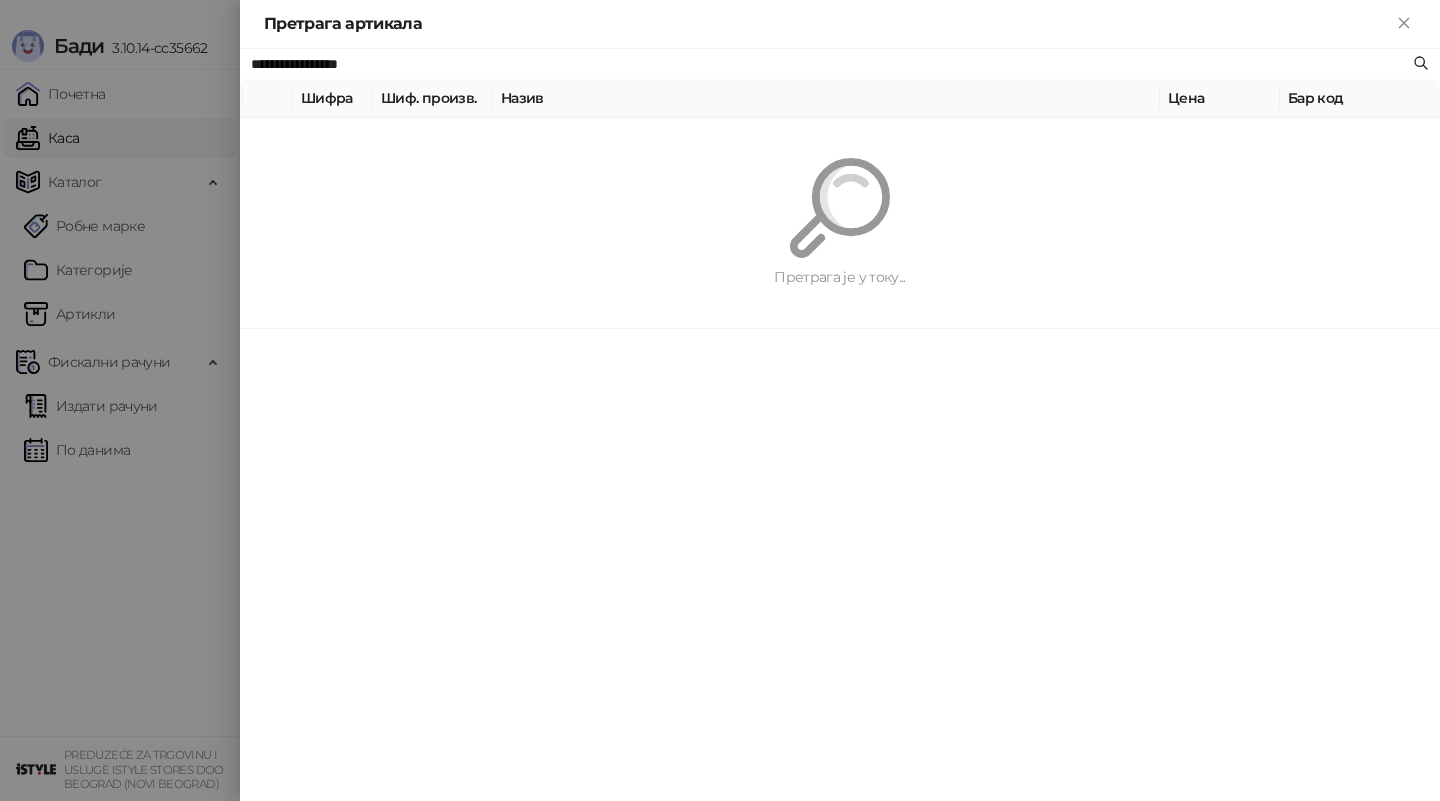 type on "**********" 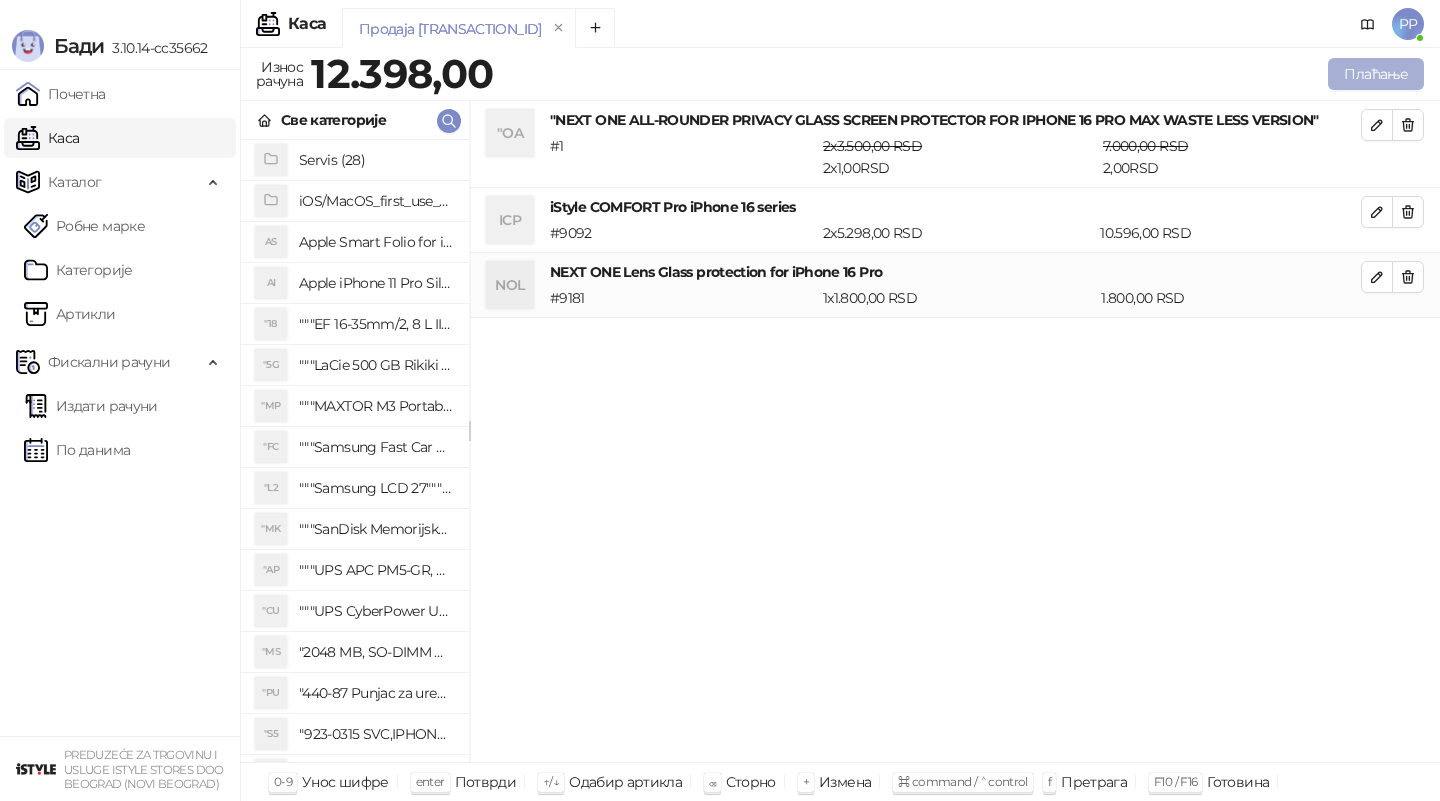 click on "Плаћање" at bounding box center [1376, 74] 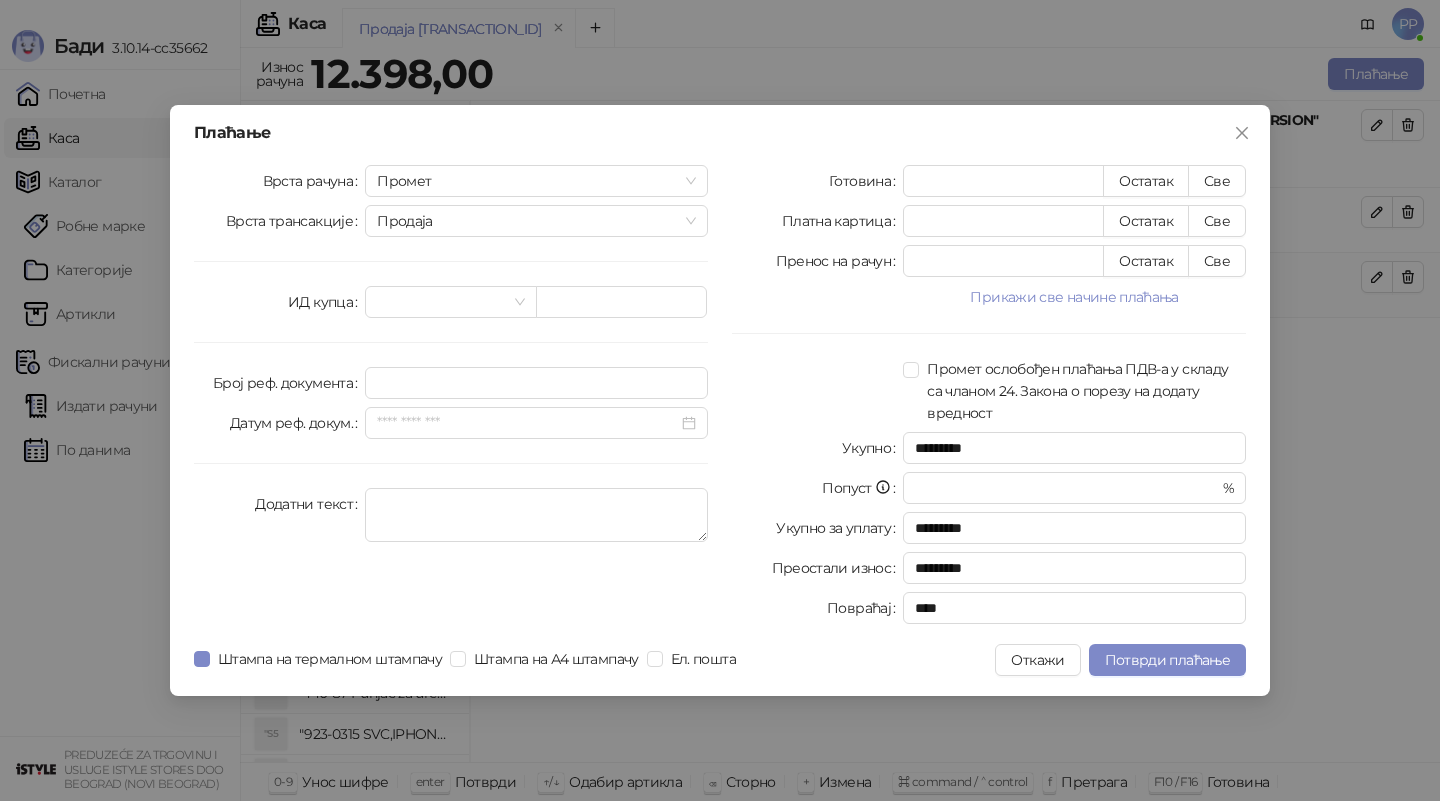 click on "Плаћање Врста рачуна Промет Врста трансакције Продаја ИД купца Број реф. документа Датум реф. докум. Додатни текст Готовина * Остатак Све Платна картица * Остатак Све Пренос на рачун * Остатак Све Прикажи све начине плаћања Чек * Остатак Све Ваучер * Остатак Све Инстант плаћање * Остатак Све Друго безготовинско * Остатак Све   Промет ослобођен плаћања ПДВ-а у складу са чланом 24. Закона о порезу на додату вредност Укупно ********* Попуст   * % Укупно за уплату ********* Преостали износ ********* Повраћај **** Штампа на термалном штампачу Штампа на А4 штампачу Ел. пошта Откажи" at bounding box center (720, 400) 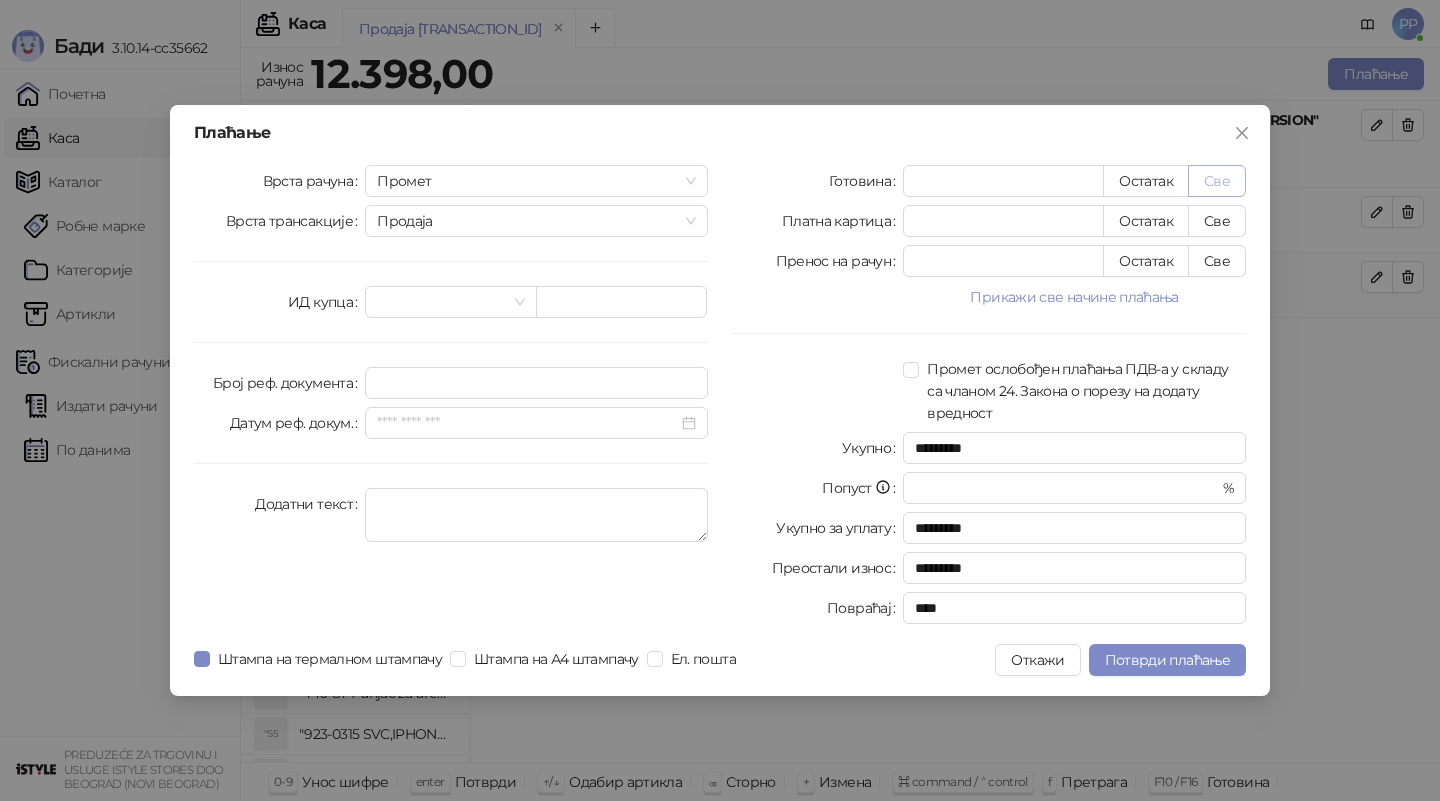 click on "Све" at bounding box center [1217, 181] 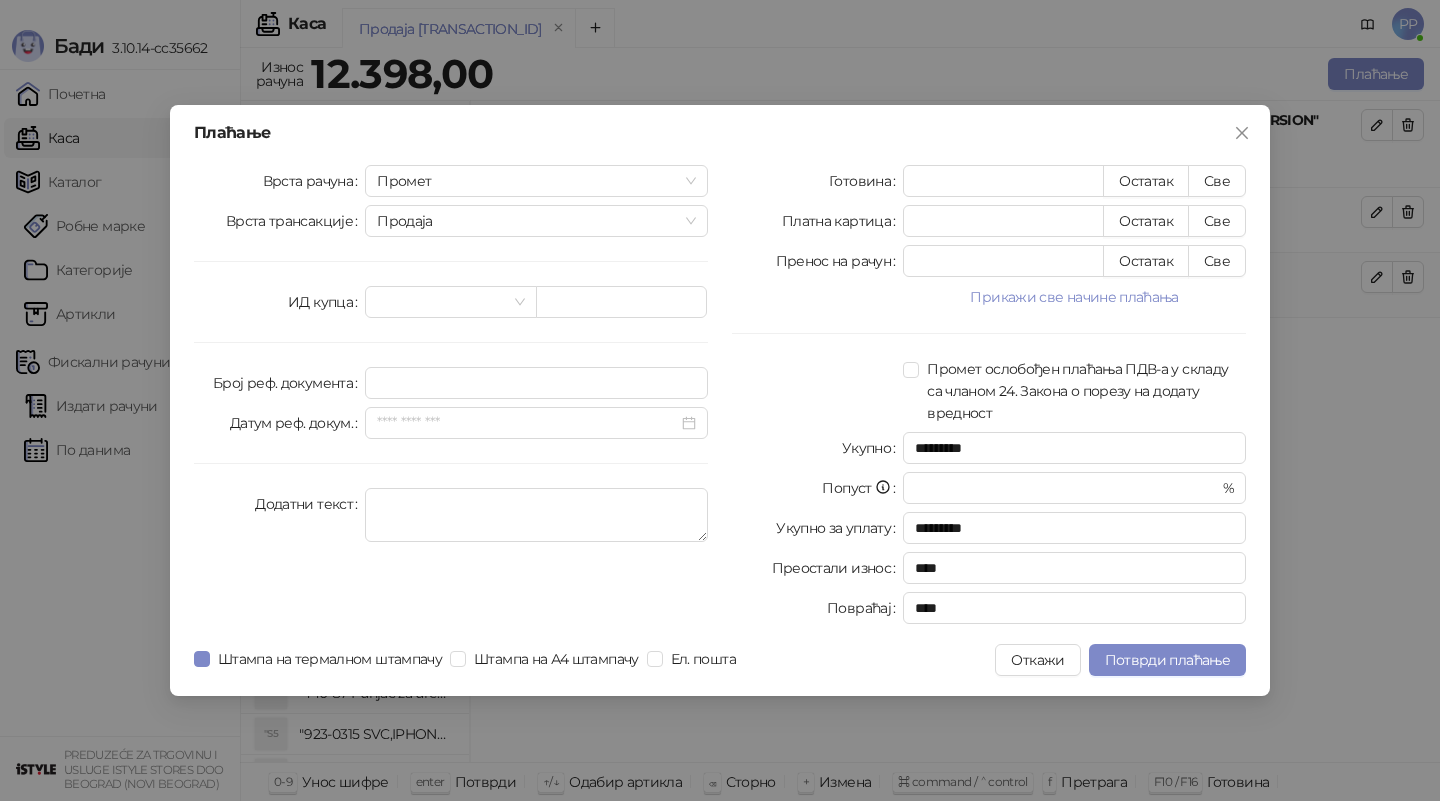 click on "Плаћање Врста рачуна Промет Врста трансакције Продаја ИД купца Број реф. документа Датум реф. докум. Додатни текст Готовина ***** Остатак Све Платна картица * Остатак Све Пренос на рачун * Остатак Све Прикажи све начине плаћања Чек * Остатак Све Ваучер * Остатак Све Инстант плаћање * Остатак Све Друго безготовинско * Остатак Све   Промет ослобођен плаћања ПДВ-а у складу са чланом 24. Закона о порезу на додату вредност Укупно ********* Попуст   * % Укупно за уплату ********* Преостали износ **** Повраћај **** Штампа на термалном штампачу Штампа на А4 штампачу Ел. пошта Откажи" at bounding box center (720, 400) 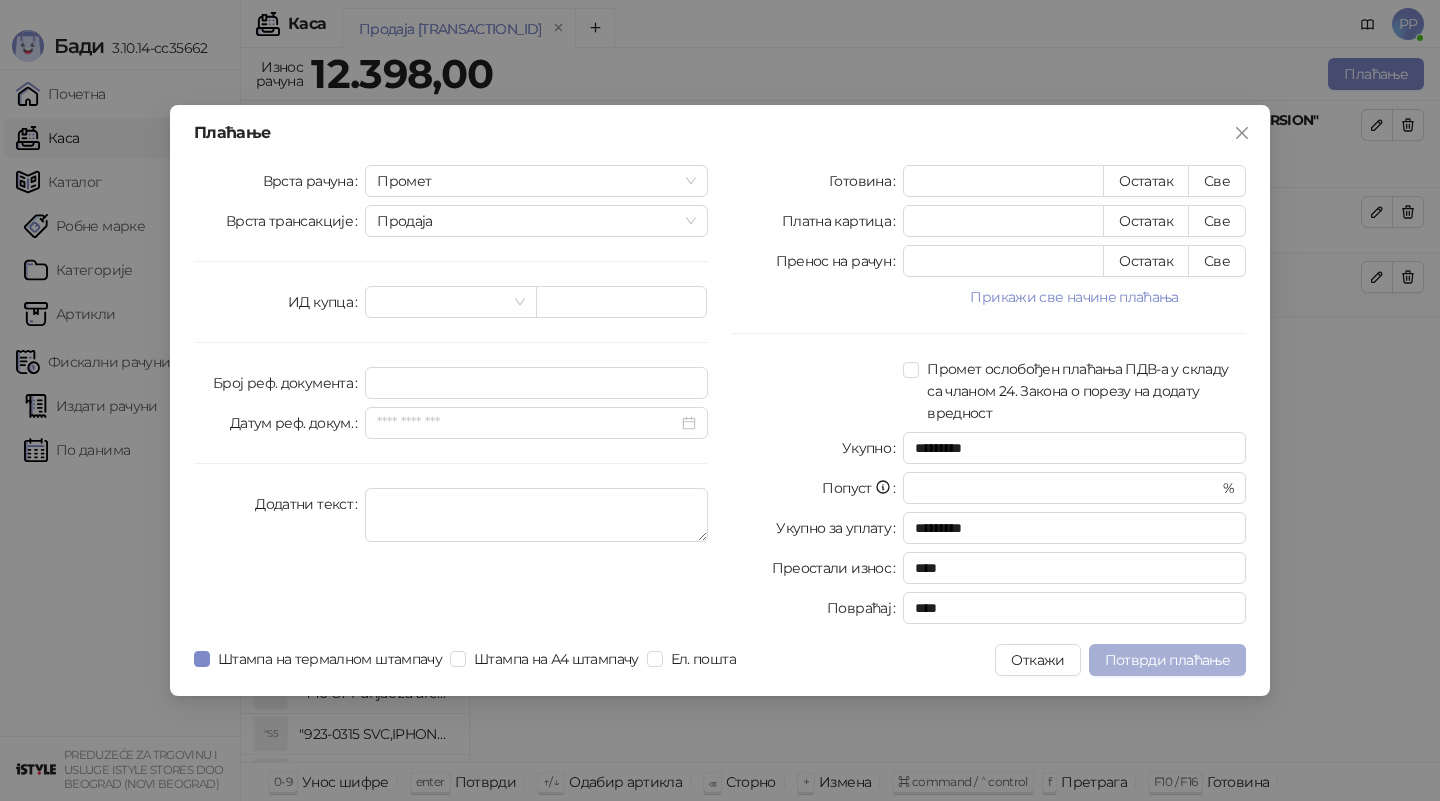 click on "Потврди плаћање" at bounding box center [1167, 660] 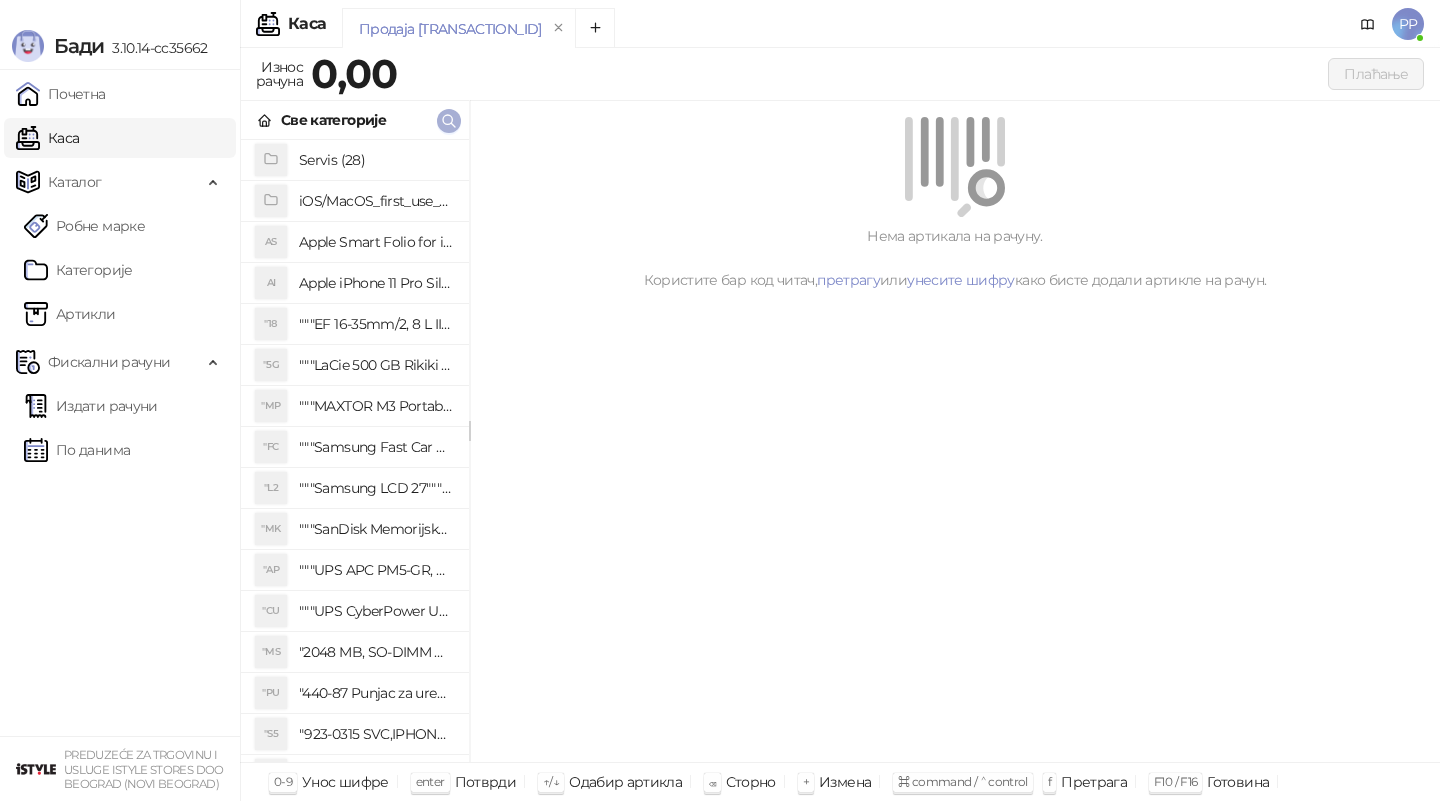click 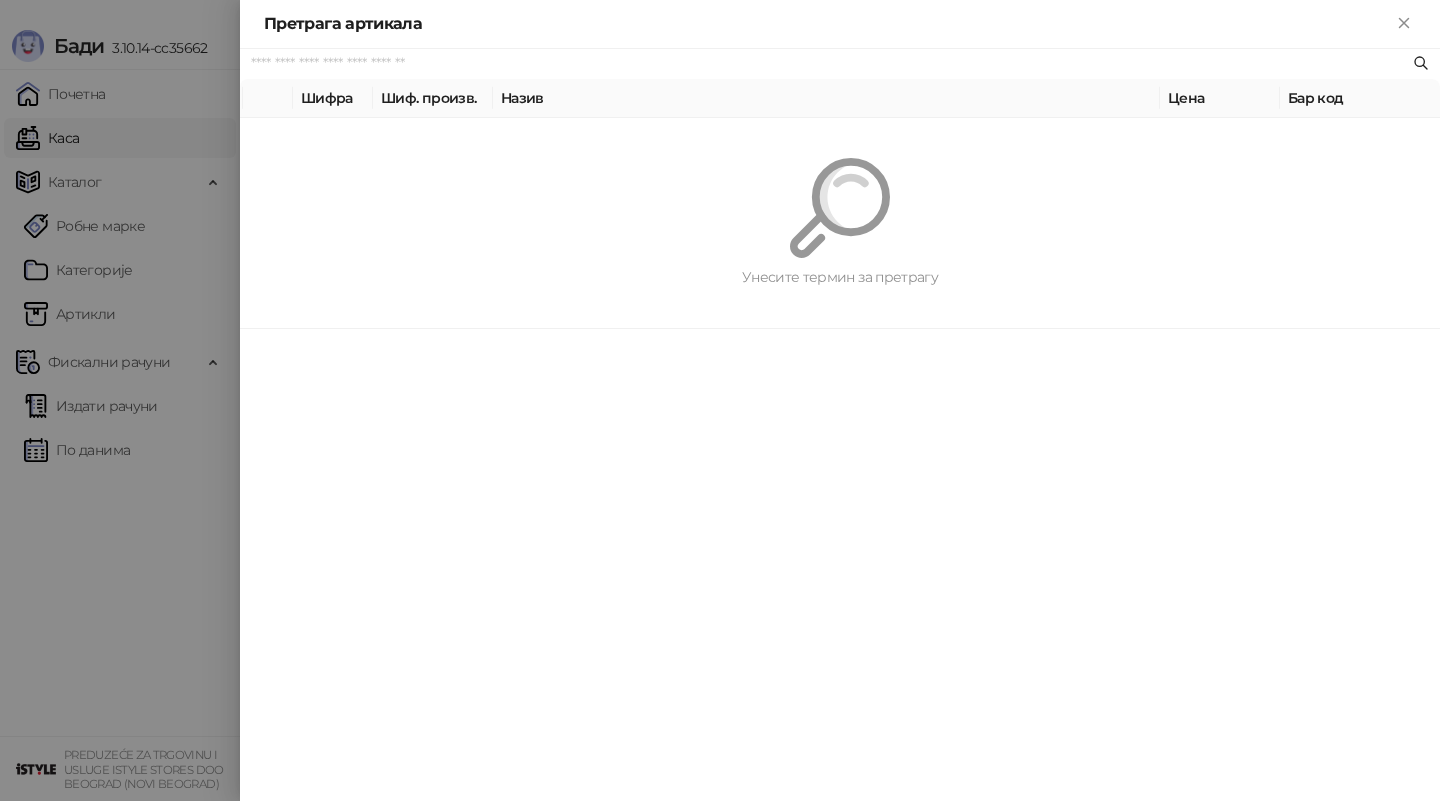 paste on "**********" 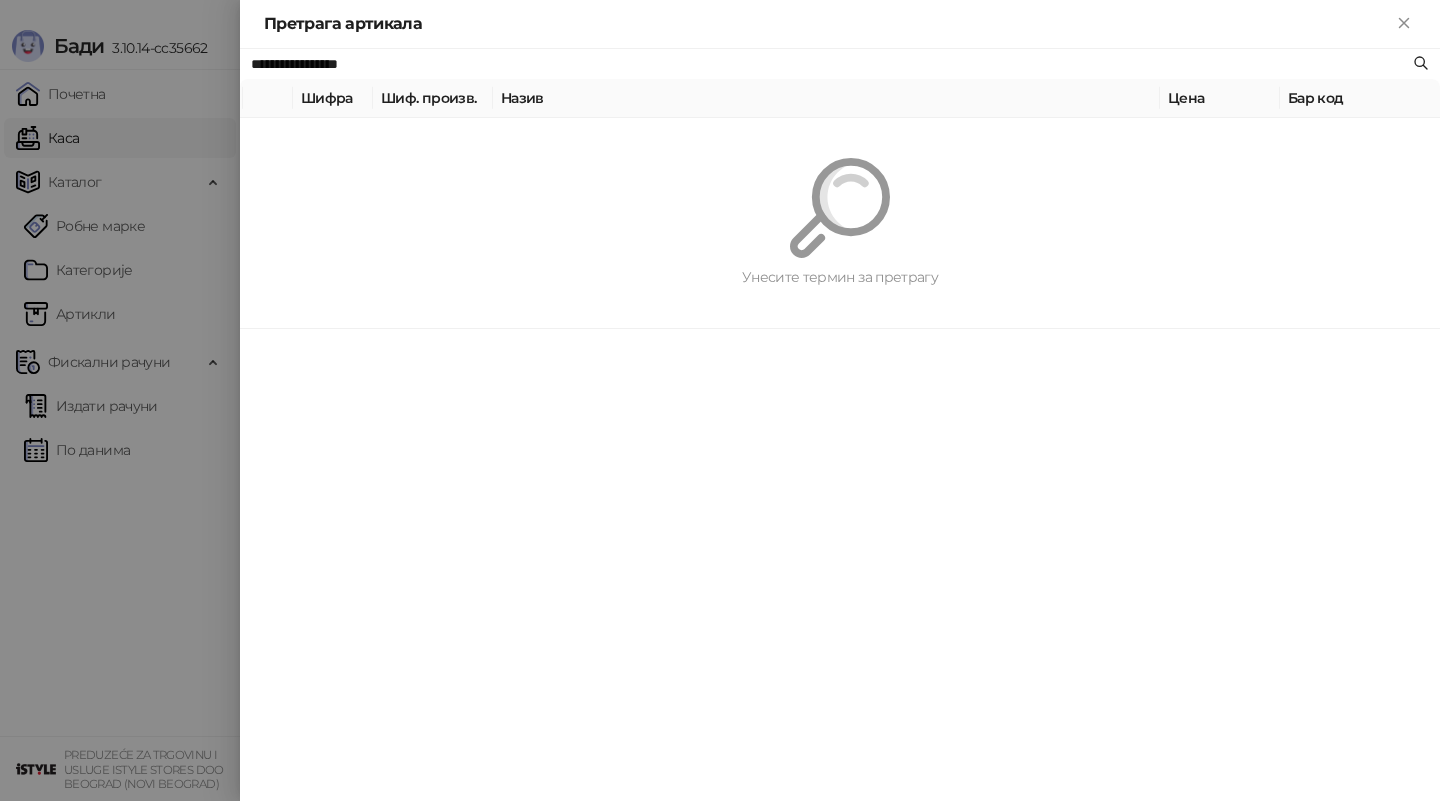 type on "**********" 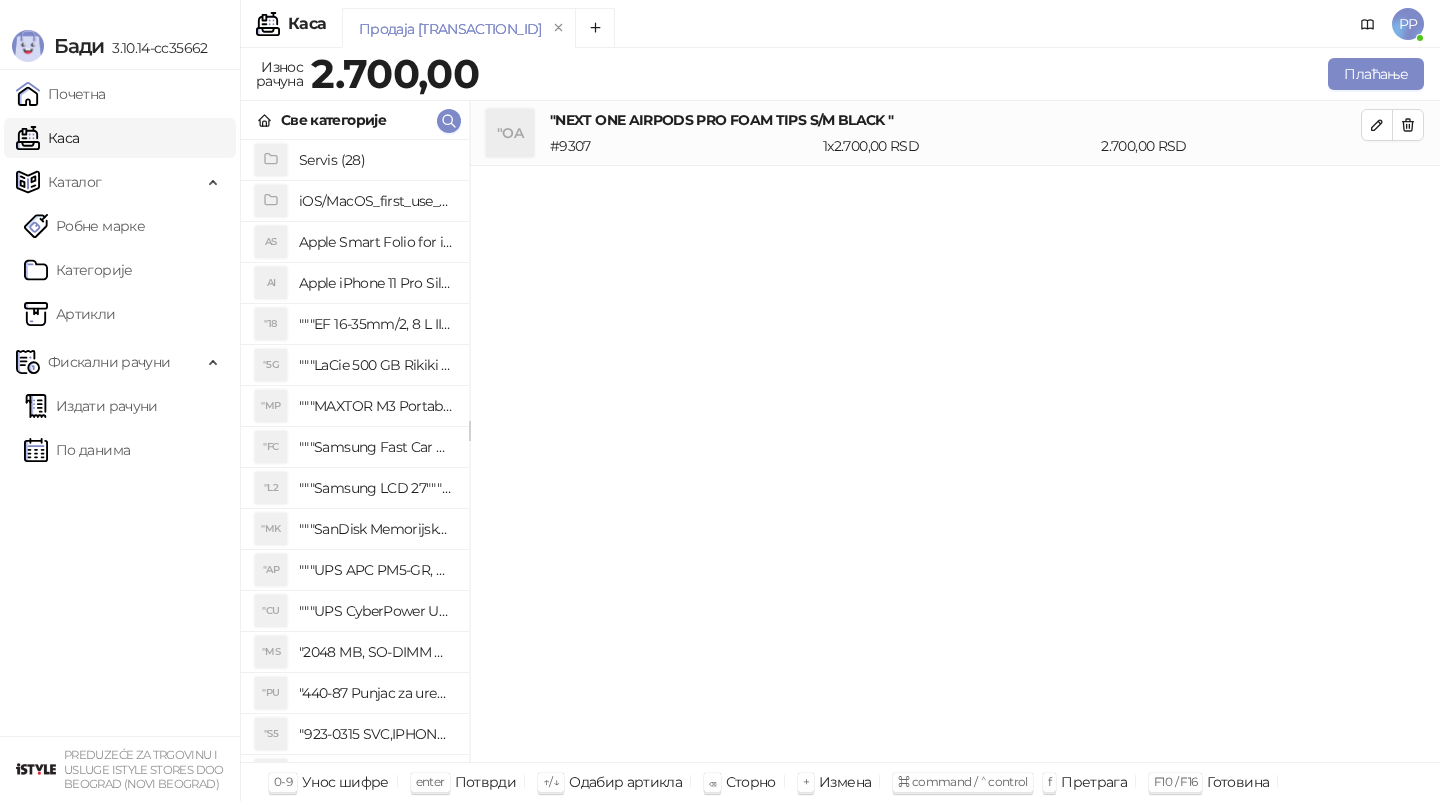 click on ""OA "NEXT ONE AIRPODS PRO FOAM TIPS S/M BLACK "    # 9307 1  x  2.700,00 RSD 2.700,00 RSD" at bounding box center (955, 133) 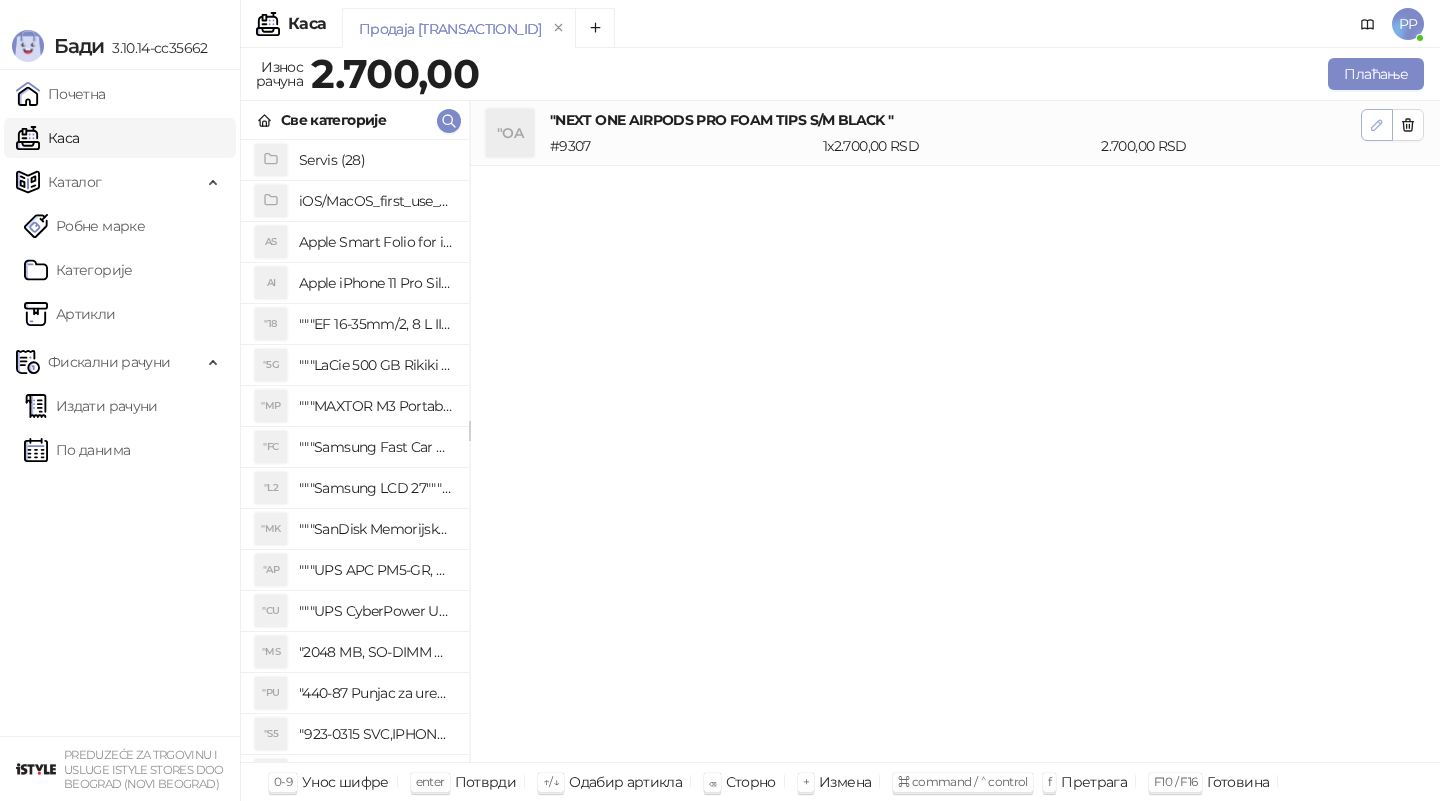 click at bounding box center [1377, 125] 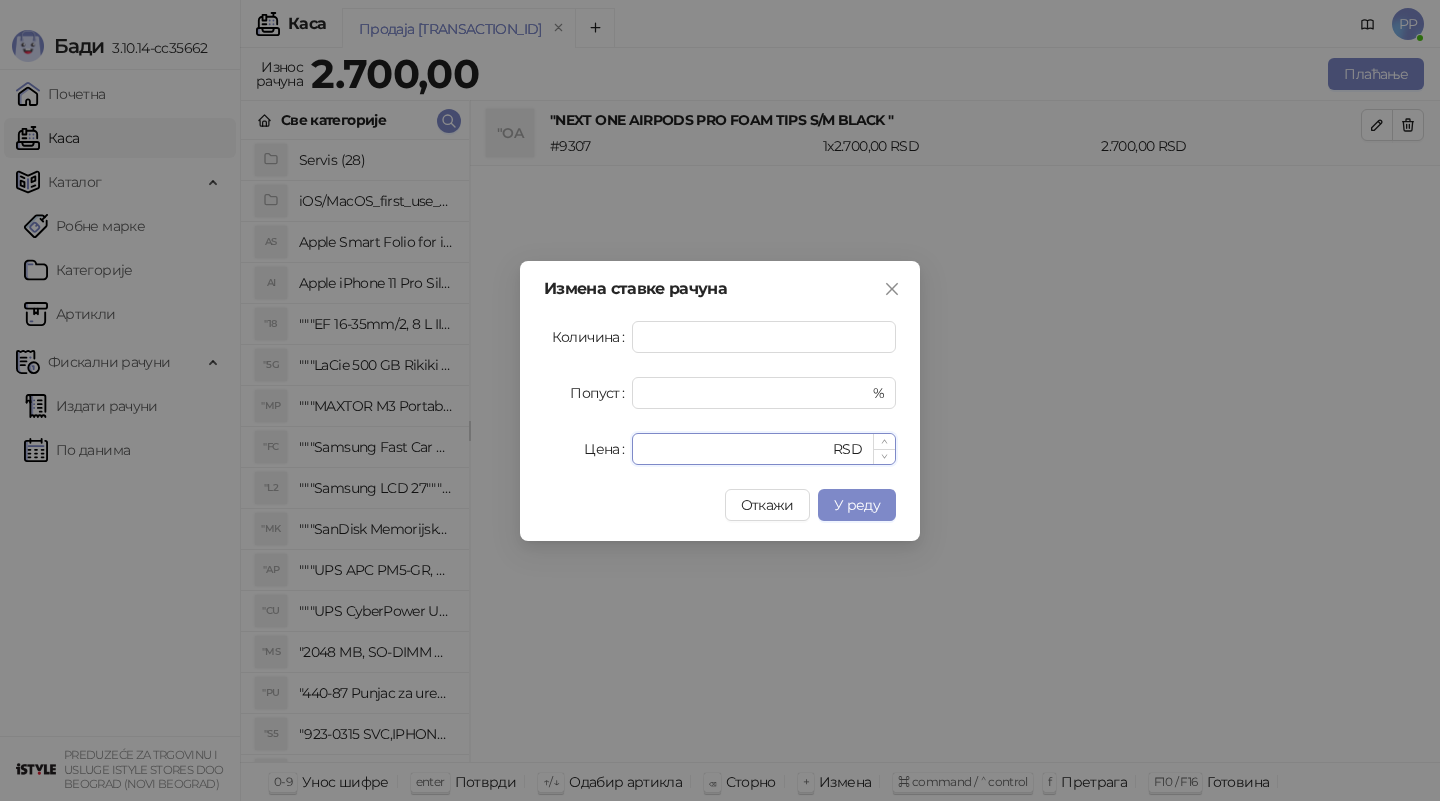 click on "****" at bounding box center [736, 449] 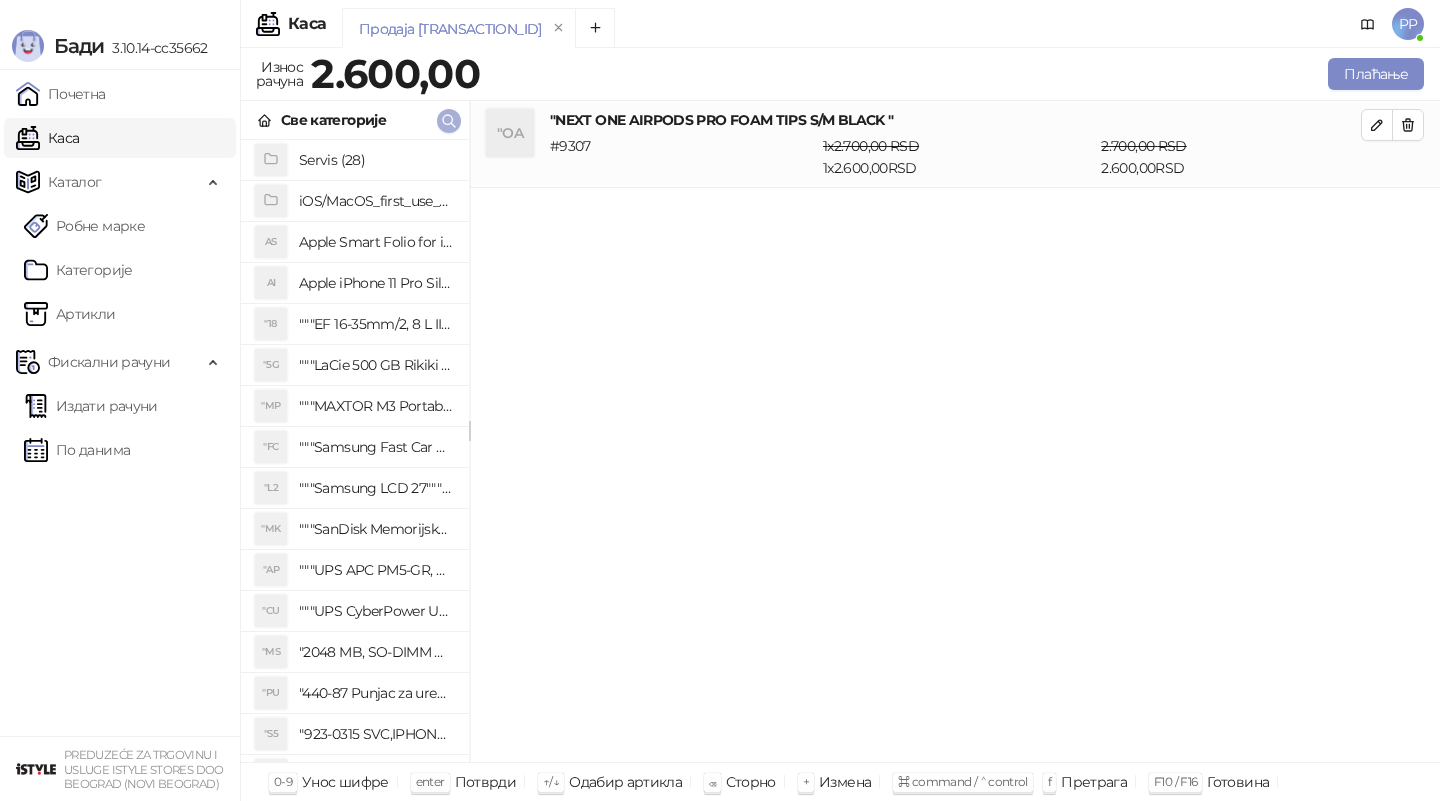 click 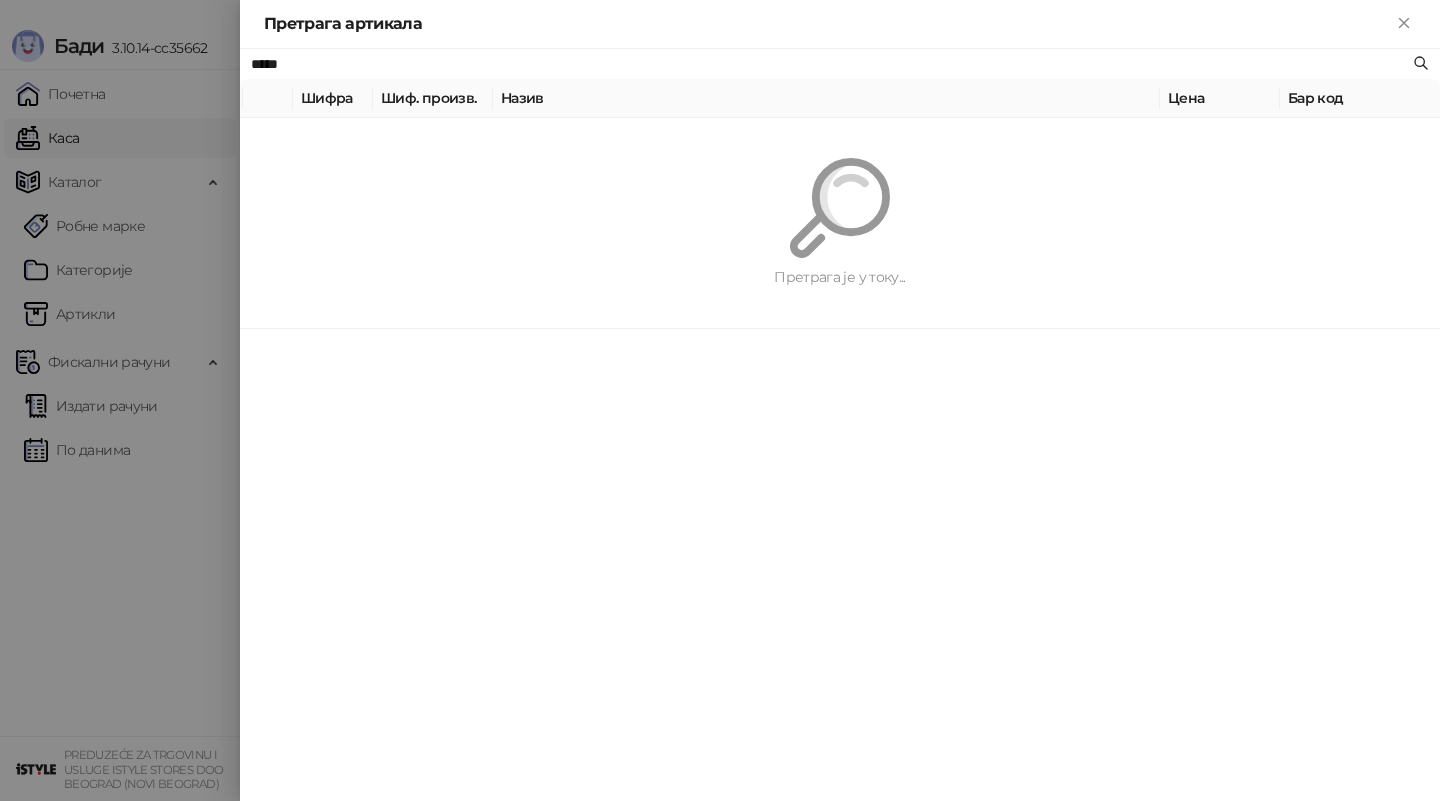 type on "****" 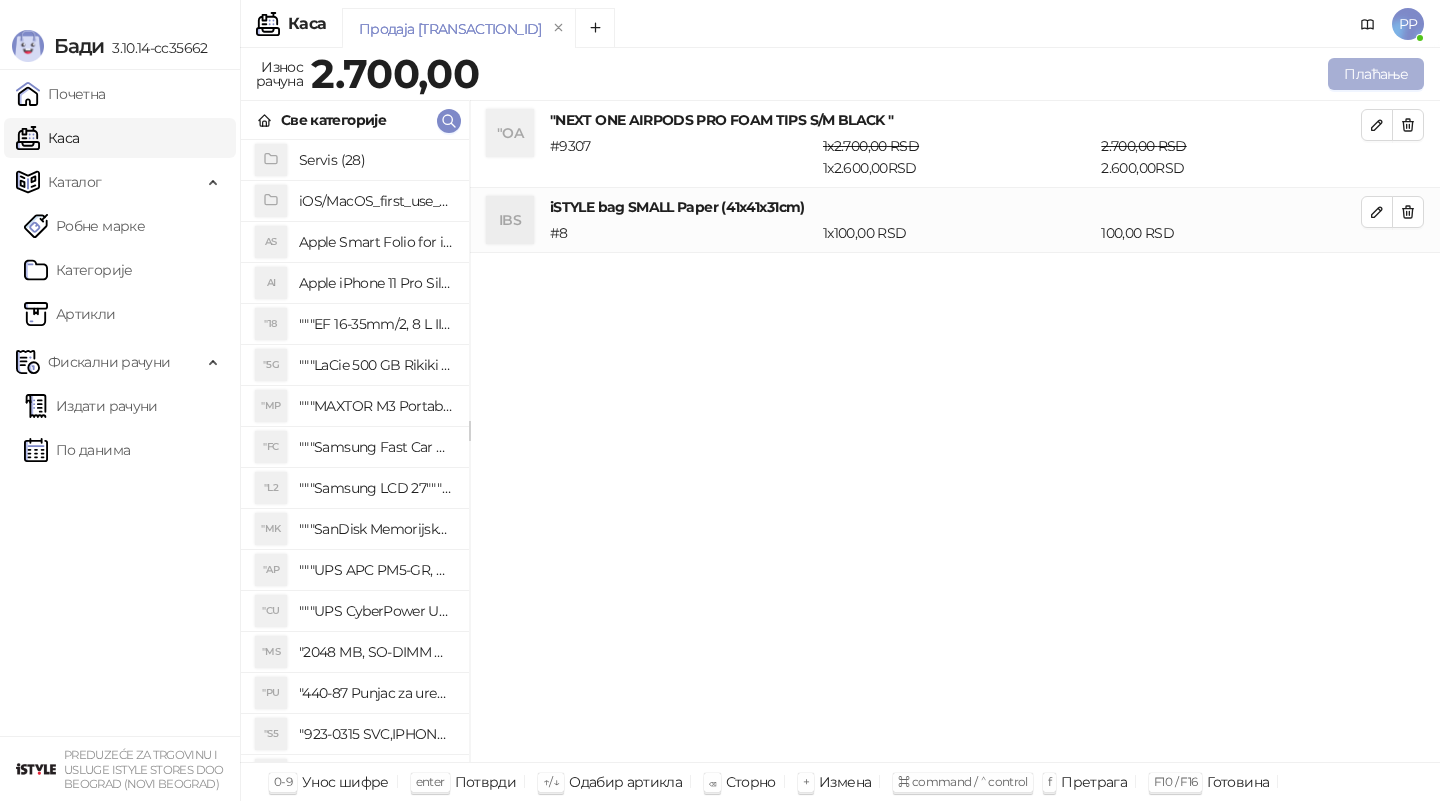 click on "Плаћање" at bounding box center [1376, 74] 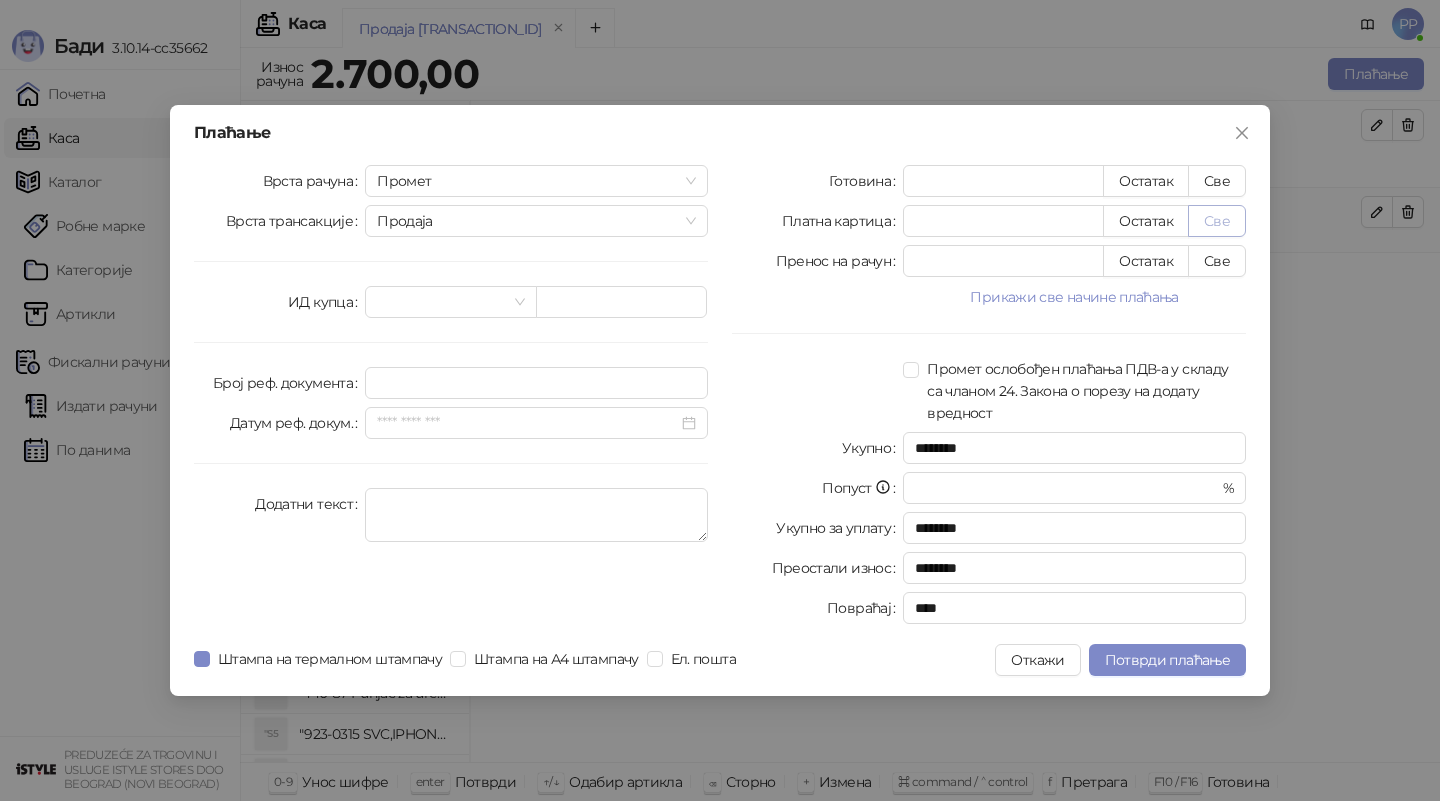 click on "Све" at bounding box center [1217, 221] 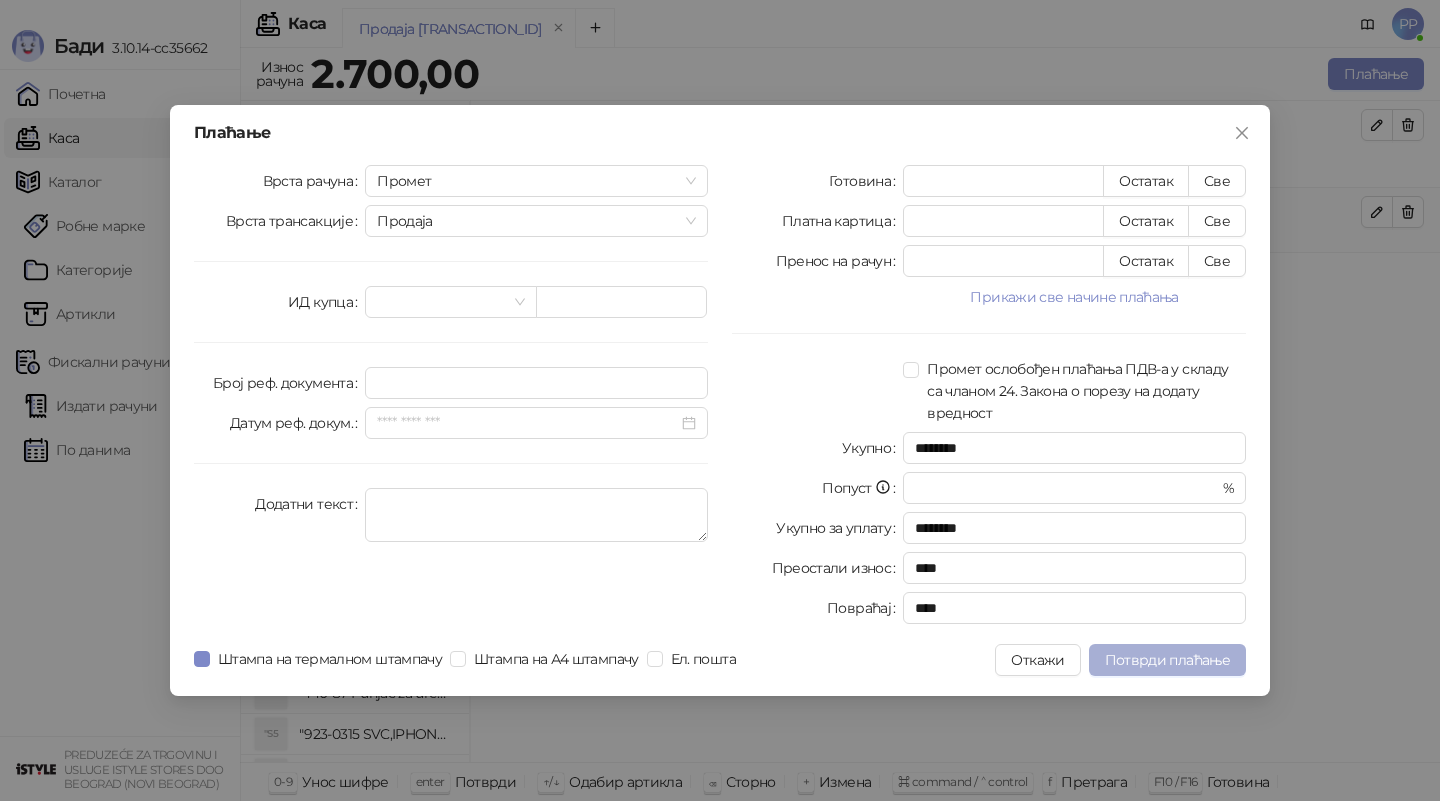 click on "Потврди плаћање" at bounding box center [1167, 660] 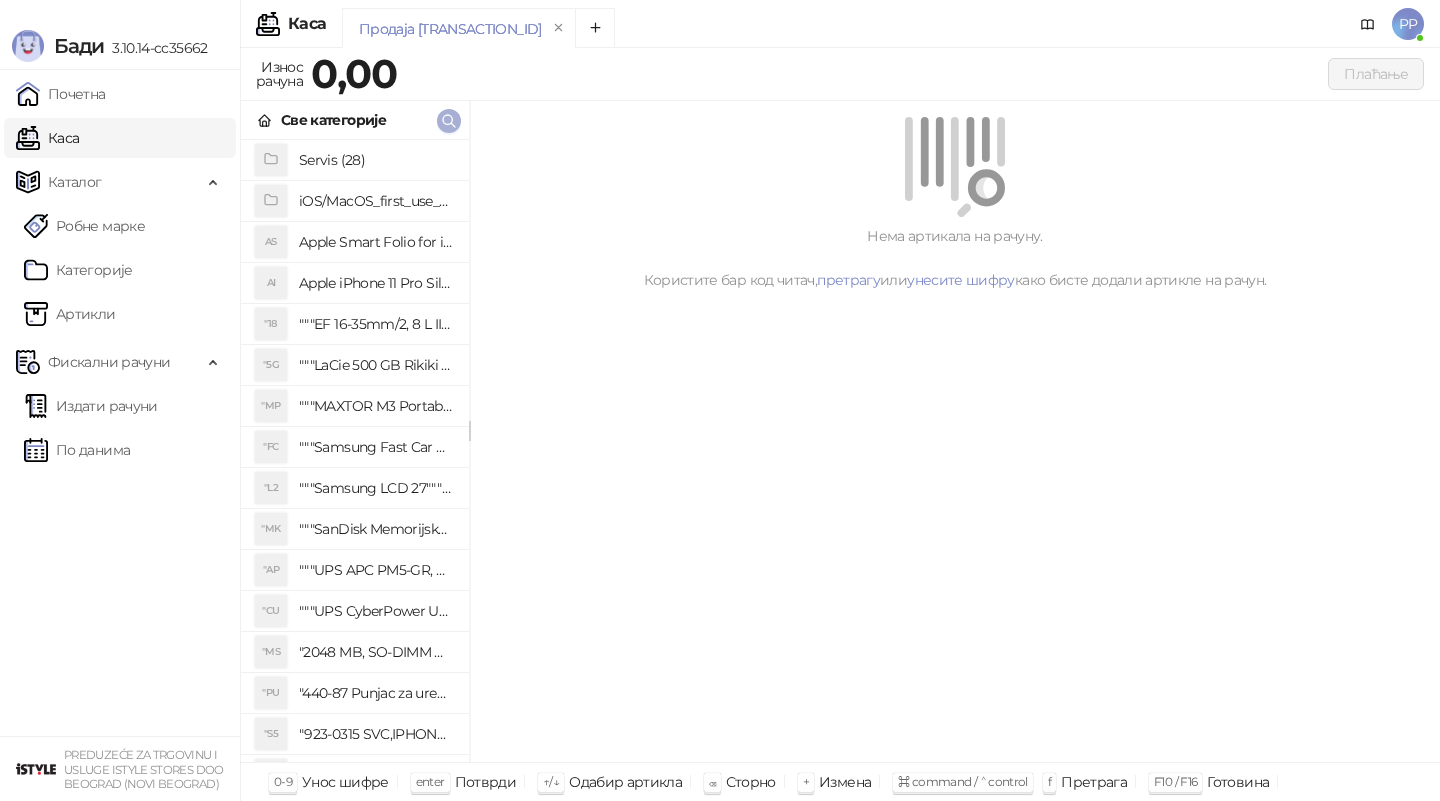 click 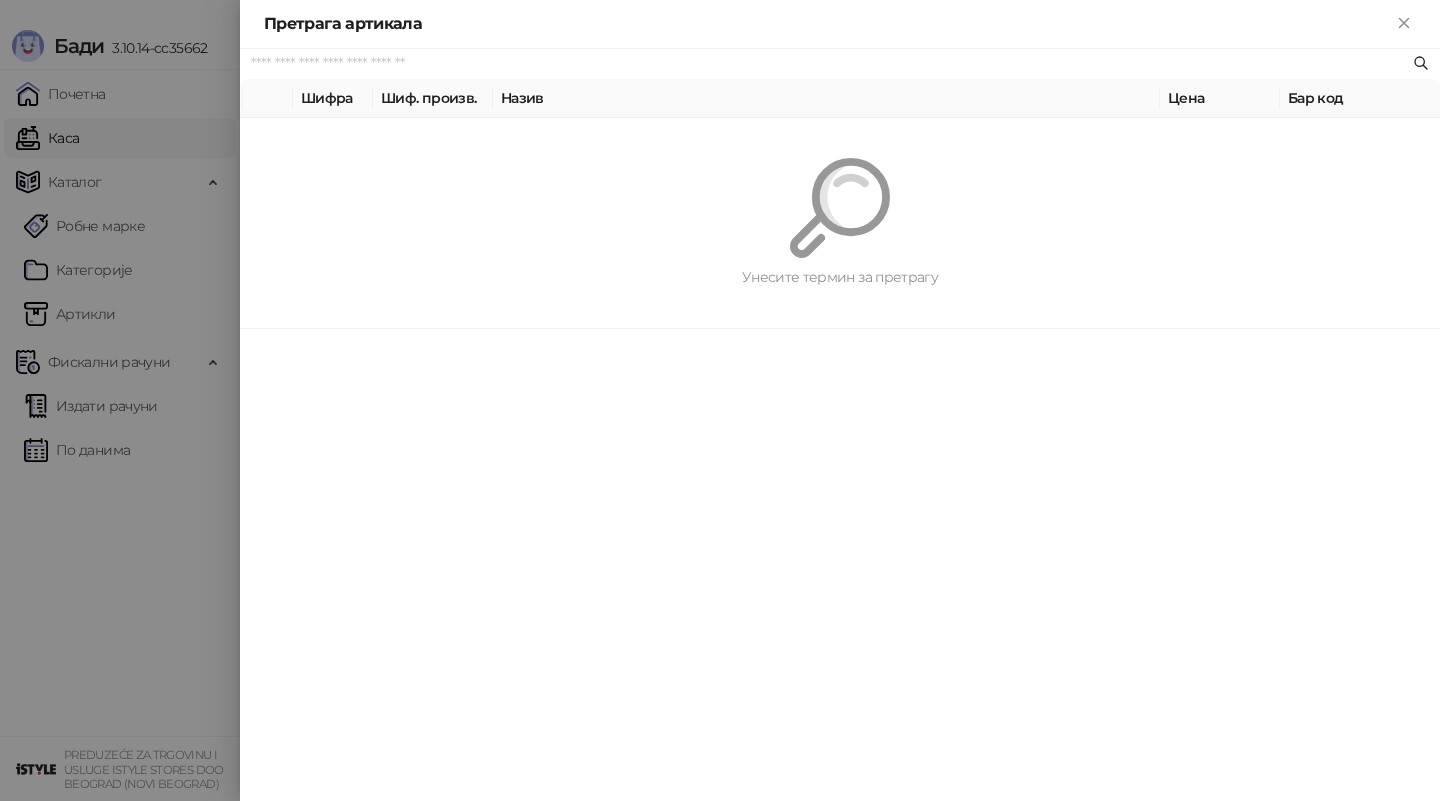 paste on "**********" 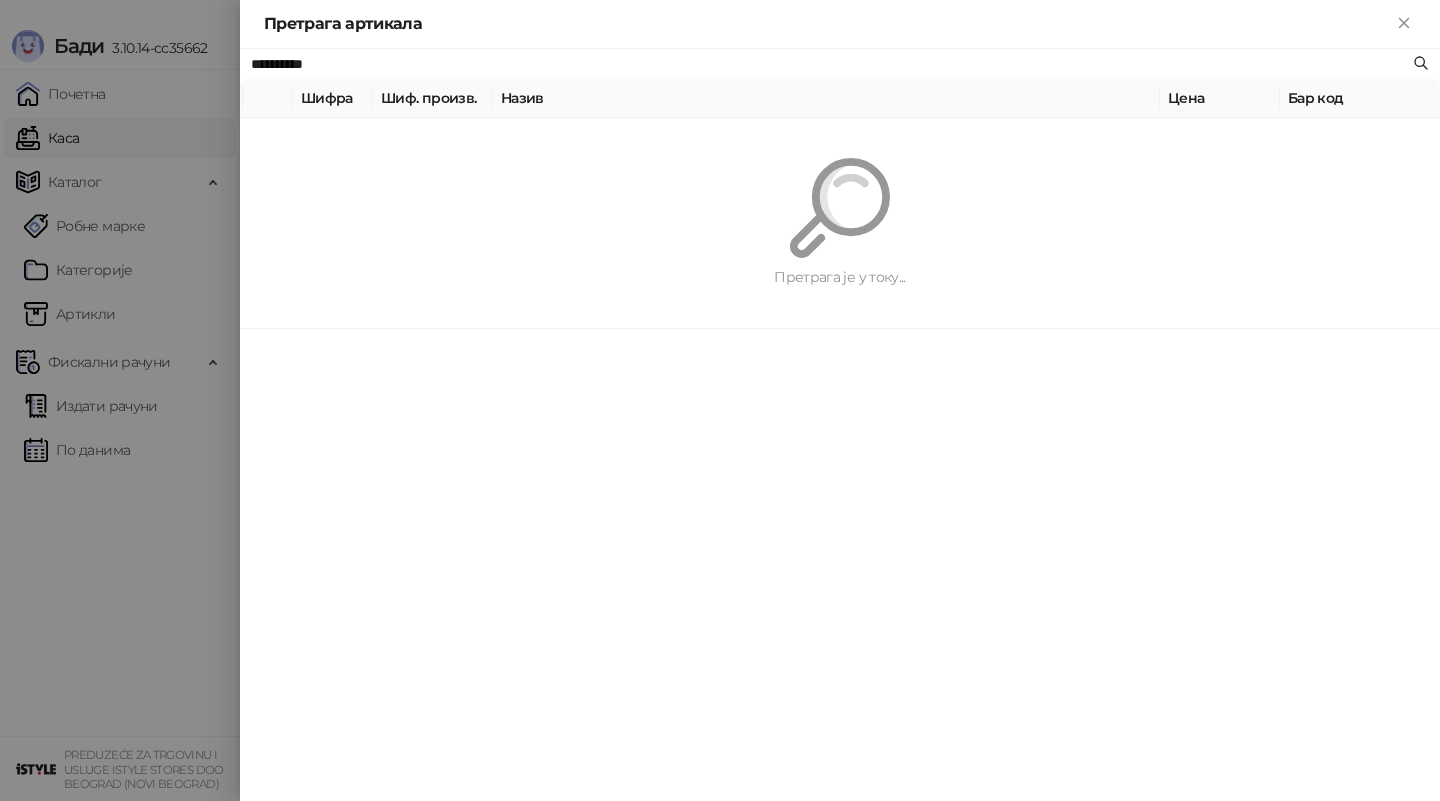 type on "**********" 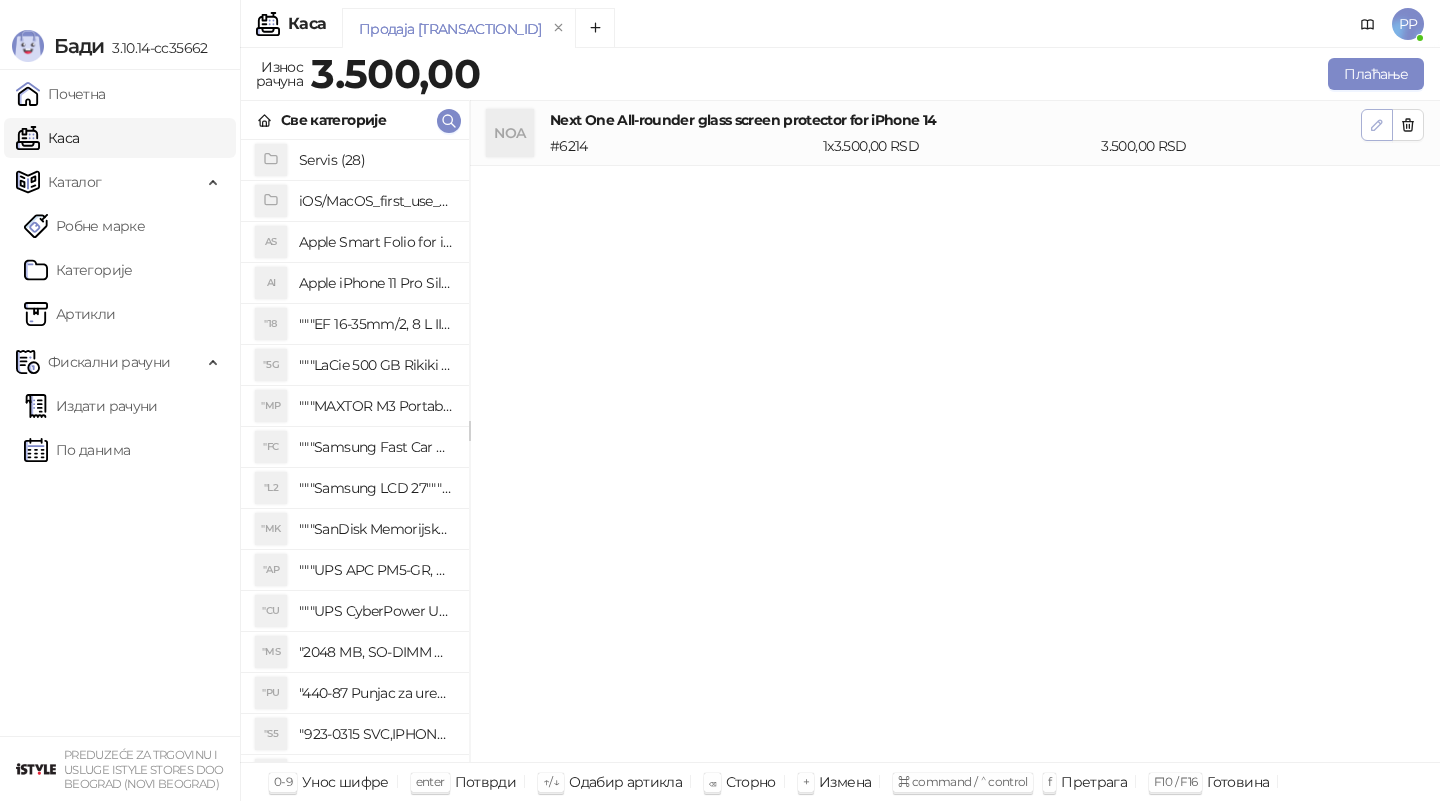 click at bounding box center [1377, 125] 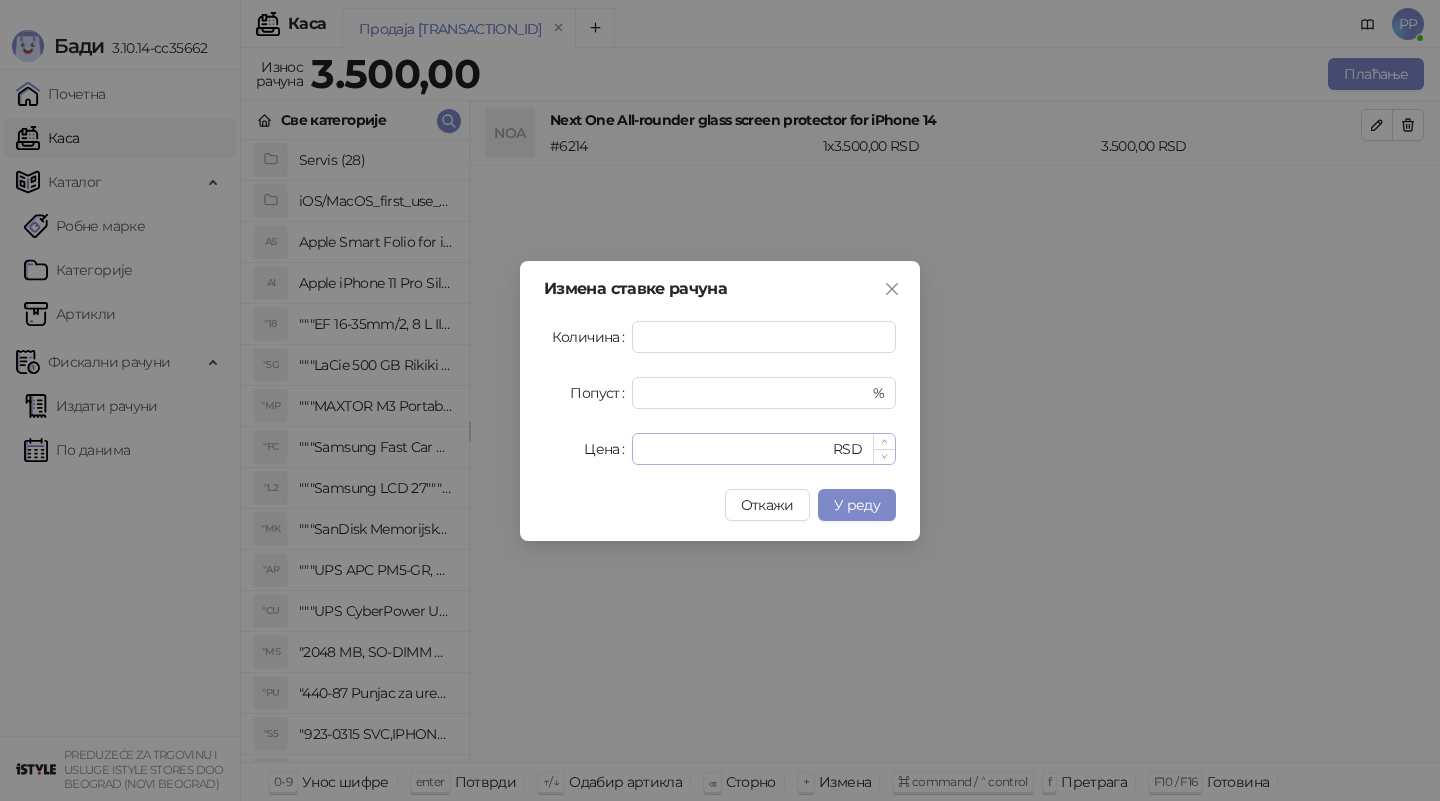 click on "Измена ставке рачуна Количина * Попуст * % Цена **** RSD Откажи У реду" at bounding box center [720, 401] 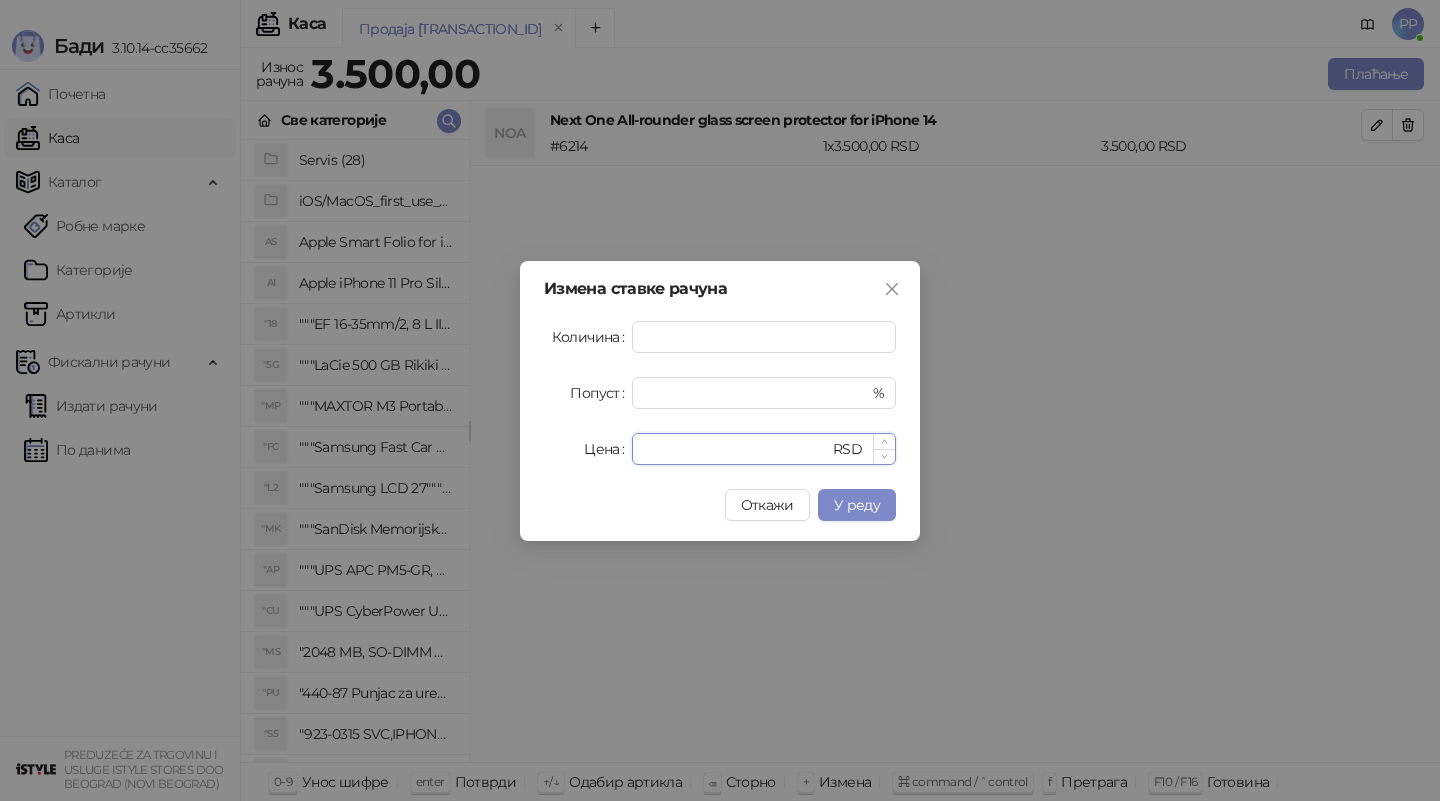 click on "****" at bounding box center [736, 449] 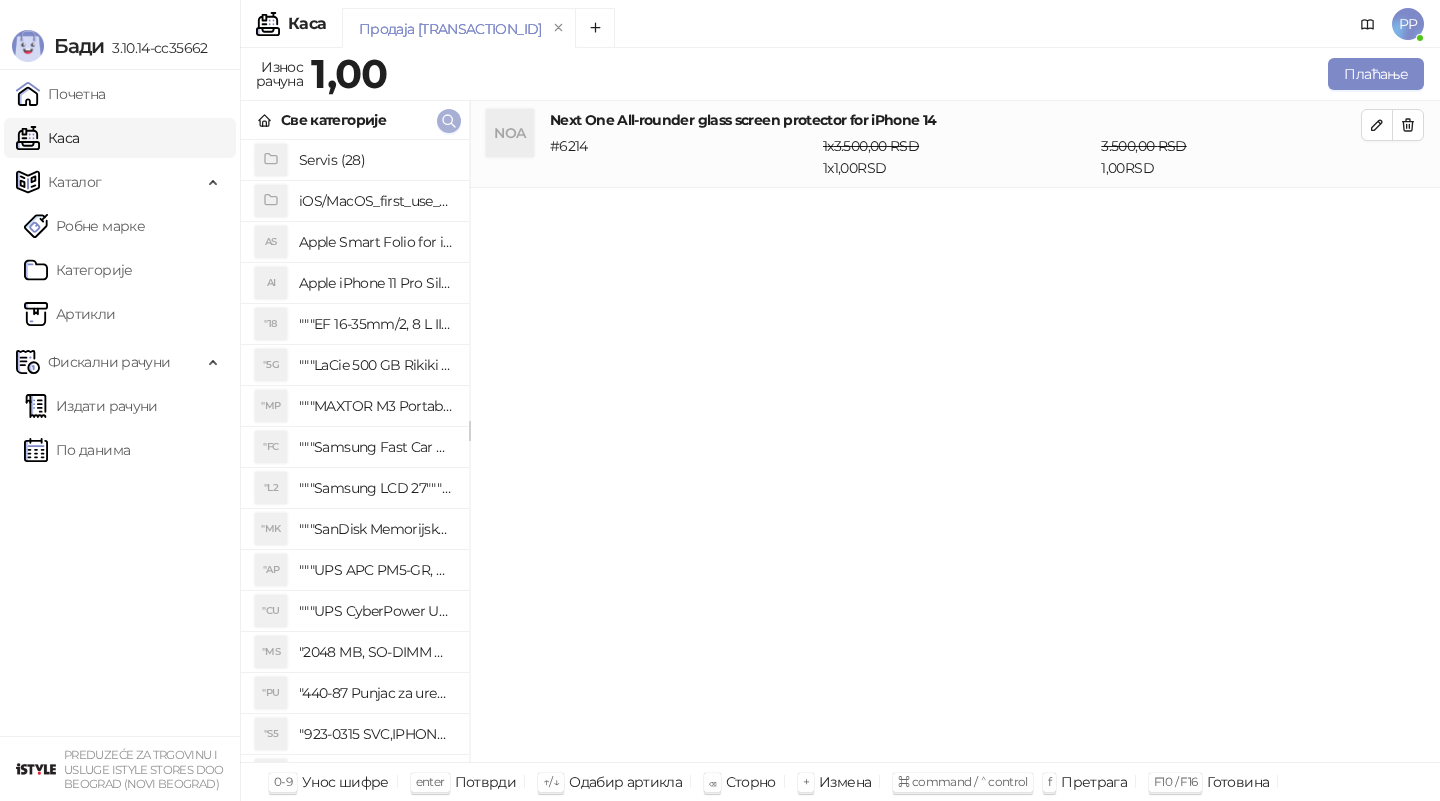 click at bounding box center [449, 121] 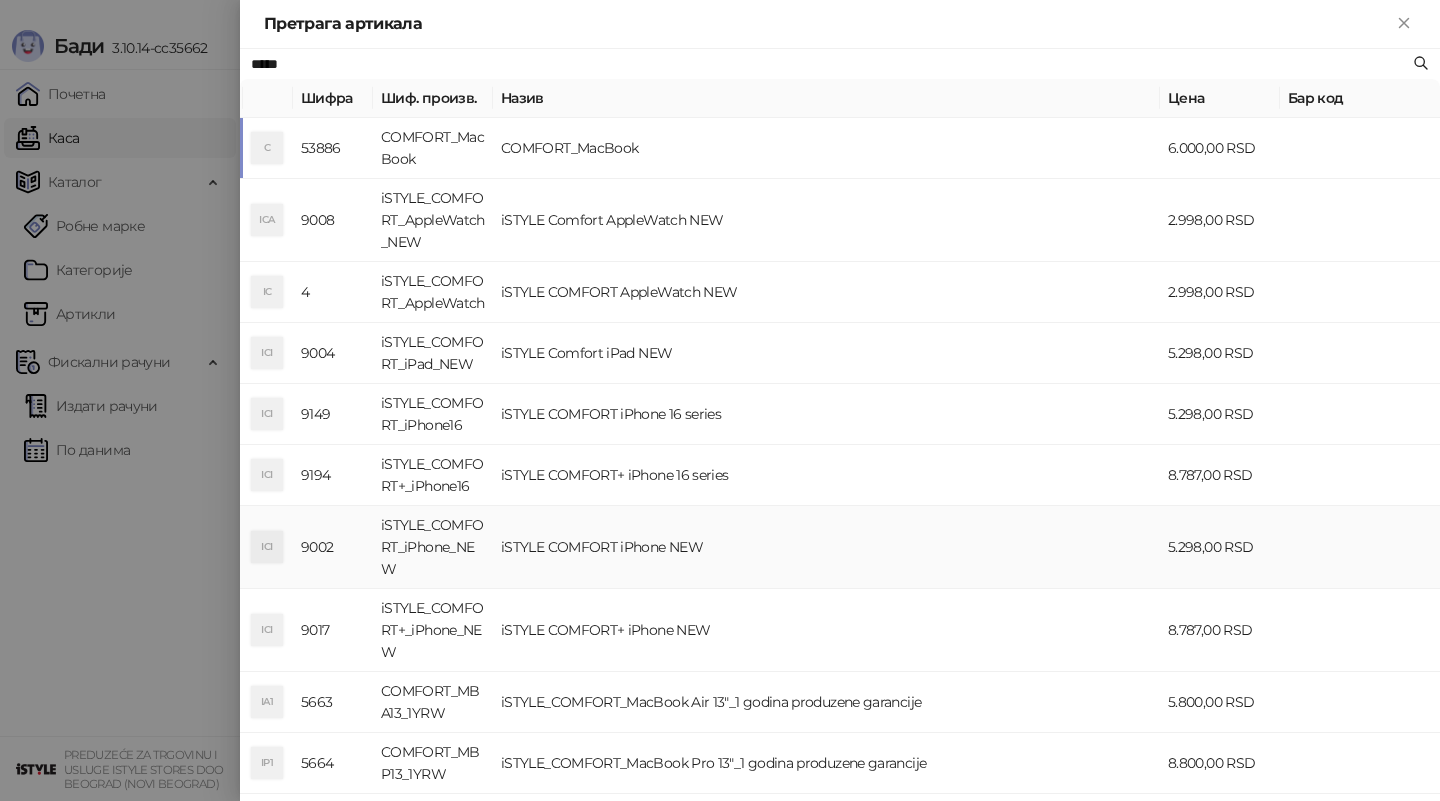 type on "*****" 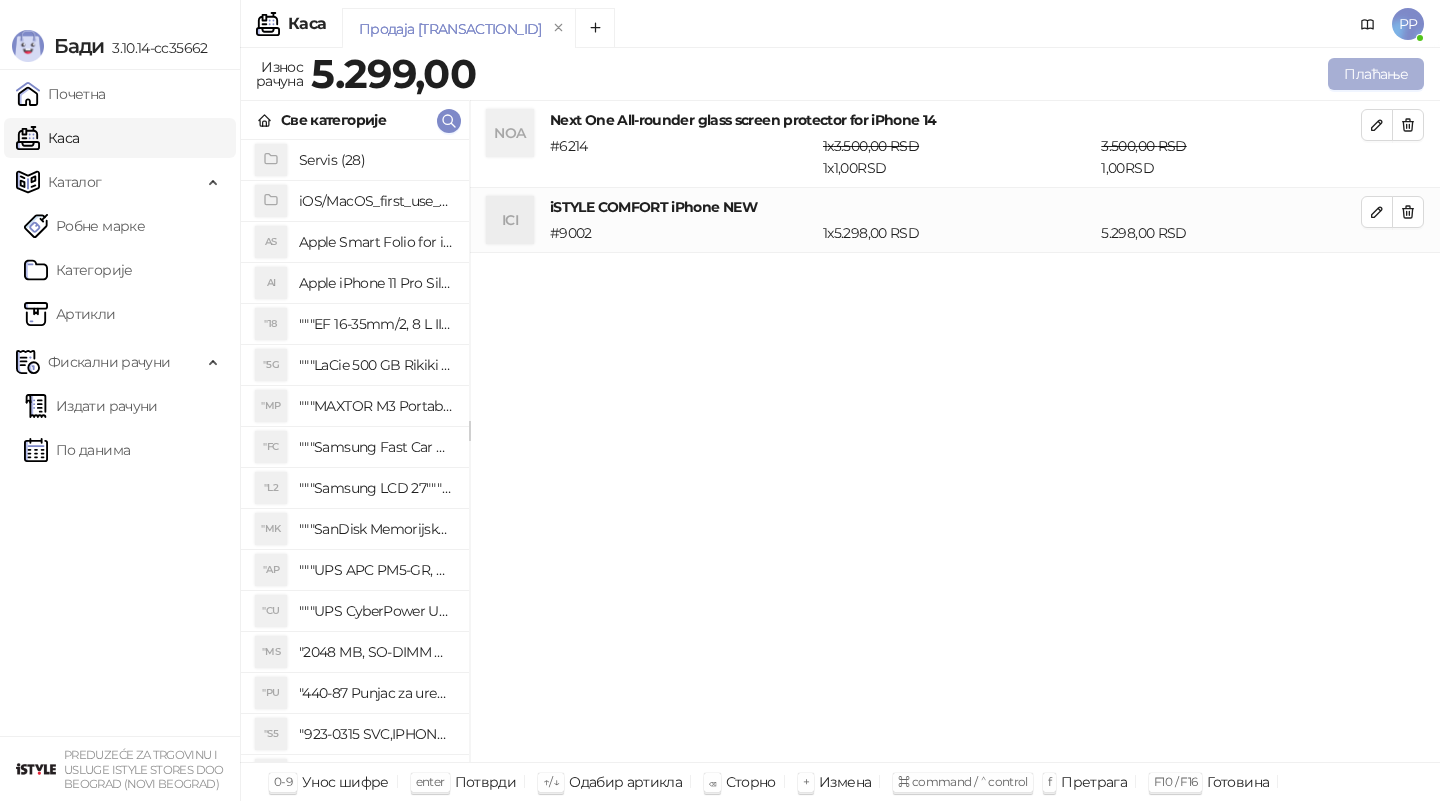 click on "Плаћање" at bounding box center [1376, 74] 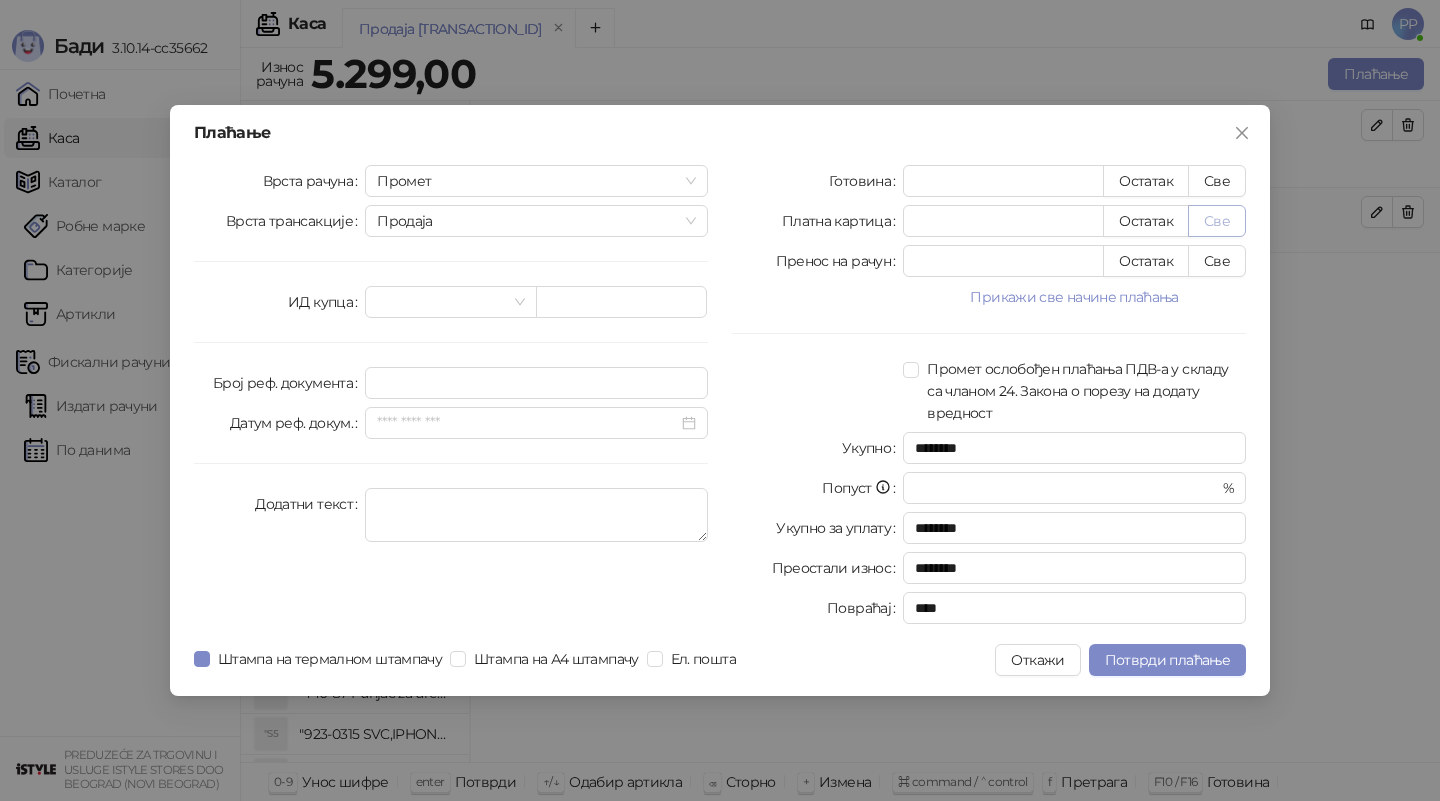 click on "Све" at bounding box center (1217, 221) 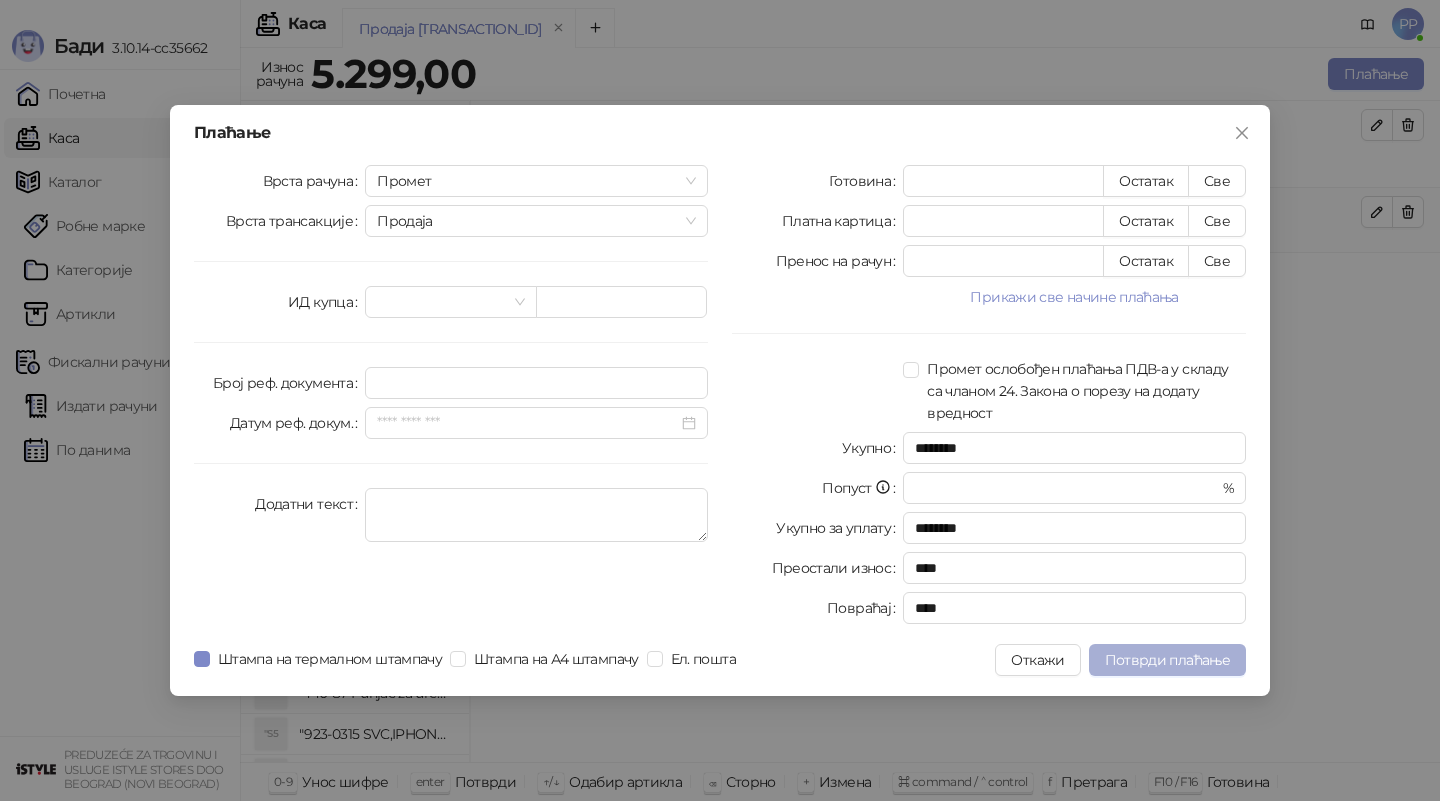 click on "Потврди плаћање" at bounding box center [1167, 660] 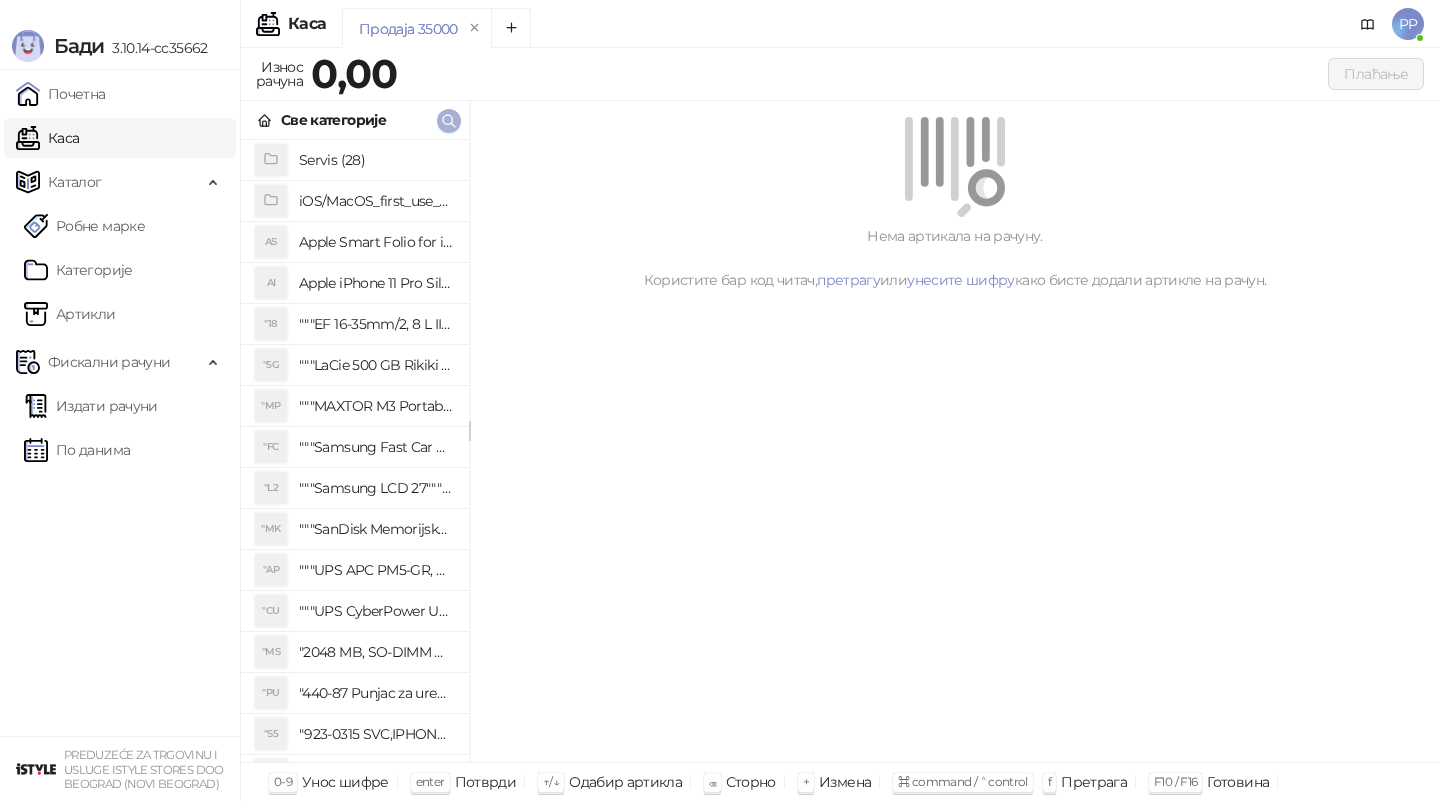 click 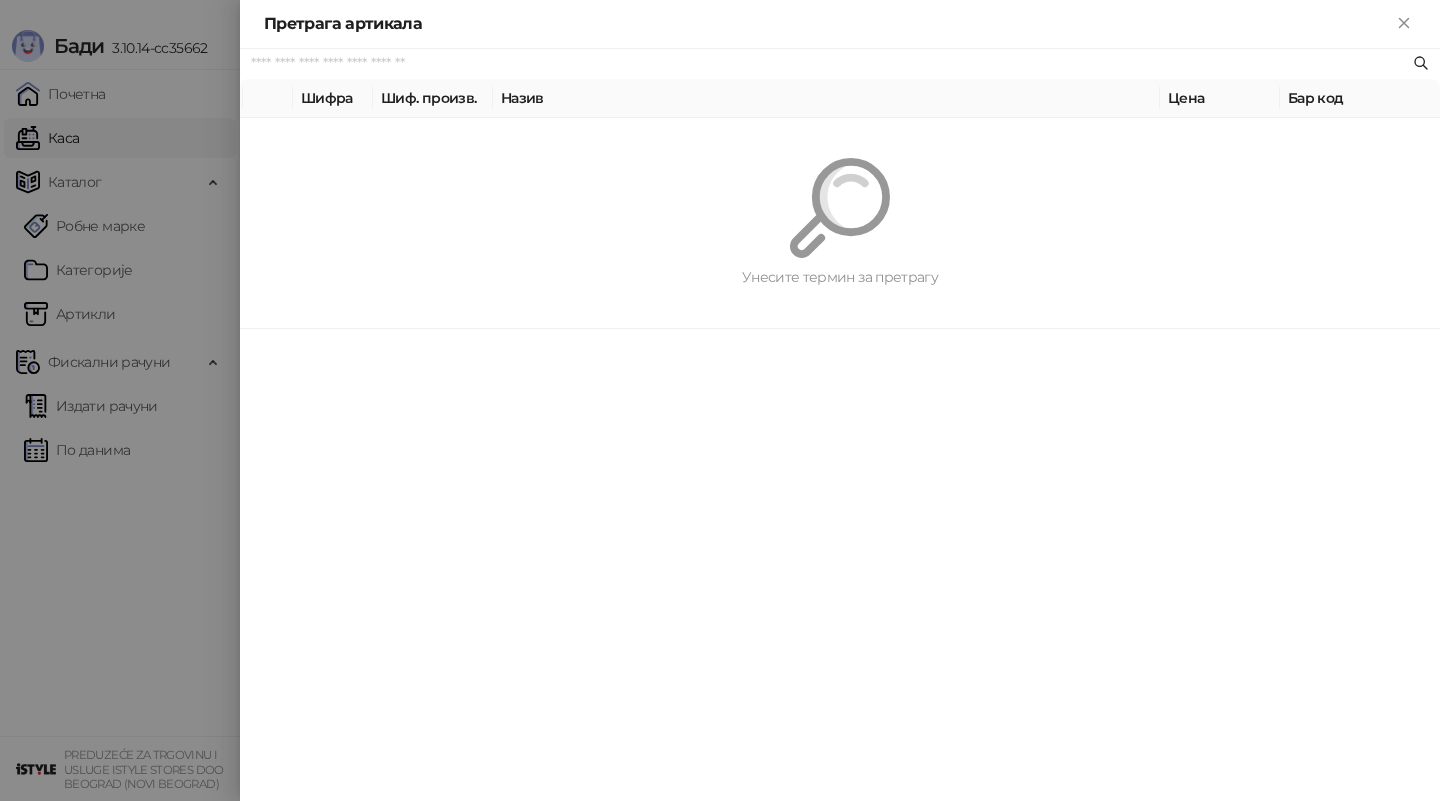paste on "**********" 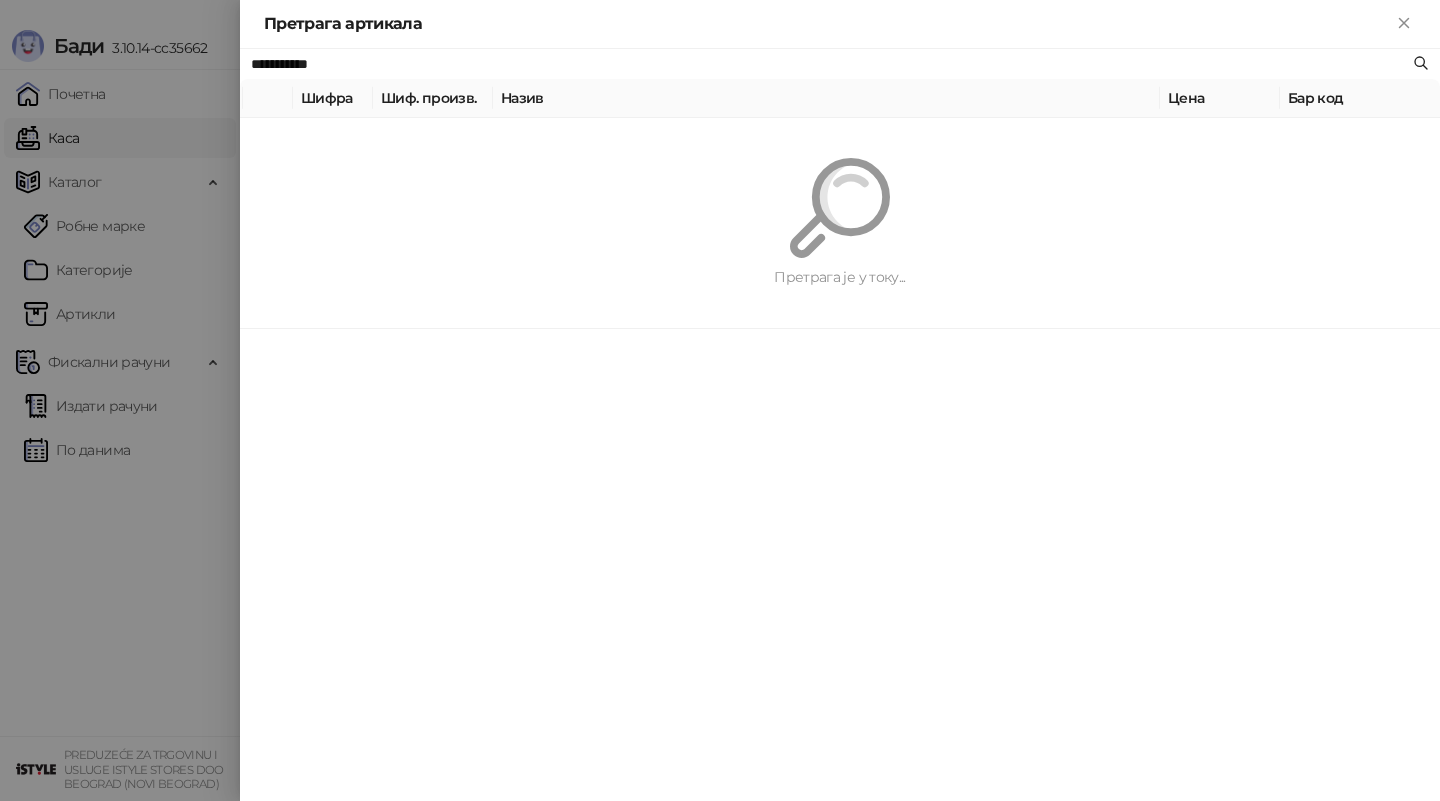 type on "**********" 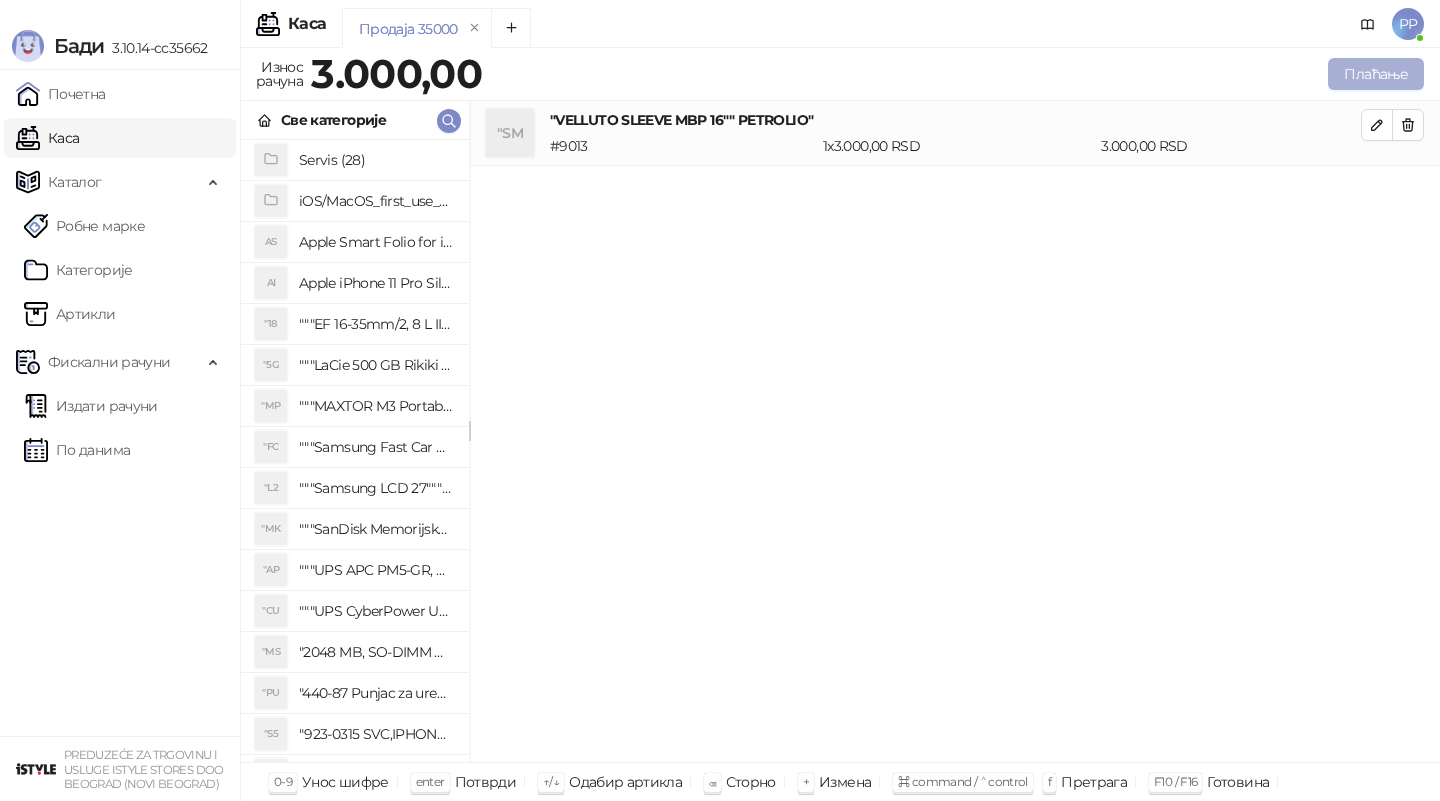 click on "Плаћање" at bounding box center [1376, 74] 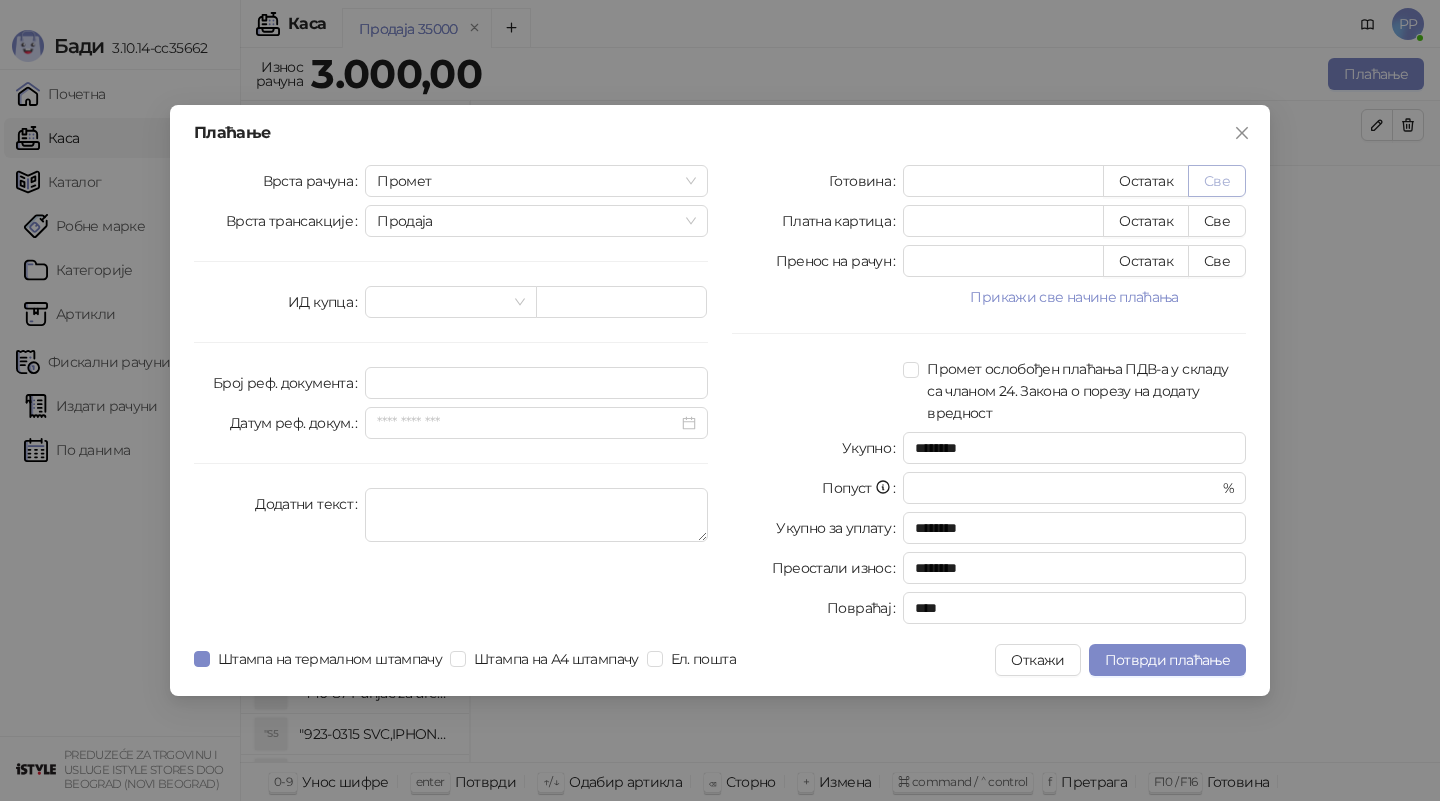 click on "Све" at bounding box center (1217, 181) 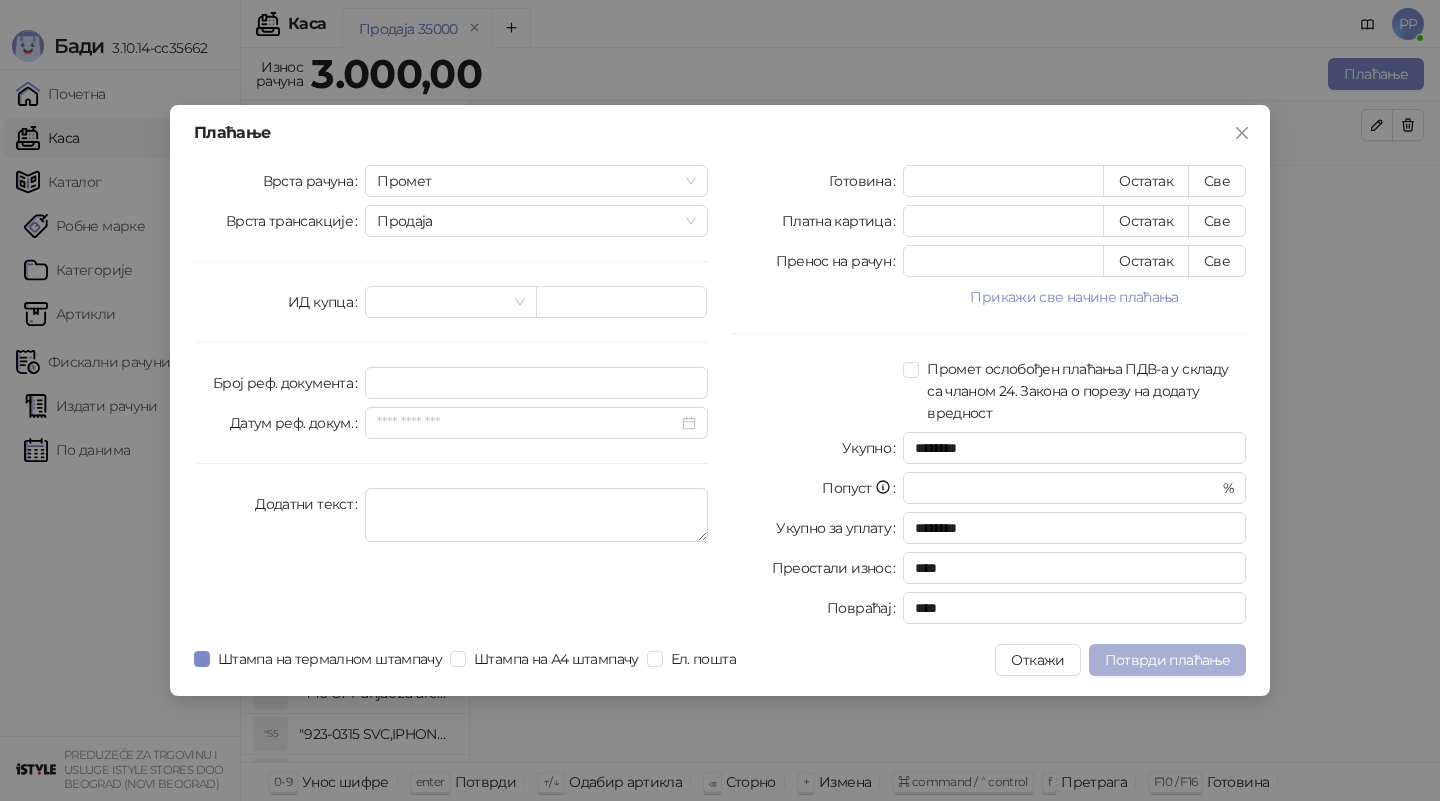 click on "Потврди плаћање" at bounding box center (1167, 660) 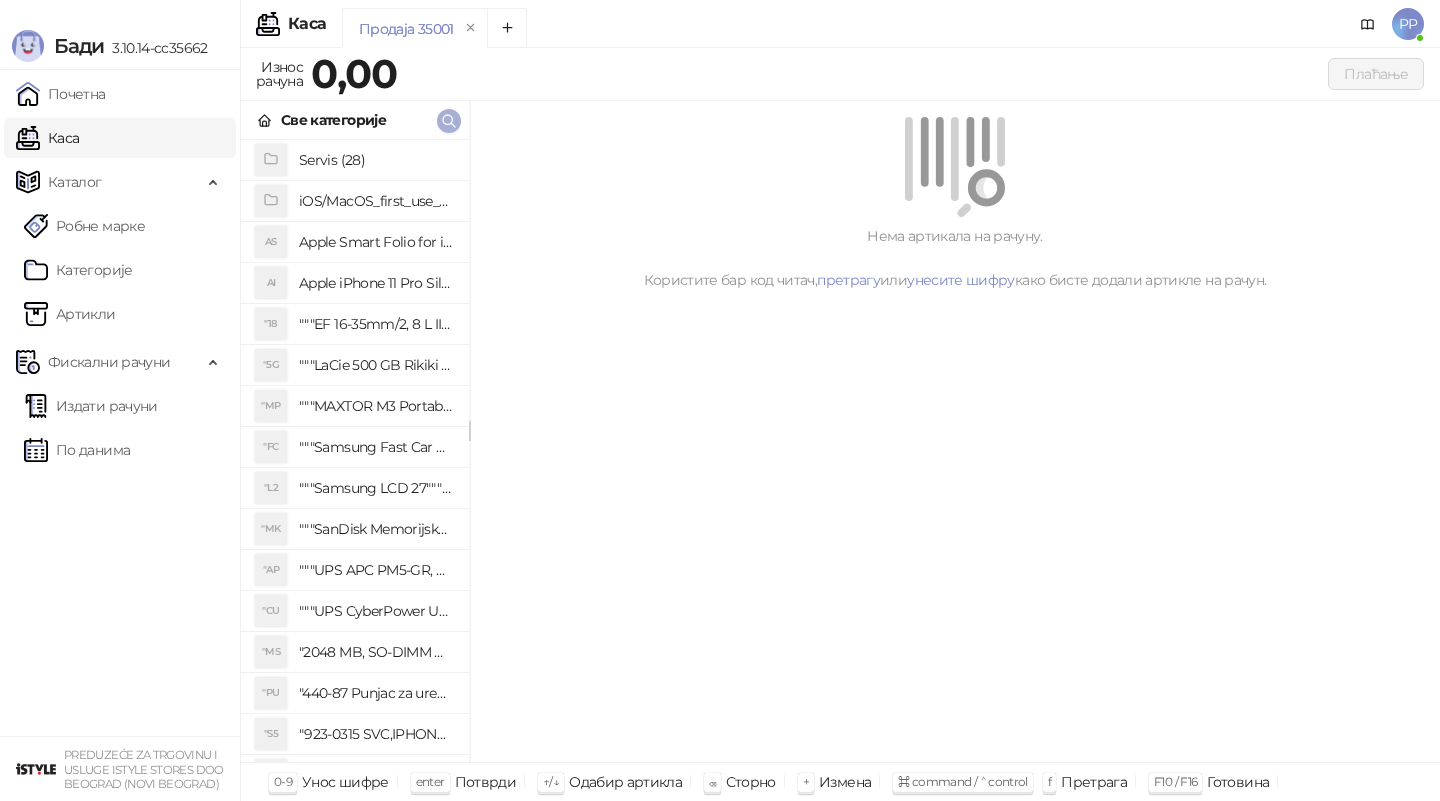 click at bounding box center (449, 121) 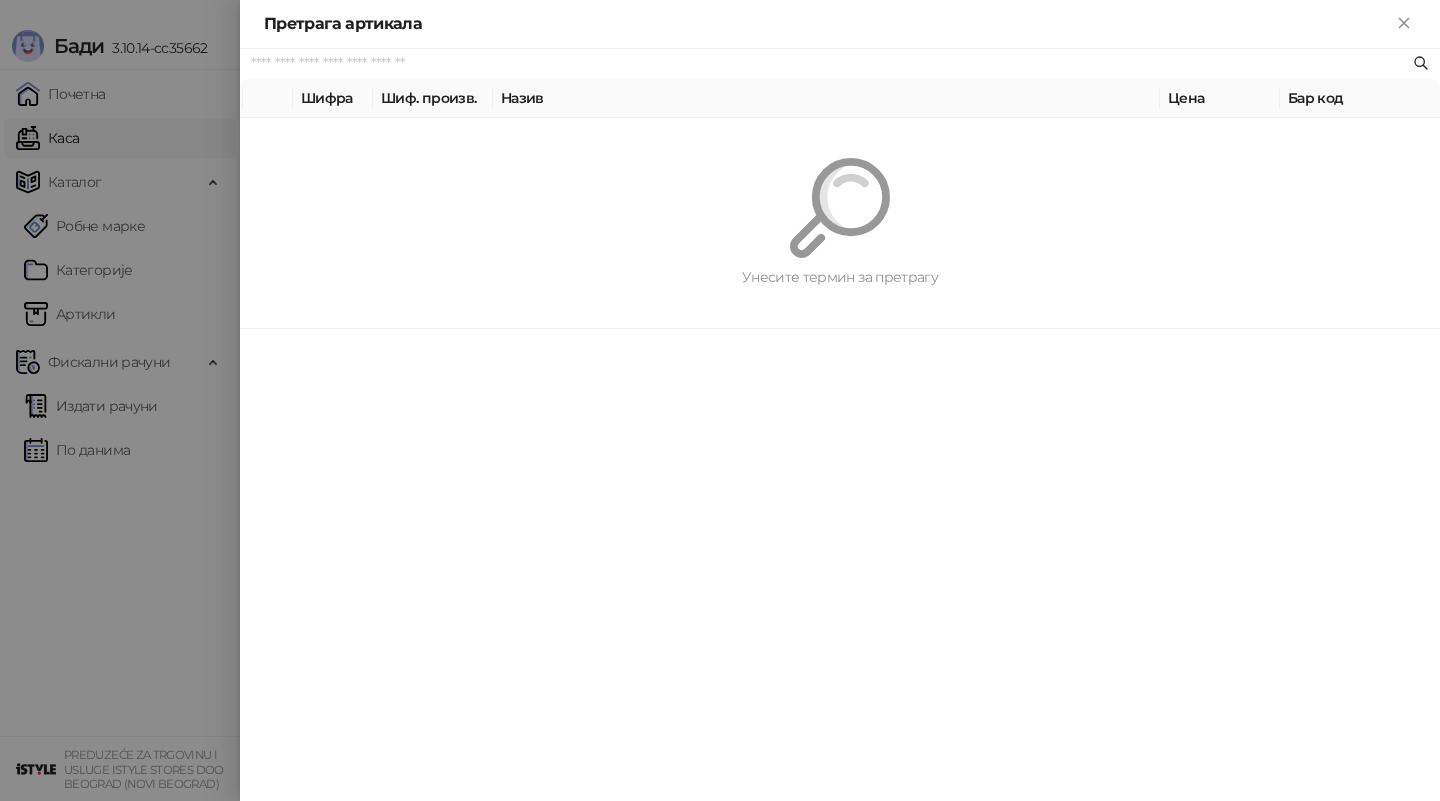 paste on "*********" 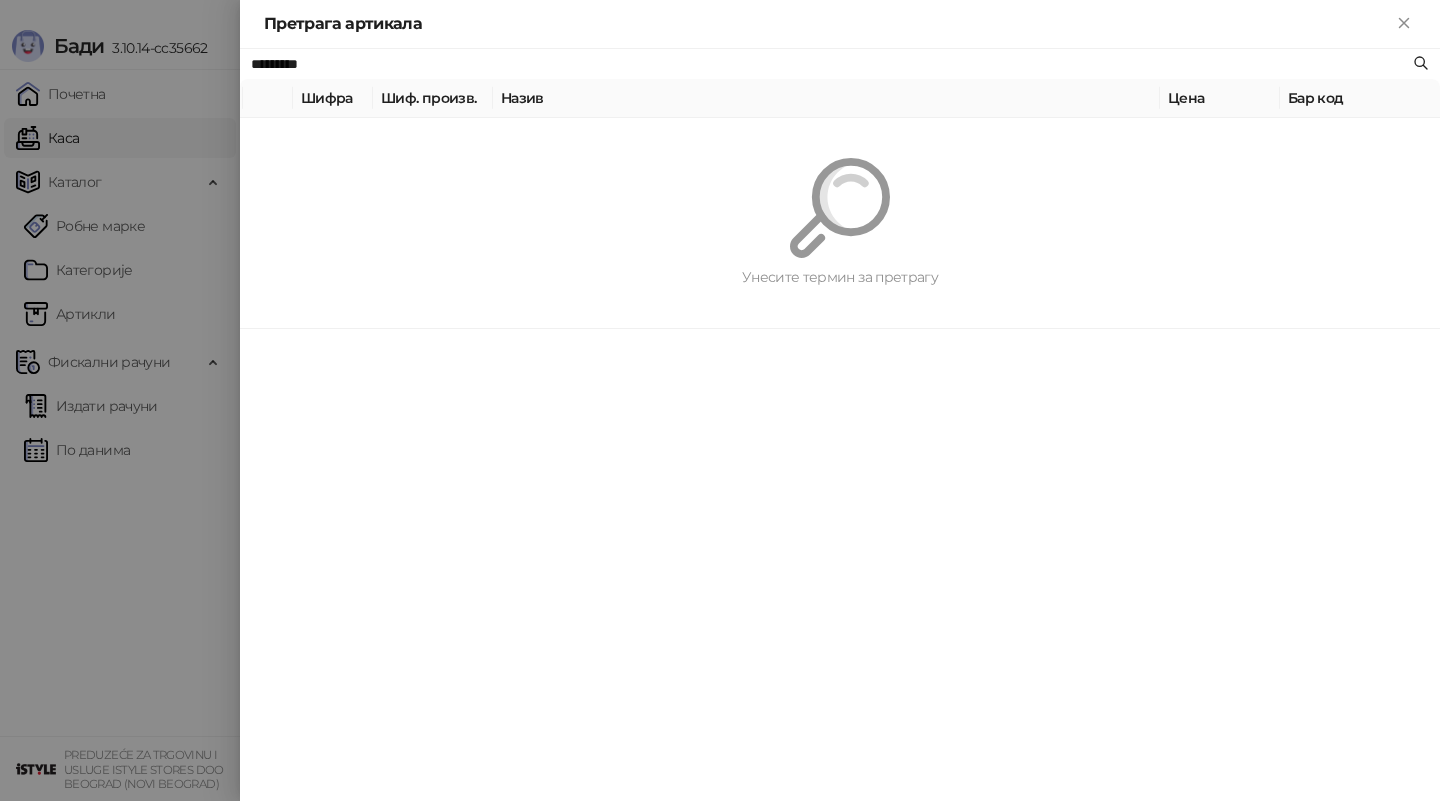 type on "*********" 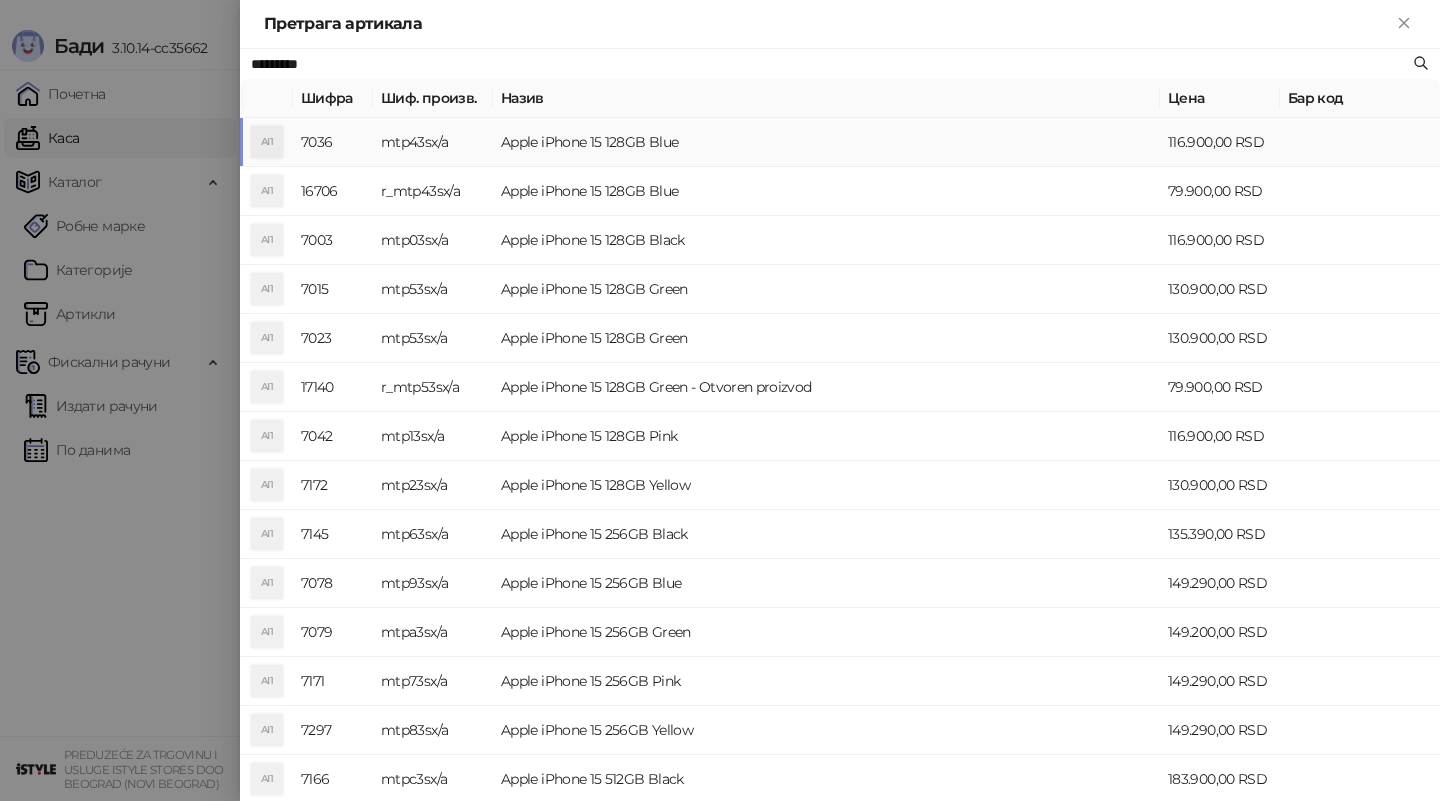 click on "Apple iPhone 15 128GB Blue" at bounding box center (826, 142) 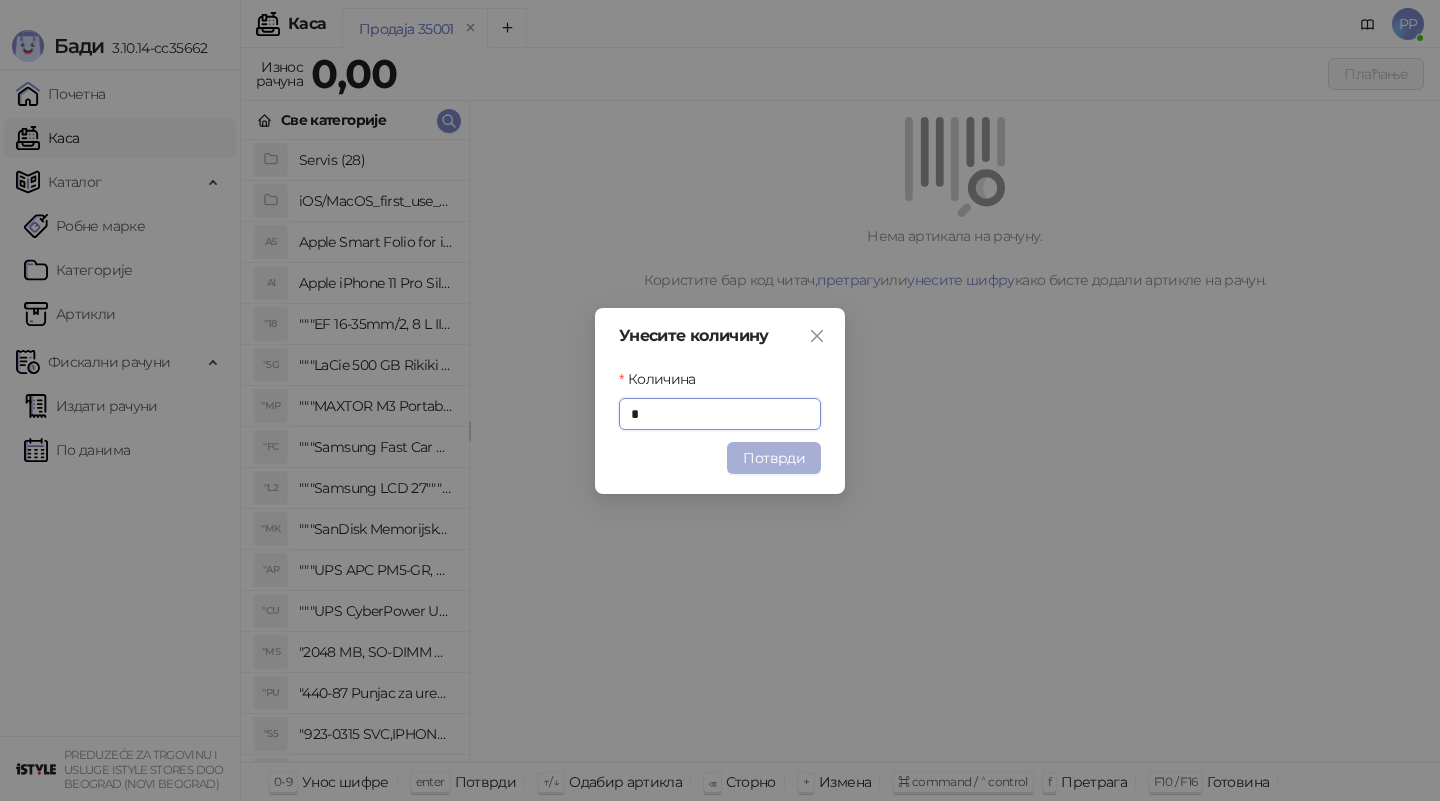 click on "Потврди" at bounding box center (774, 458) 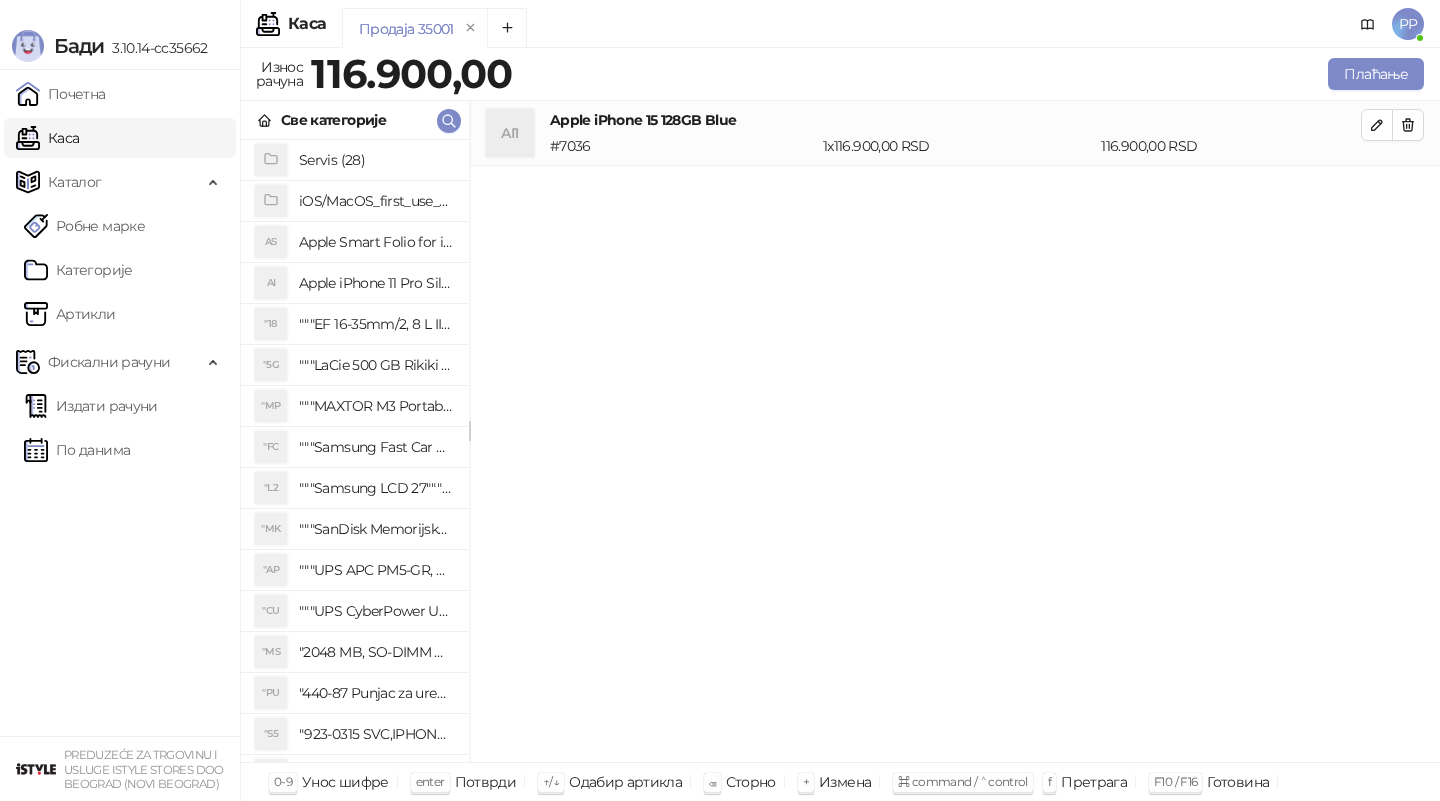 click on "Apple iPhone 15 128GB Blue" at bounding box center [955, 120] 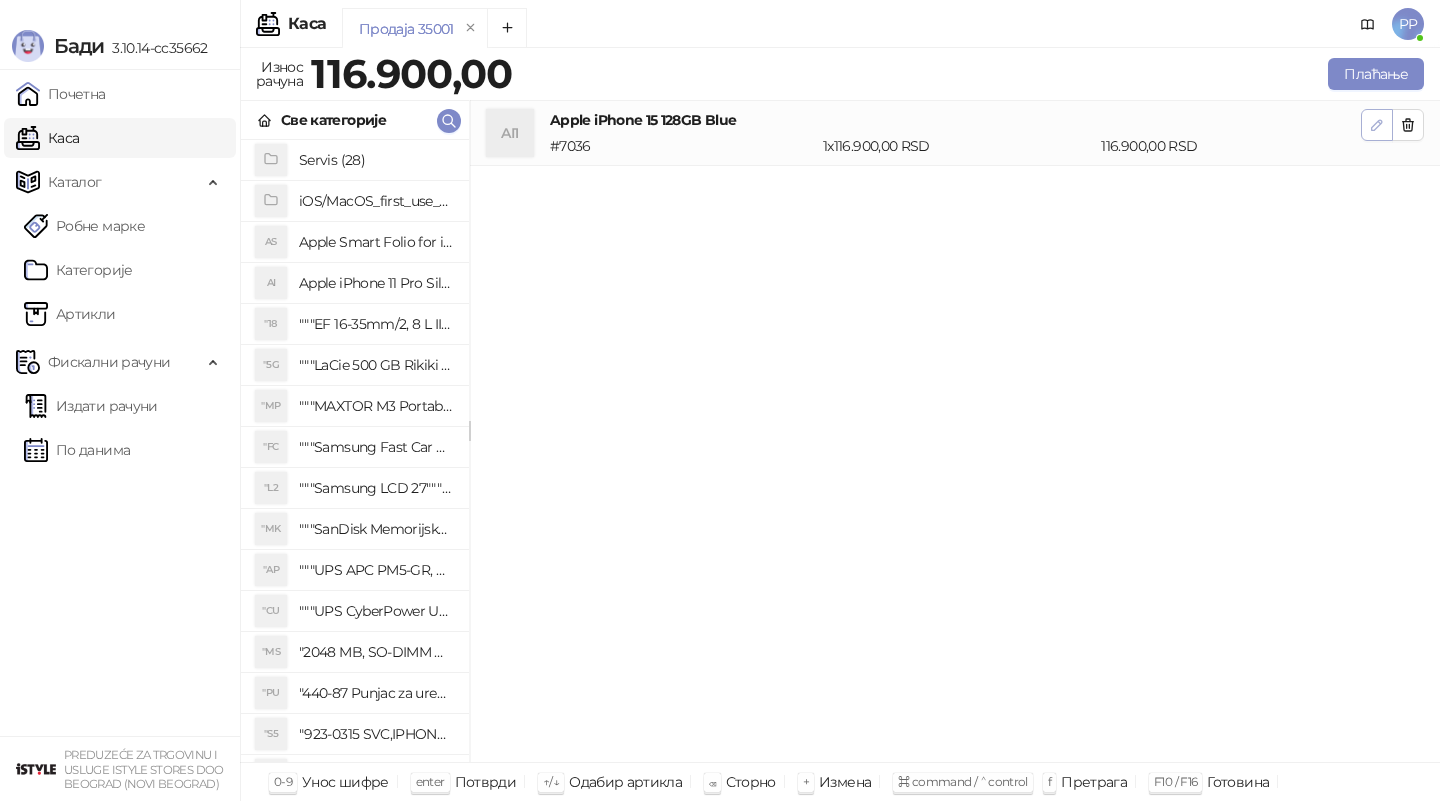 click 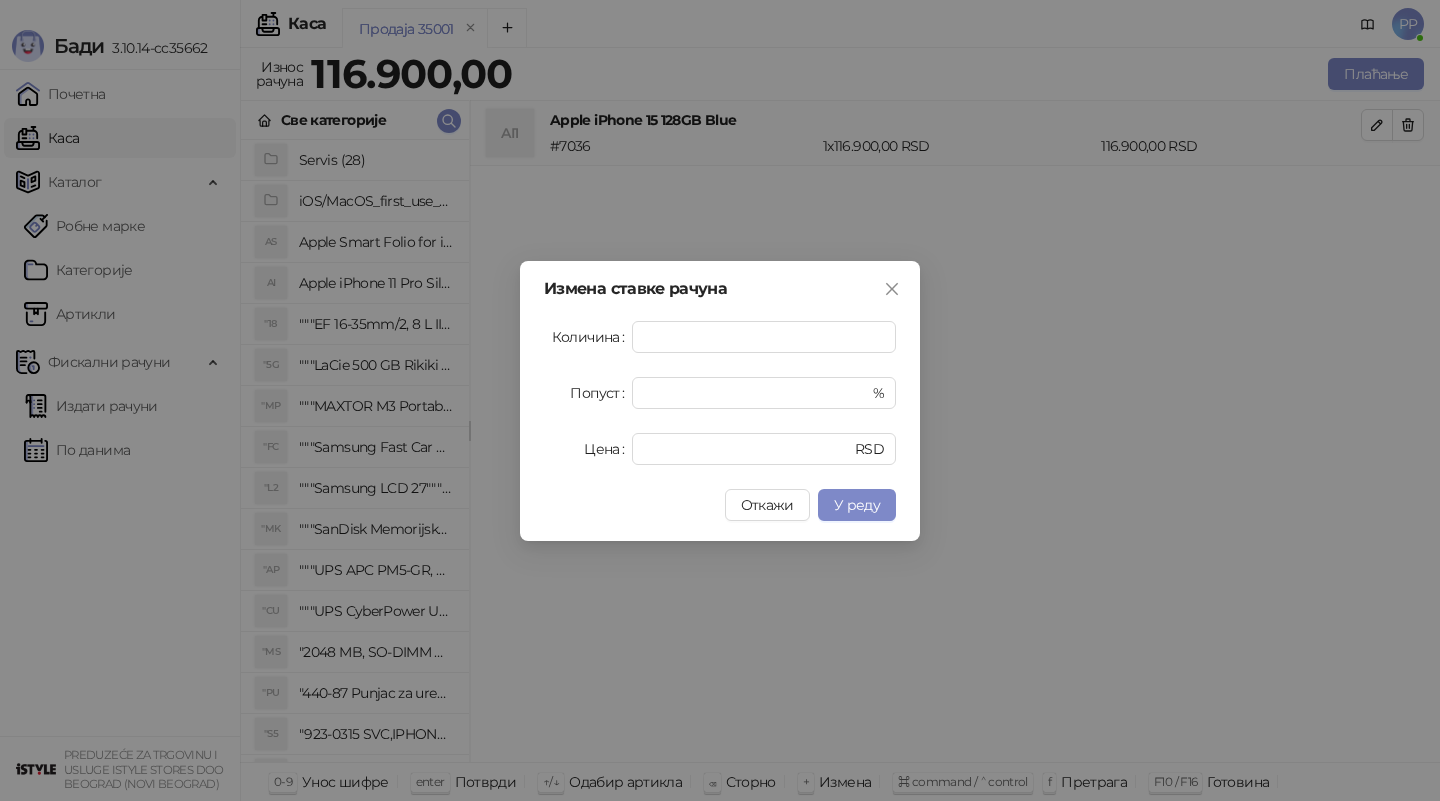 click on "Количина * Попуст * % Цена ****** RSD" at bounding box center (720, 393) 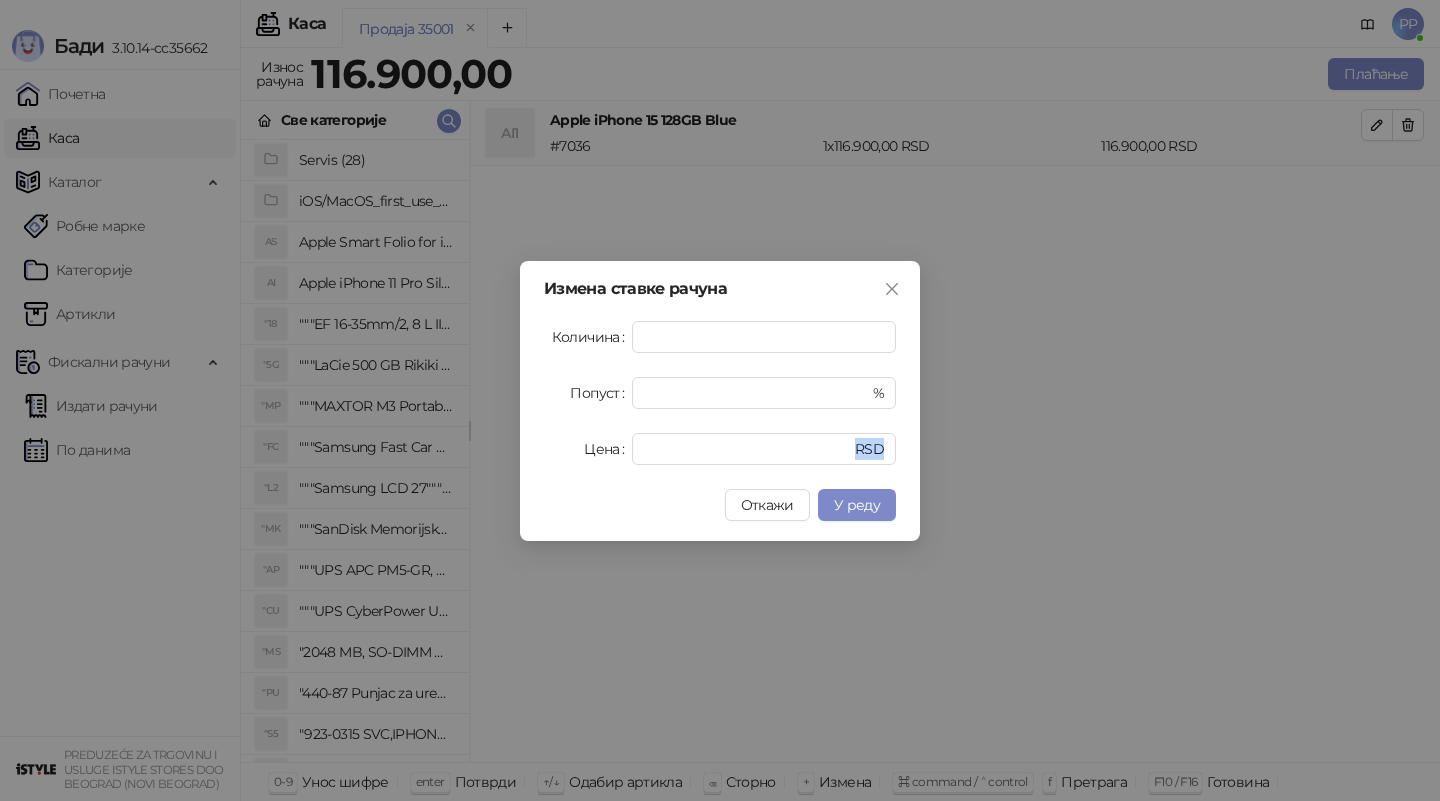 click on "Количина * Попуст * % Цена ****** RSD" at bounding box center (720, 393) 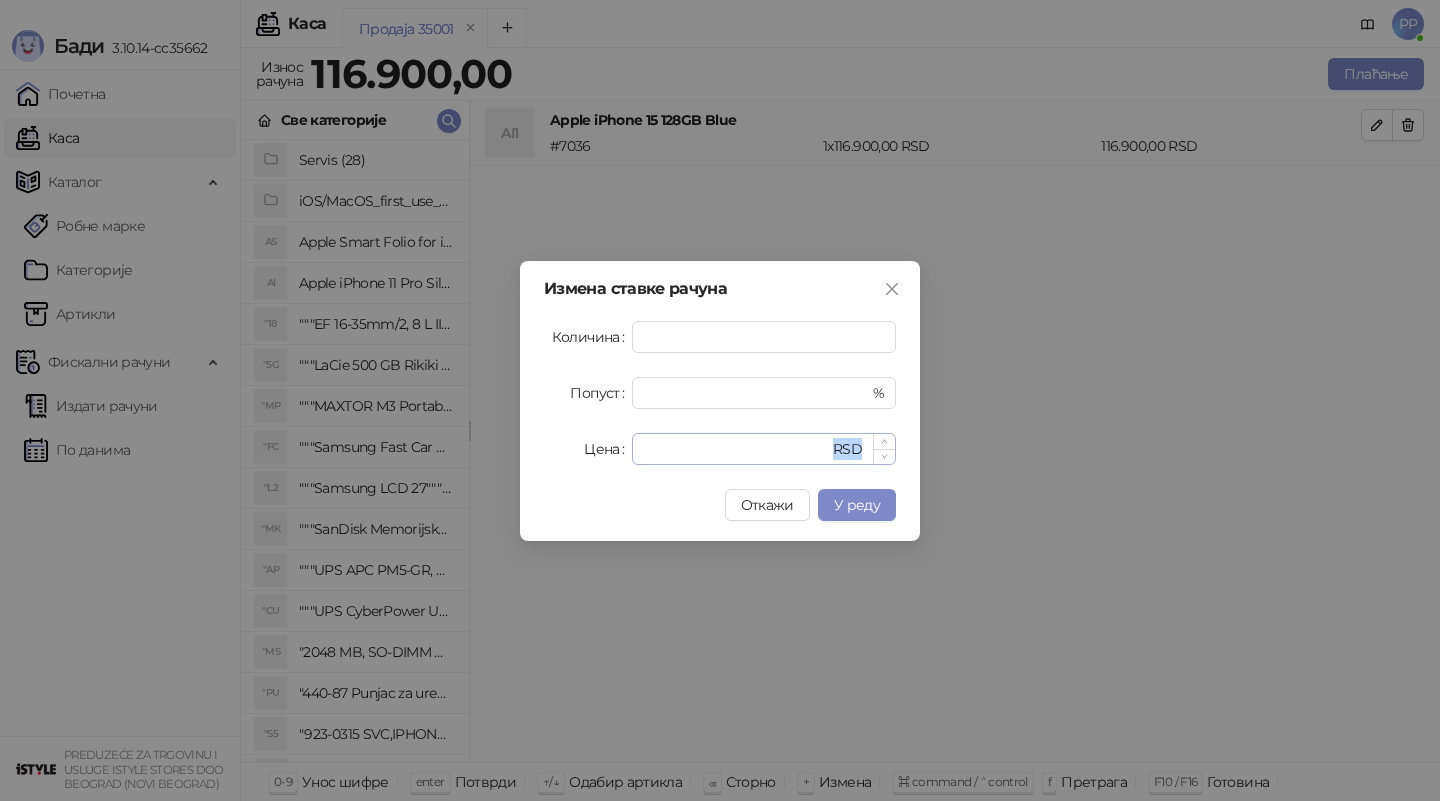 click on "******" at bounding box center (736, 449) 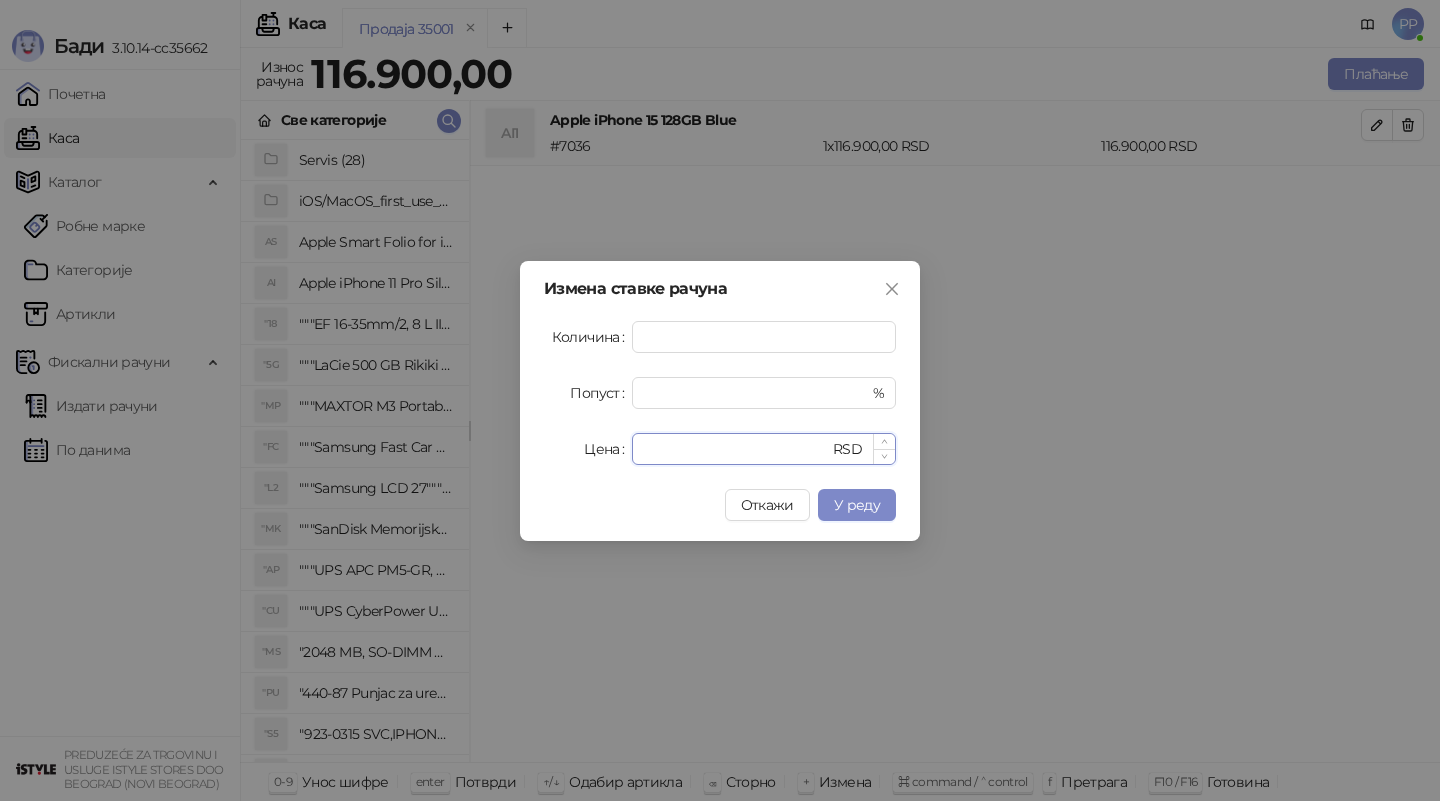 click on "******" at bounding box center (736, 449) 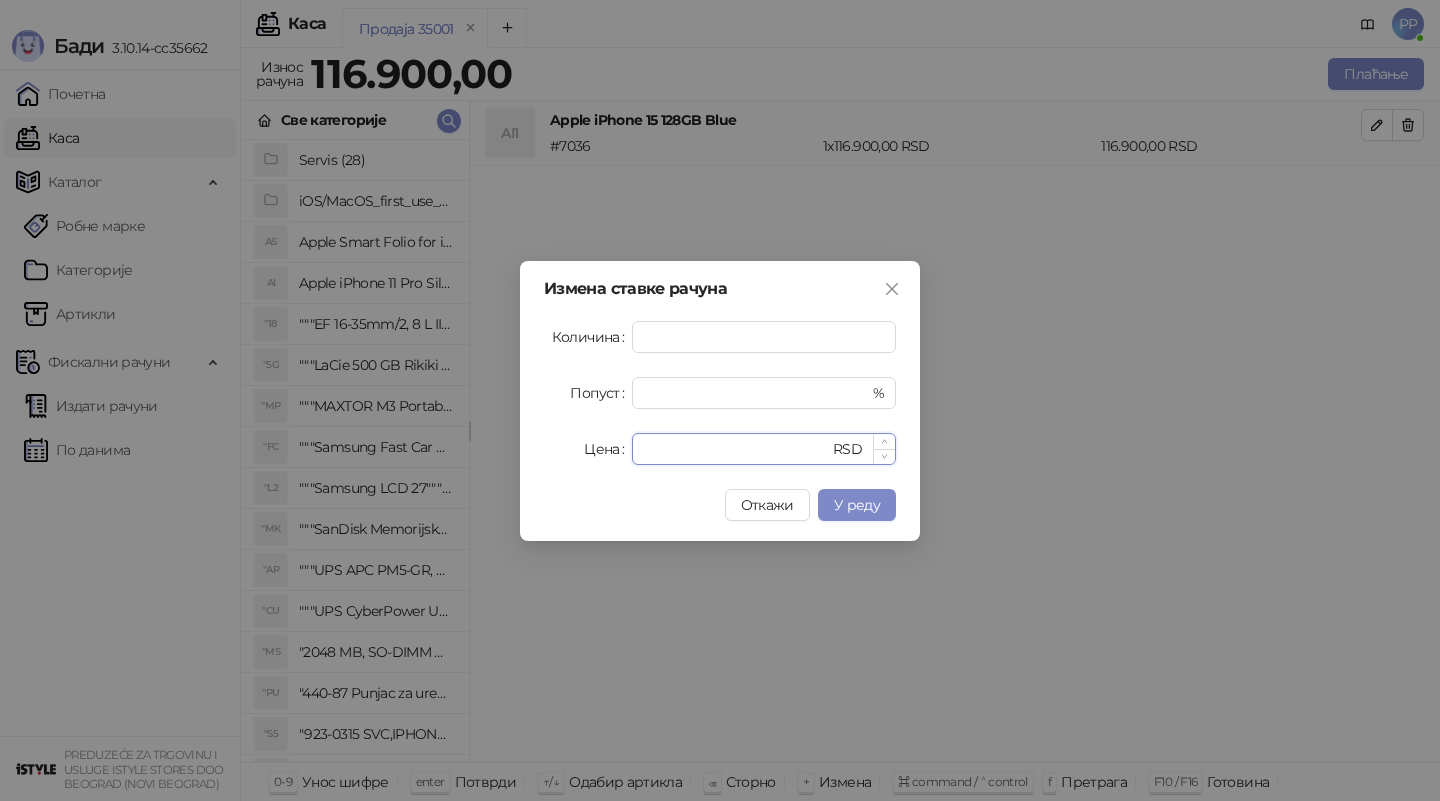 type on "*****" 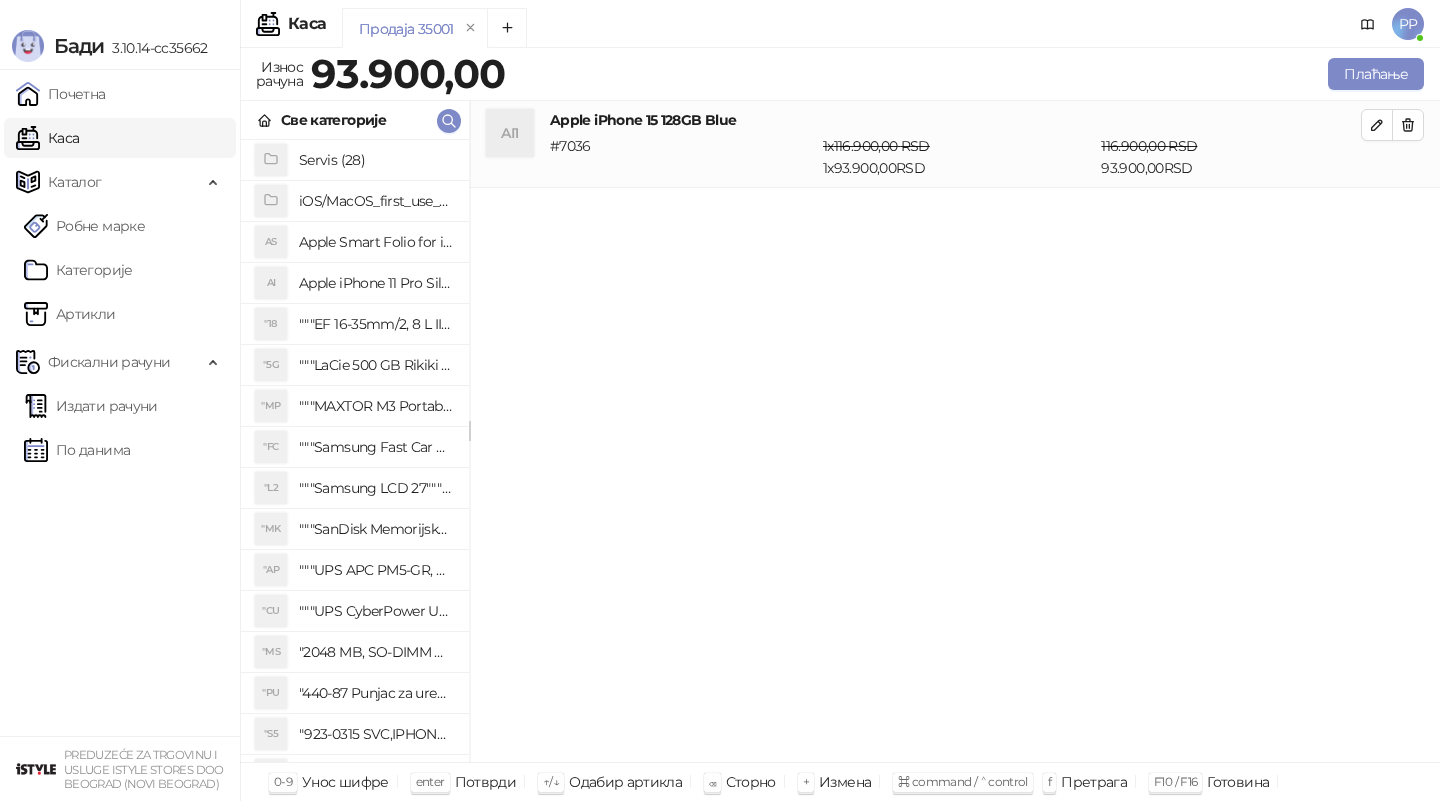 click on "Све категорије" at bounding box center (355, 120) 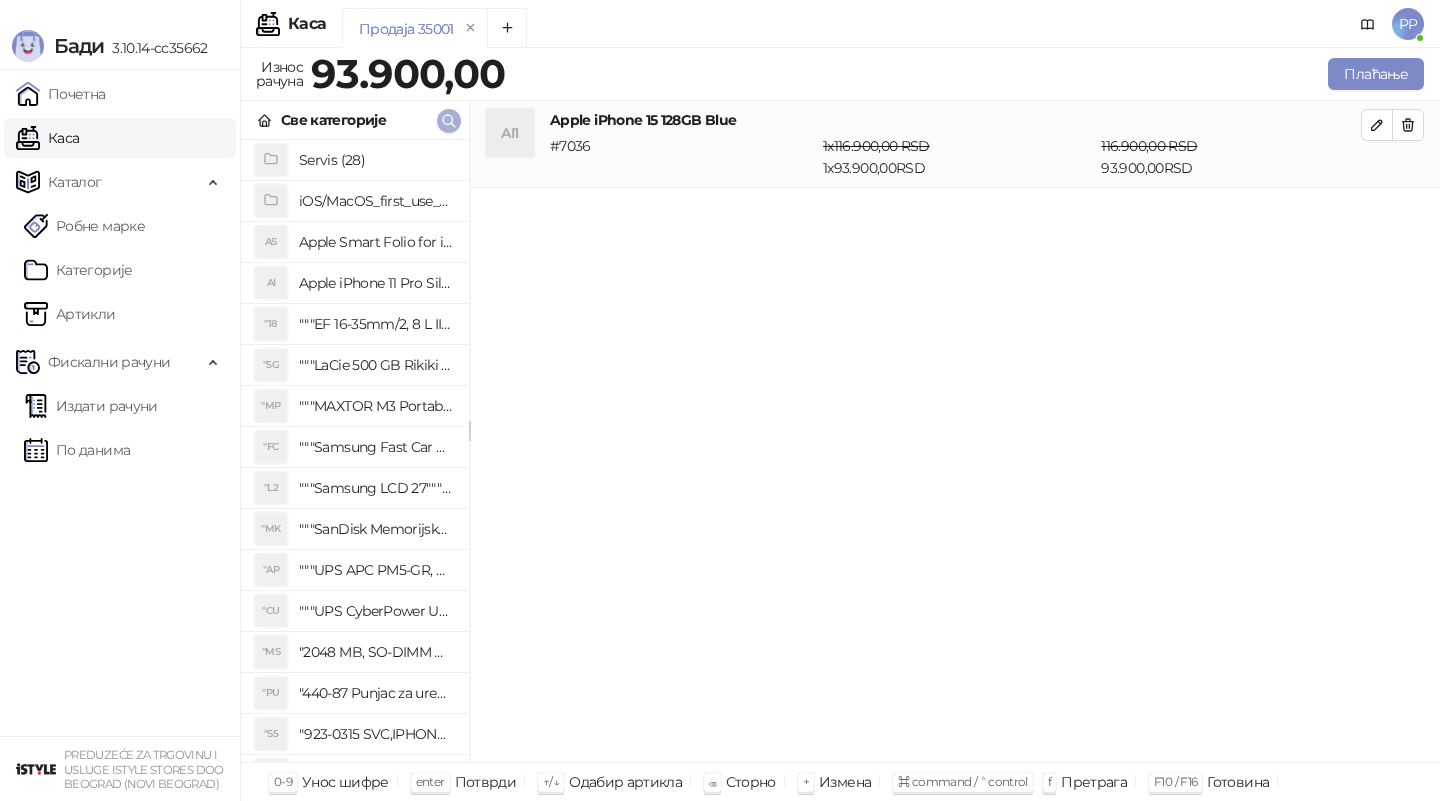 click 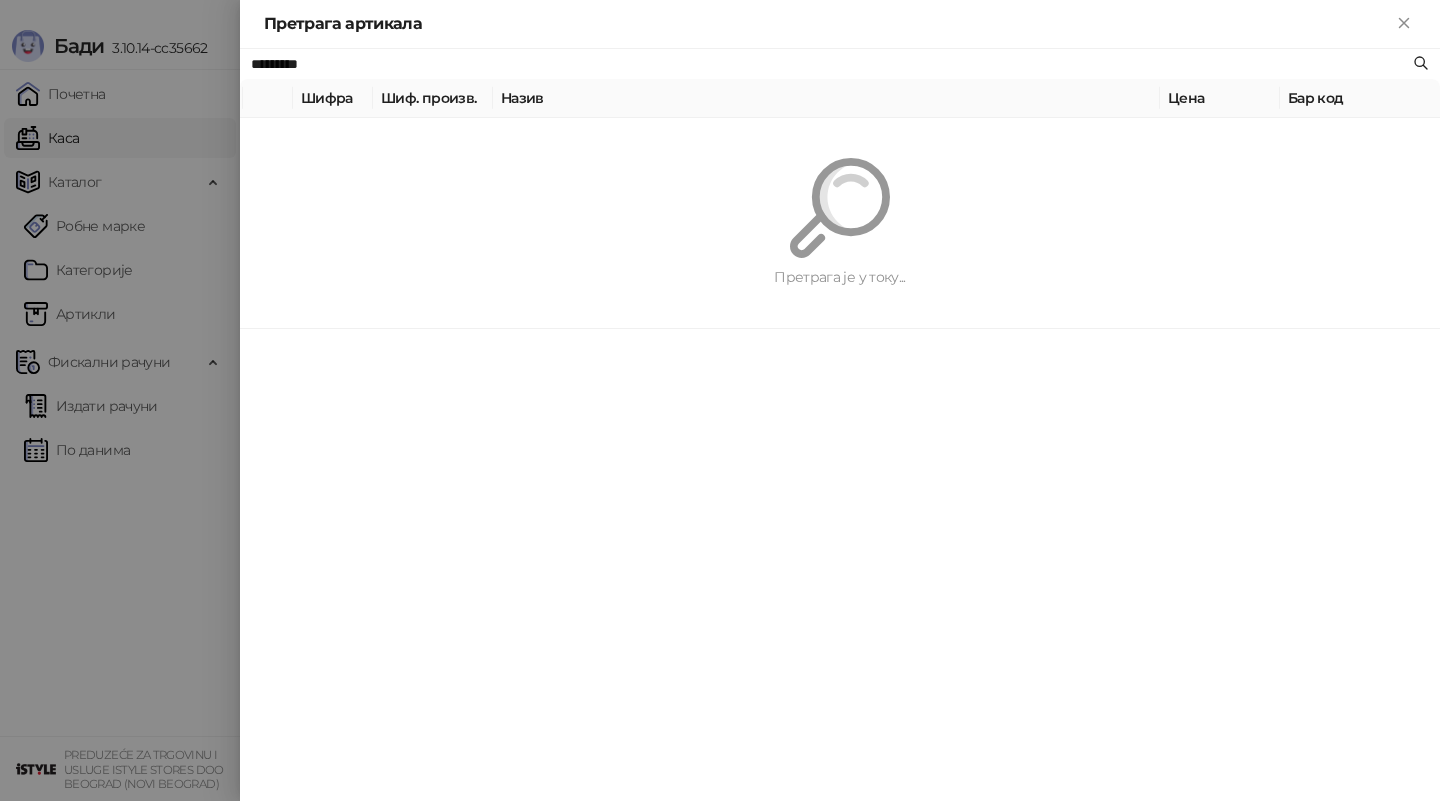paste 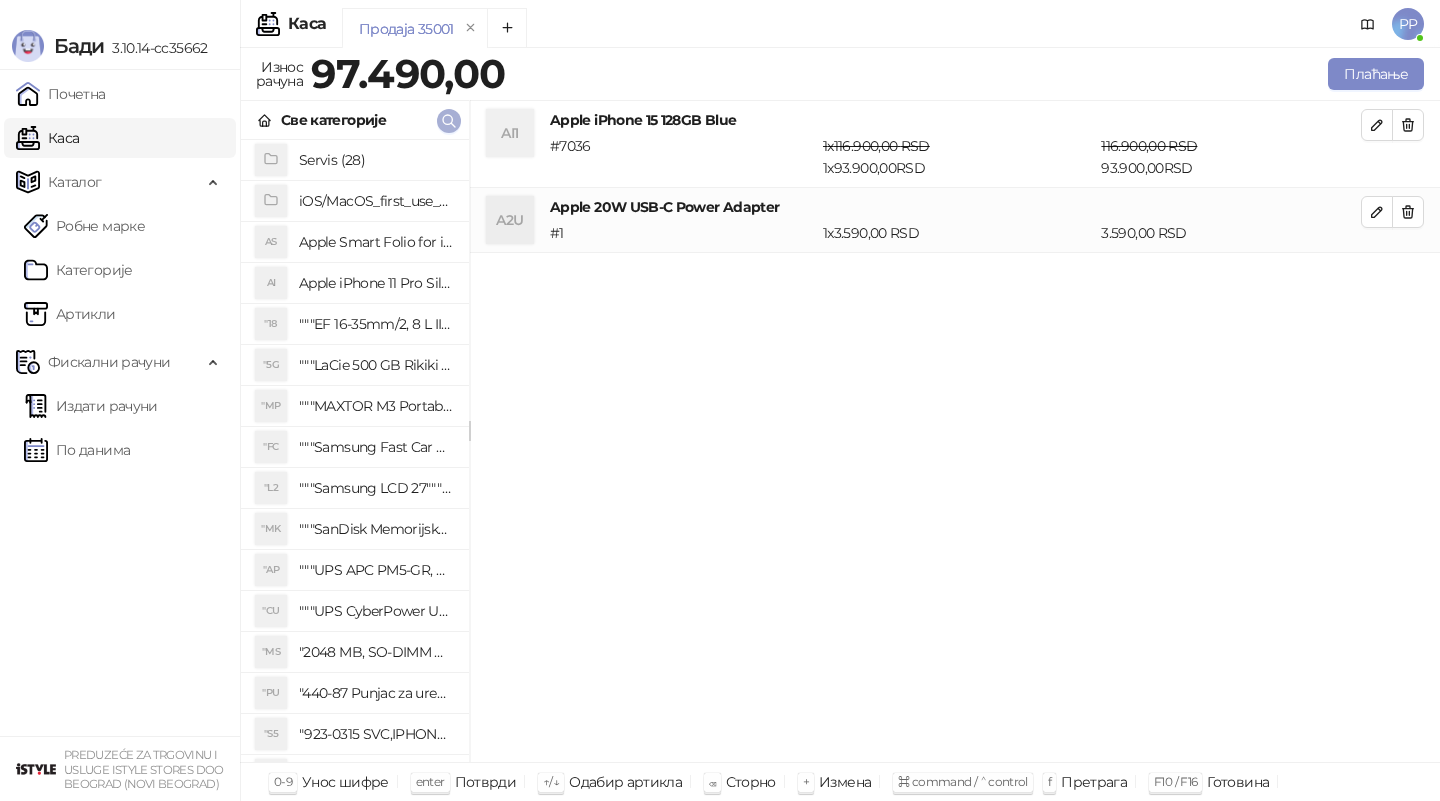 click 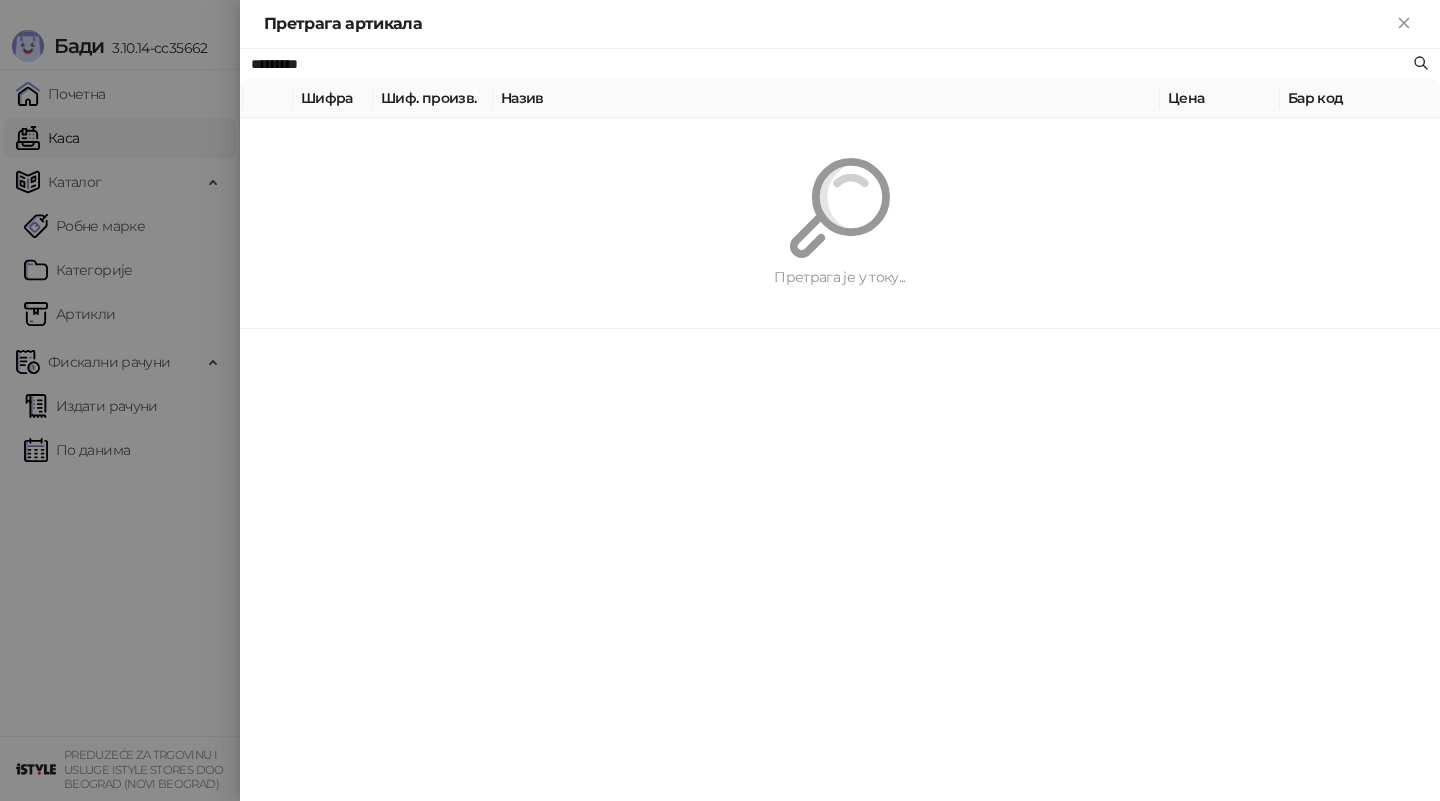 paste on "****" 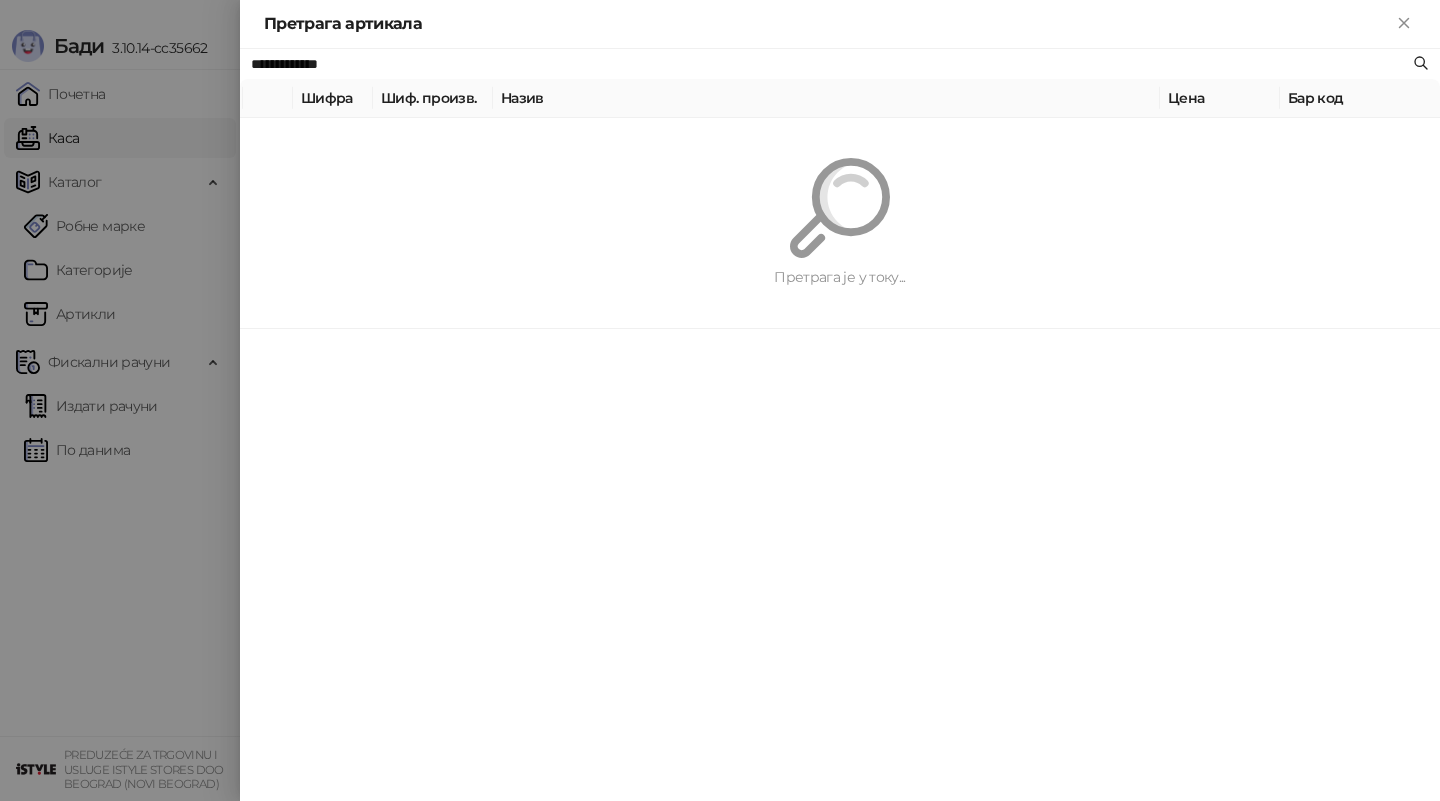 click at bounding box center [840, 208] 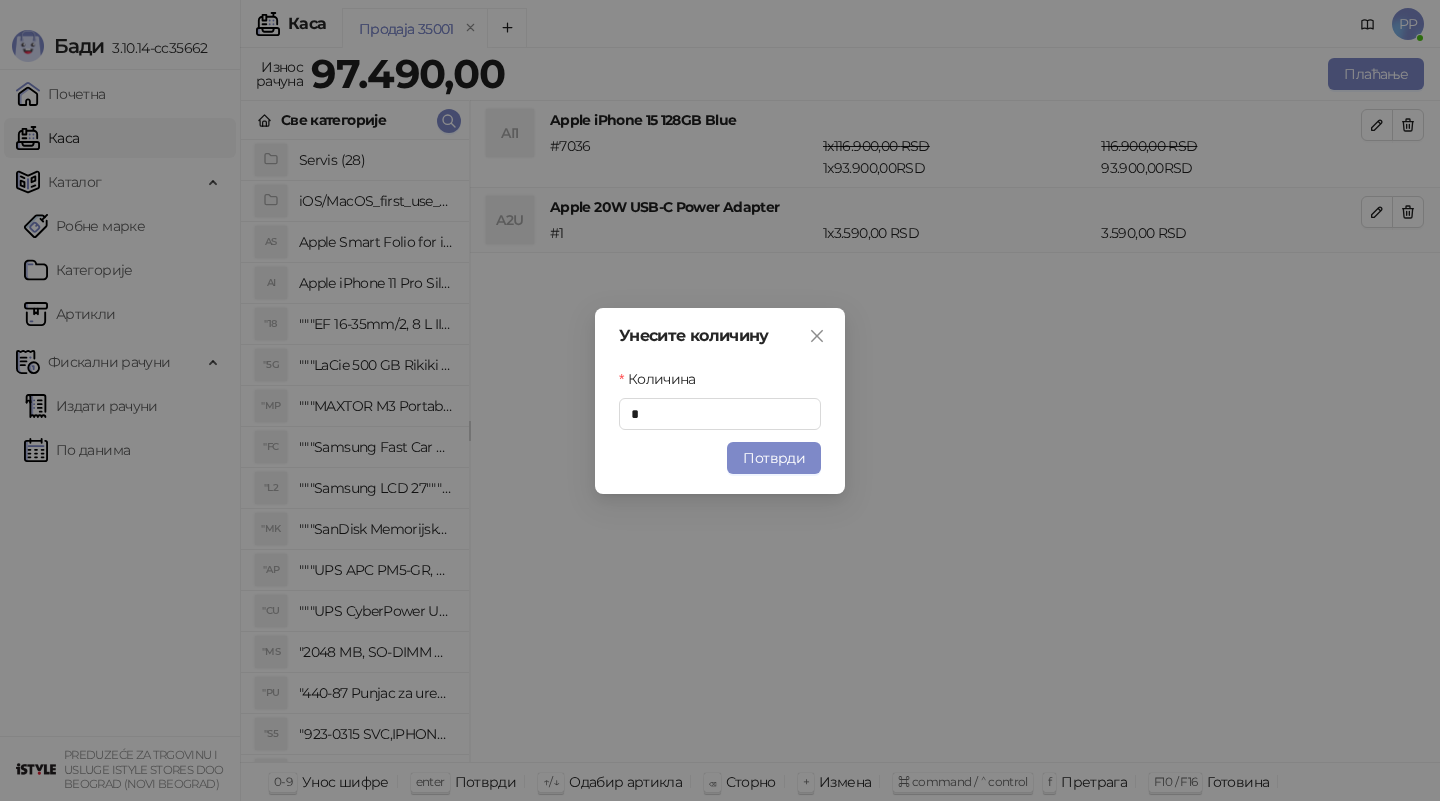 click on "Потврди" at bounding box center (774, 458) 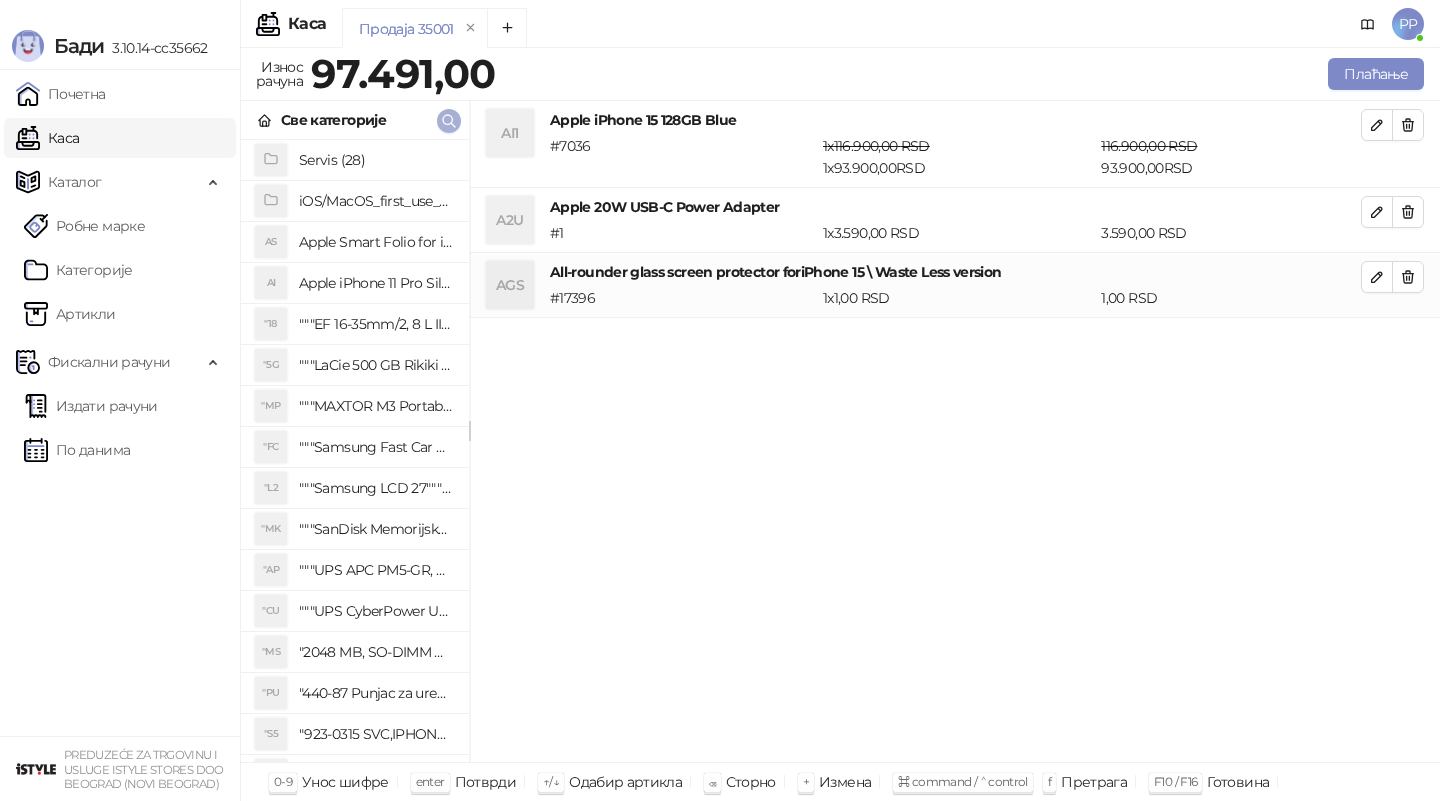 click 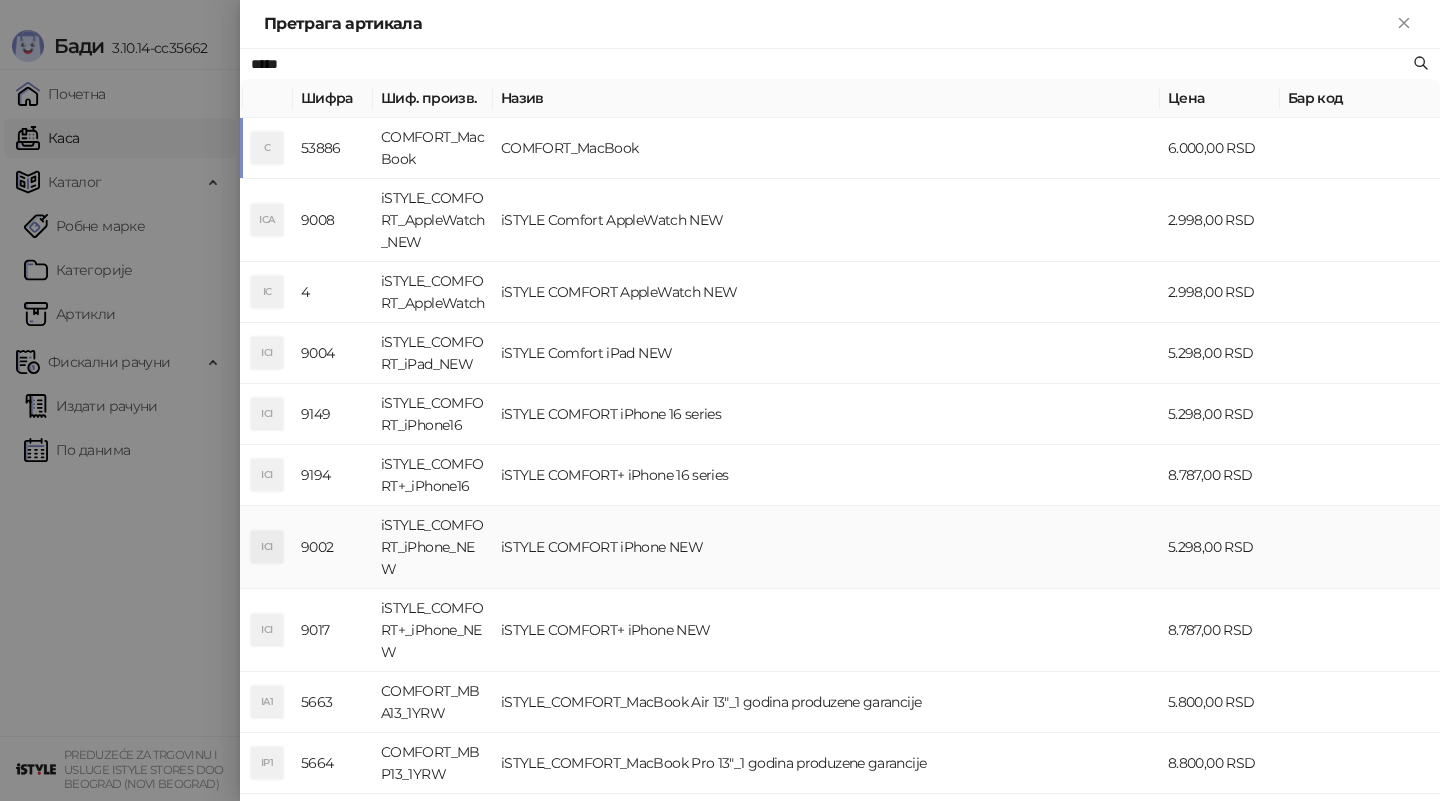 click on "iSTYLE COMFORT iPhone NEW" at bounding box center (826, 547) 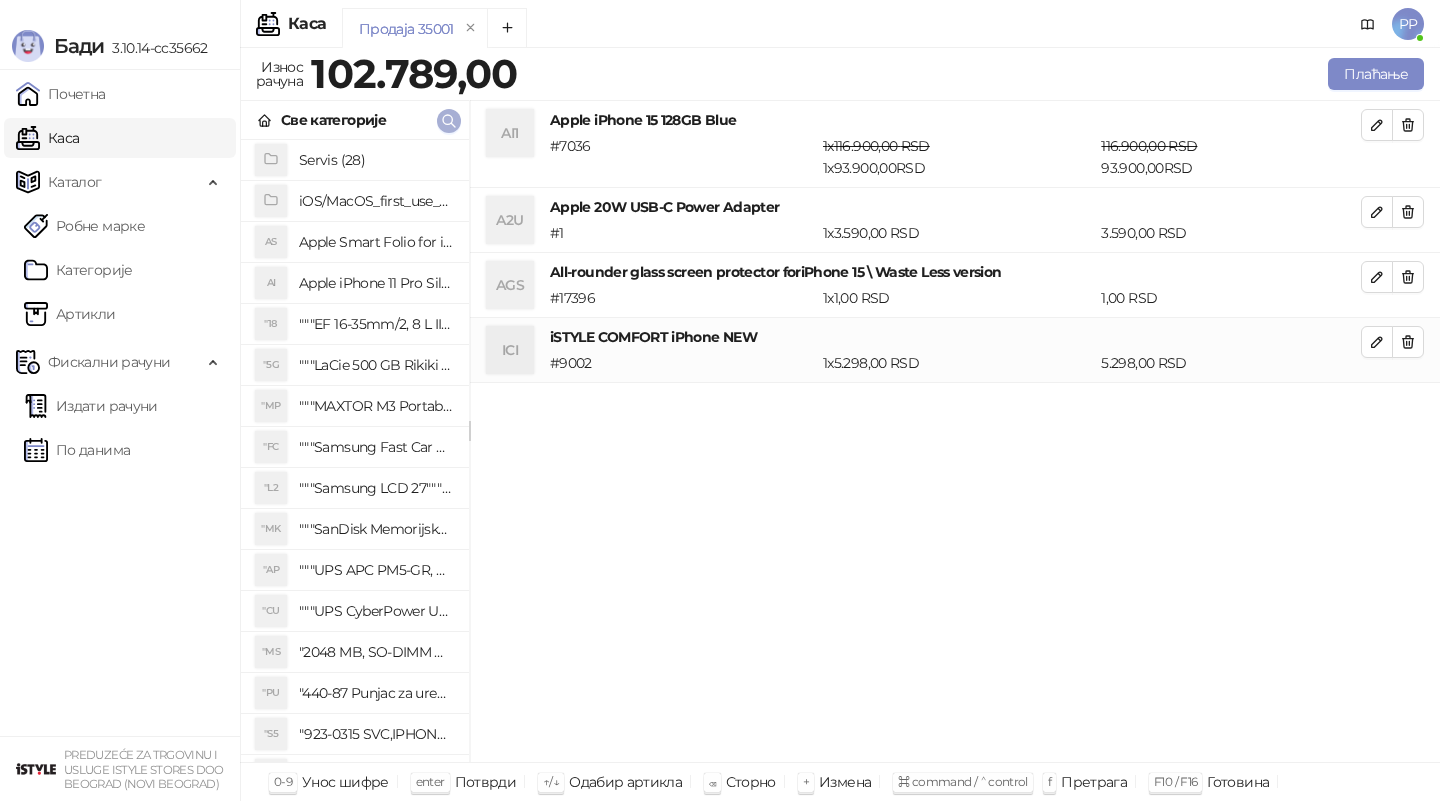 click at bounding box center (449, 120) 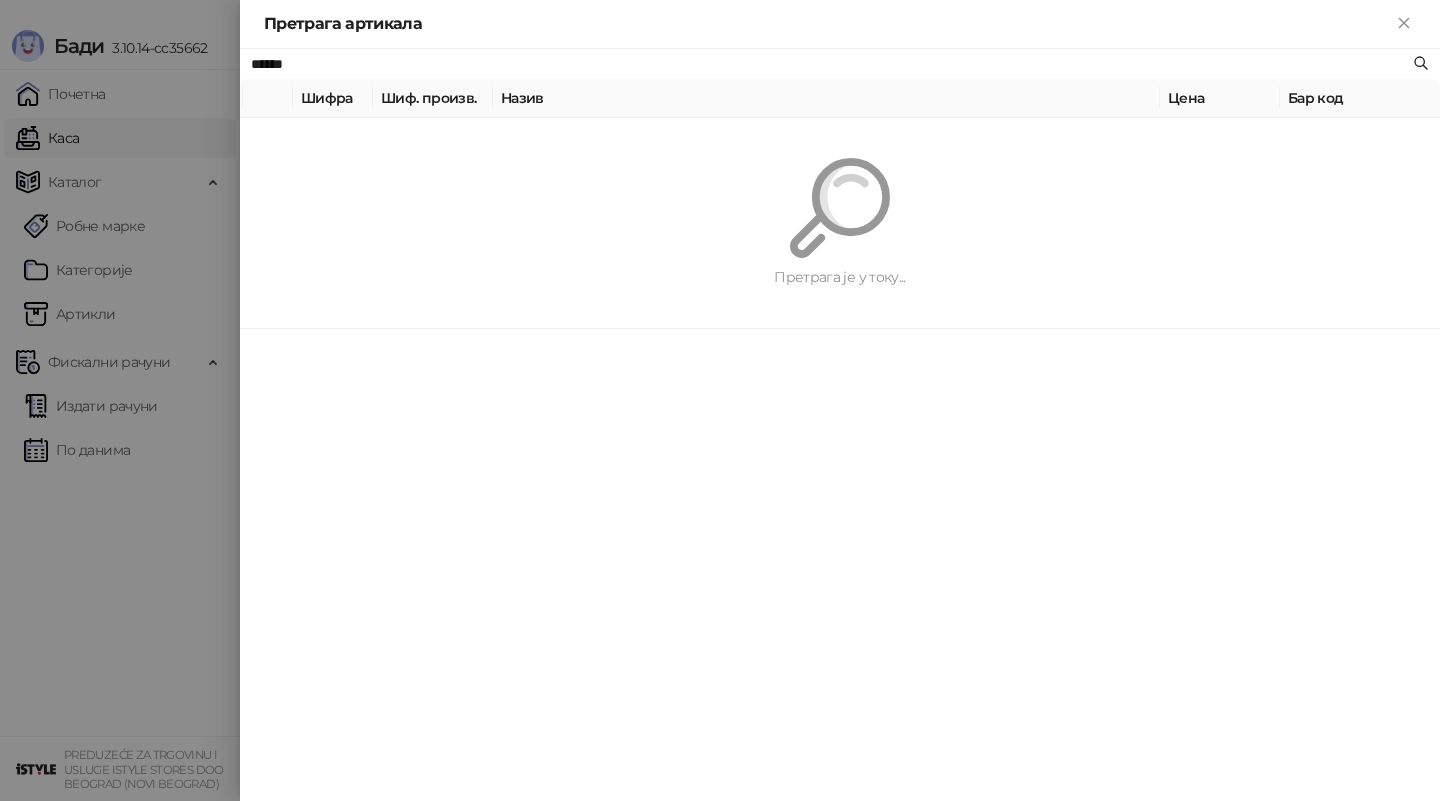 type on "*****" 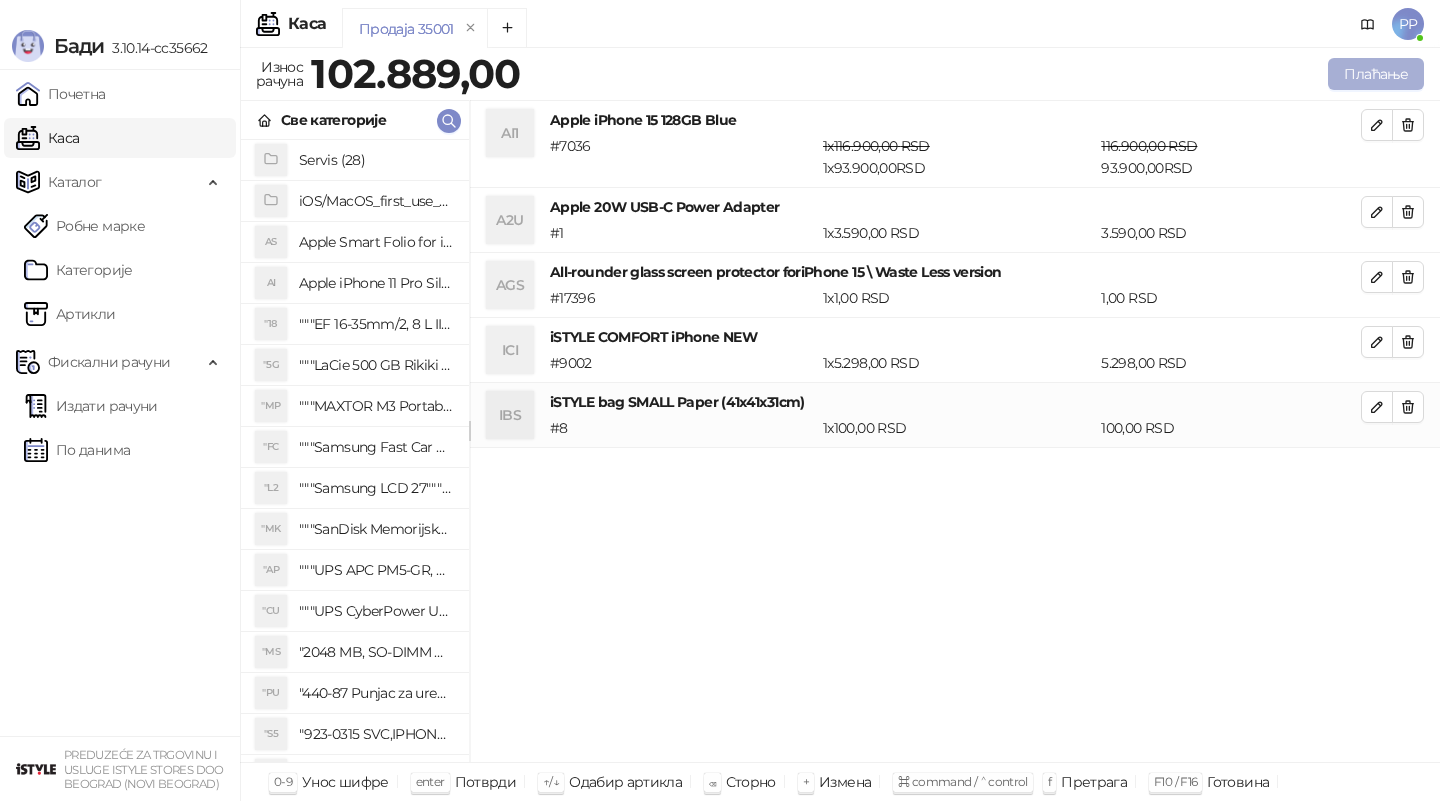 click on "Плаћање" at bounding box center (1376, 74) 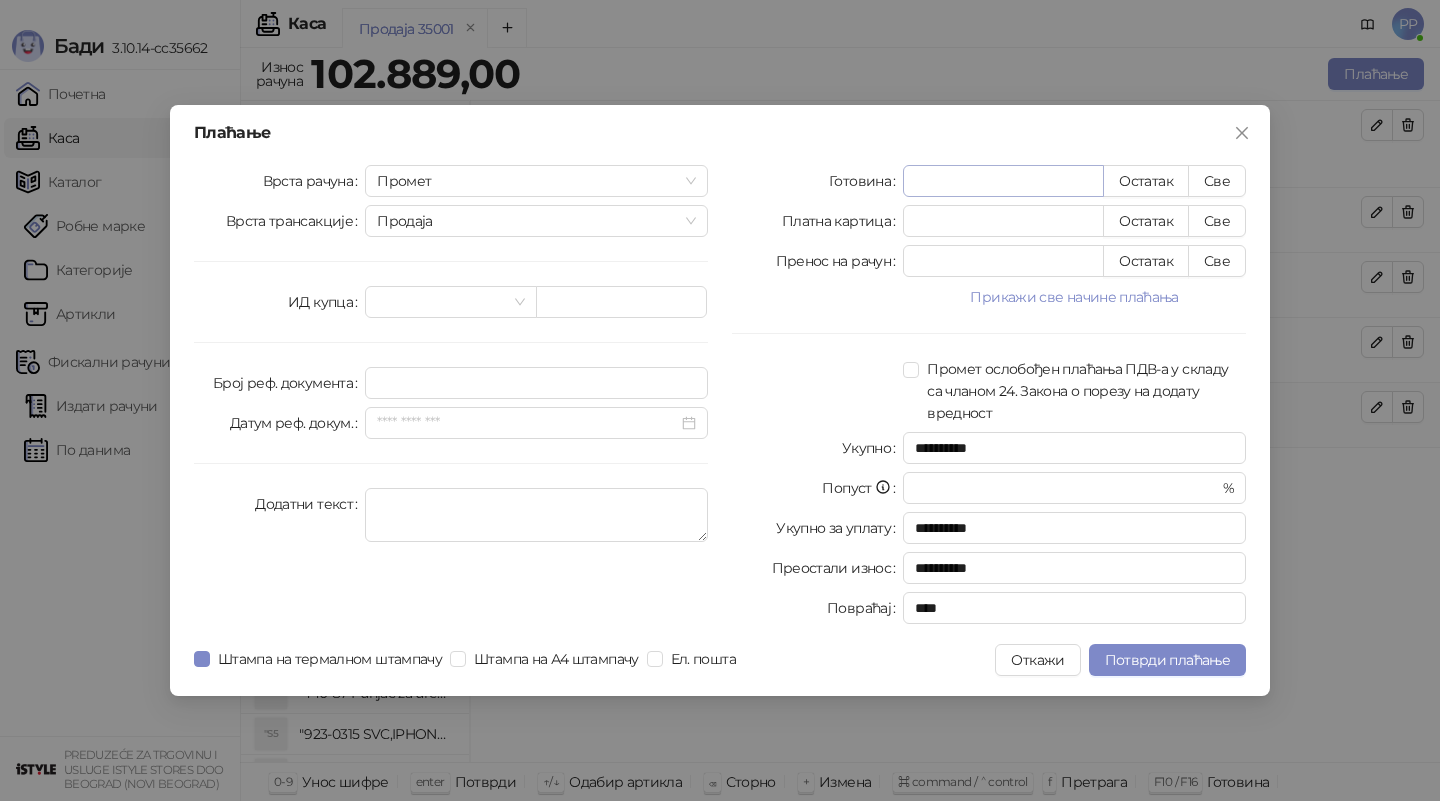 click on "*" at bounding box center (1003, 181) 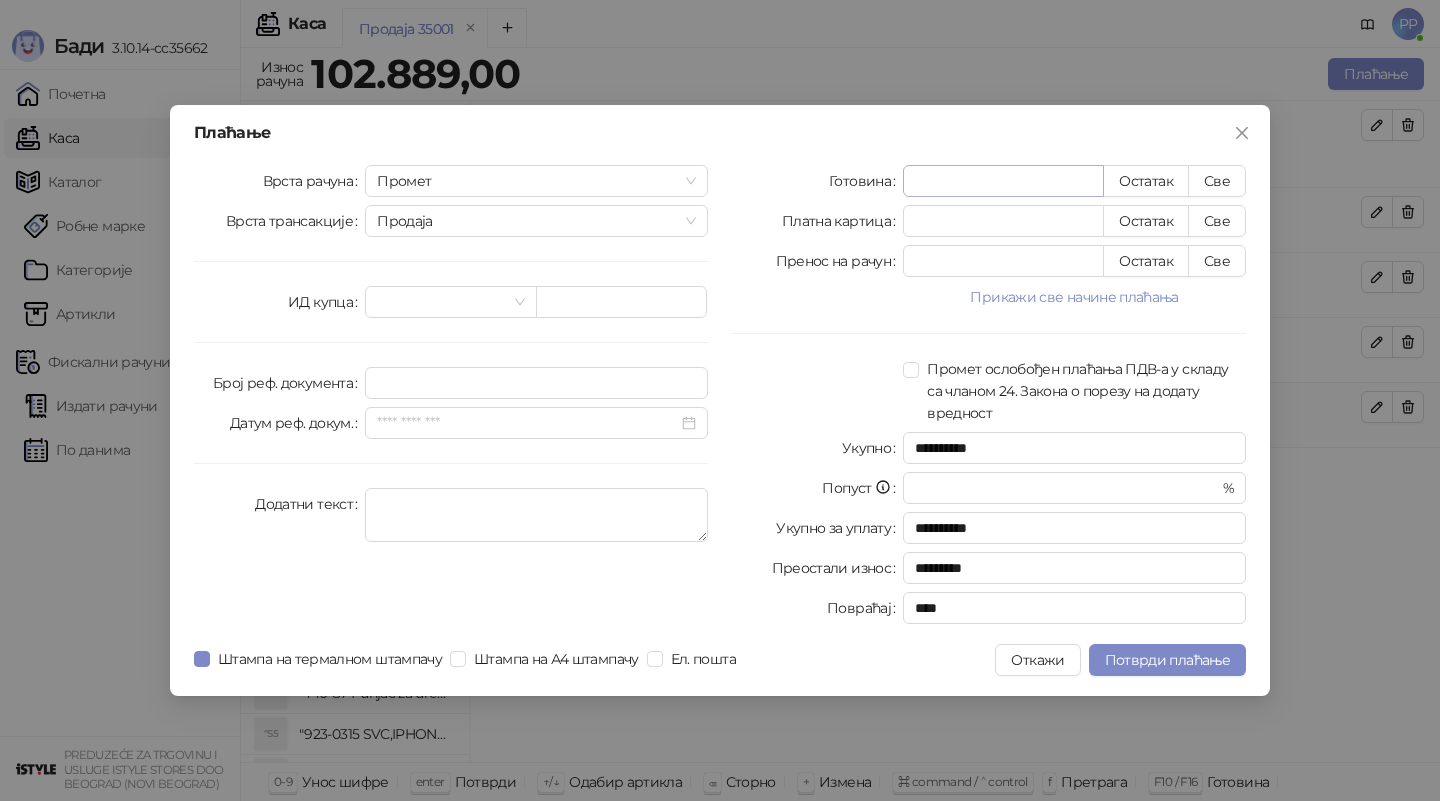 type on "*****" 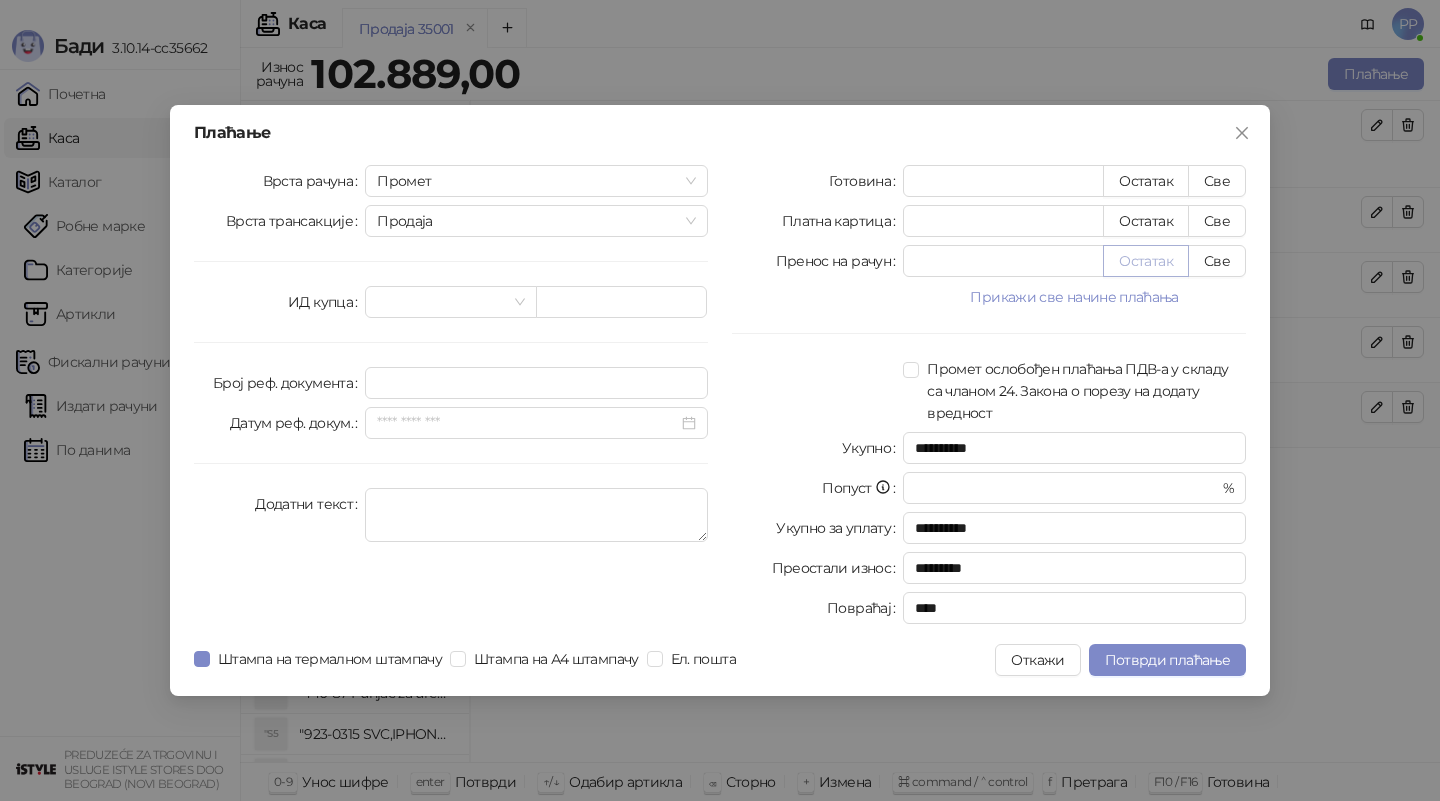 type on "*****" 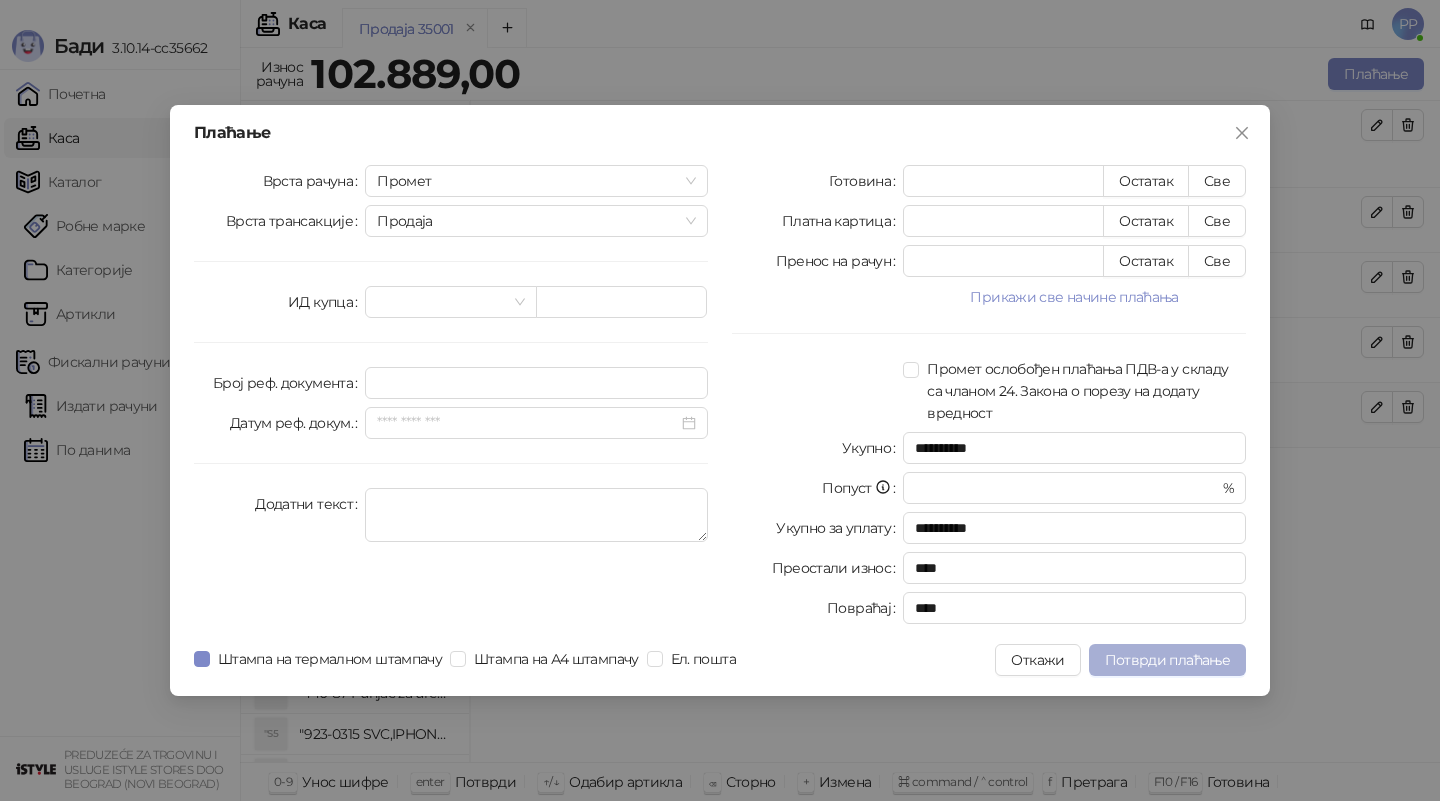 click on "Потврди плаћање" at bounding box center (1167, 660) 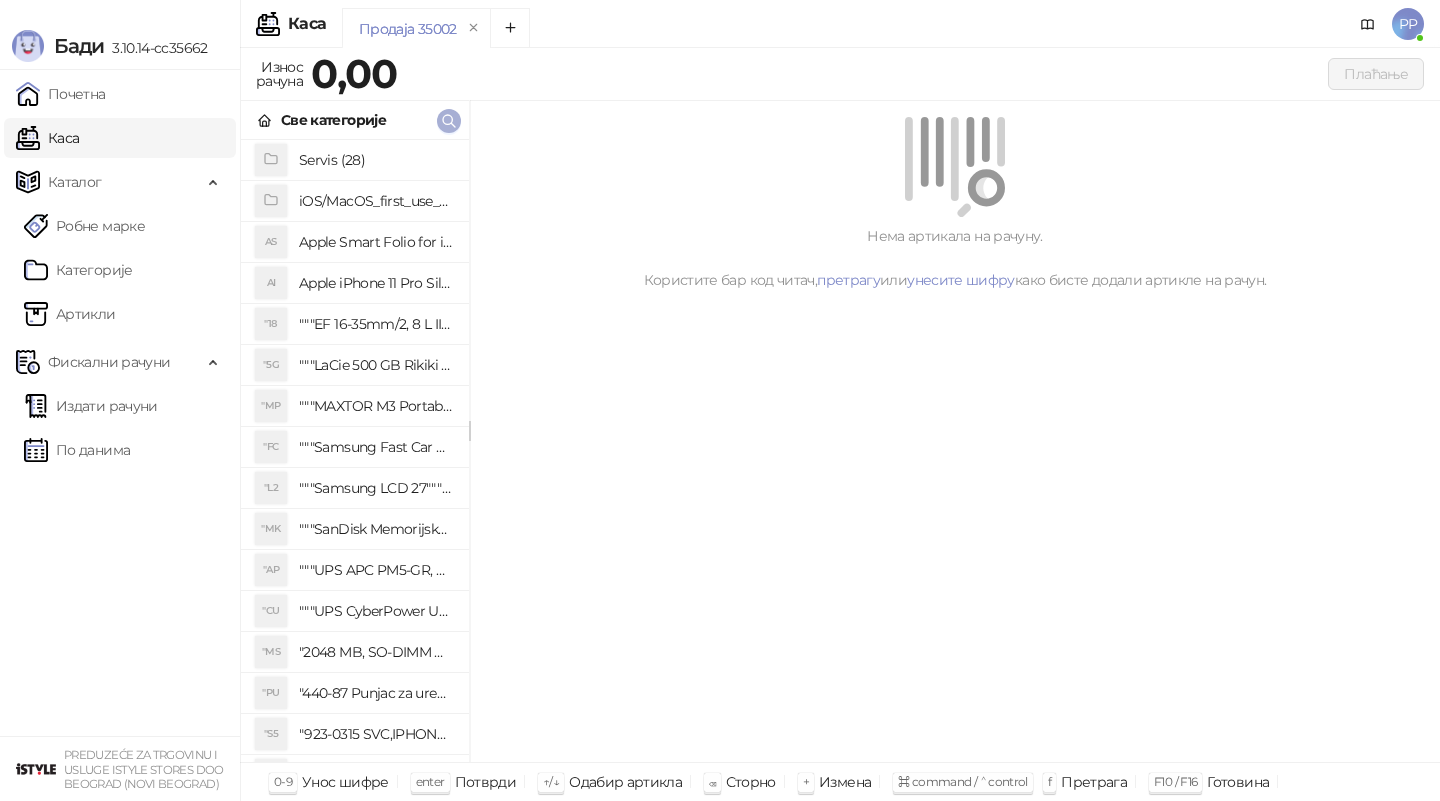 click 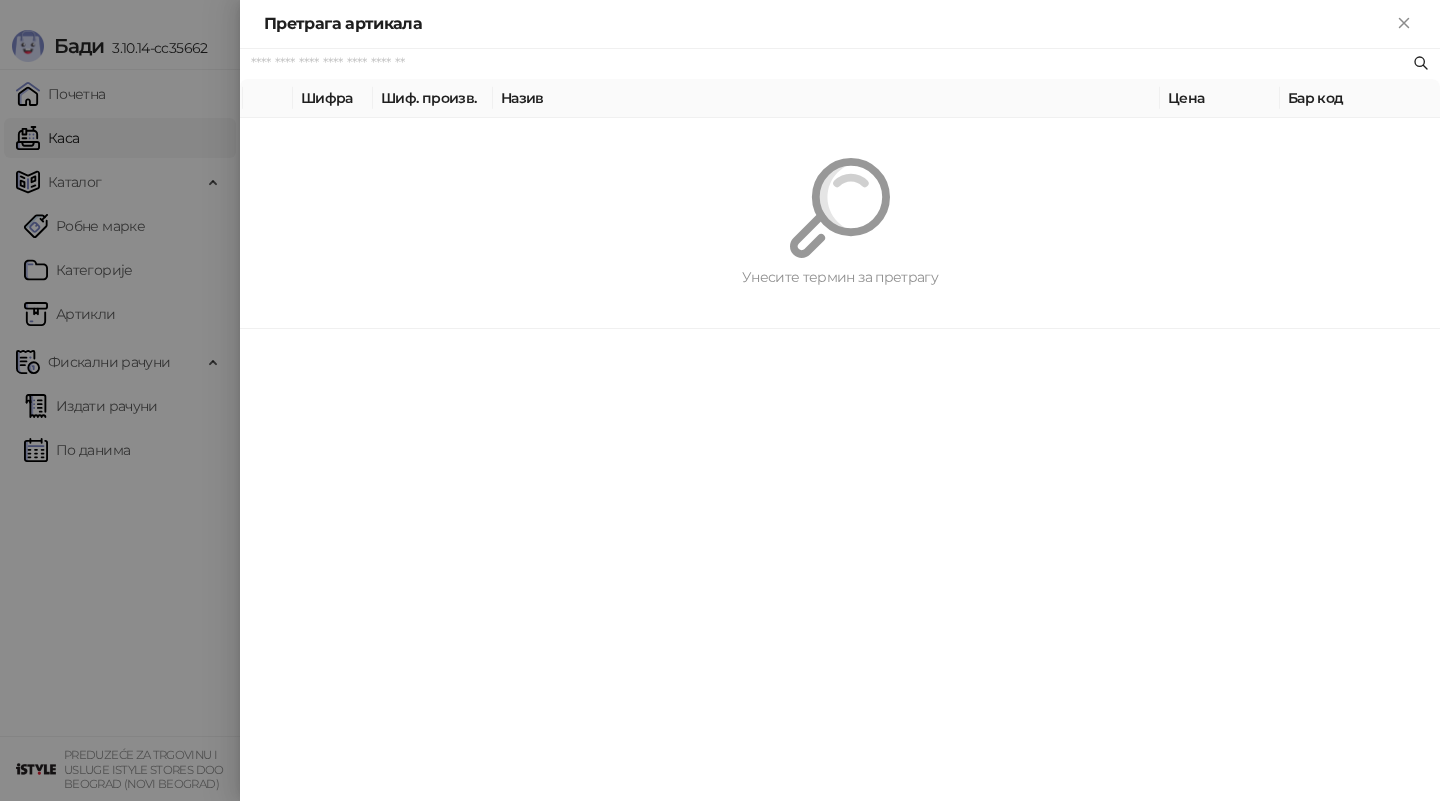 paste on "*********" 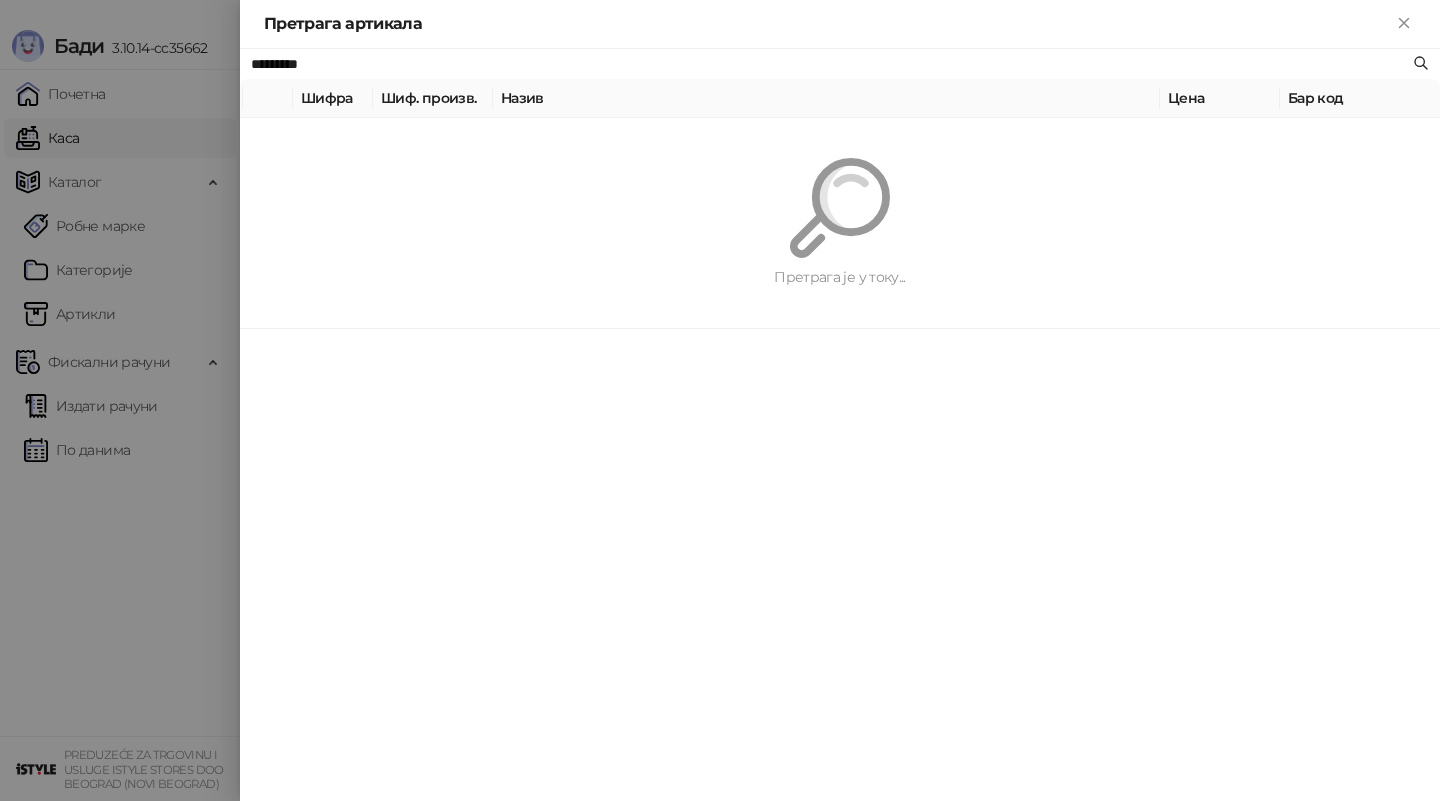 type on "*********" 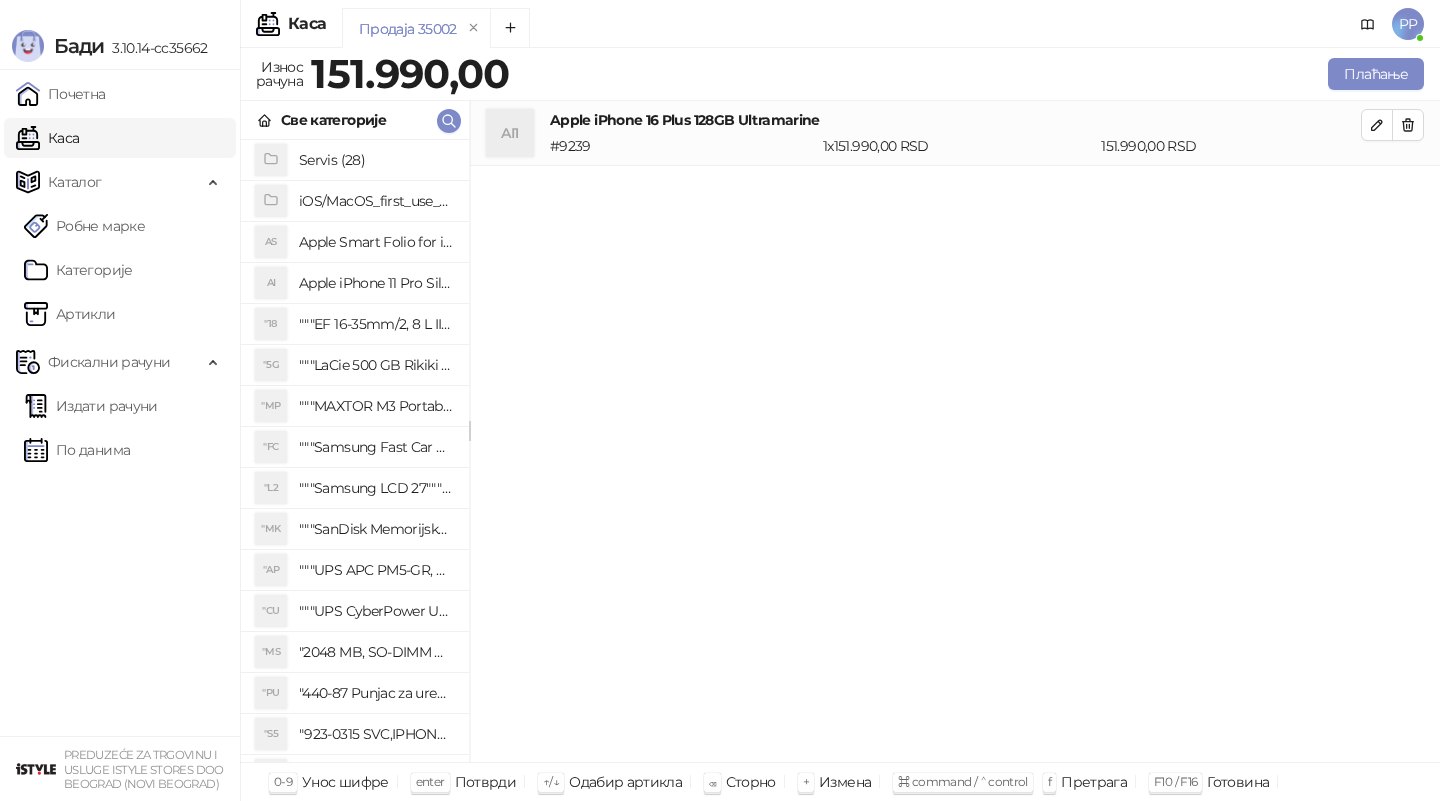click on "151.990,00 RSD" at bounding box center (1231, 146) 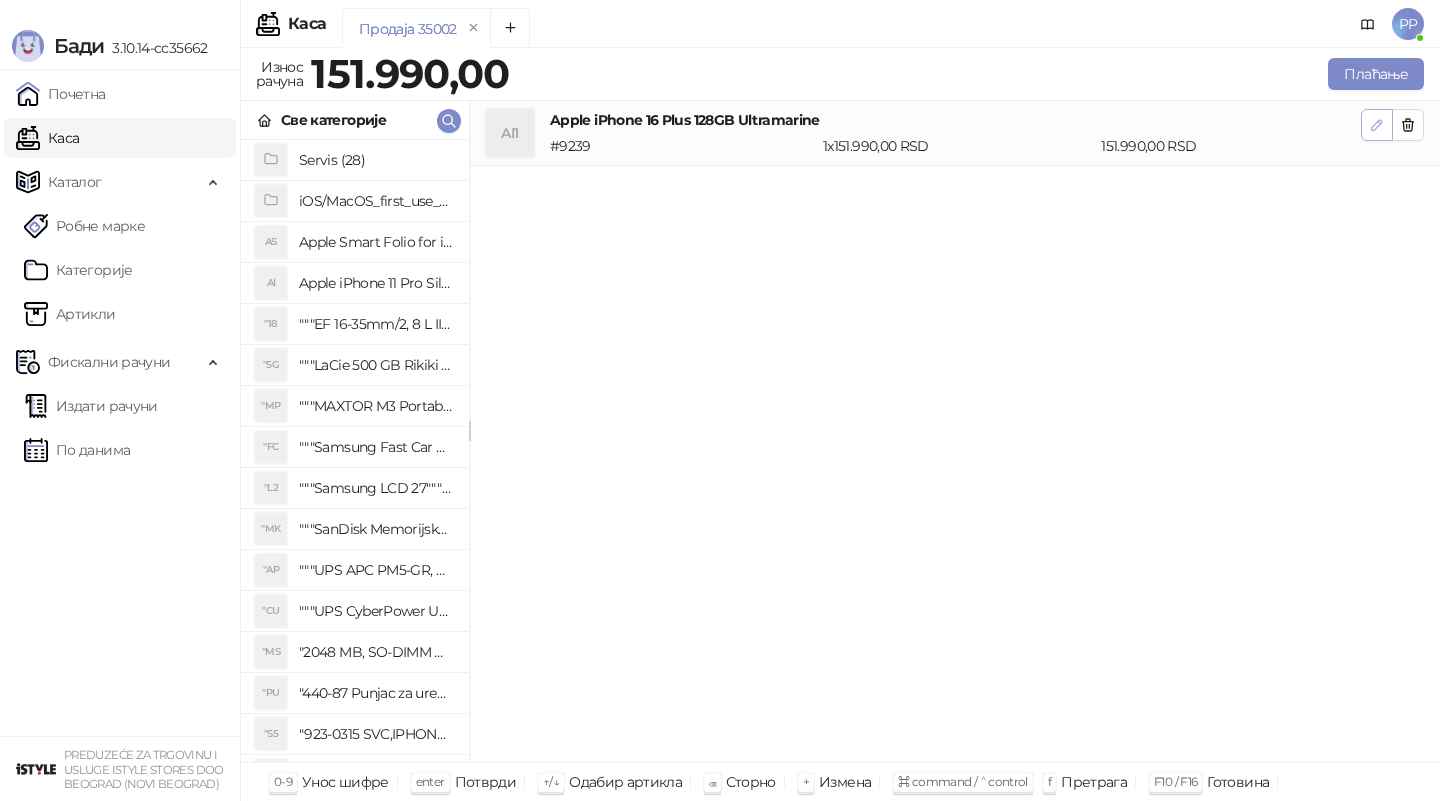 click at bounding box center [1377, 124] 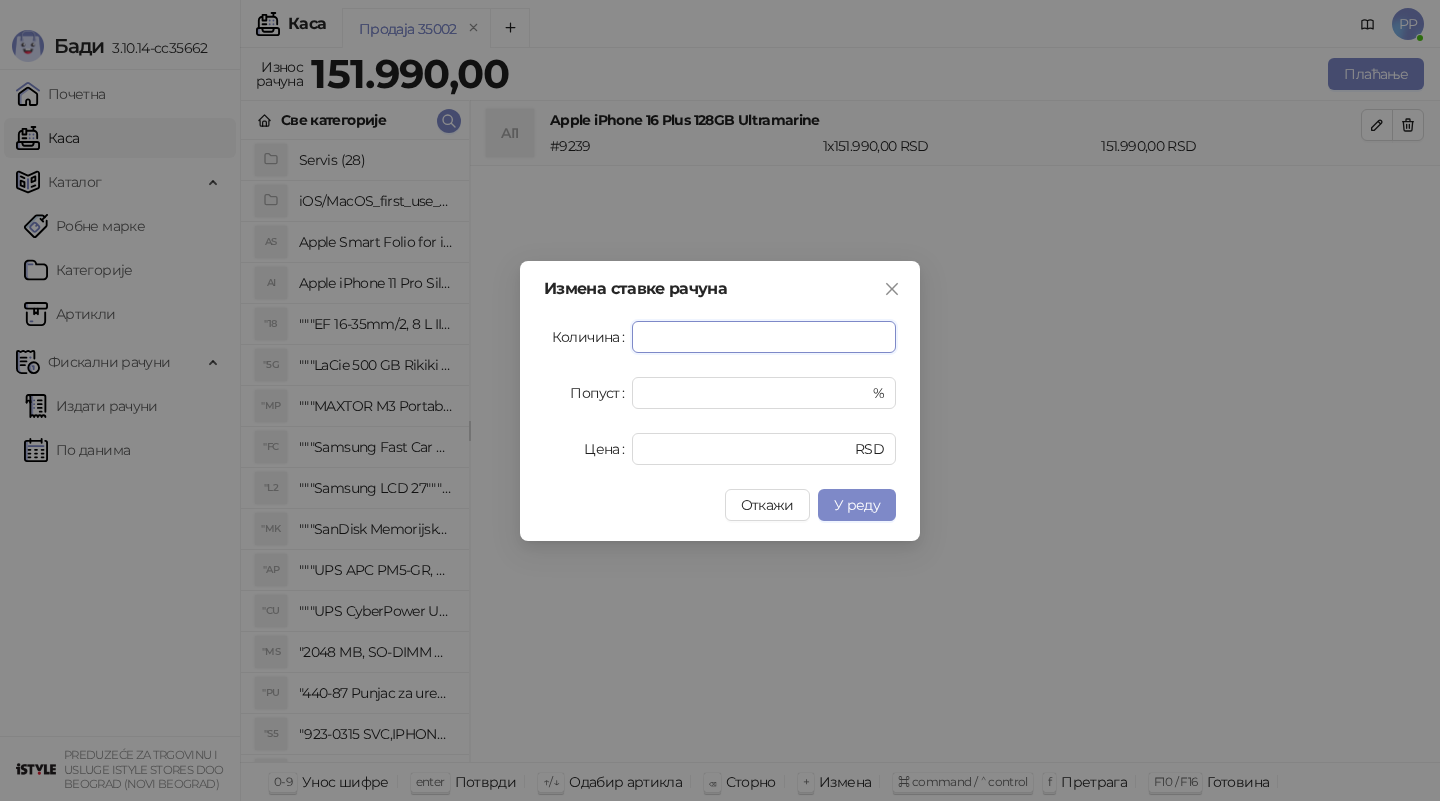 type on "******" 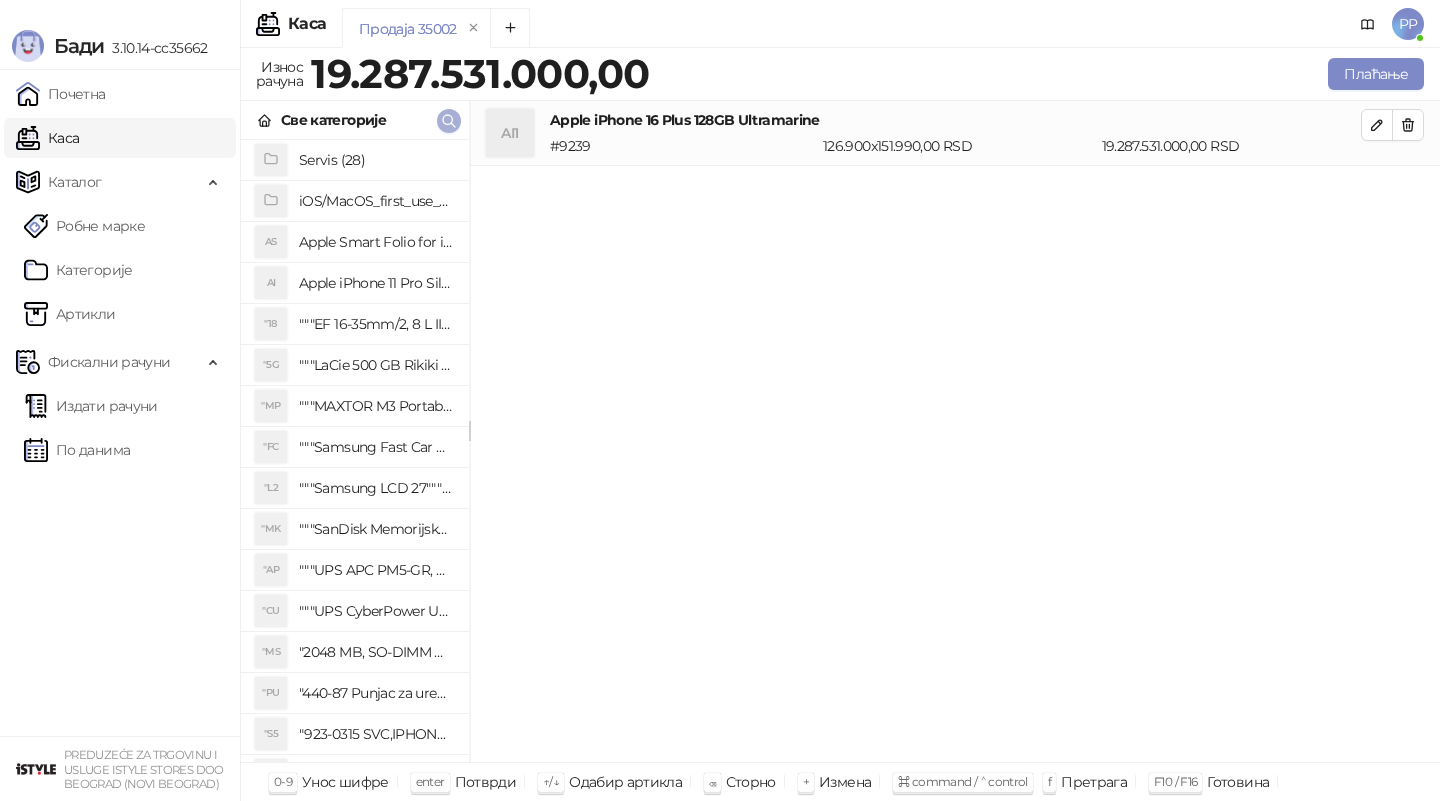 click 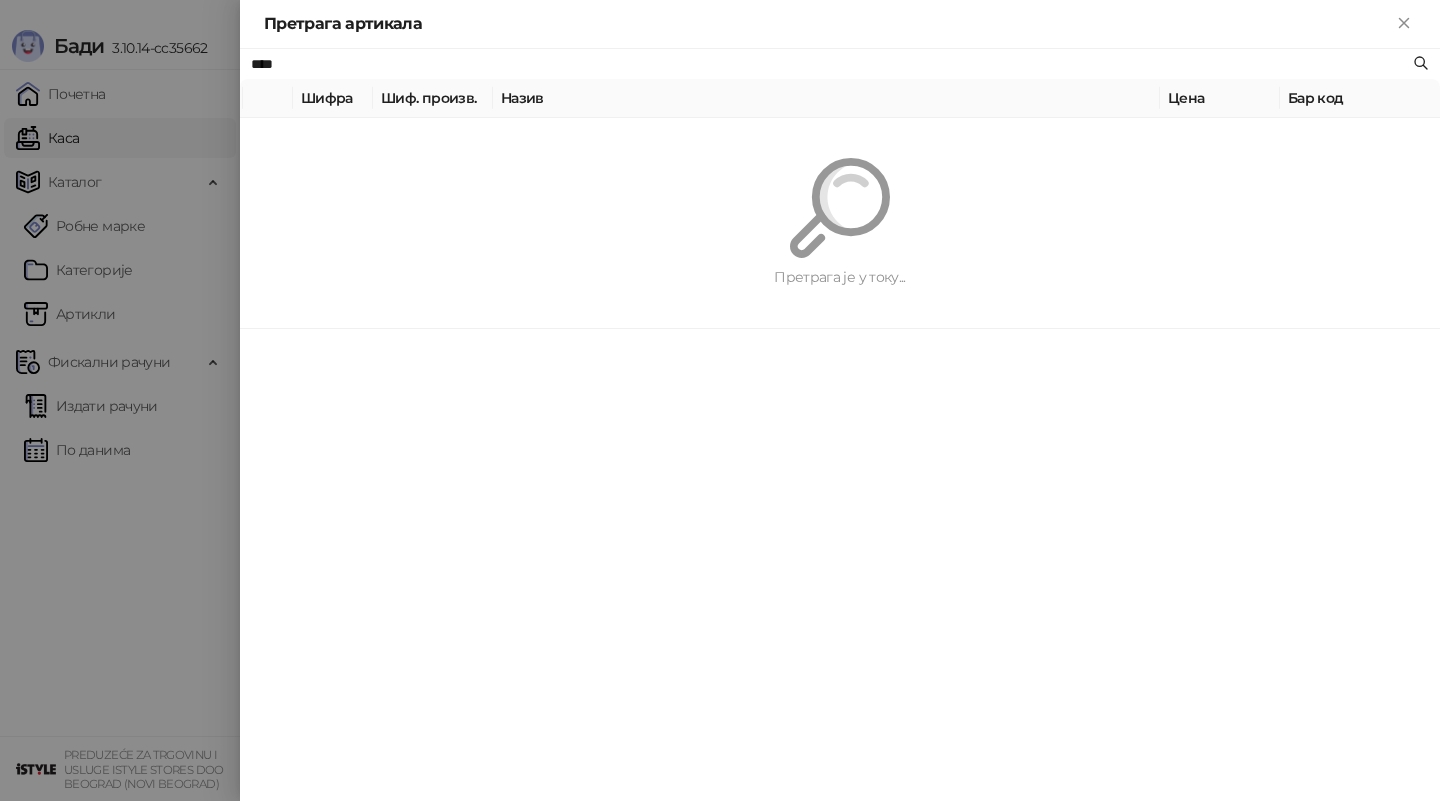 type on "****" 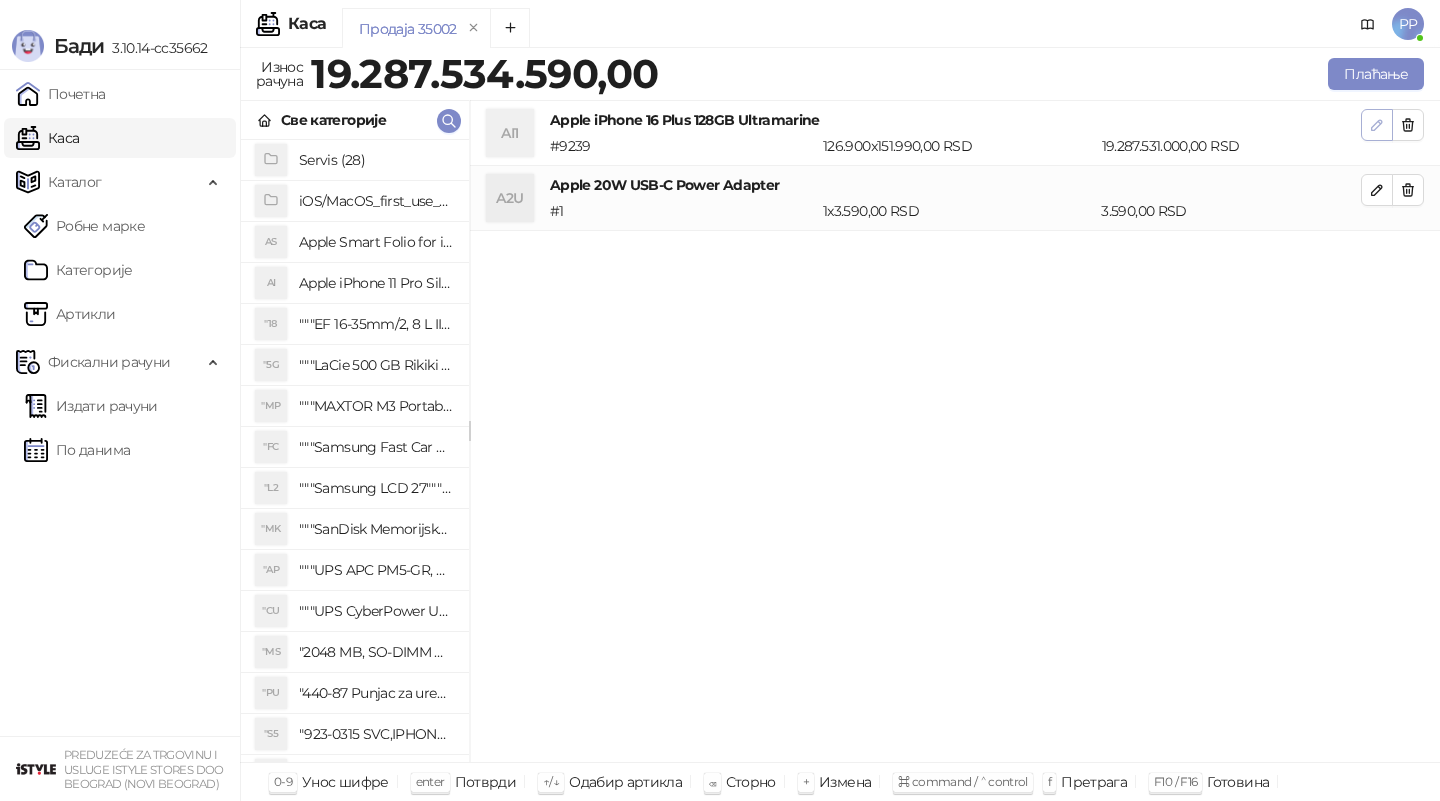 click 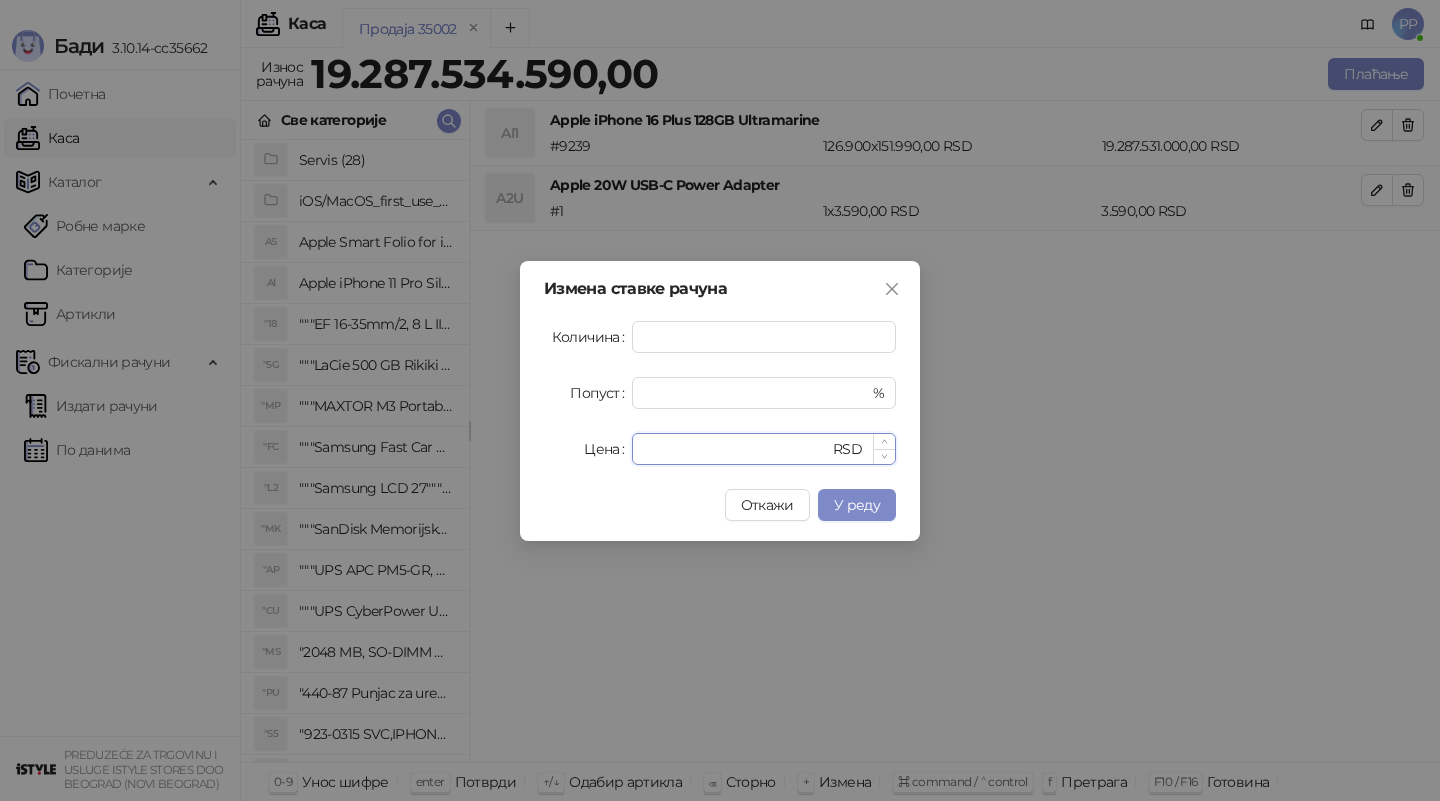 click on "******" at bounding box center (736, 449) 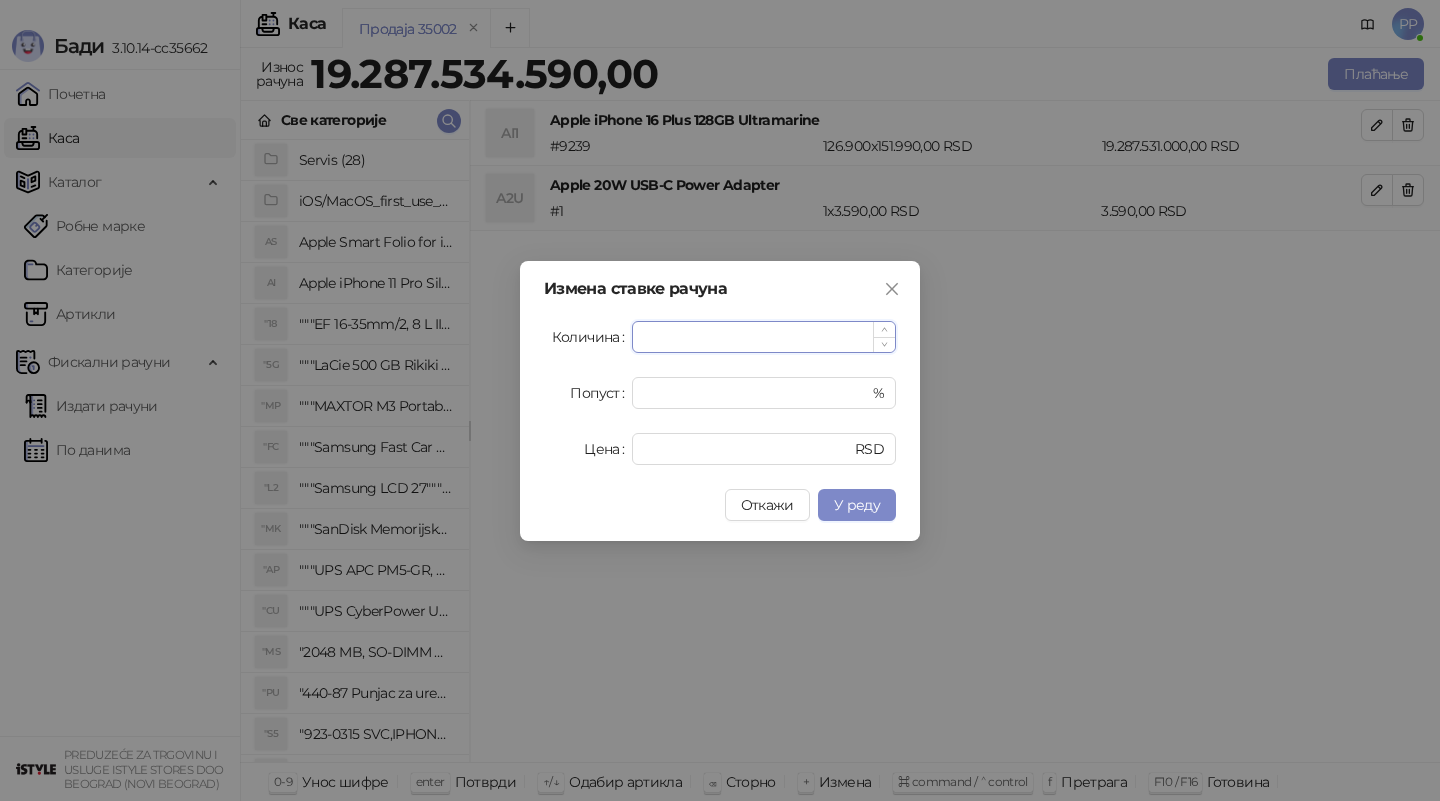 click on "******" at bounding box center (764, 337) 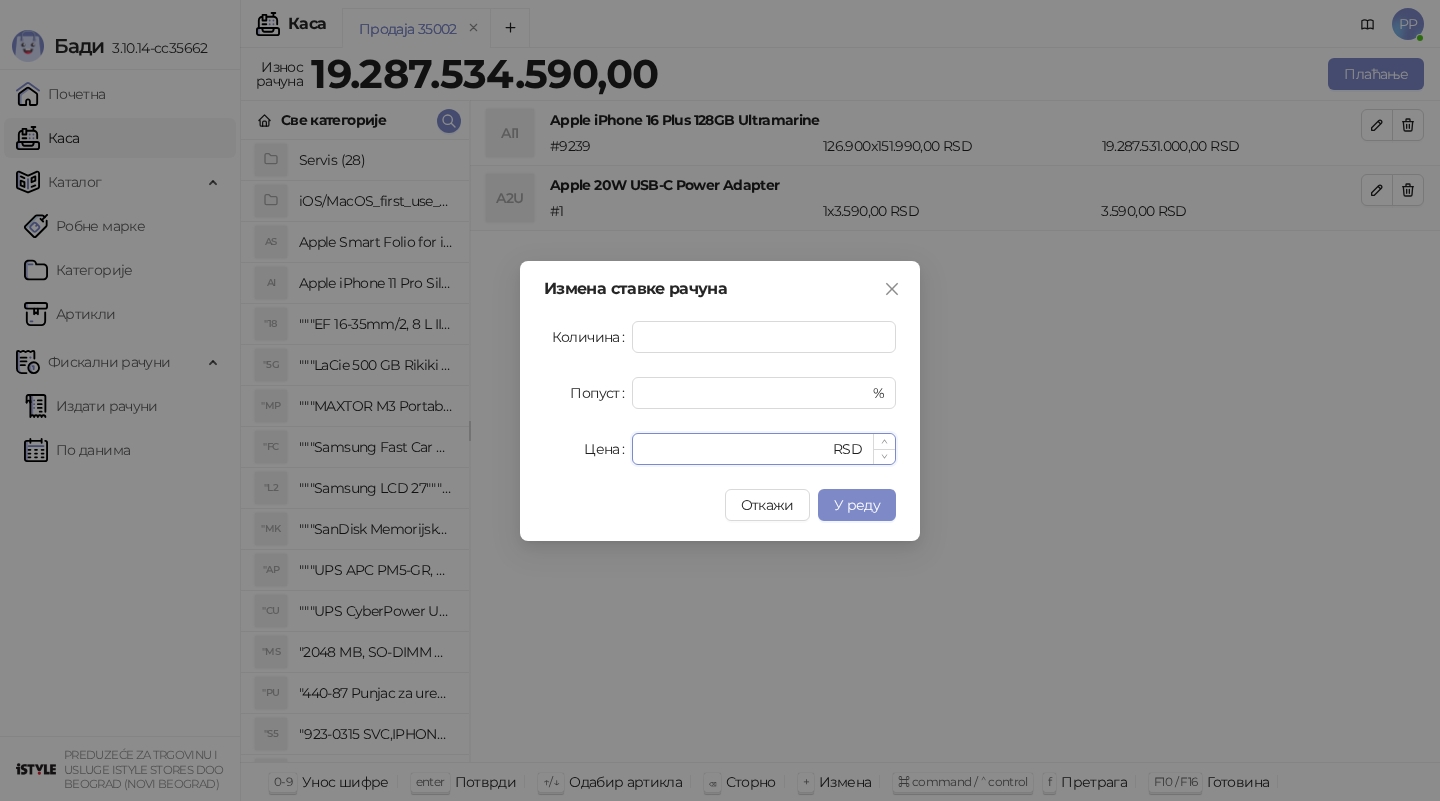 click on "******" at bounding box center (736, 449) 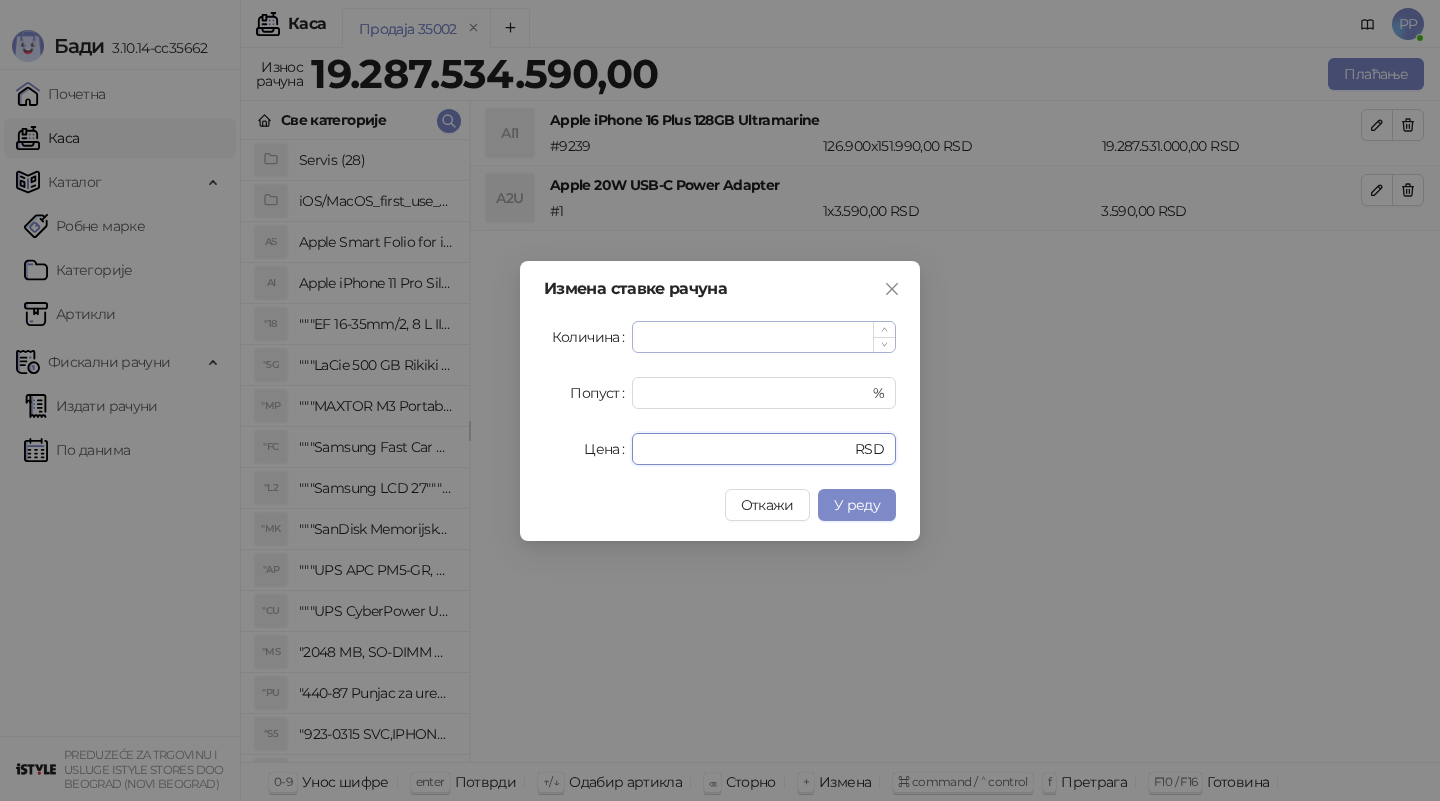 type on "******" 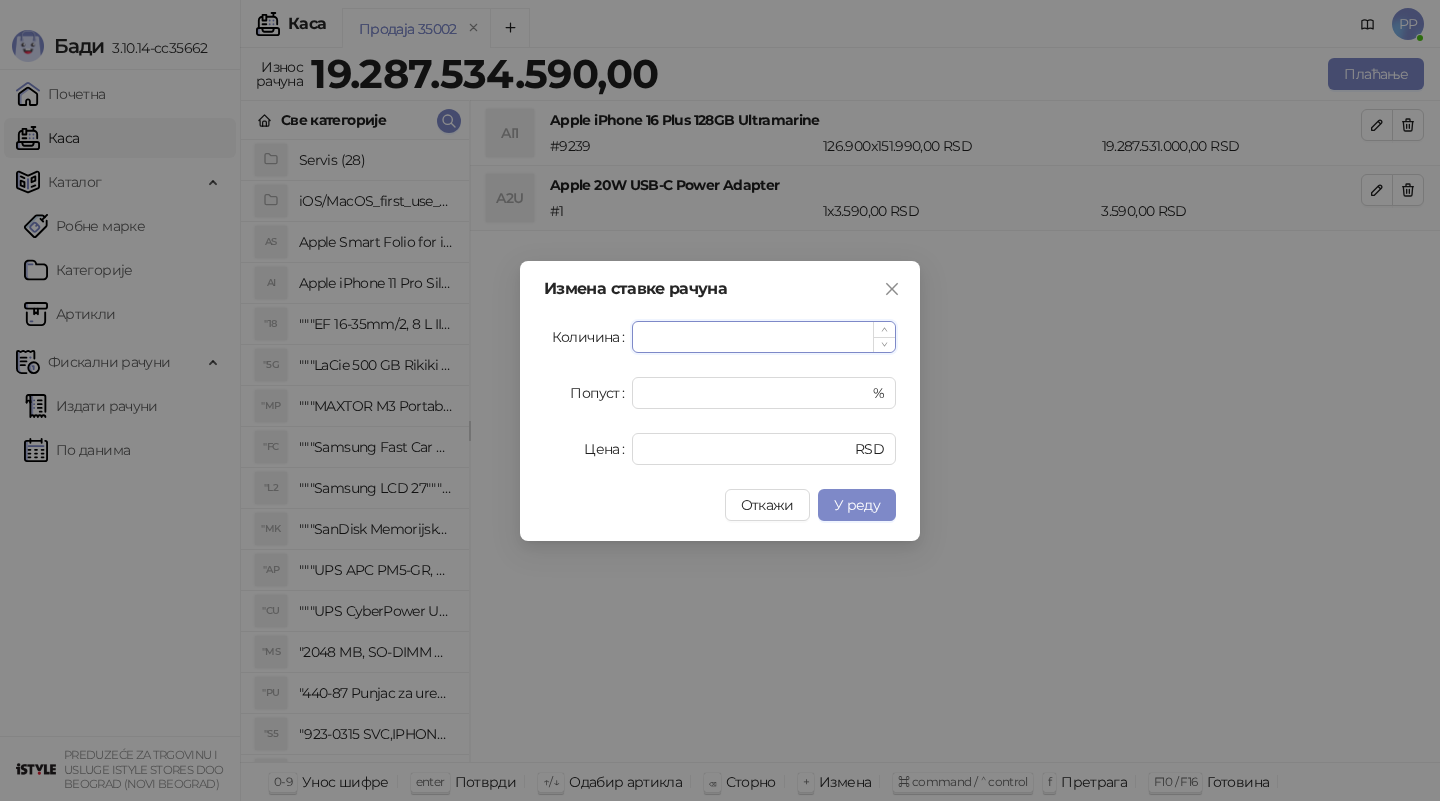 click on "******" at bounding box center (764, 337) 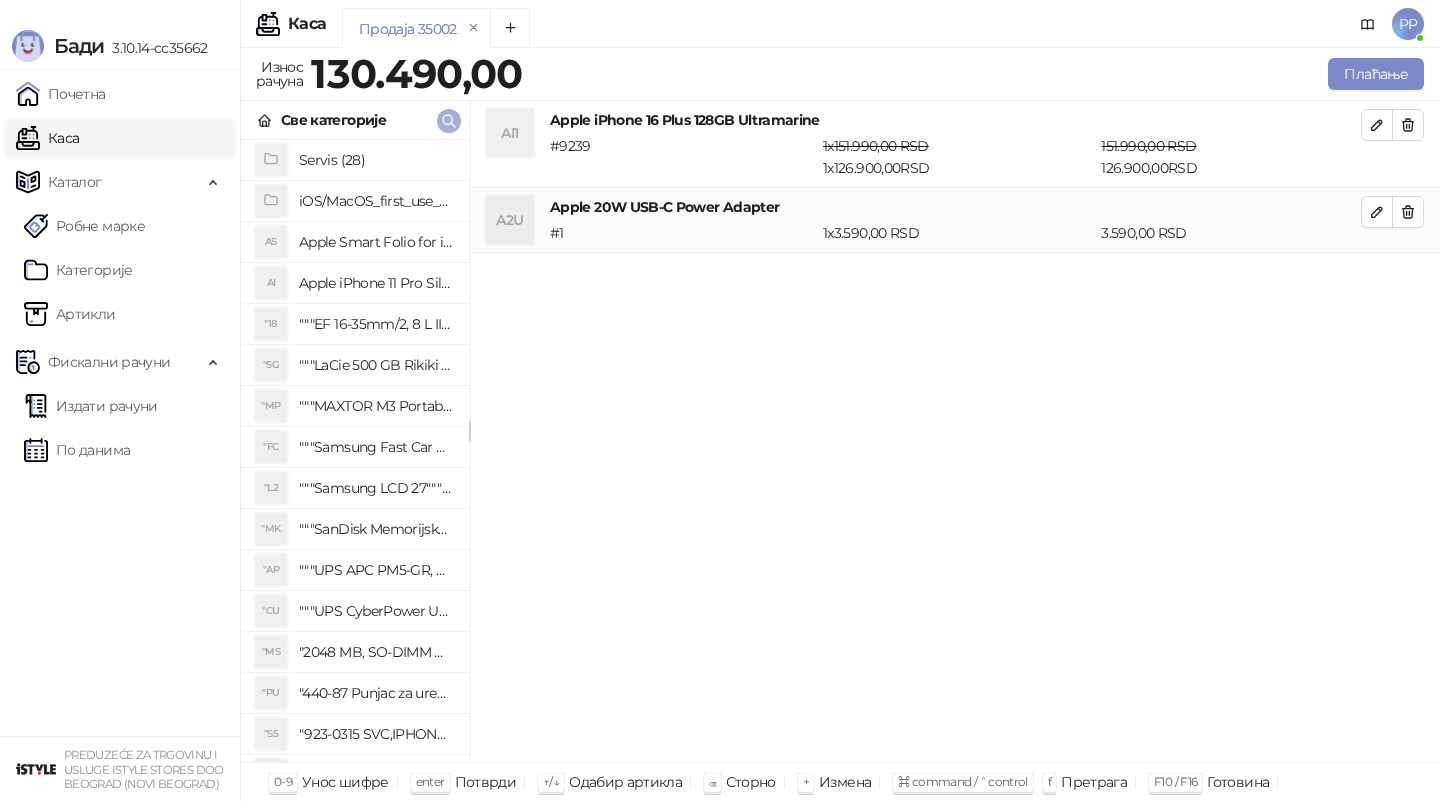 click 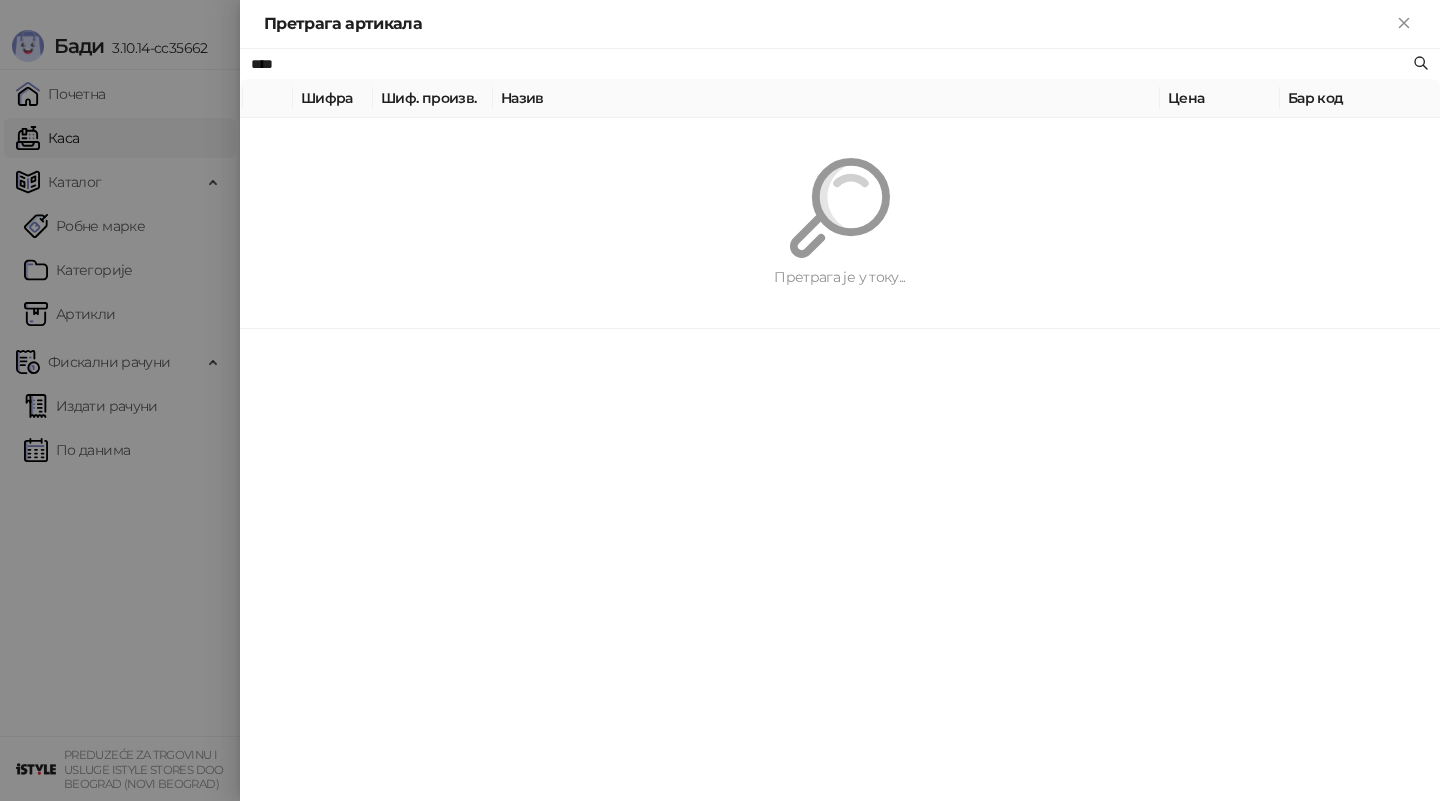 type on "****" 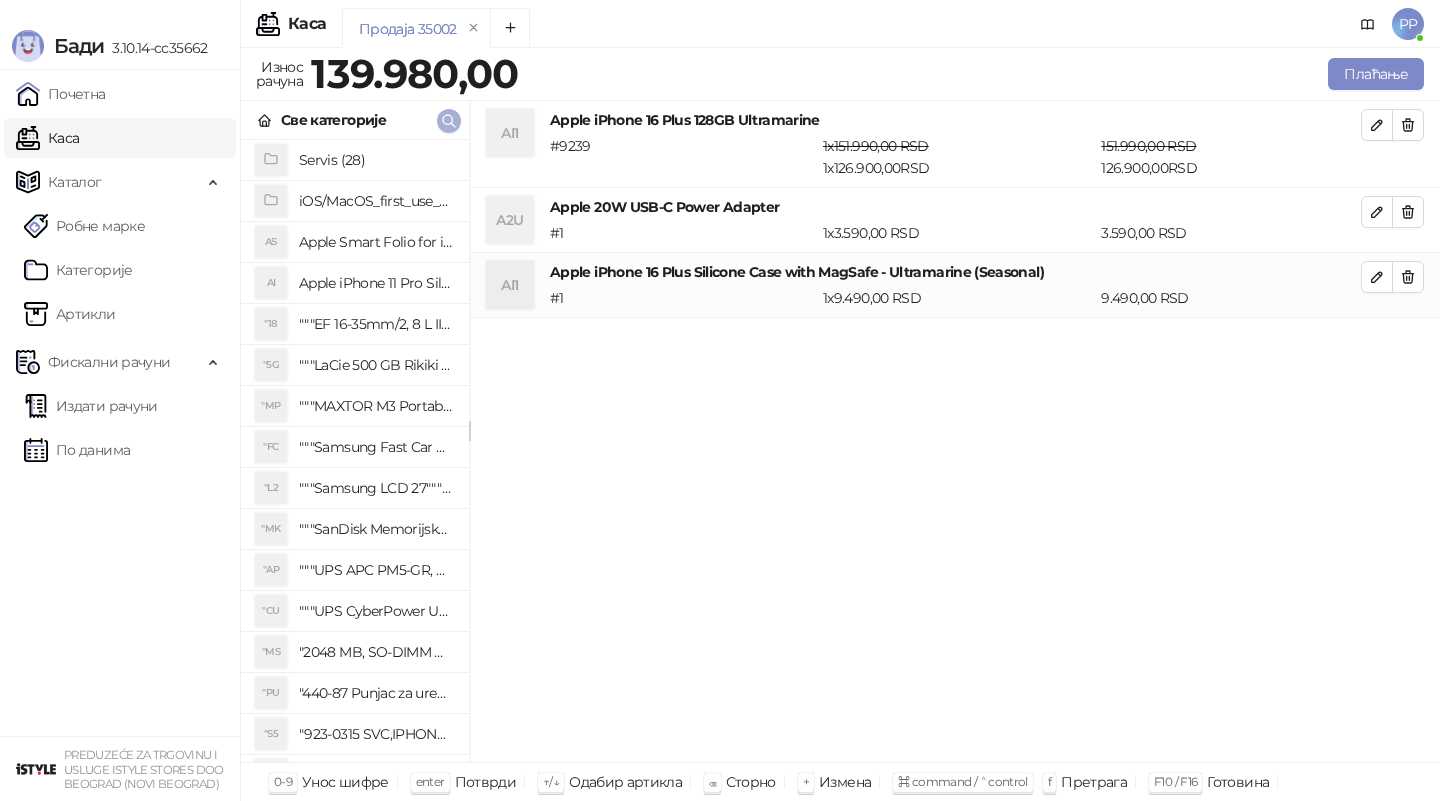 click at bounding box center [449, 121] 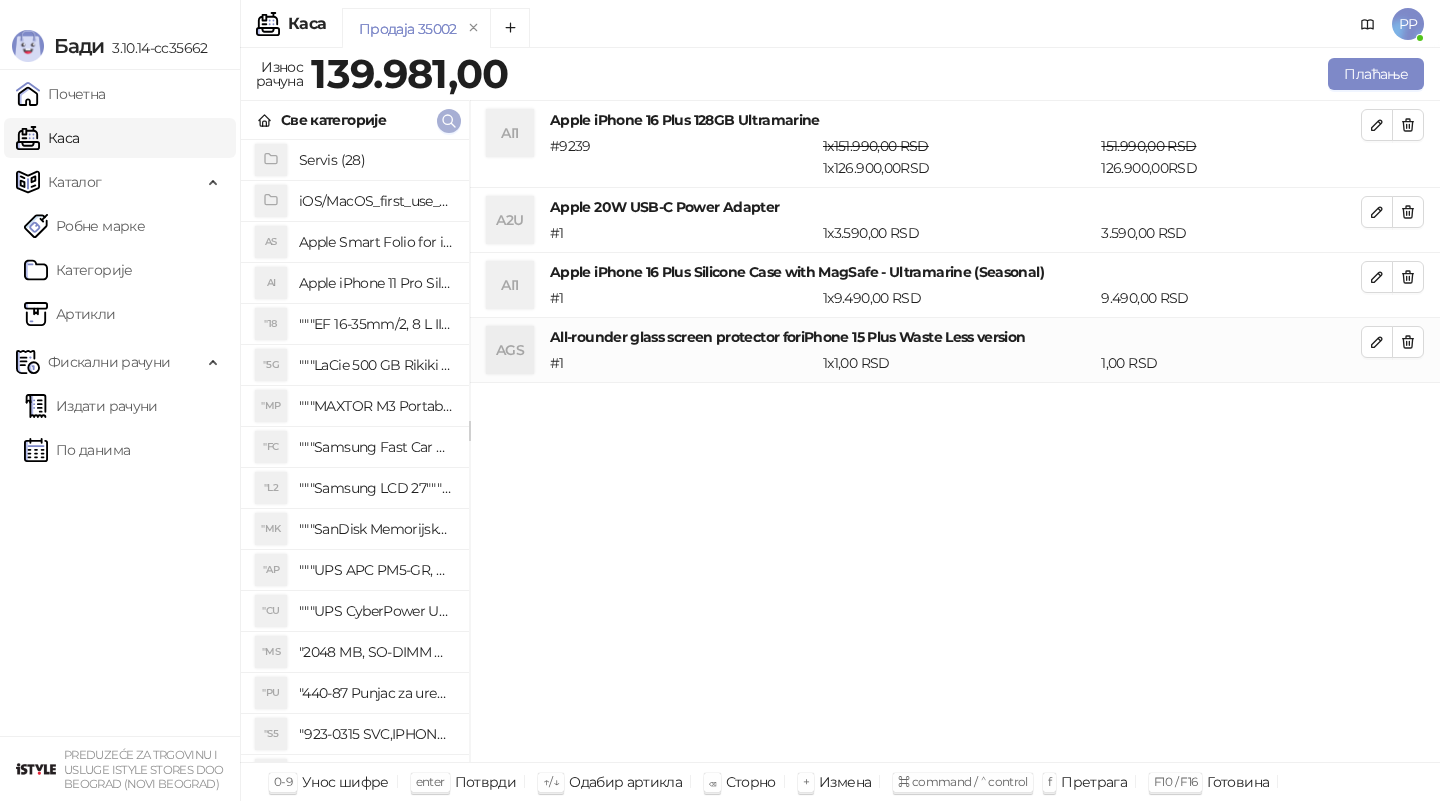 click 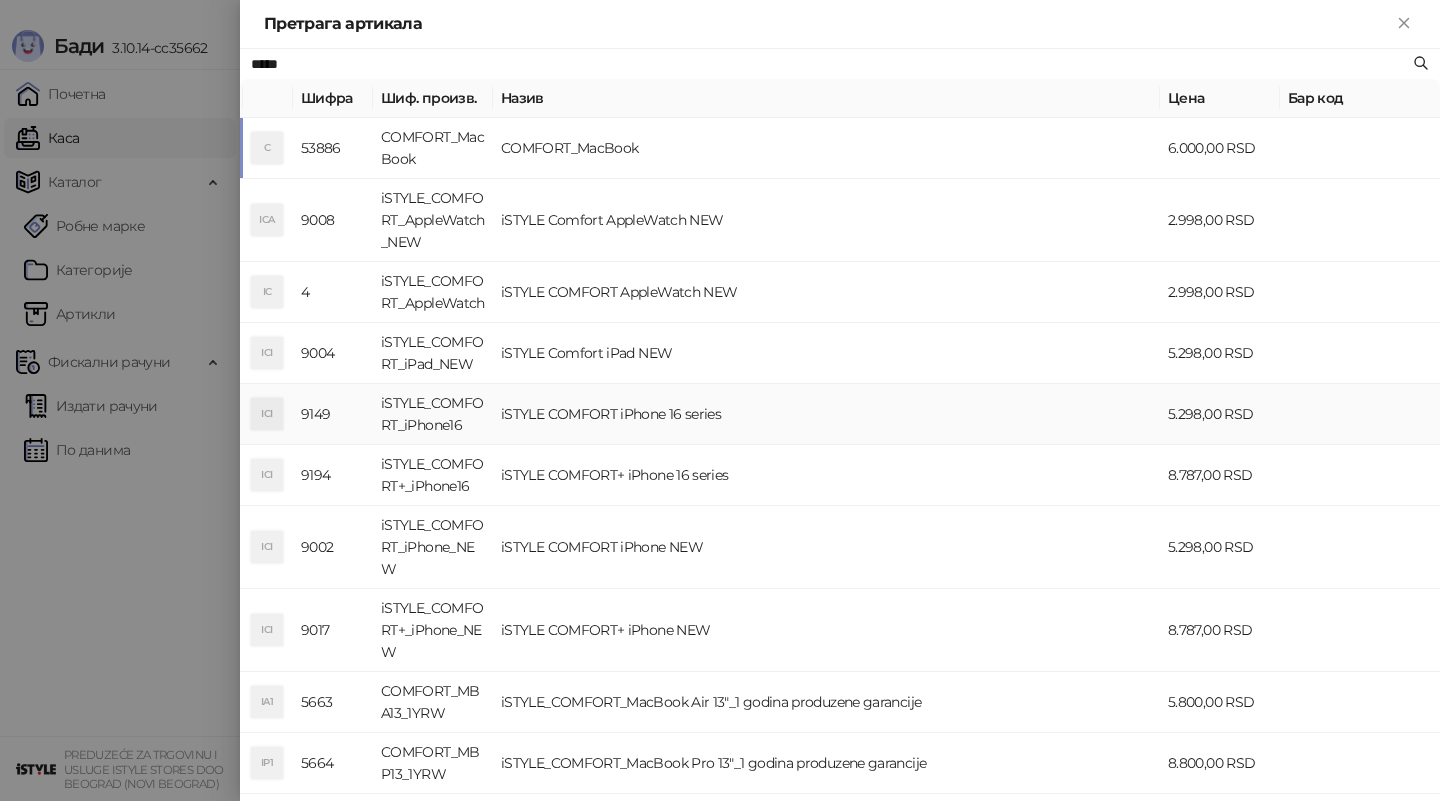 click on "iSTYLE COMFORT iPhone 16 series" at bounding box center [826, 414] 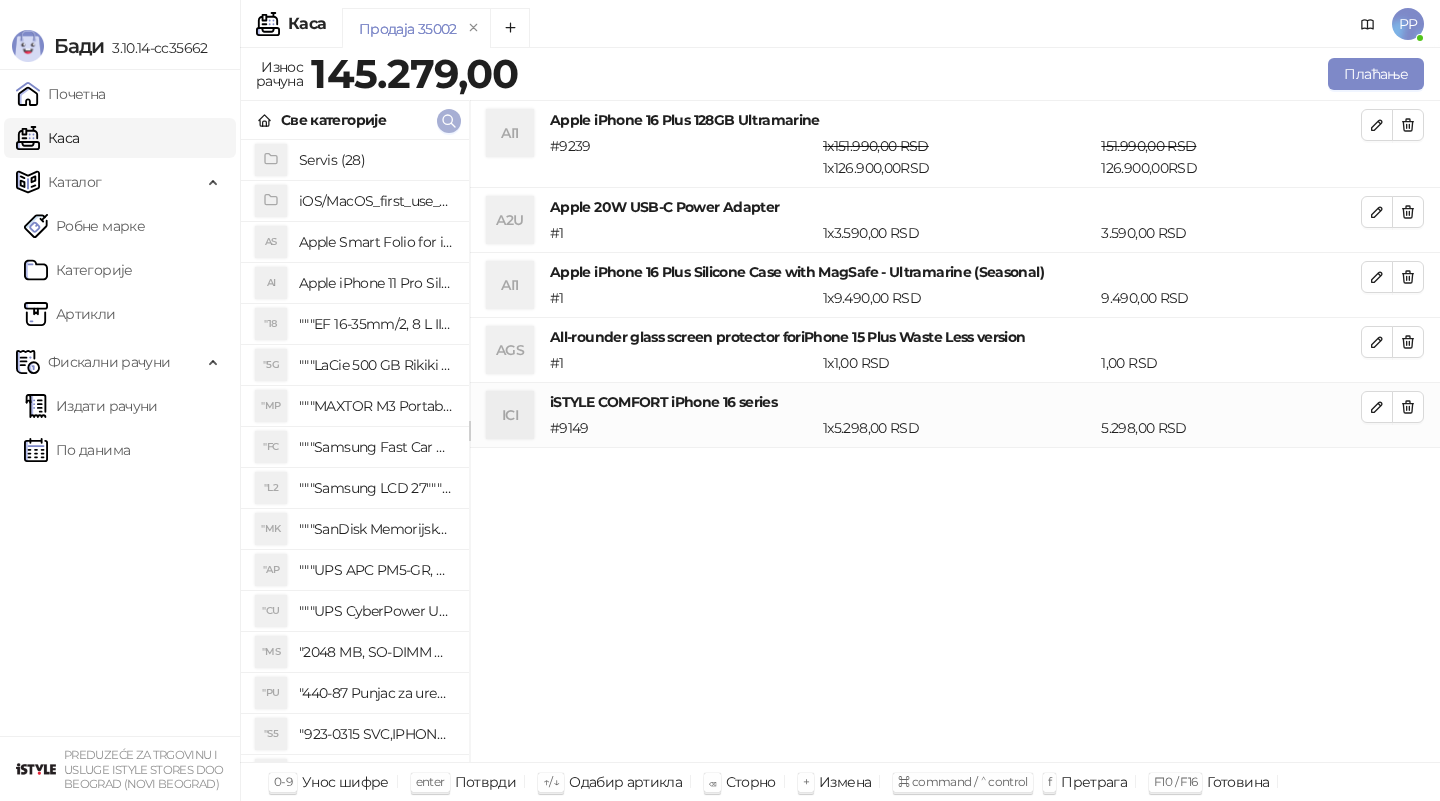 click 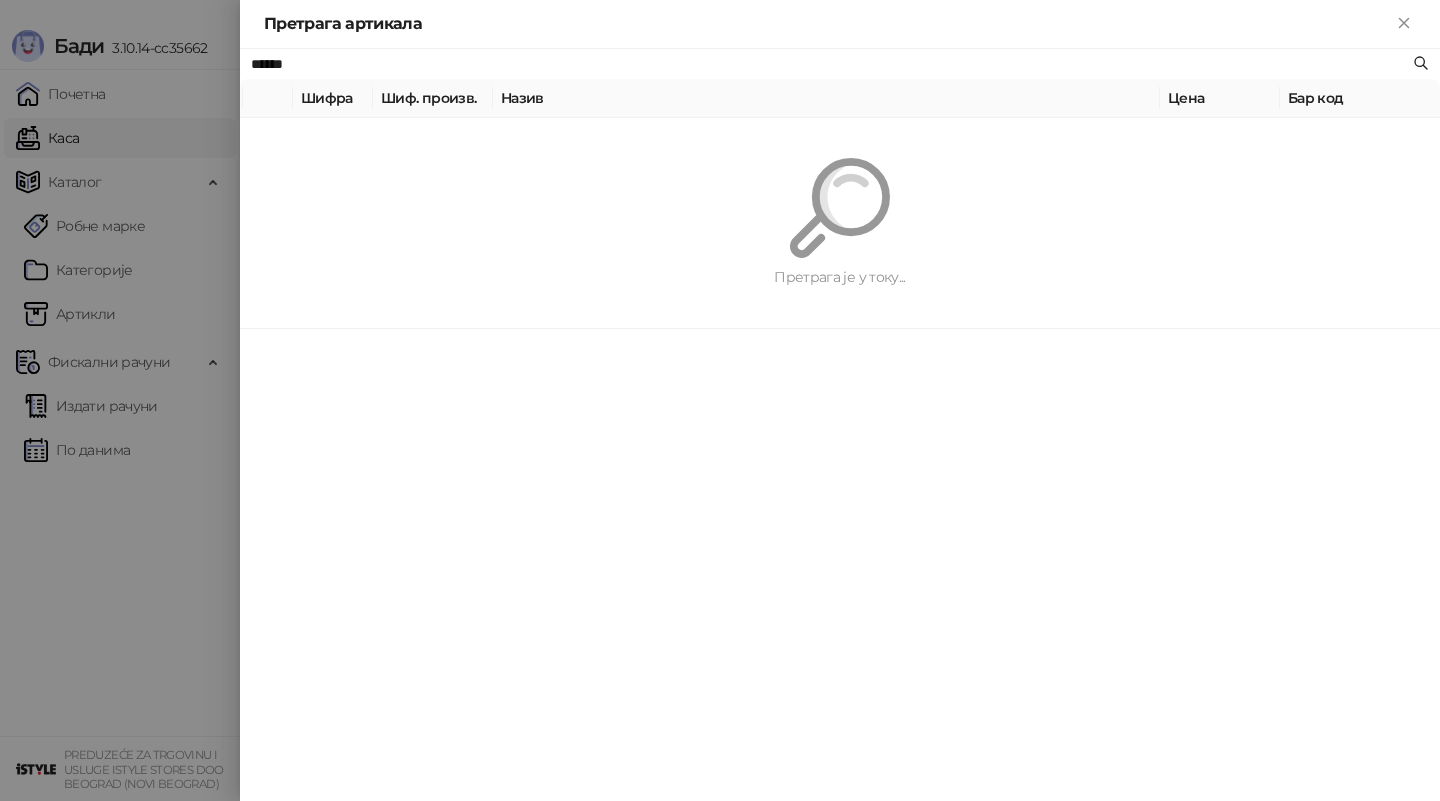 type on "*****" 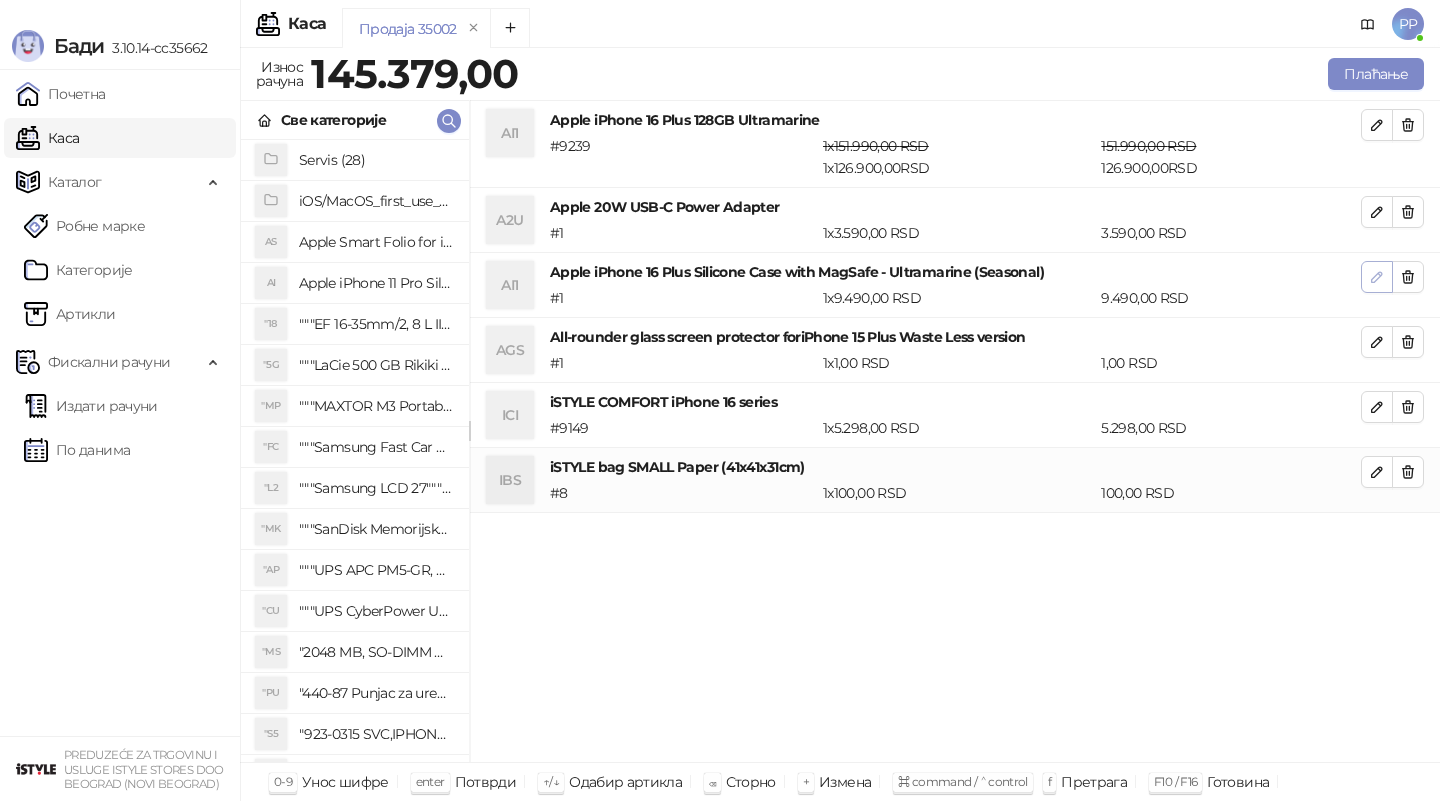 click 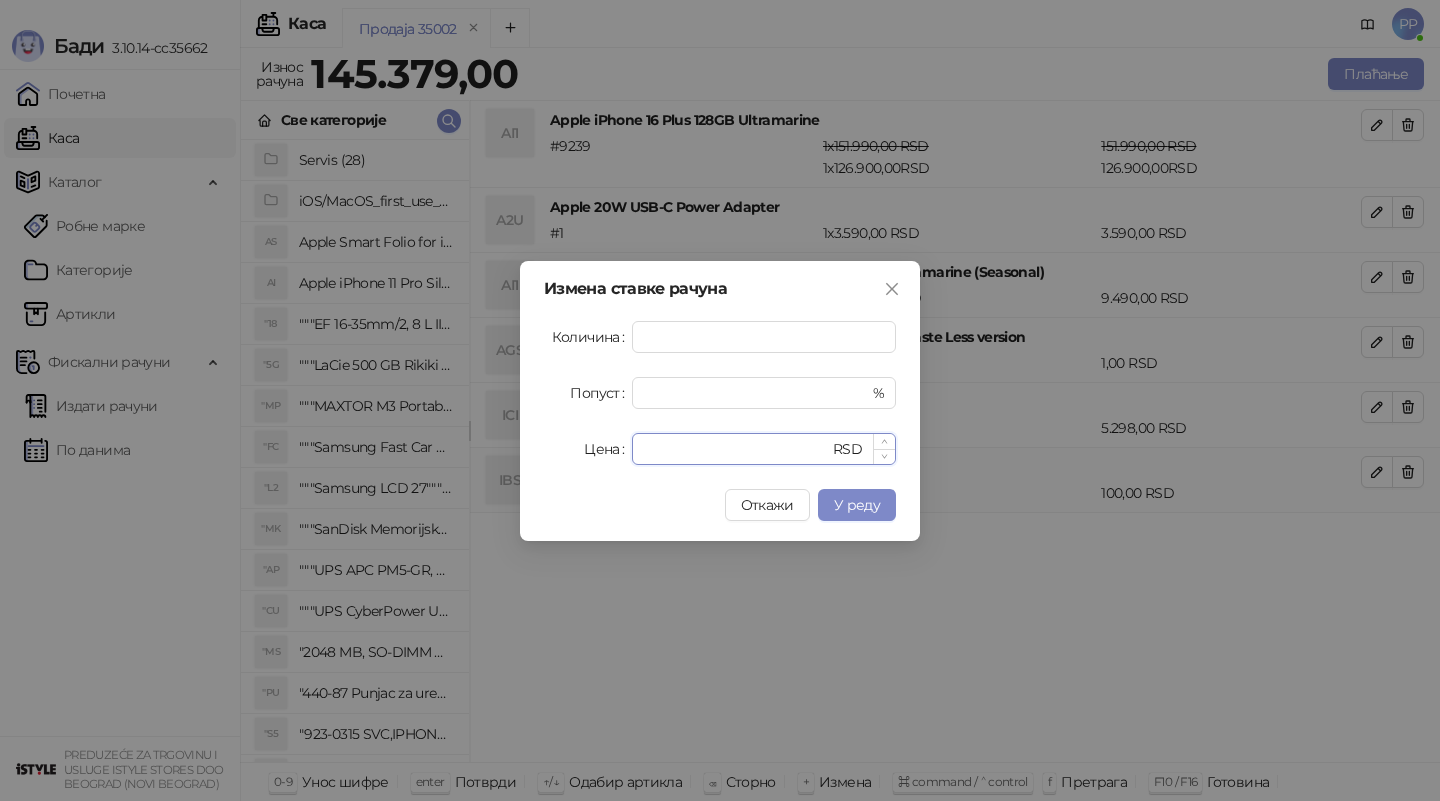 click on "****" at bounding box center (736, 449) 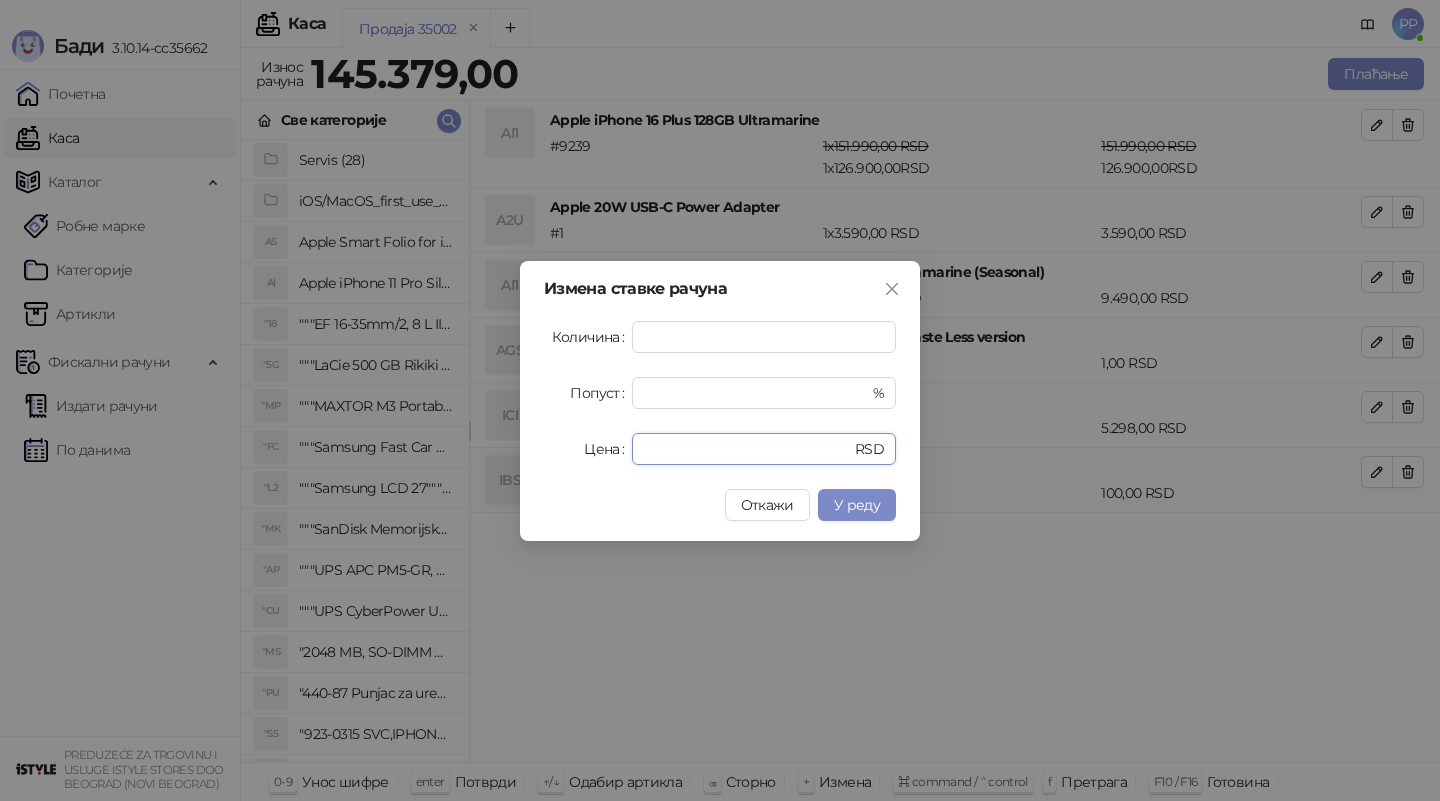 type on "****" 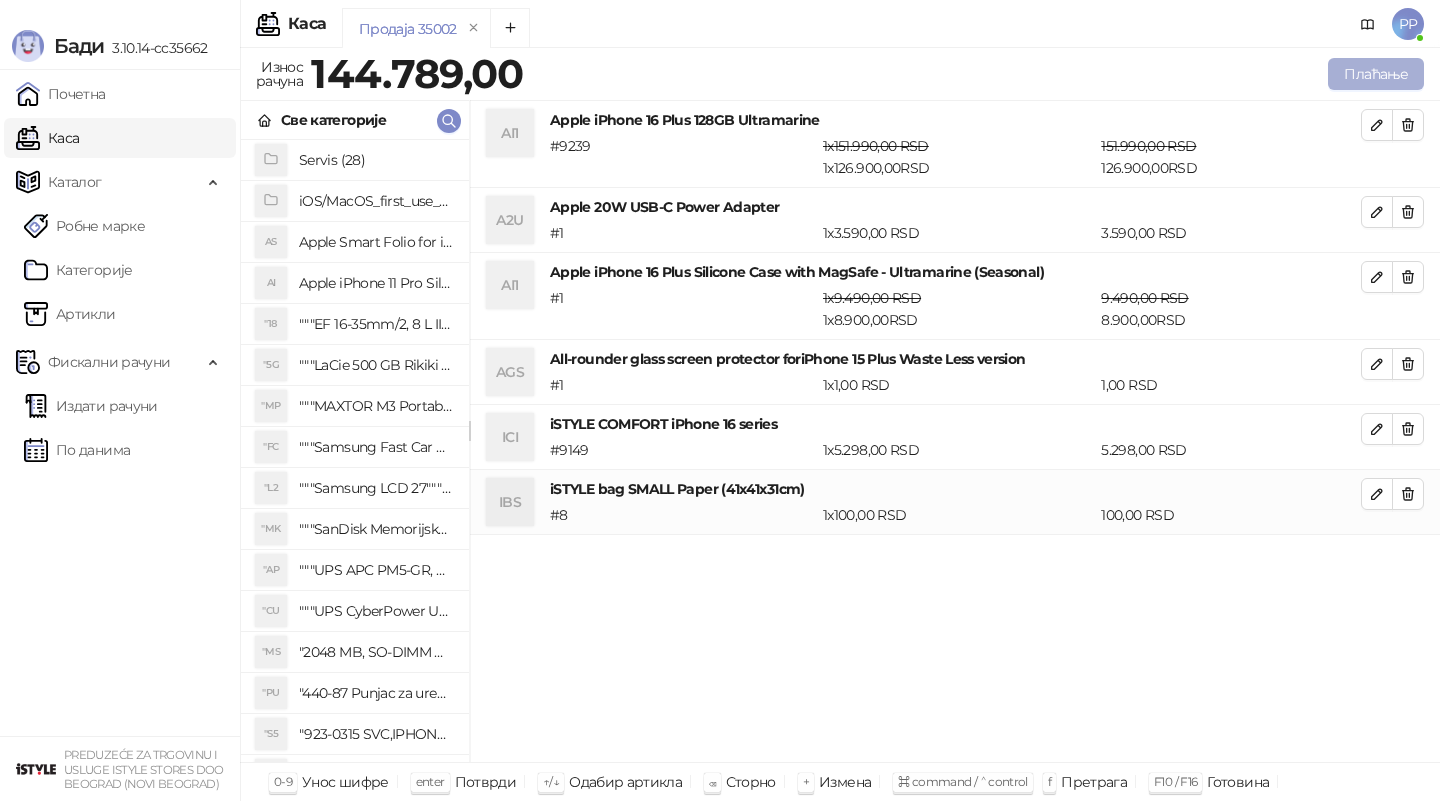 click on "Плаћање" at bounding box center [1376, 74] 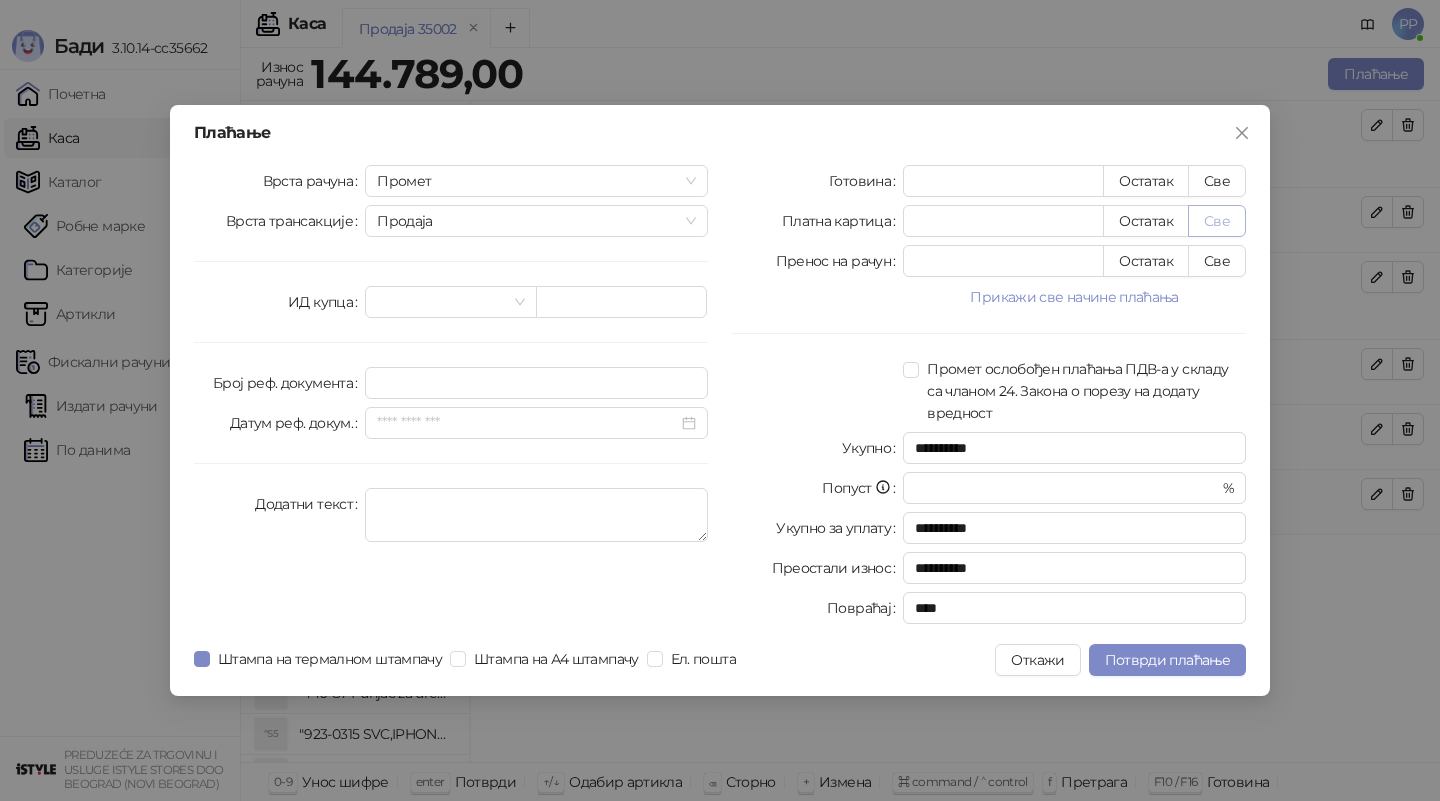 click on "Све" at bounding box center [1217, 221] 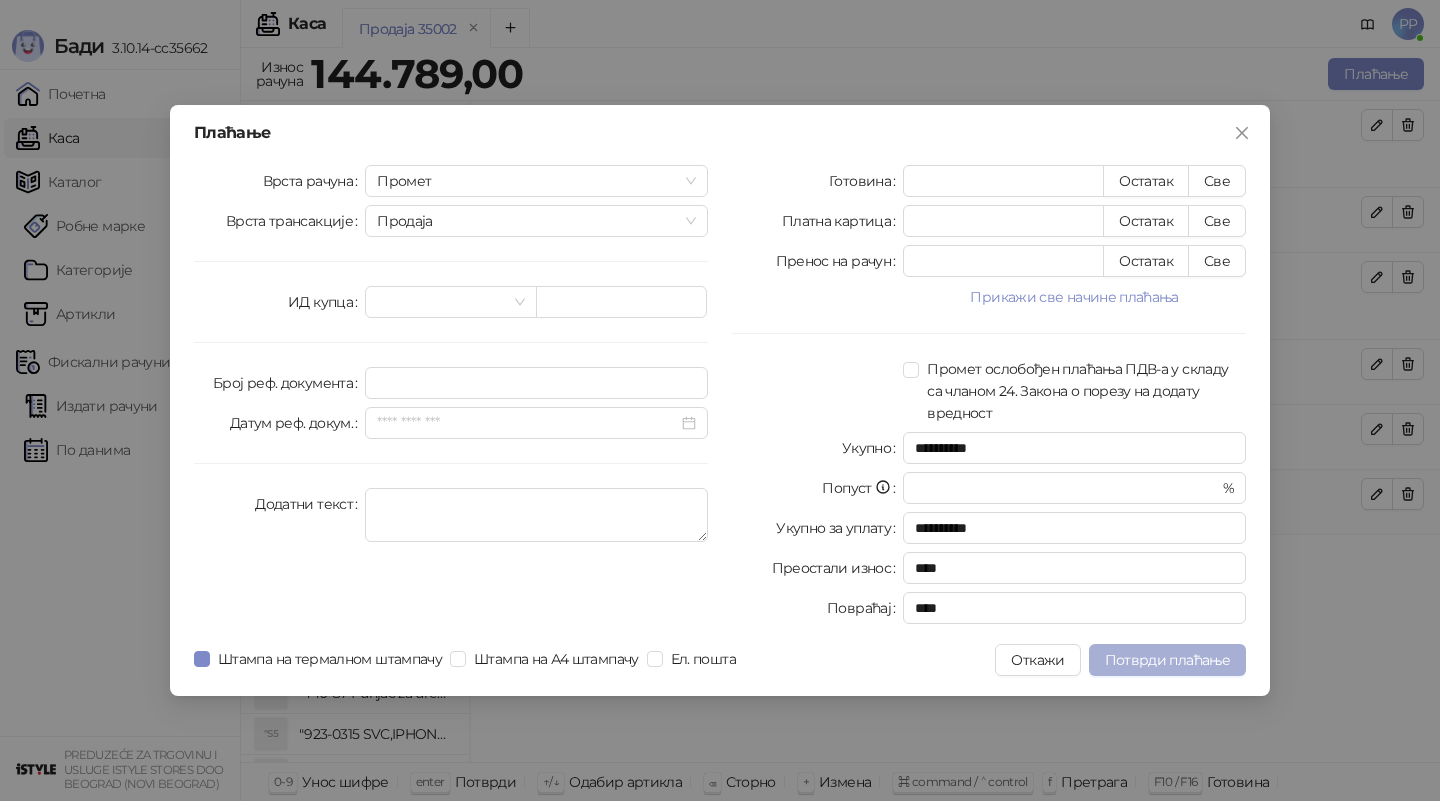 click on "Потврди плаћање" at bounding box center (1167, 660) 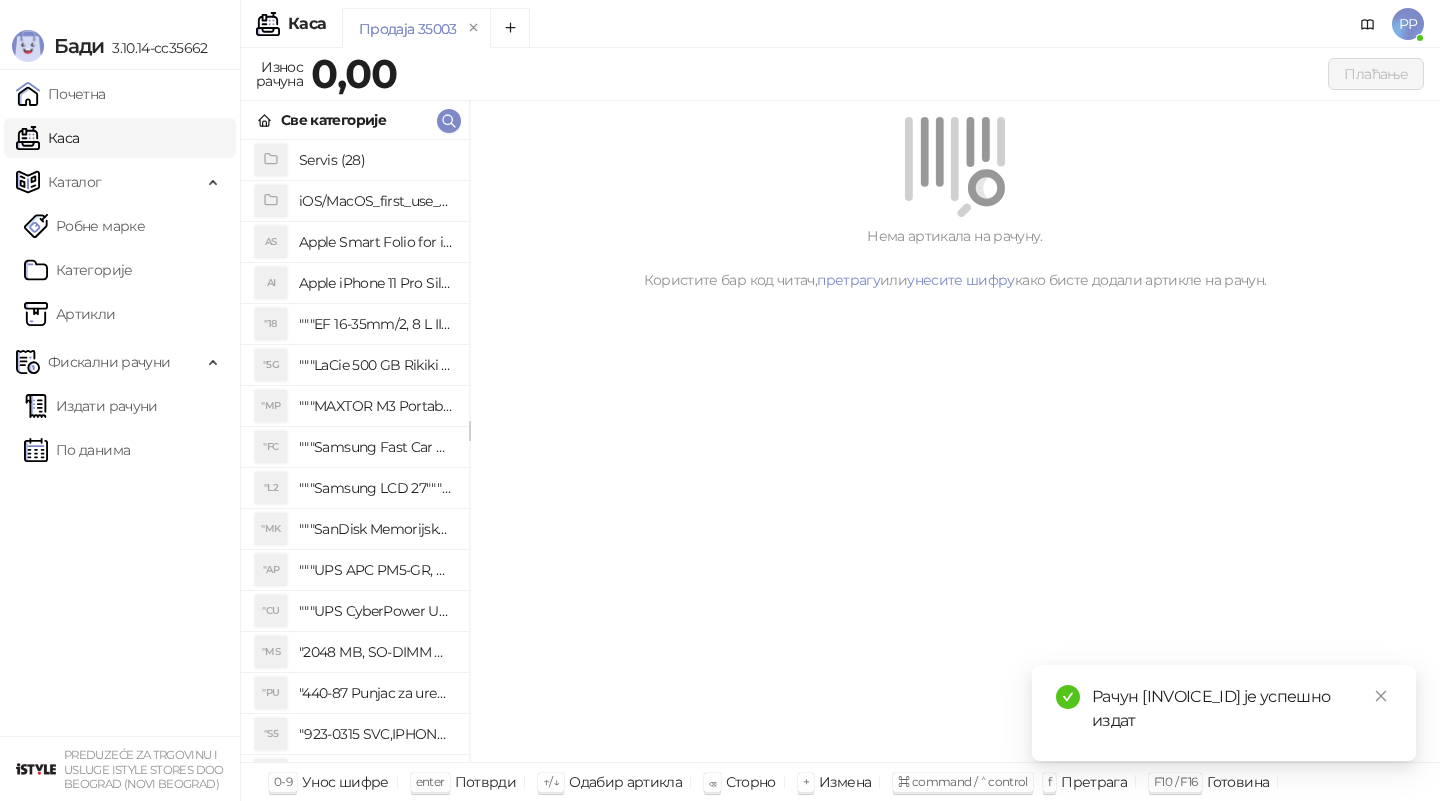 click on "Издати рачуни По данима" at bounding box center (120, 428) 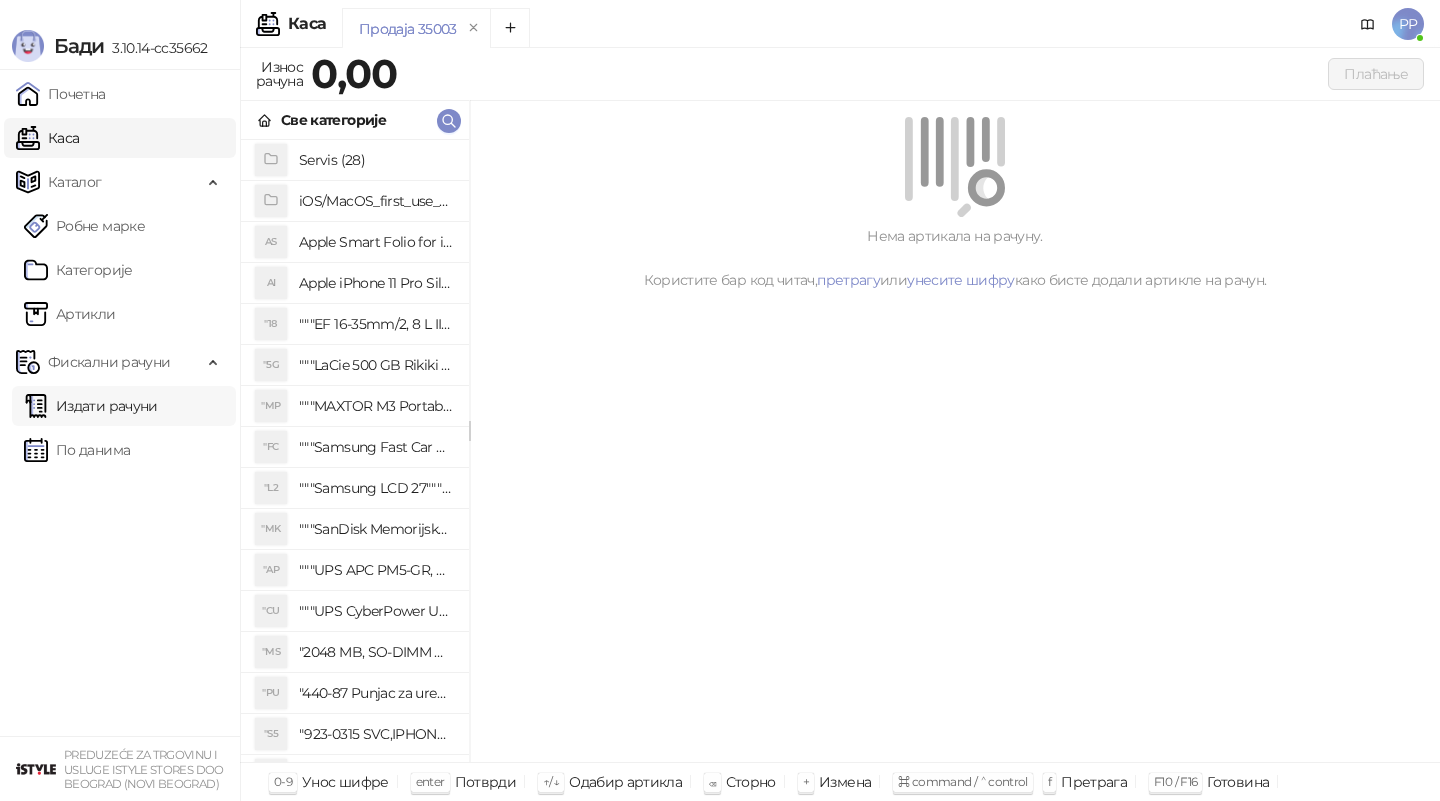 click on "Издати рачуни" at bounding box center (91, 406) 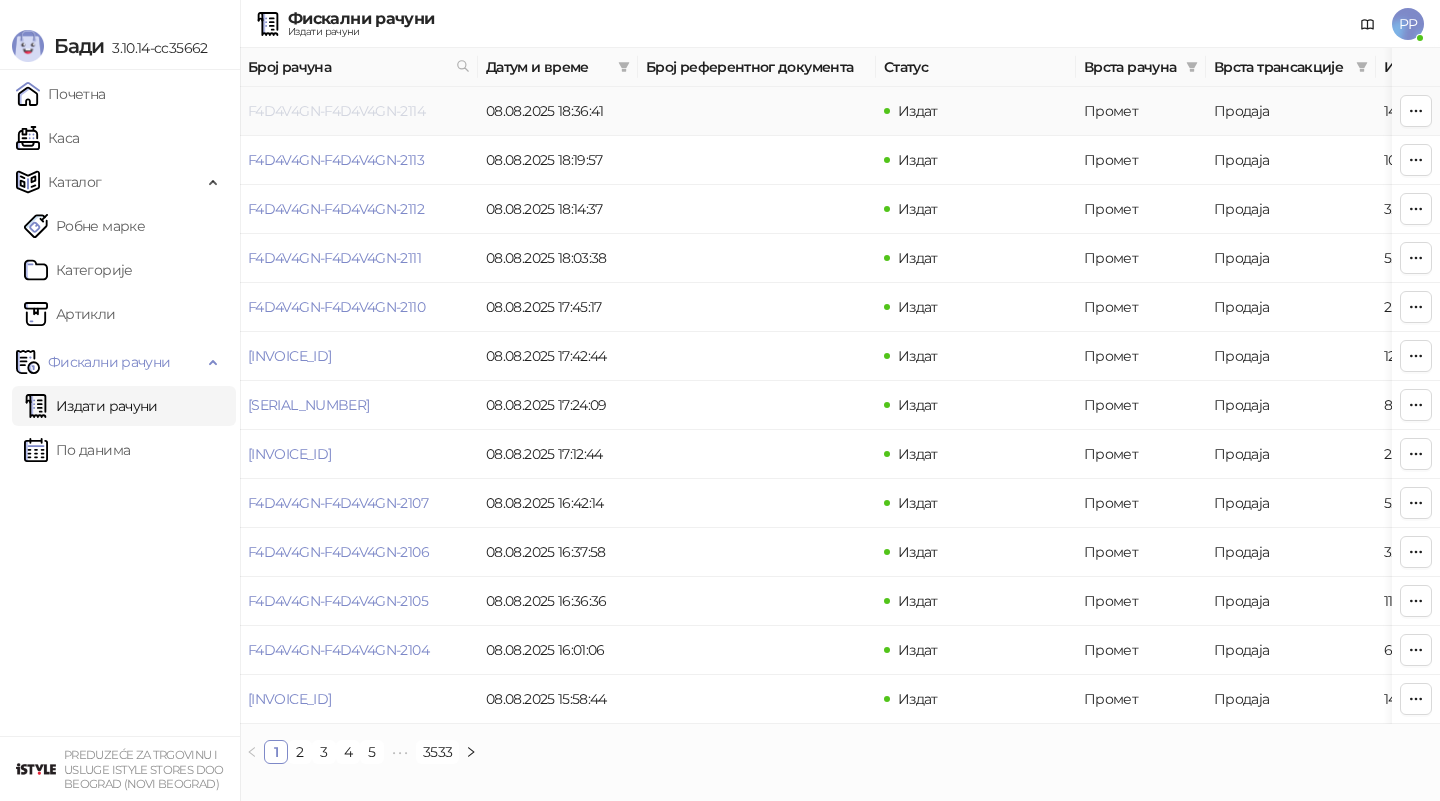 click on "F4D4V4GN-F4D4V4GN-2114" at bounding box center (336, 111) 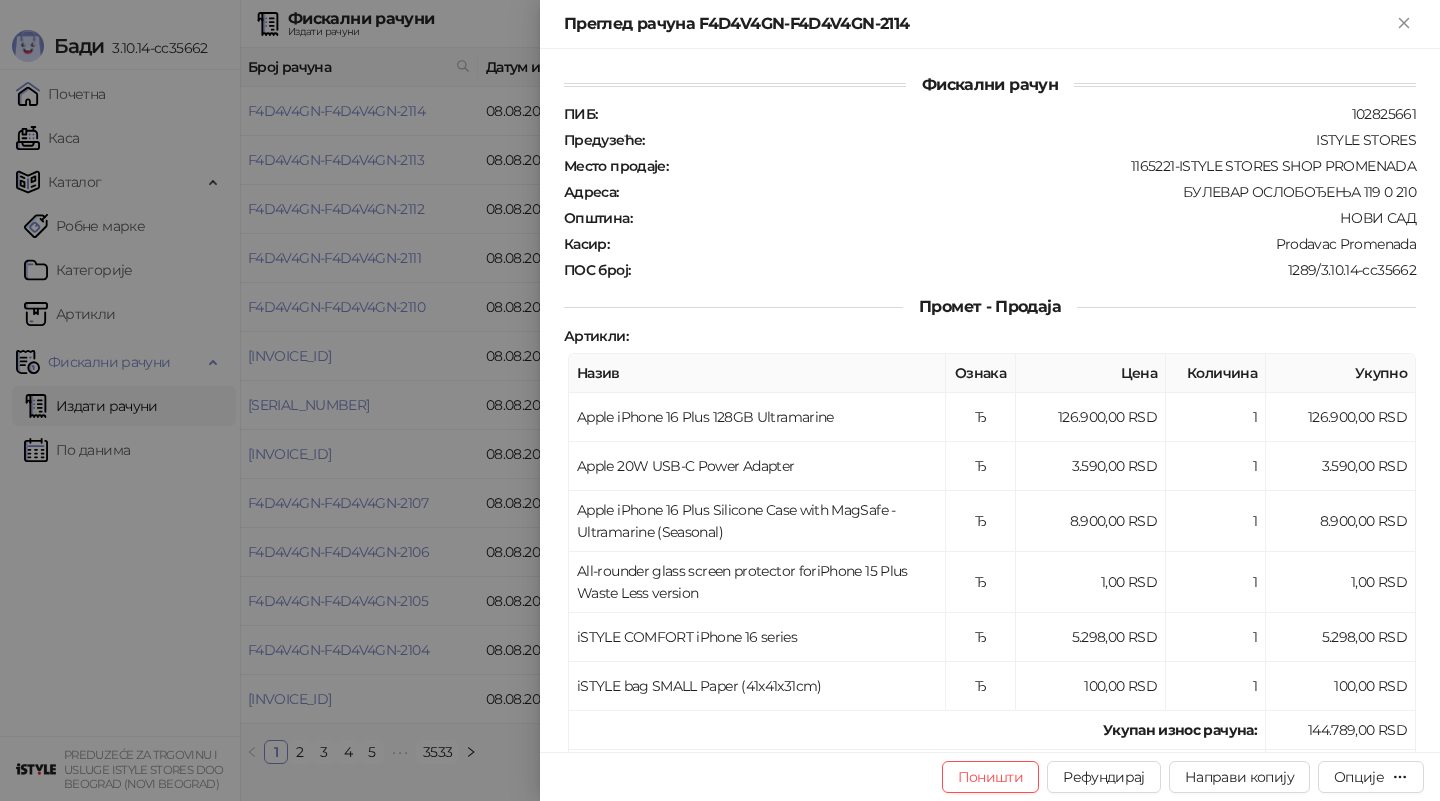 click at bounding box center (720, 400) 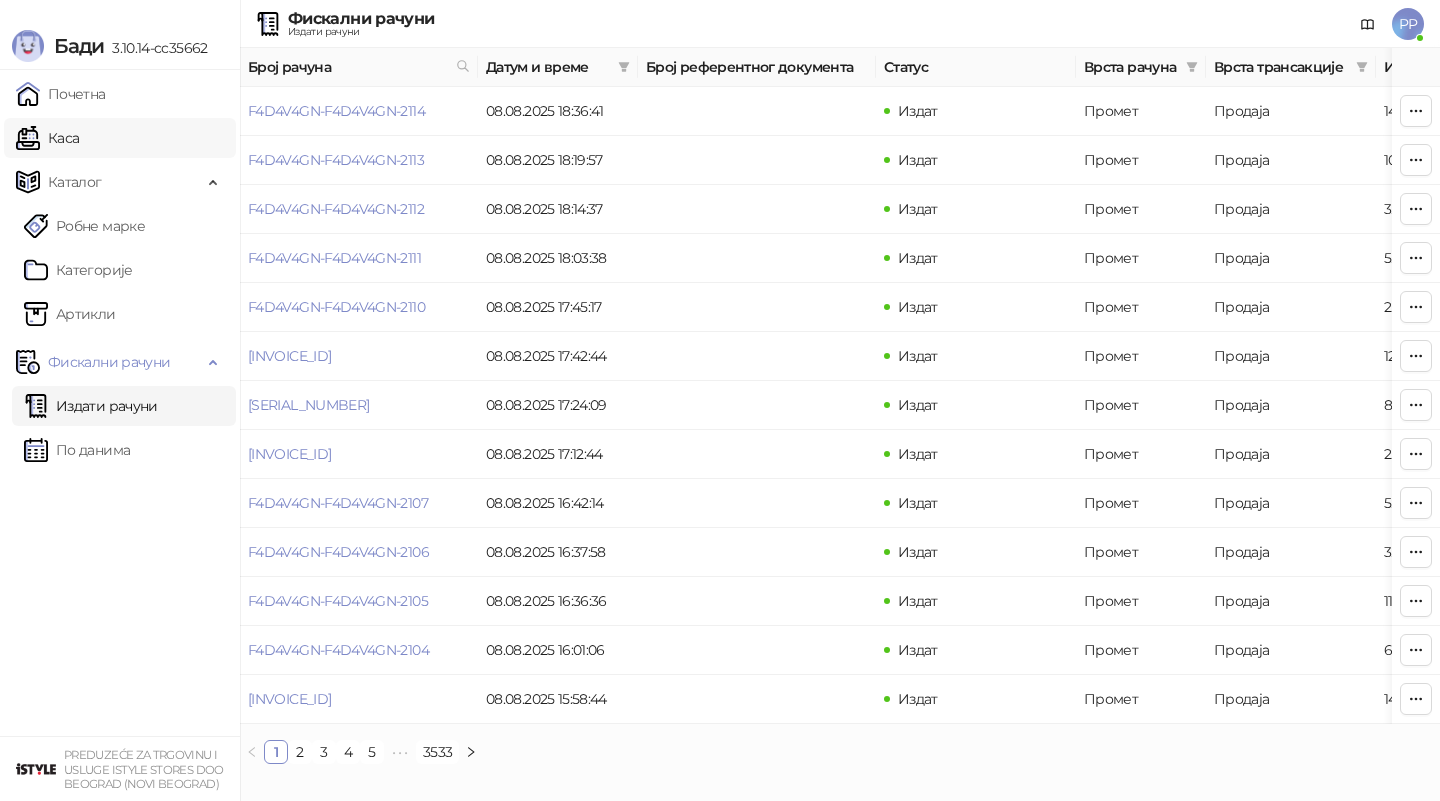 click on "Каса" at bounding box center [47, 138] 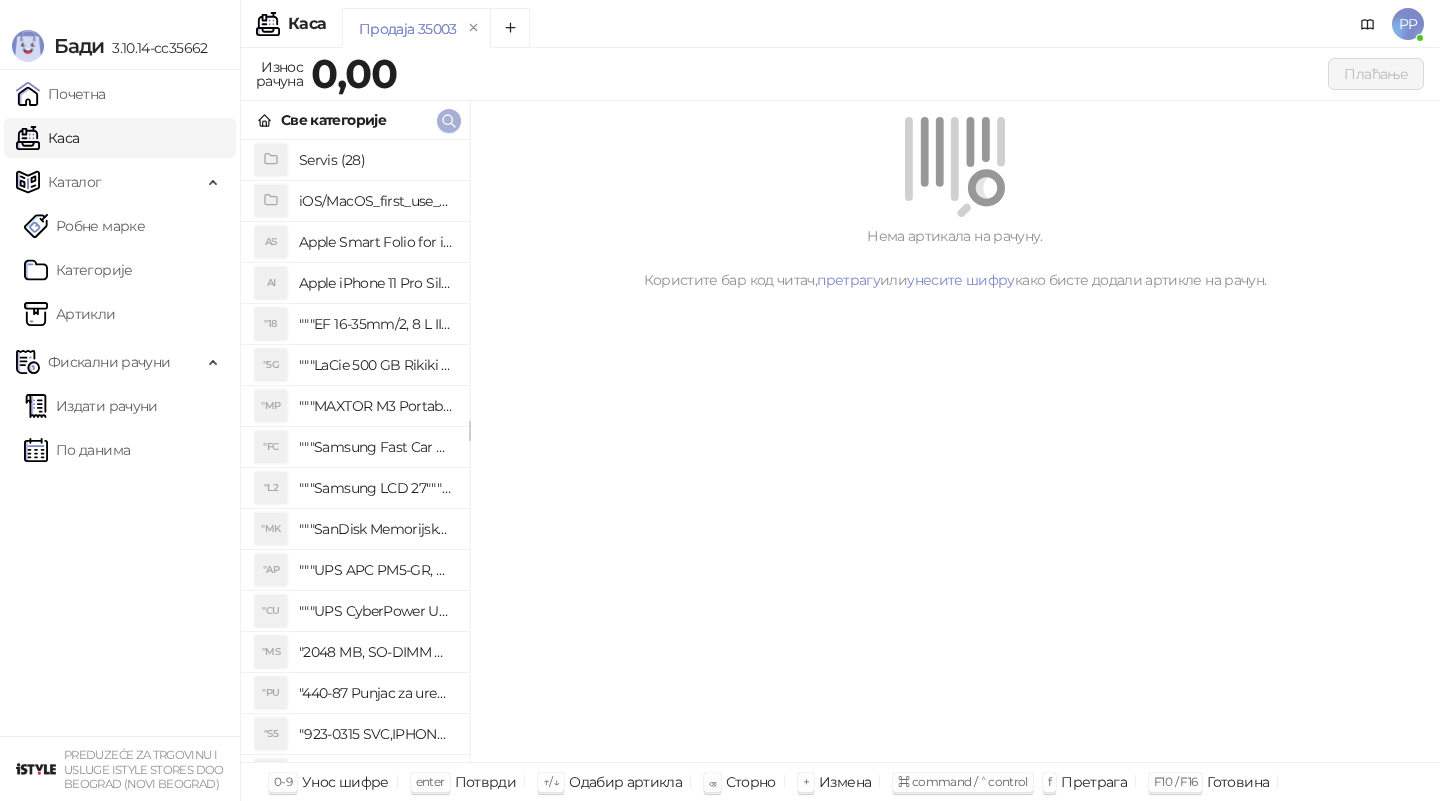 click at bounding box center [449, 120] 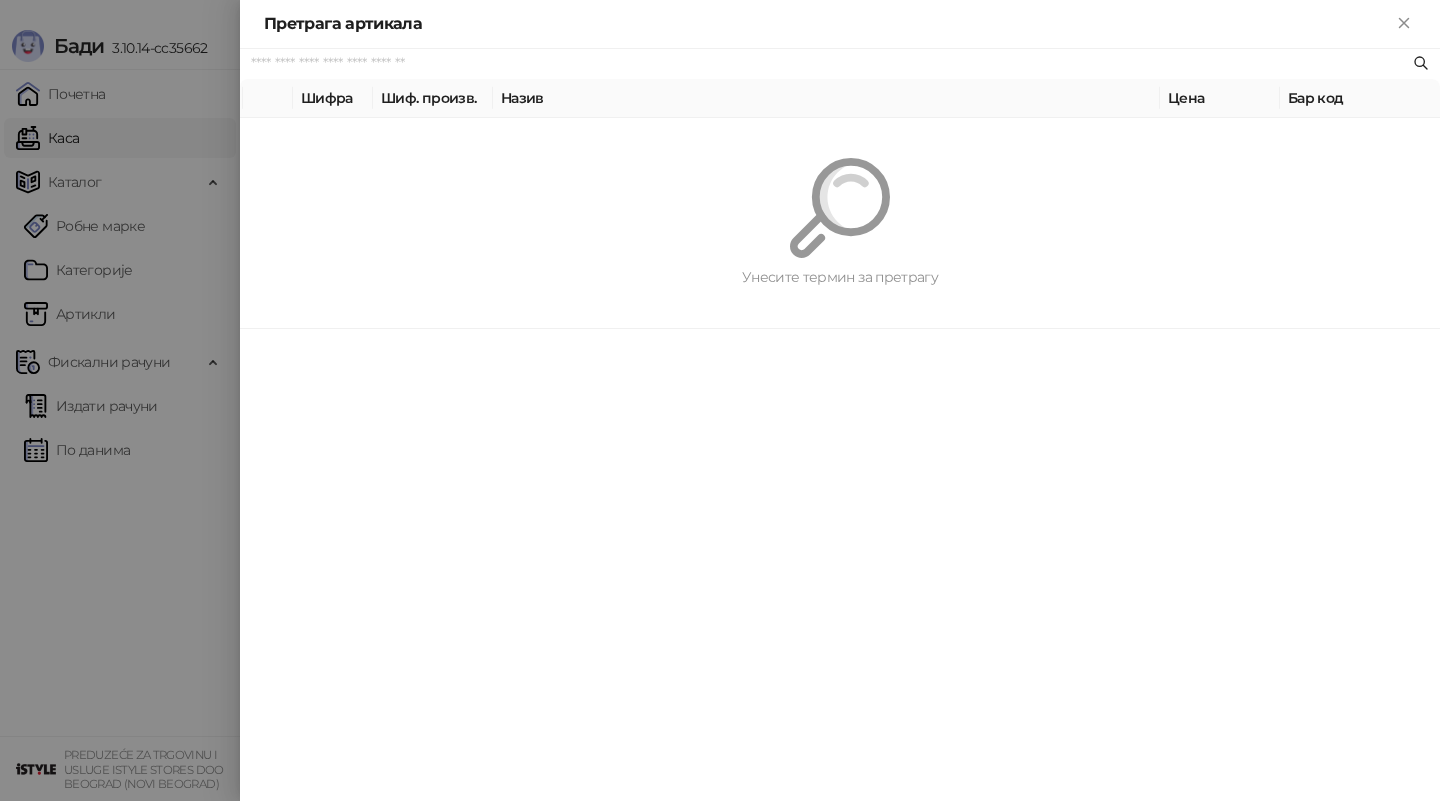 paste on "*********" 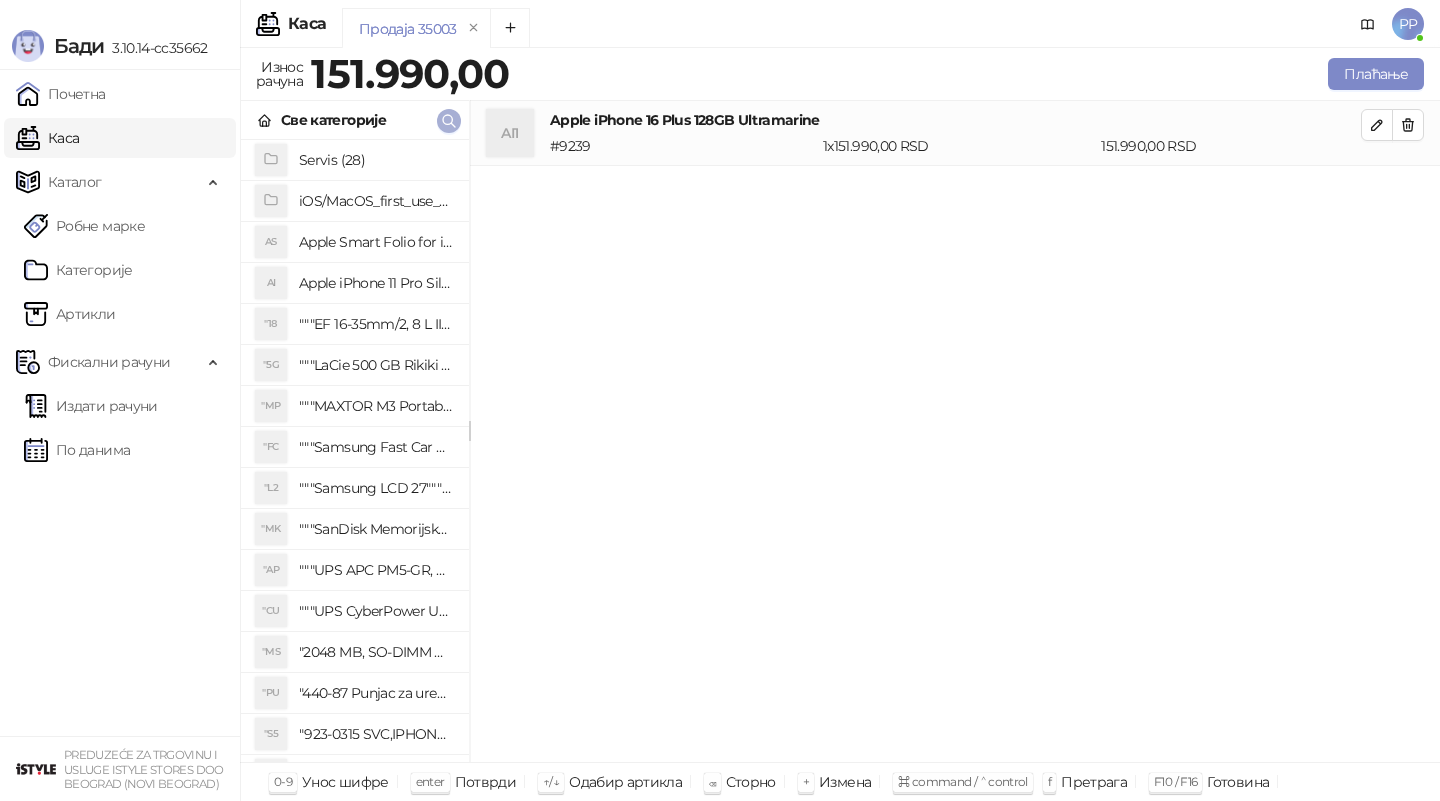 click at bounding box center [449, 121] 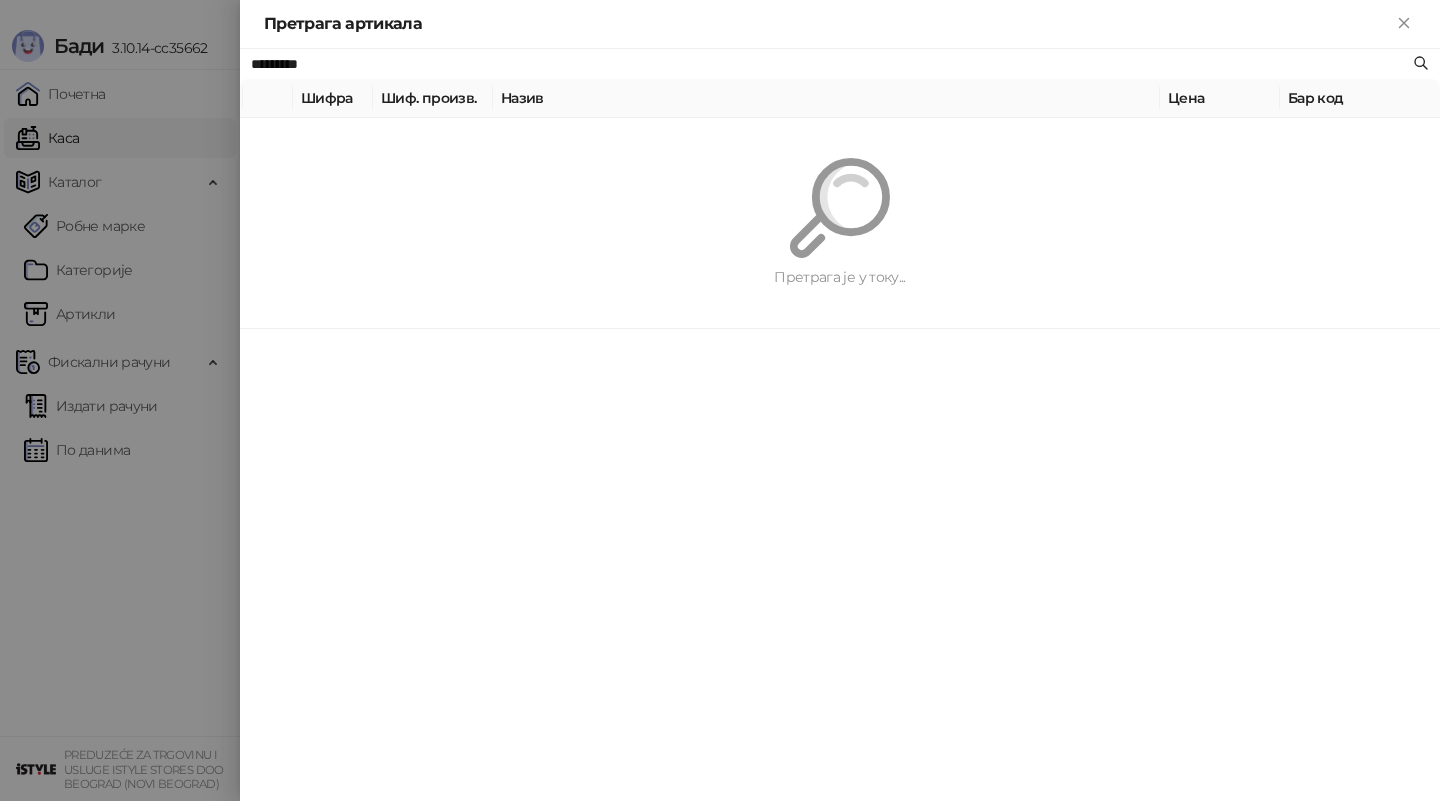 paste 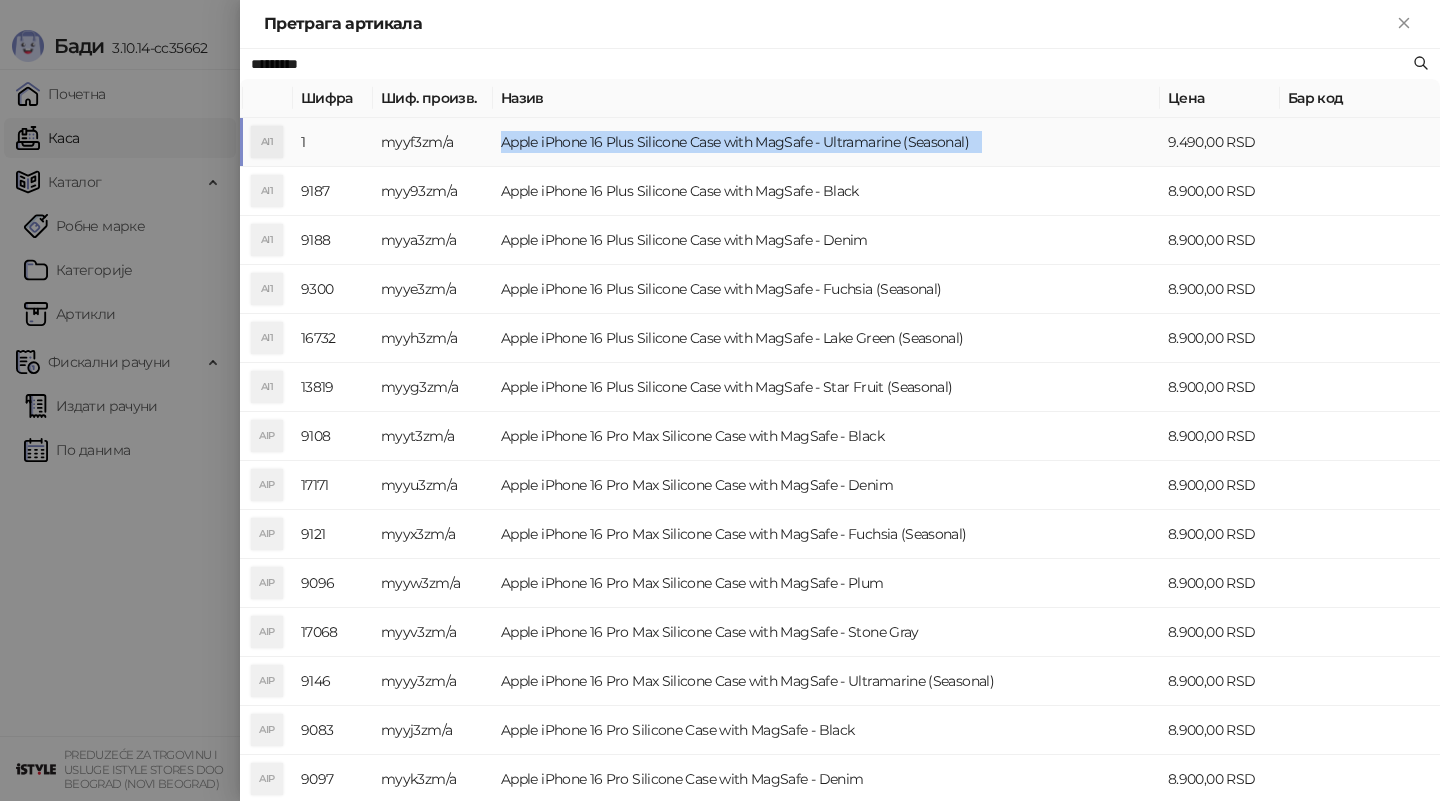 click on "Apple iPhone 16 Plus Silicone Case with MagSafe - Ultramarine (Seasonal)" at bounding box center [826, 142] 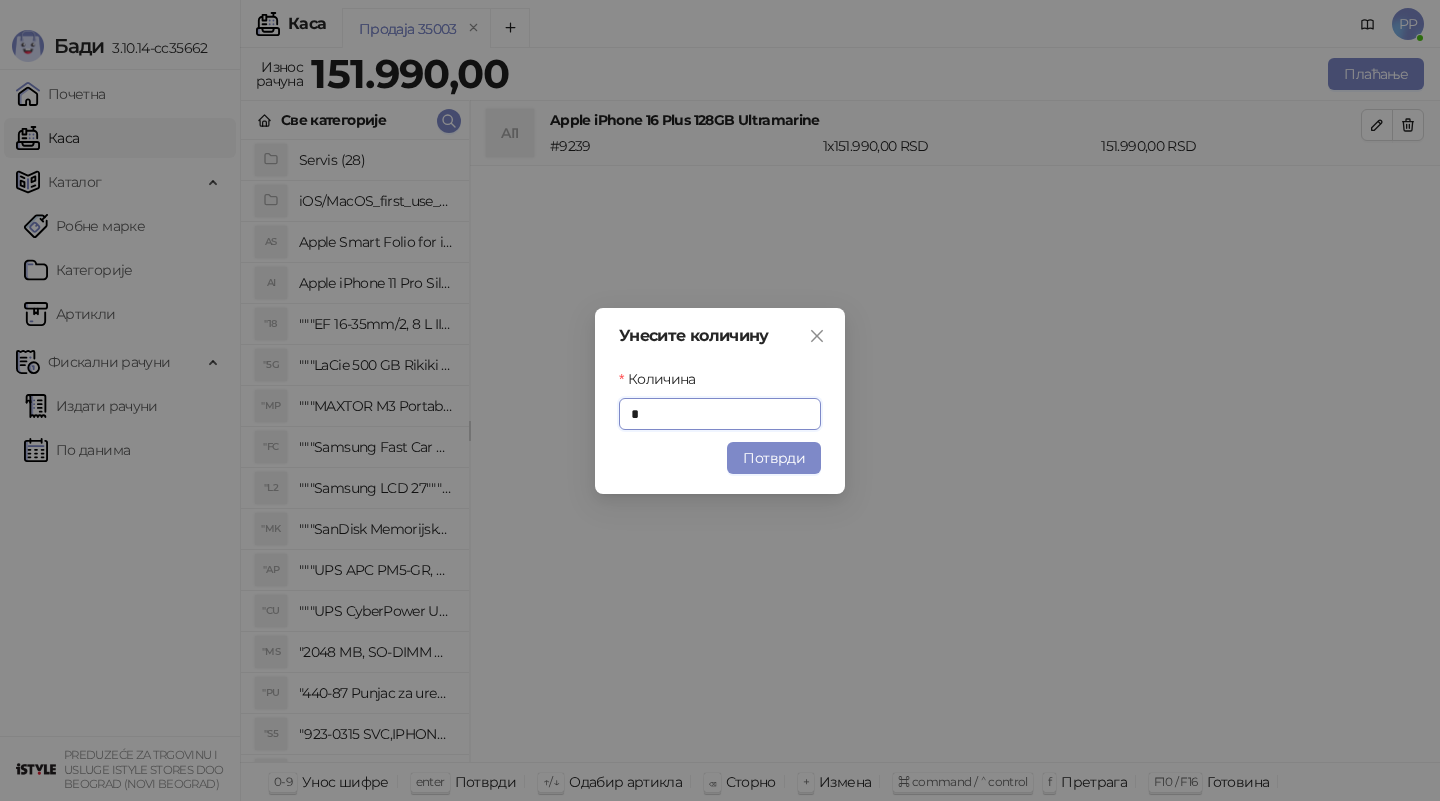 click on "Потврди" at bounding box center [774, 458] 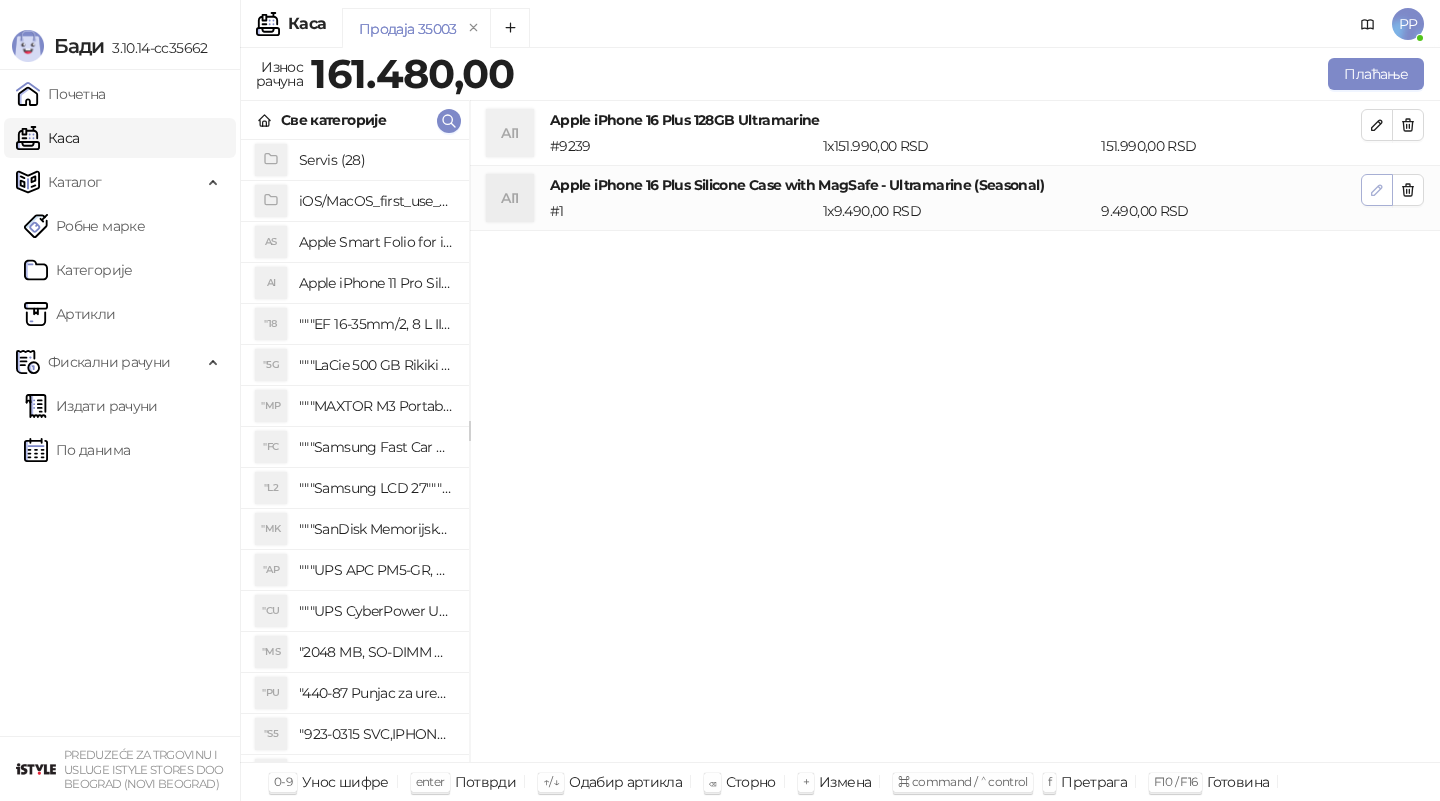 click at bounding box center (1377, 189) 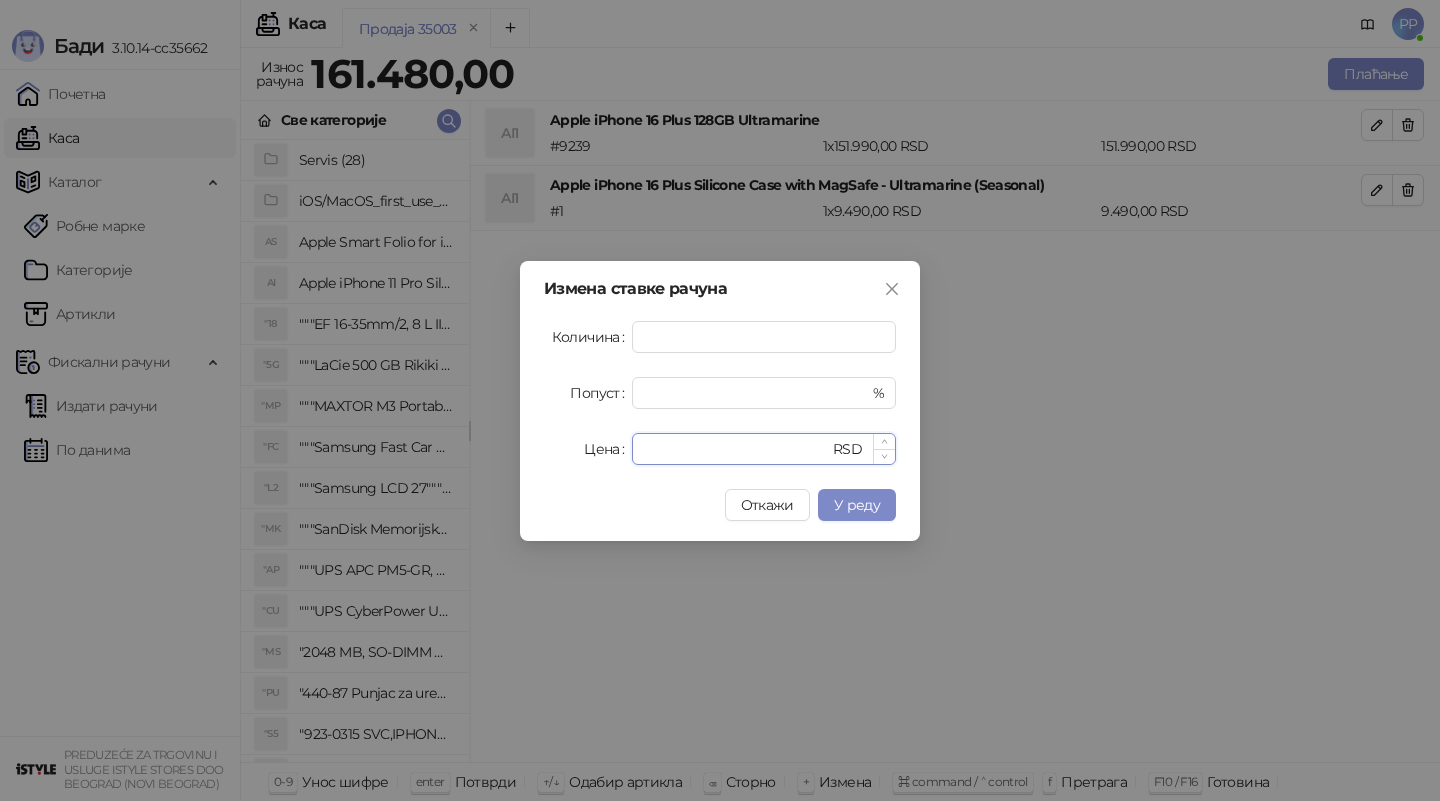 click on "****" at bounding box center [736, 449] 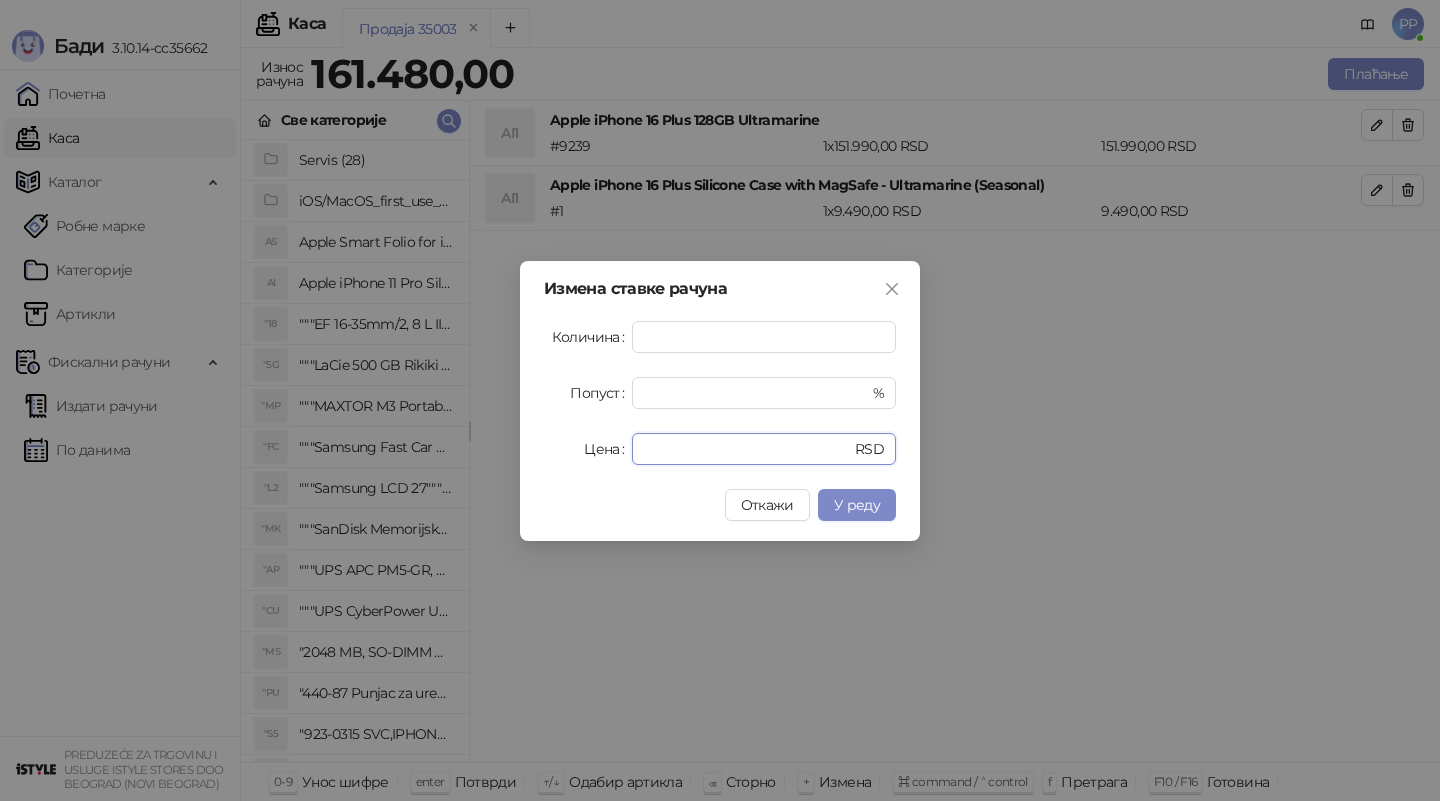 type on "****" 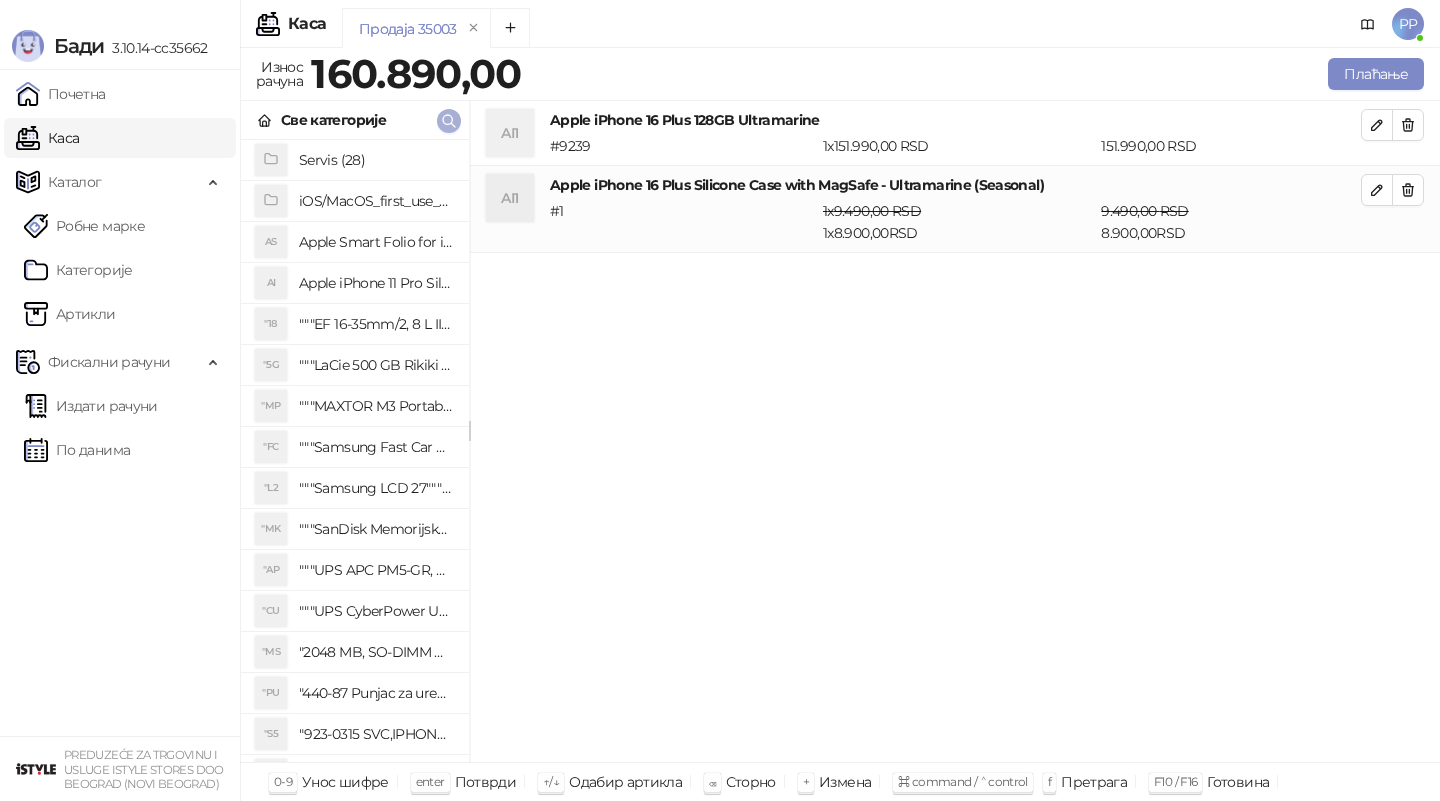 click 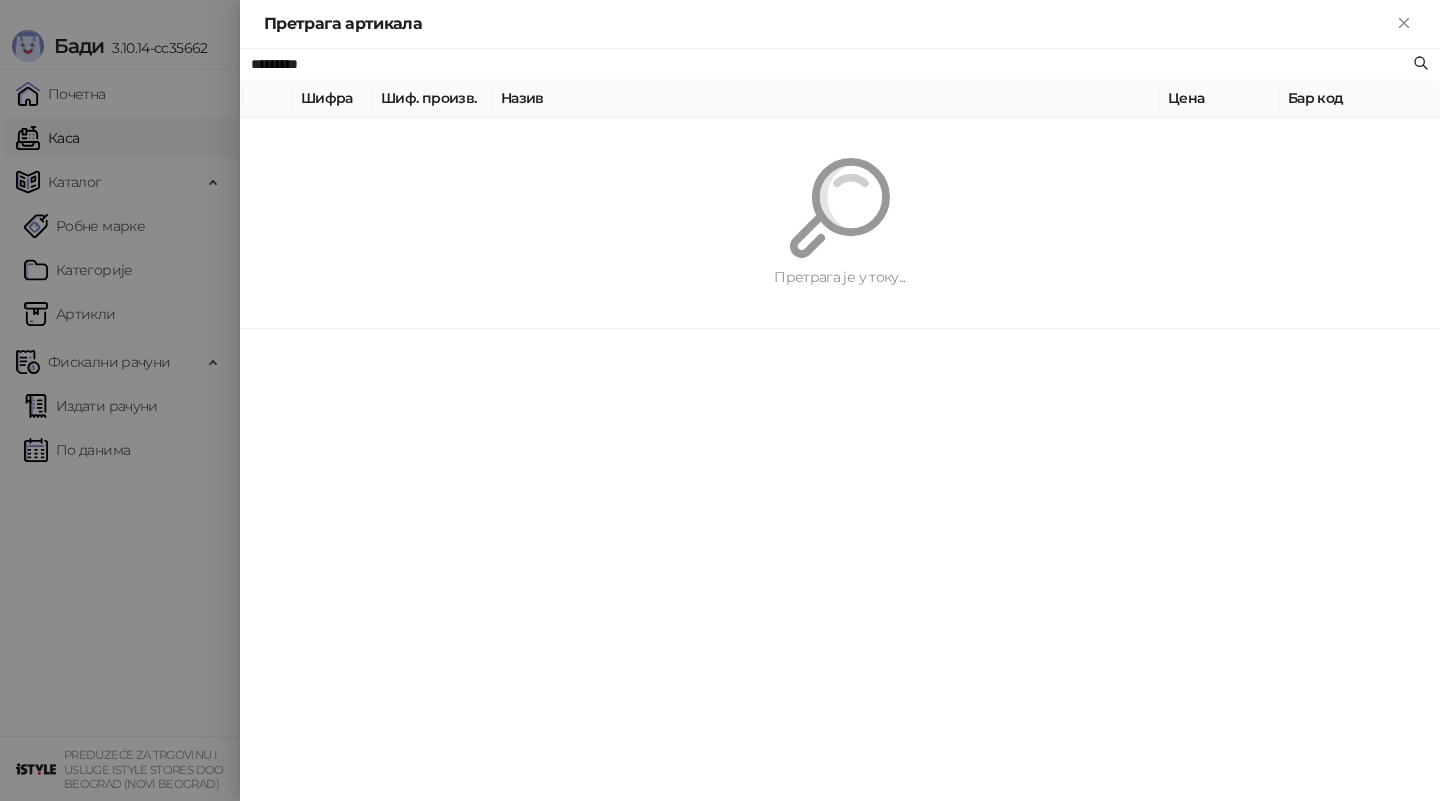 paste on "********" 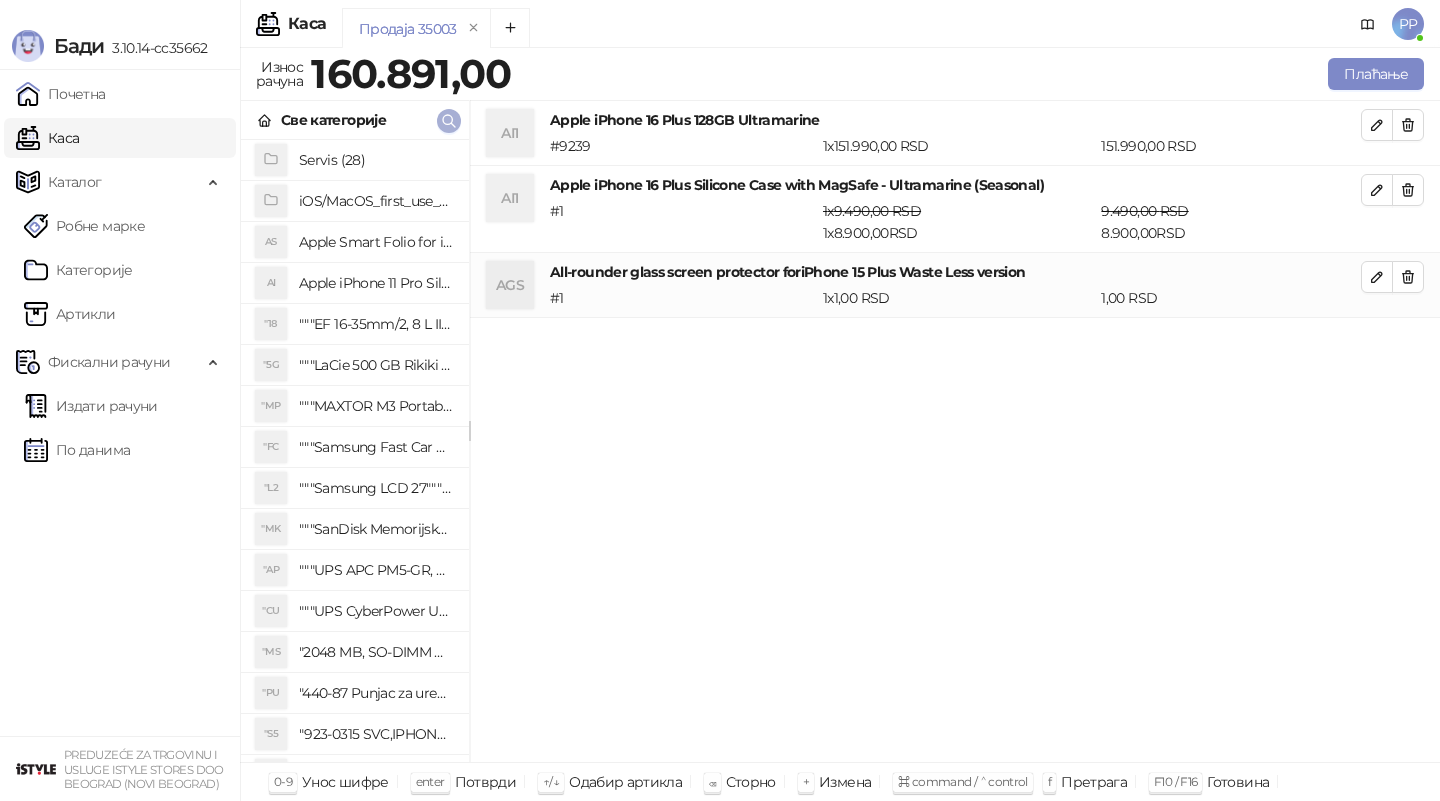 click on "Унесите количину Количина * Потврди" at bounding box center [720, 400] 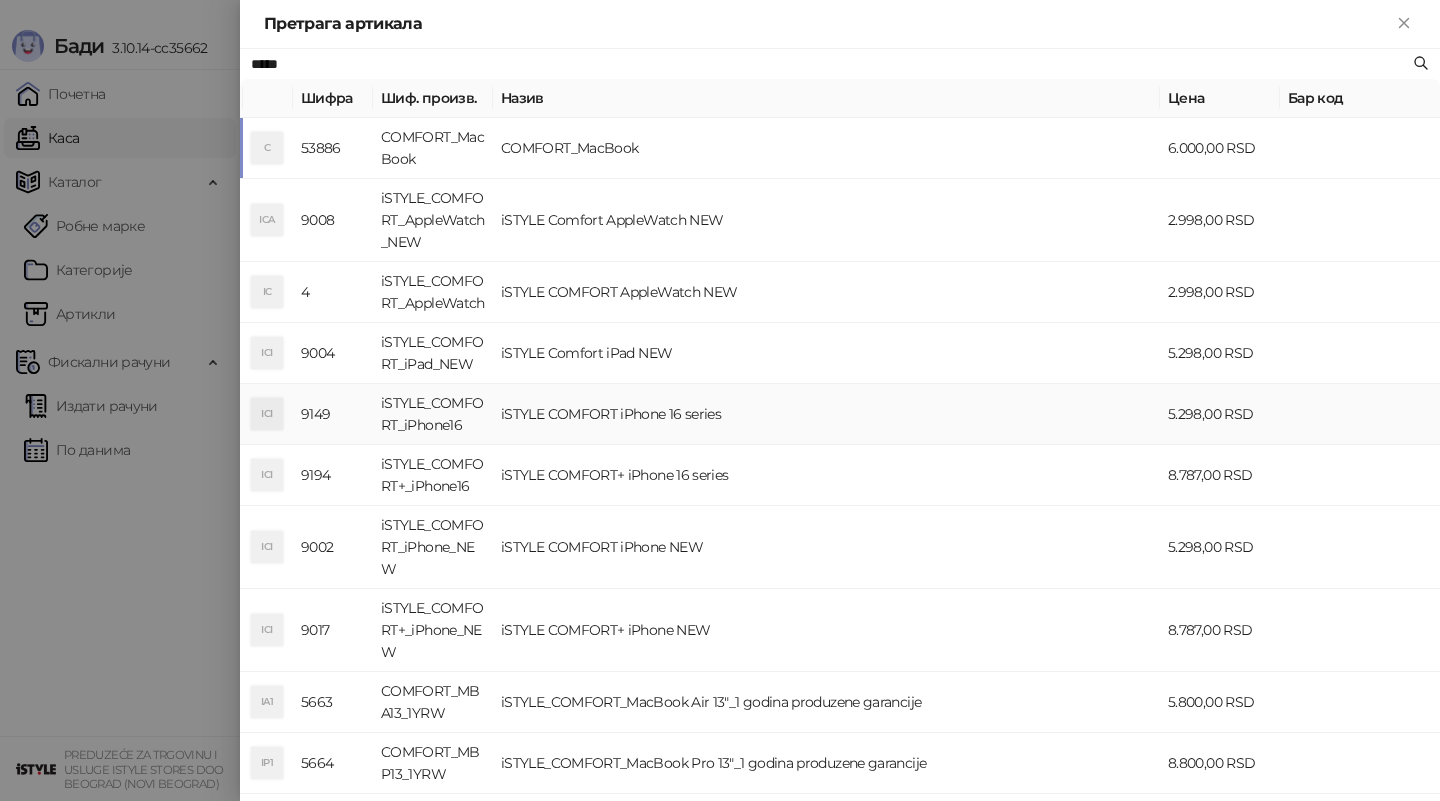 click on "iSTYLE COMFORT iPhone 16 series" at bounding box center (826, 414) 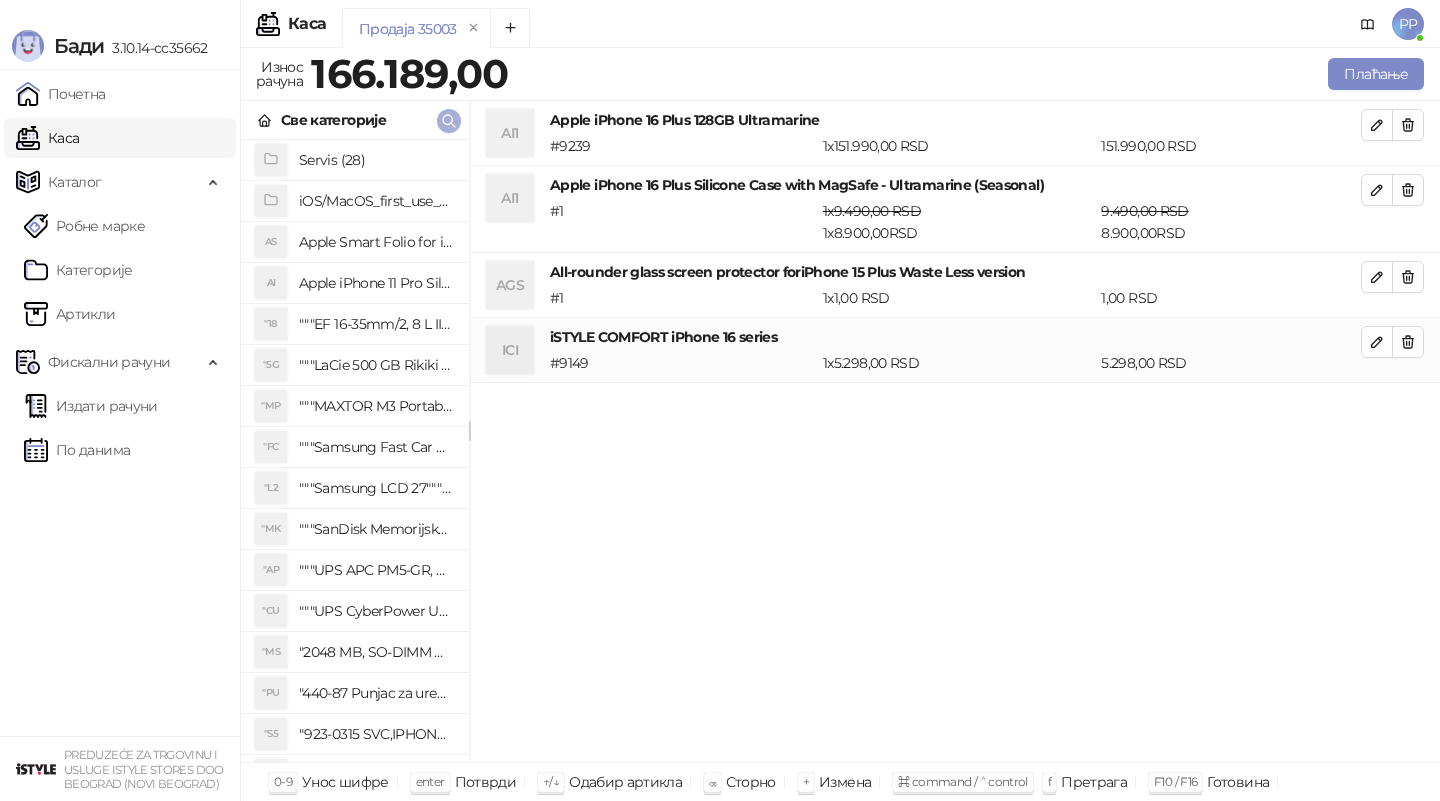 click 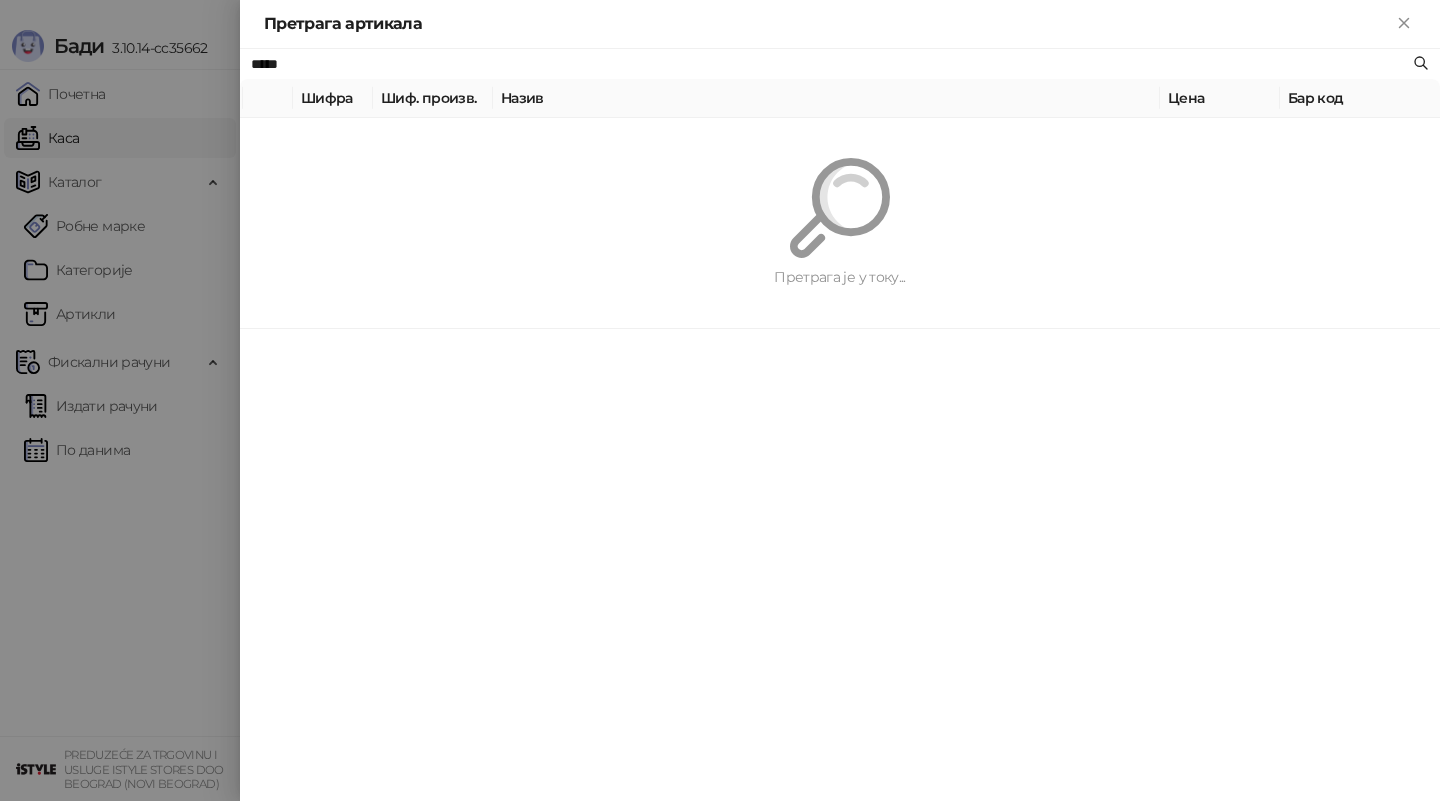 paste on "****" 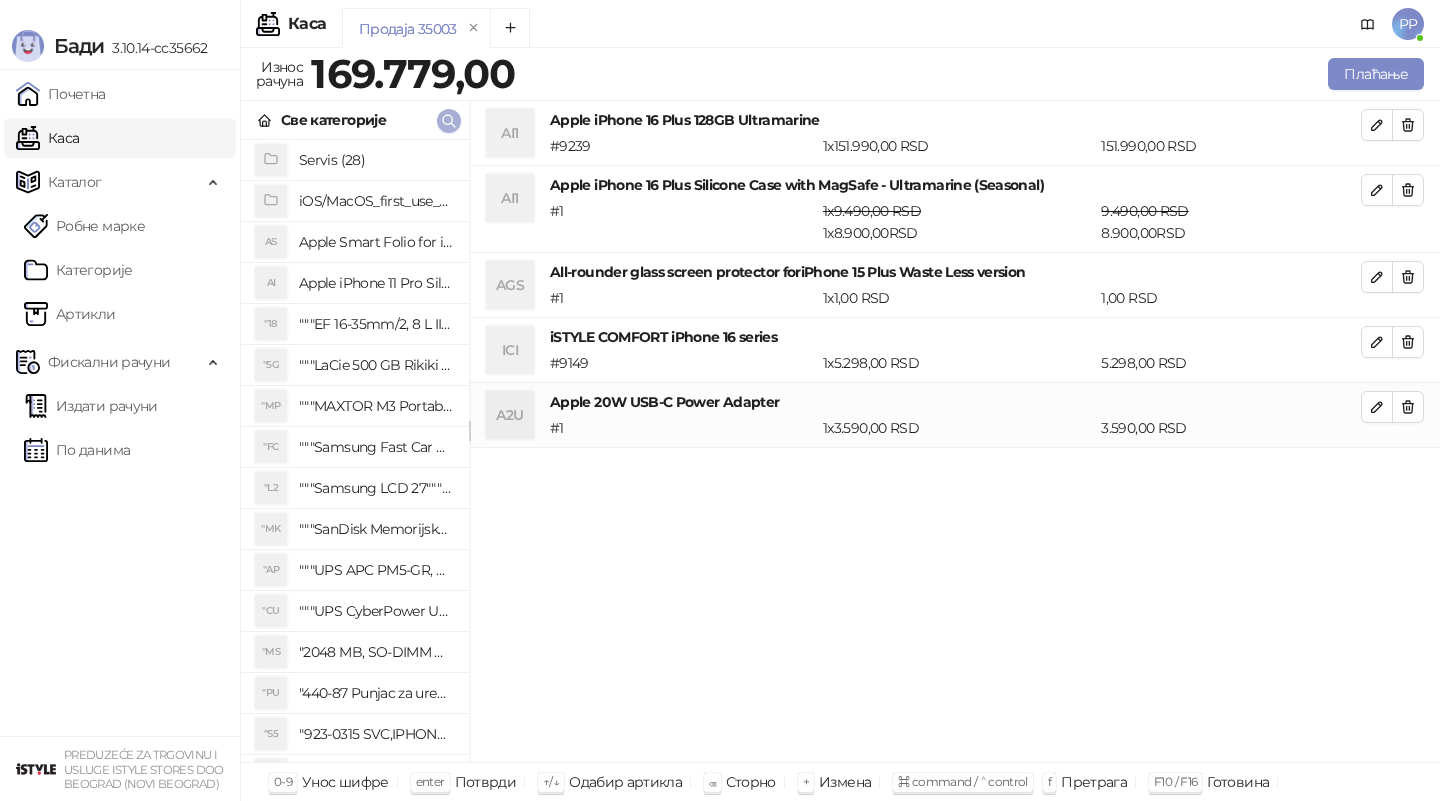 click 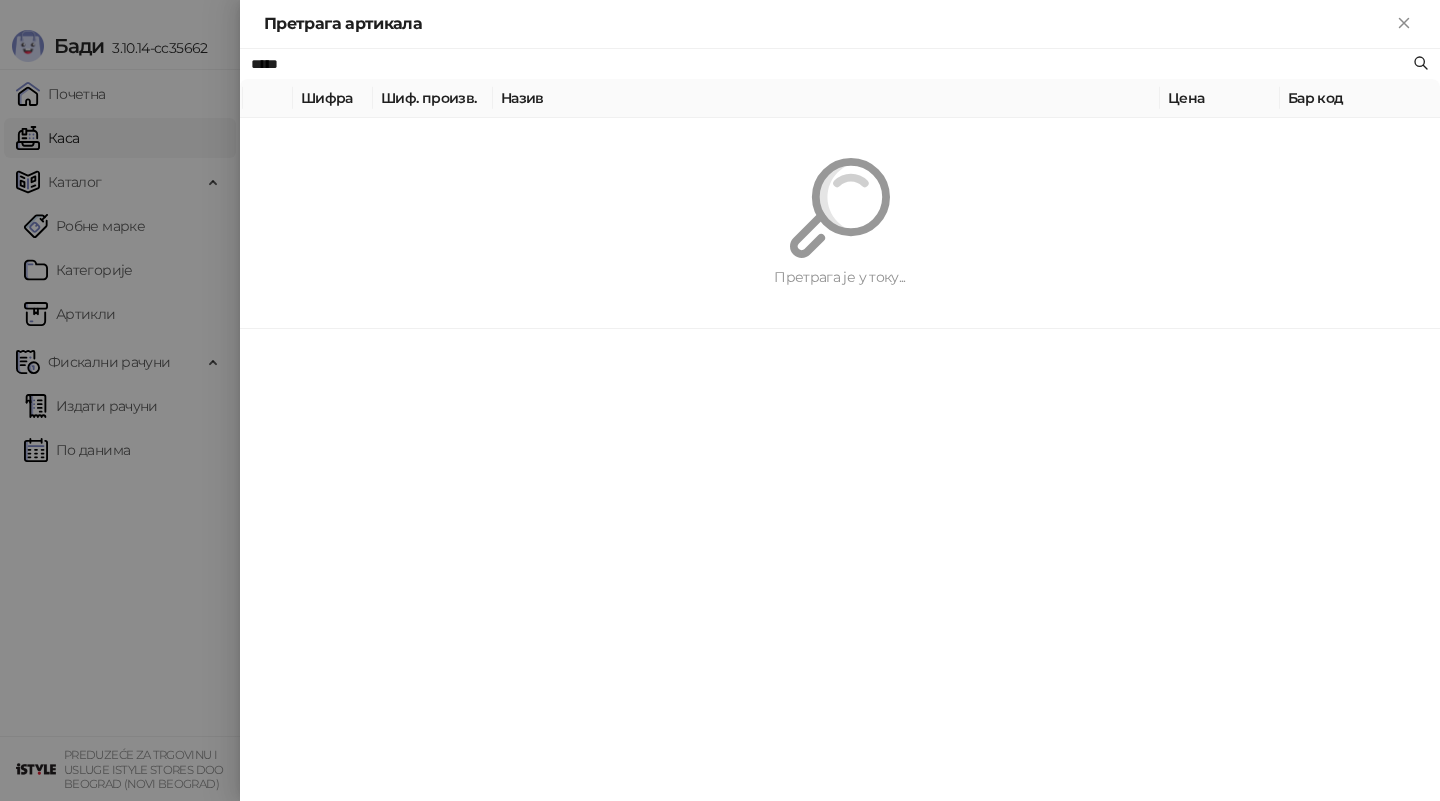type on "*****" 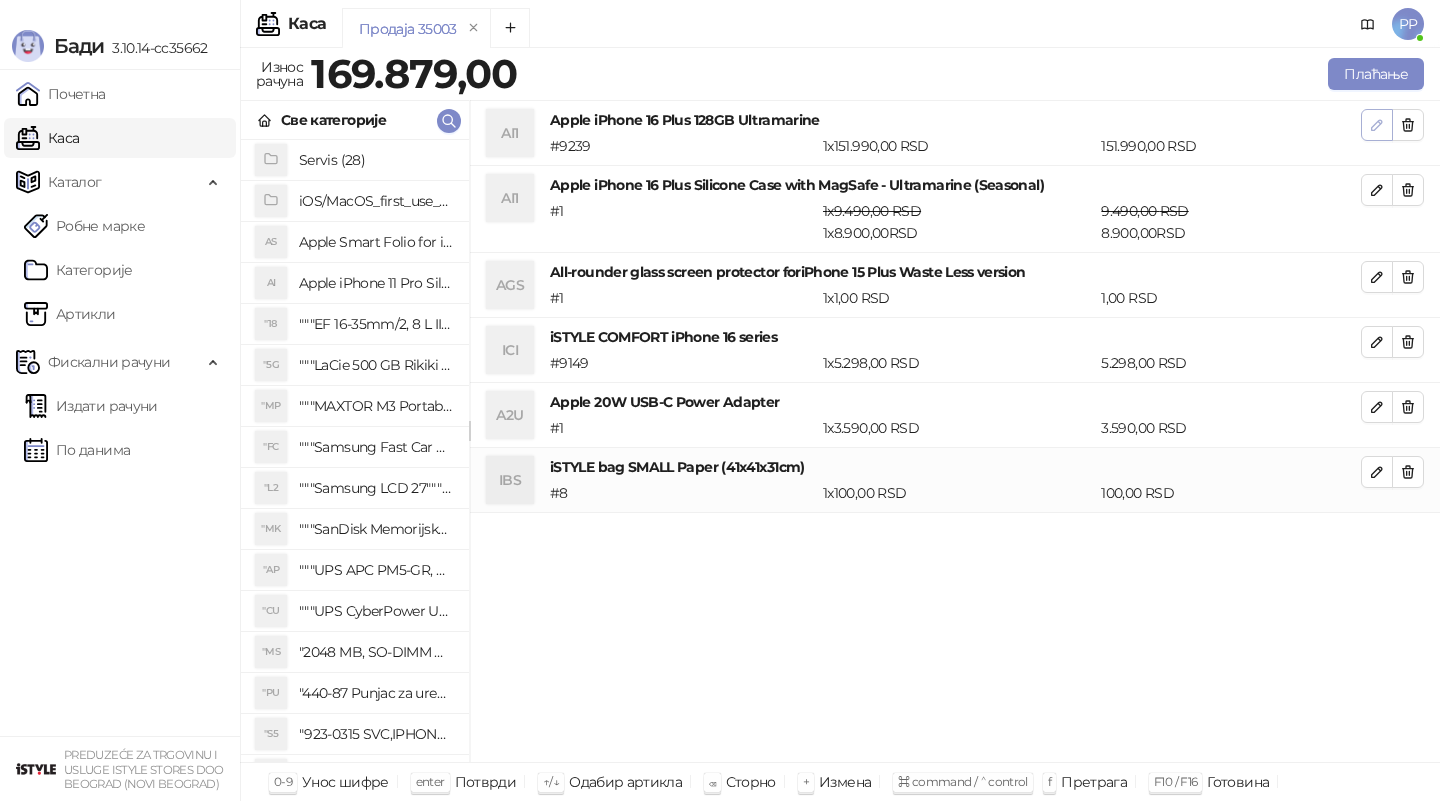 click 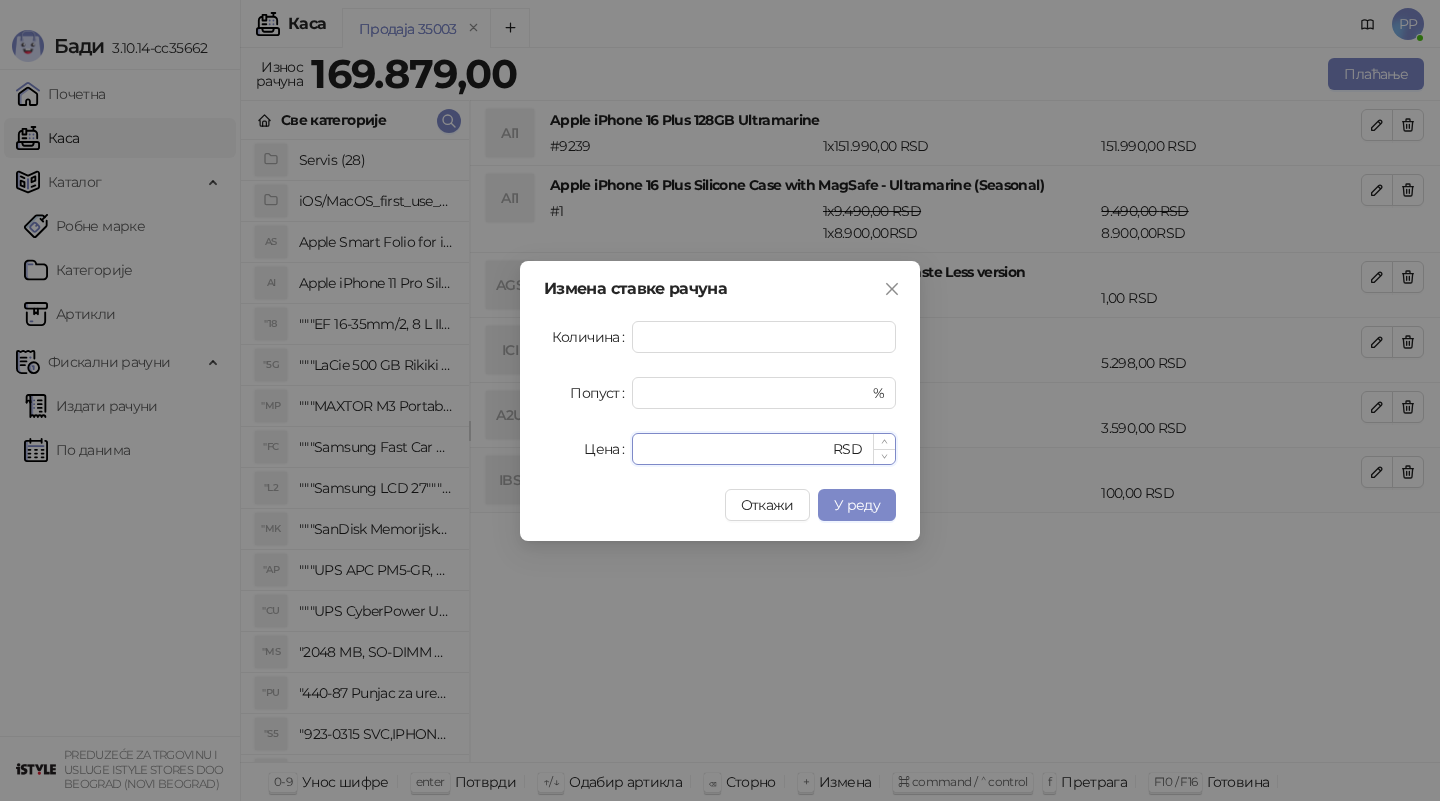click on "******" at bounding box center (736, 449) 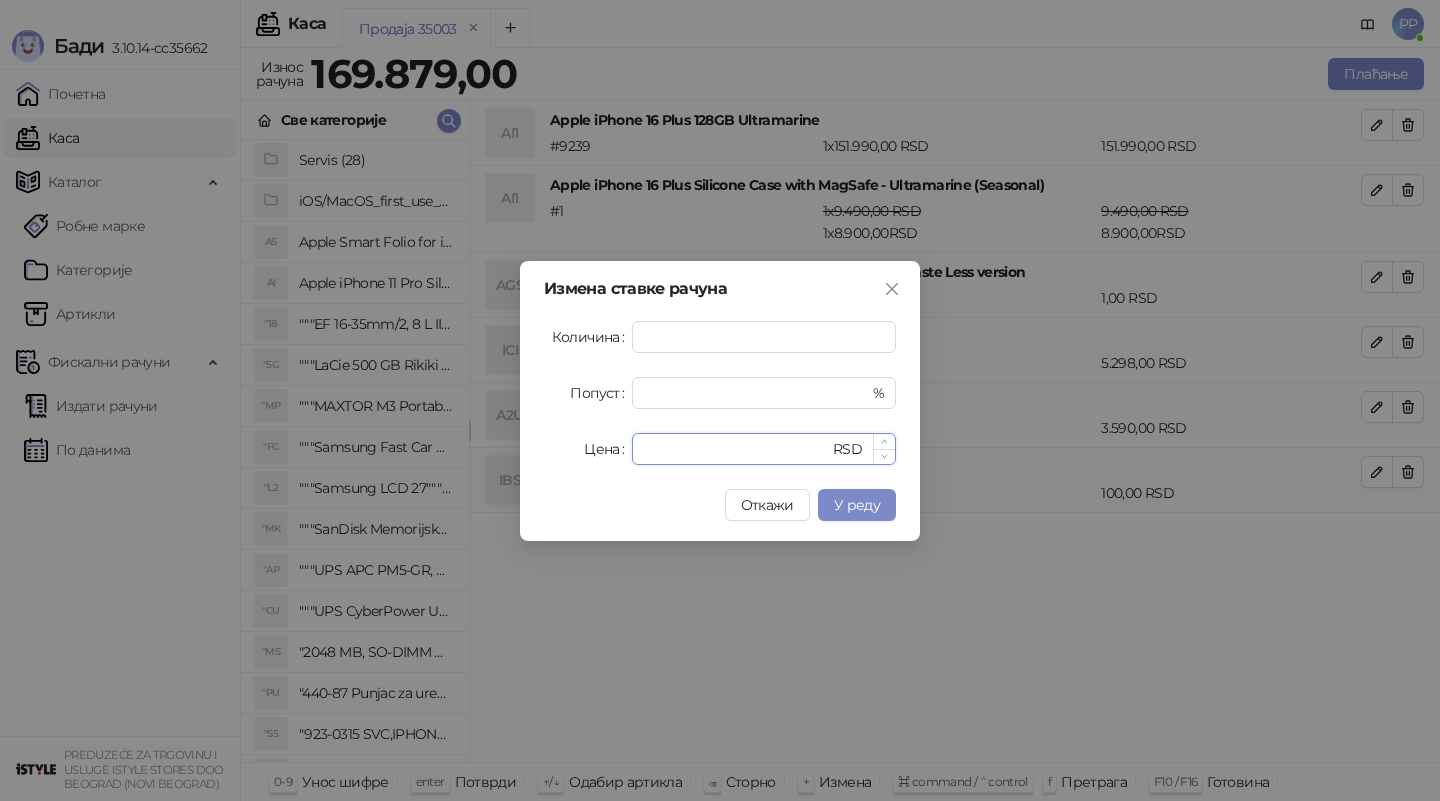 type on "******" 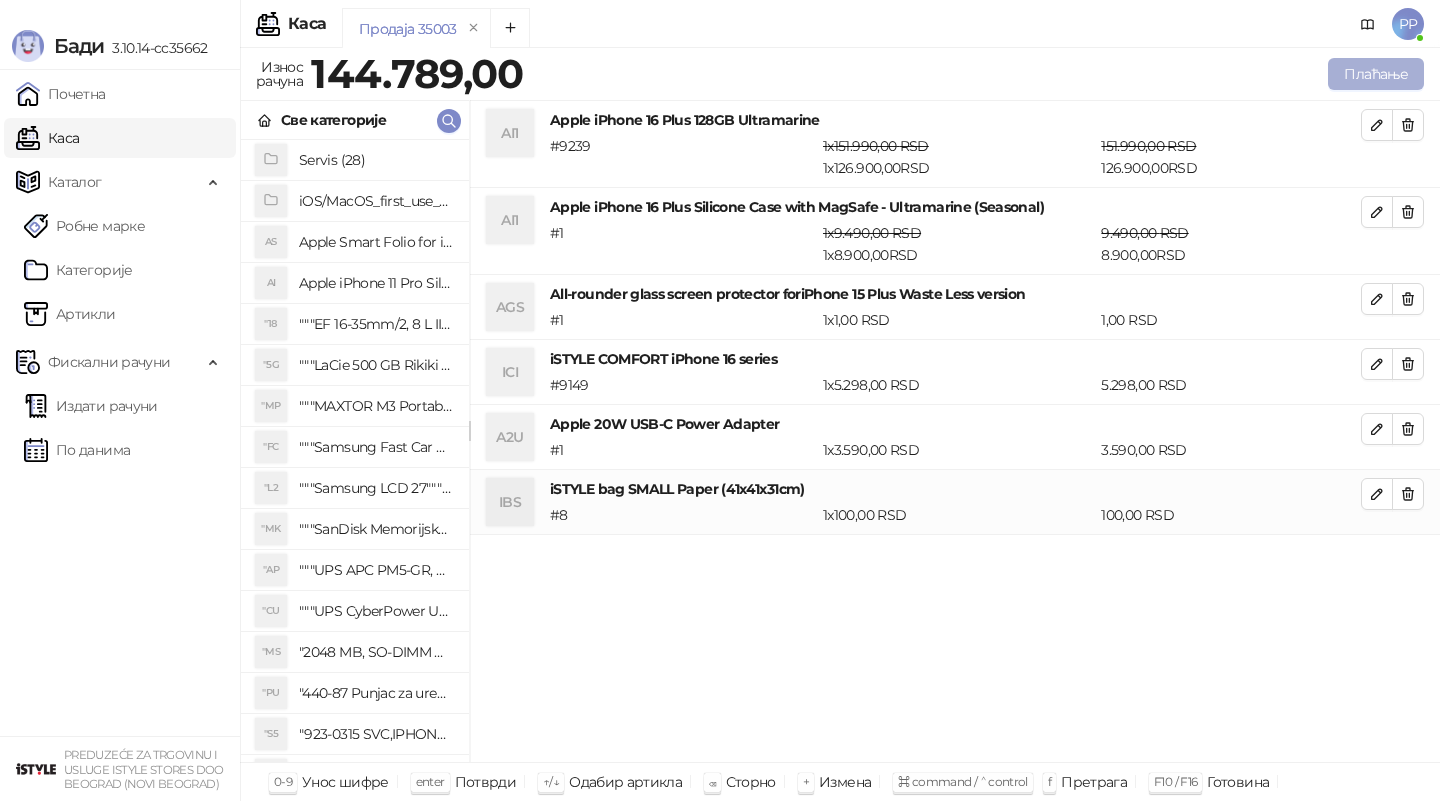 click on "Плаћање" at bounding box center (1376, 74) 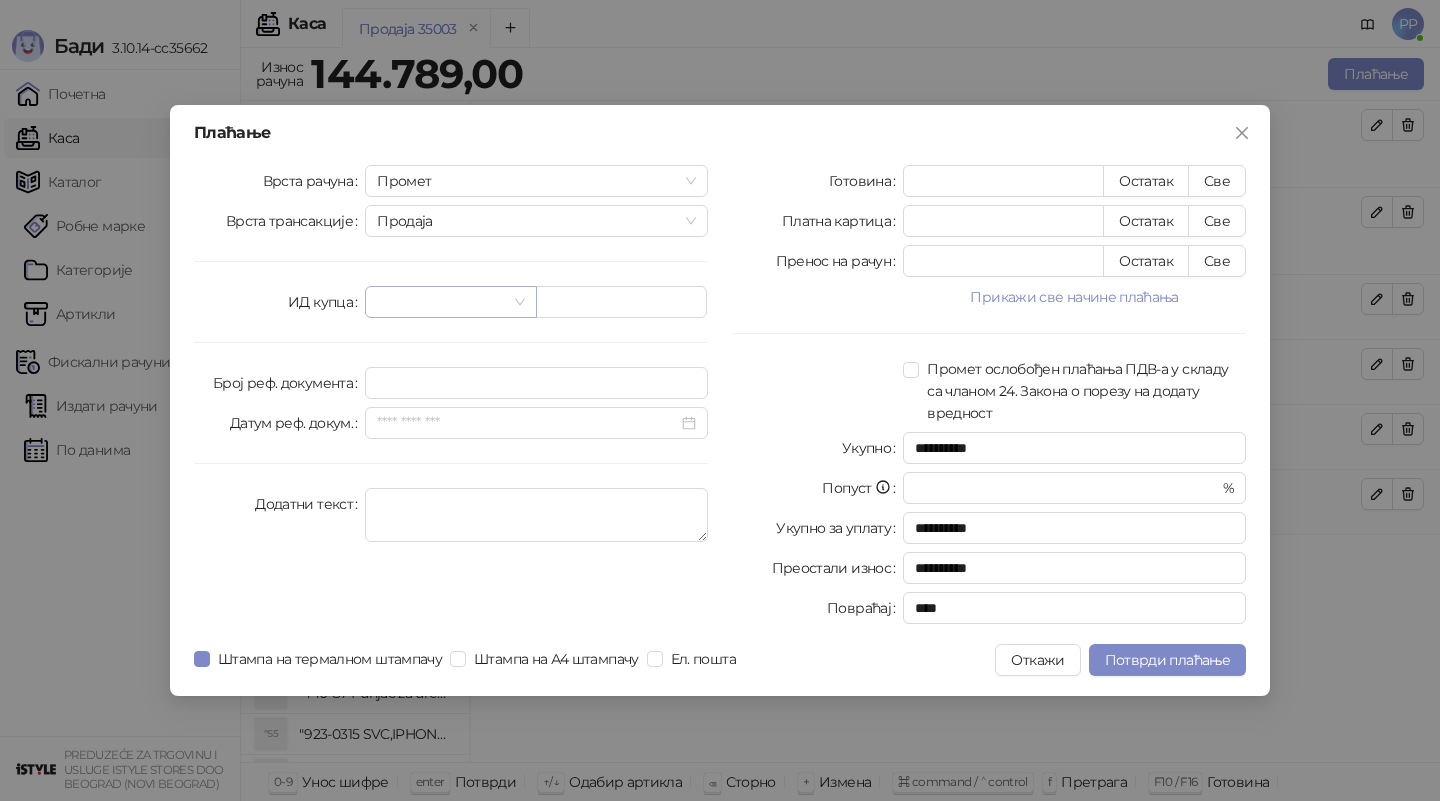 click at bounding box center (441, 302) 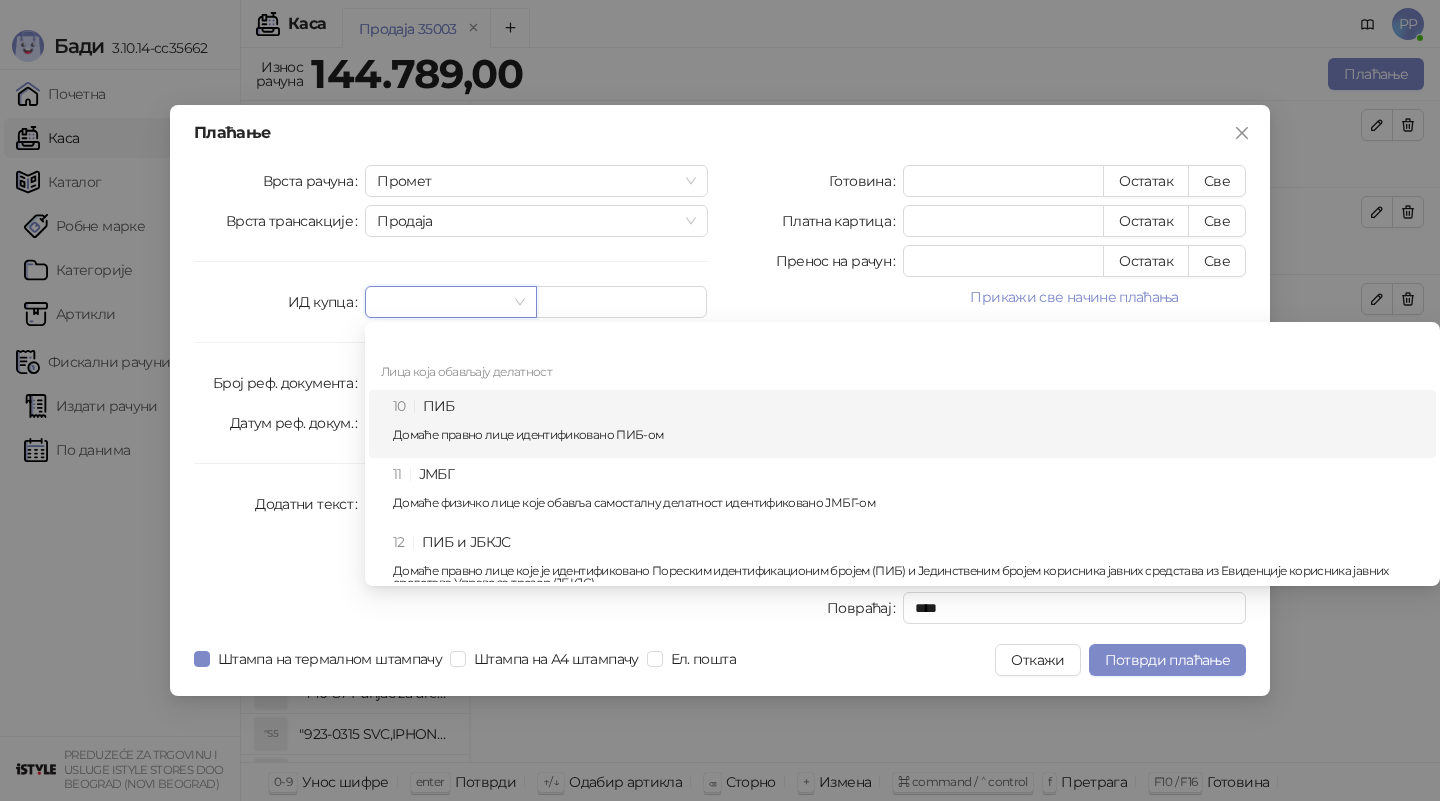click on "10 ПИБ Домаће правно лице идентификовано ПИБ-ом" at bounding box center [908, 424] 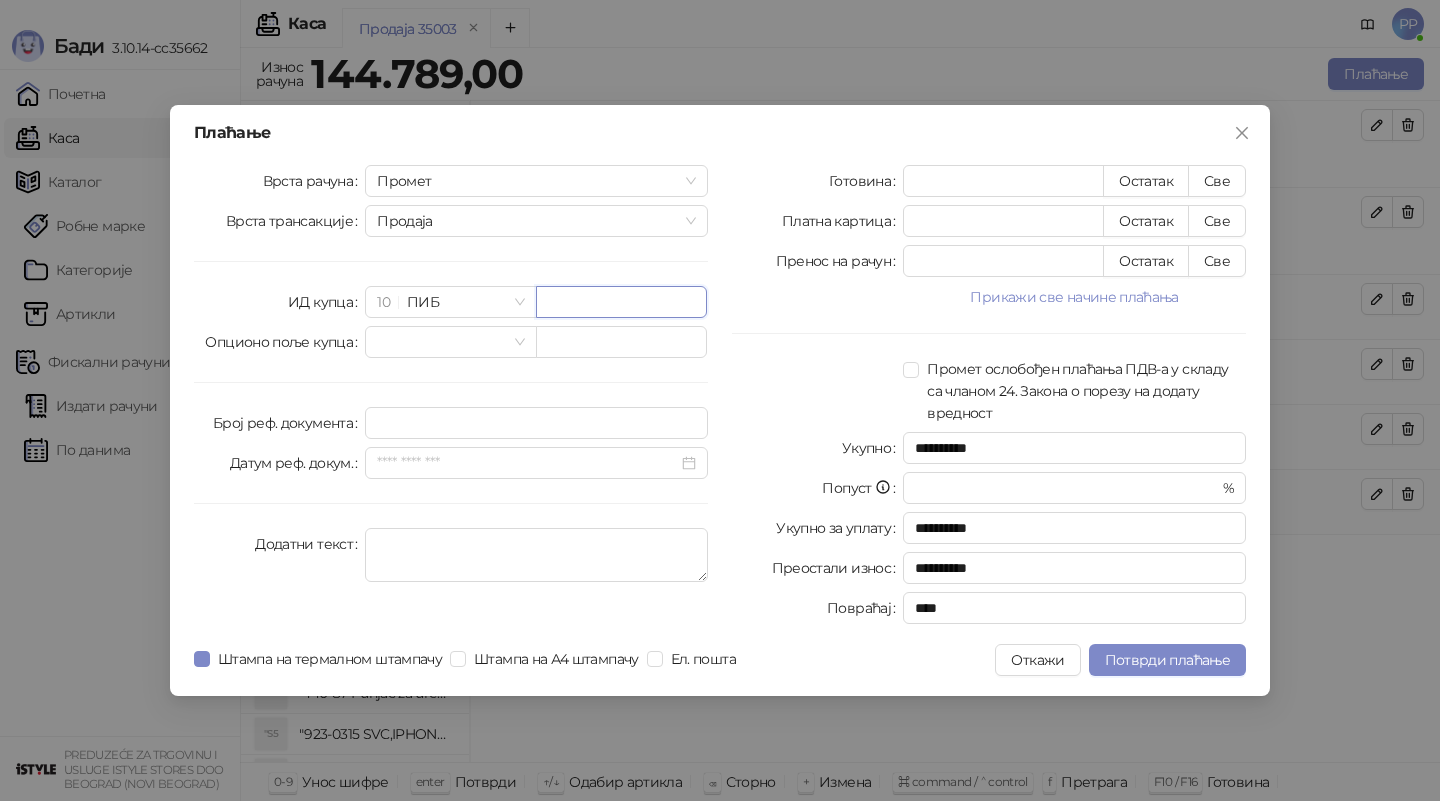 paste on "*********" 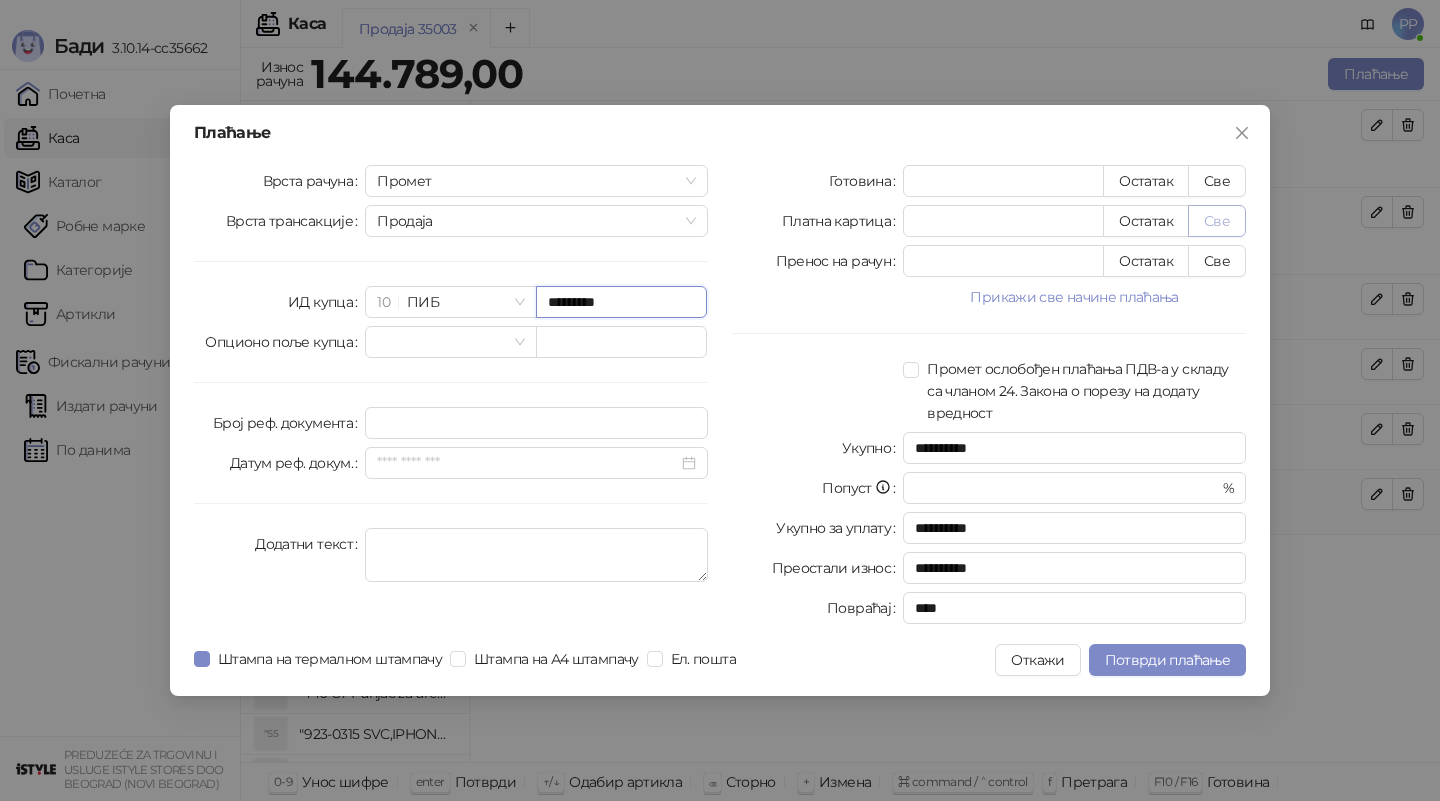 type on "*********" 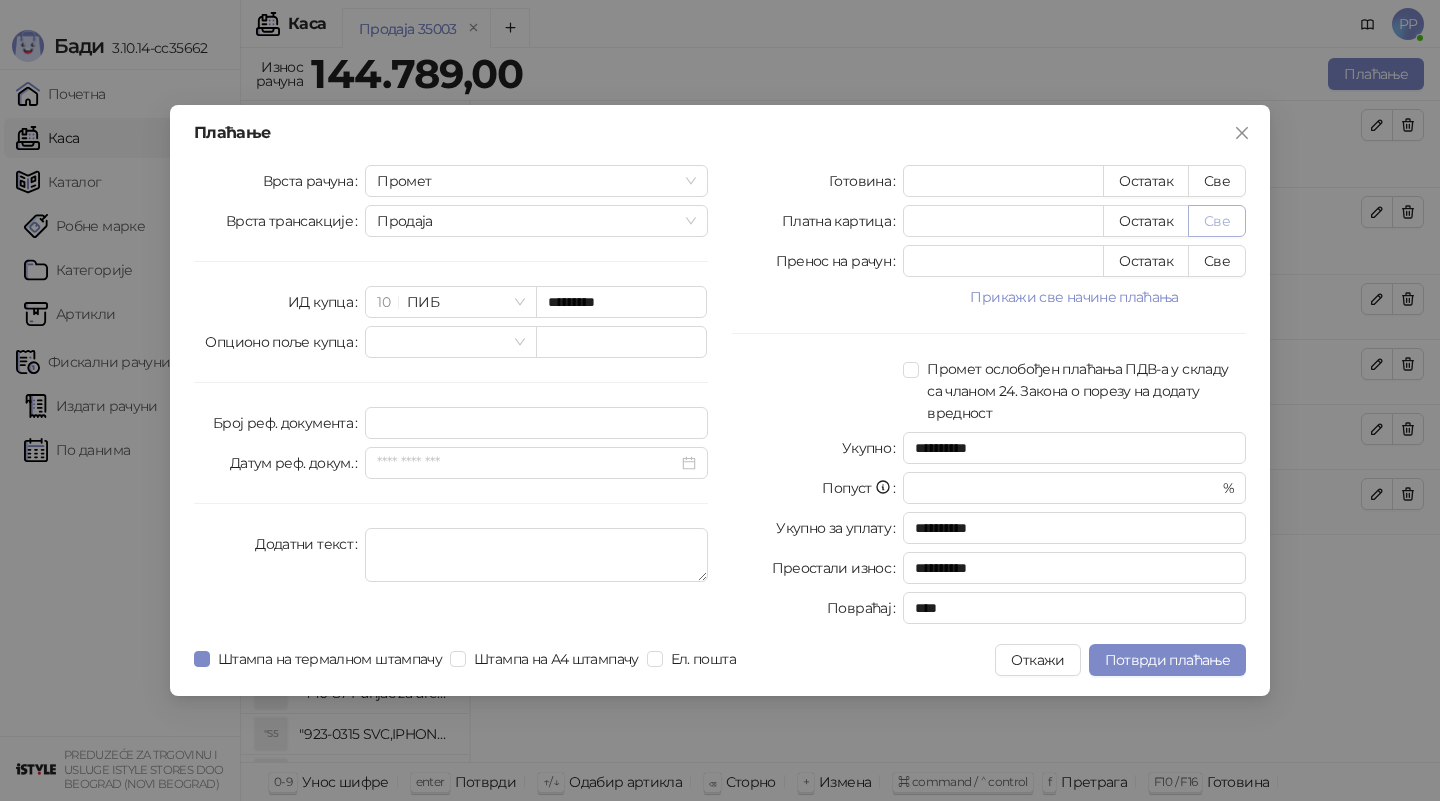 click on "Све" at bounding box center [1217, 221] 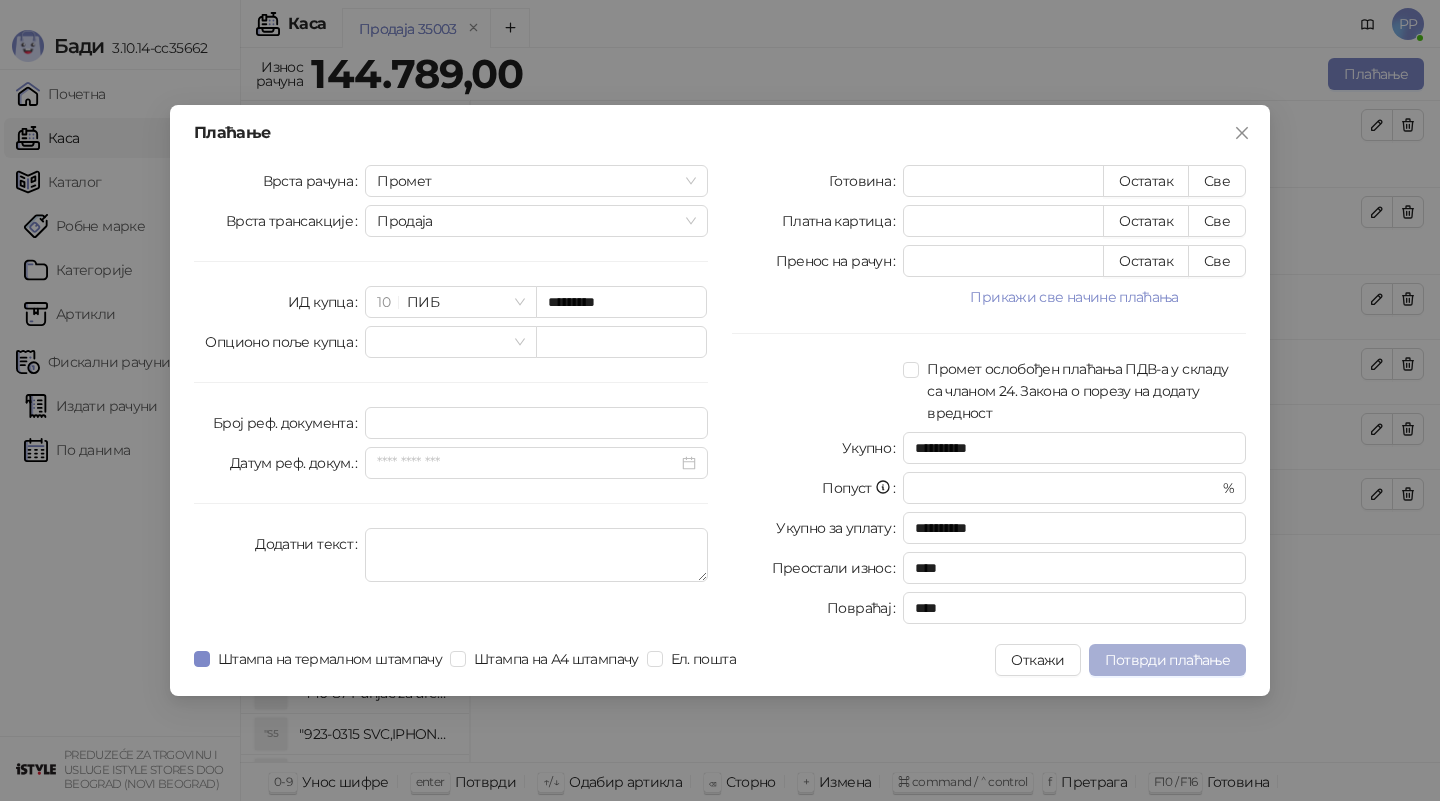 click on "Потврди плаћање" at bounding box center [1167, 660] 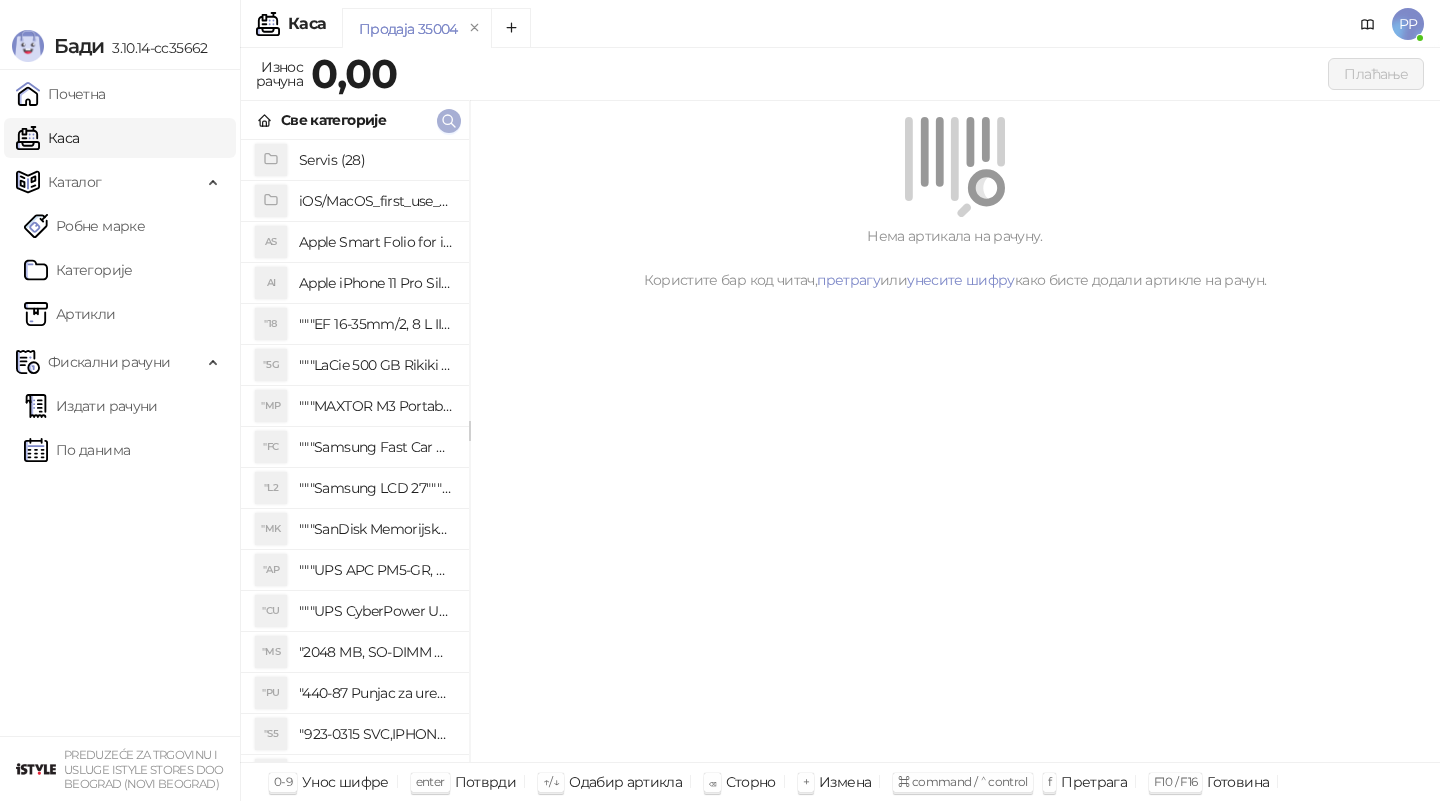 click 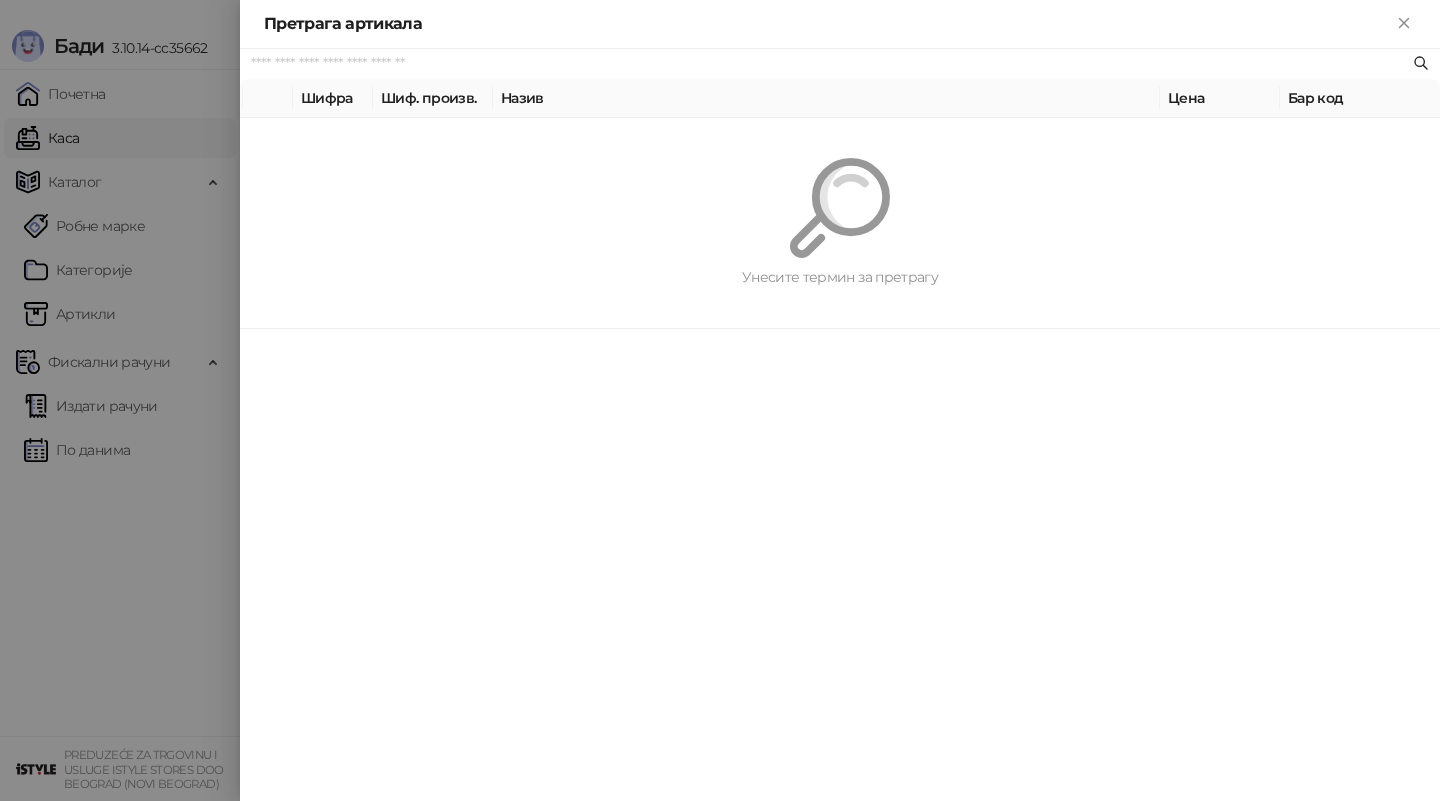 paste on "*********" 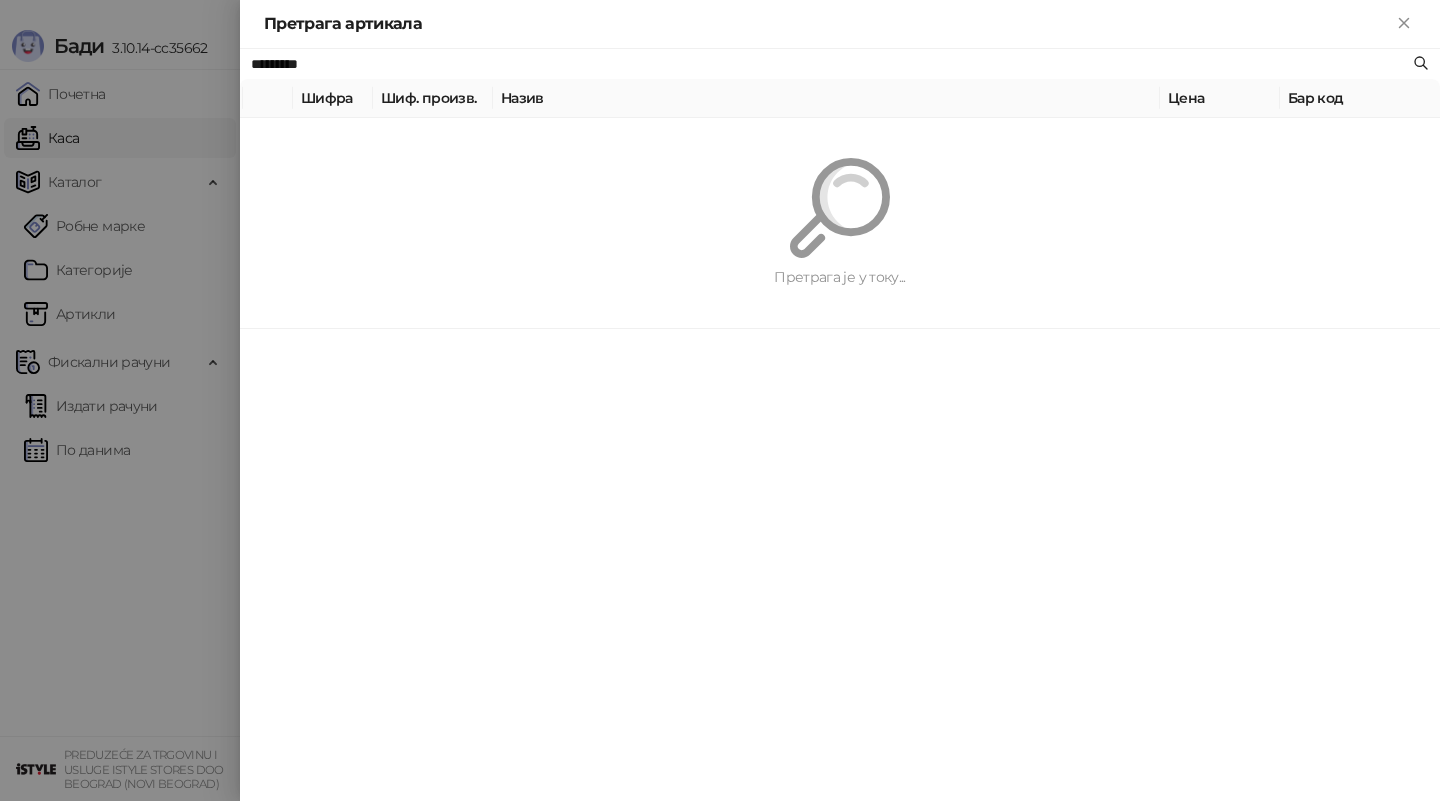 type on "*********" 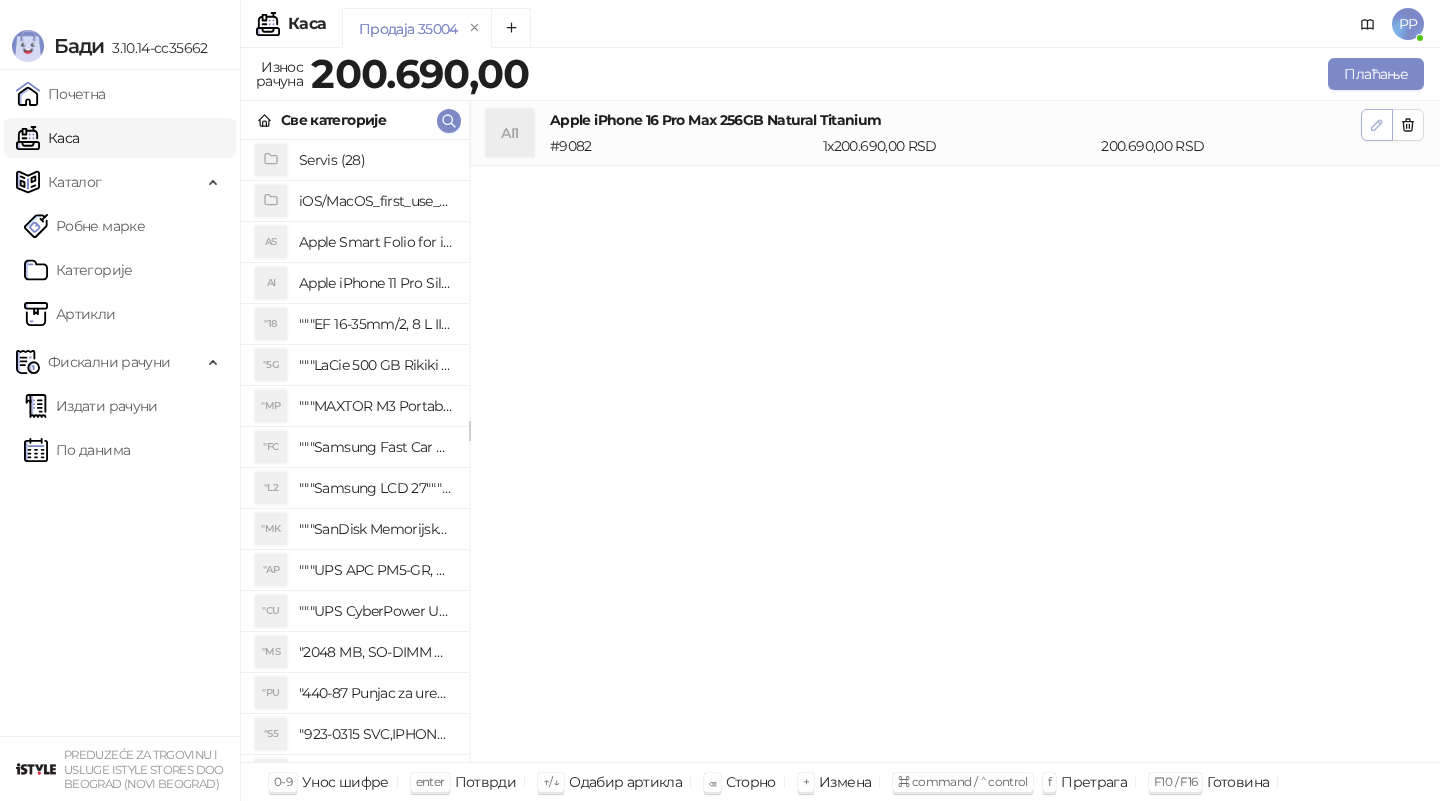 click 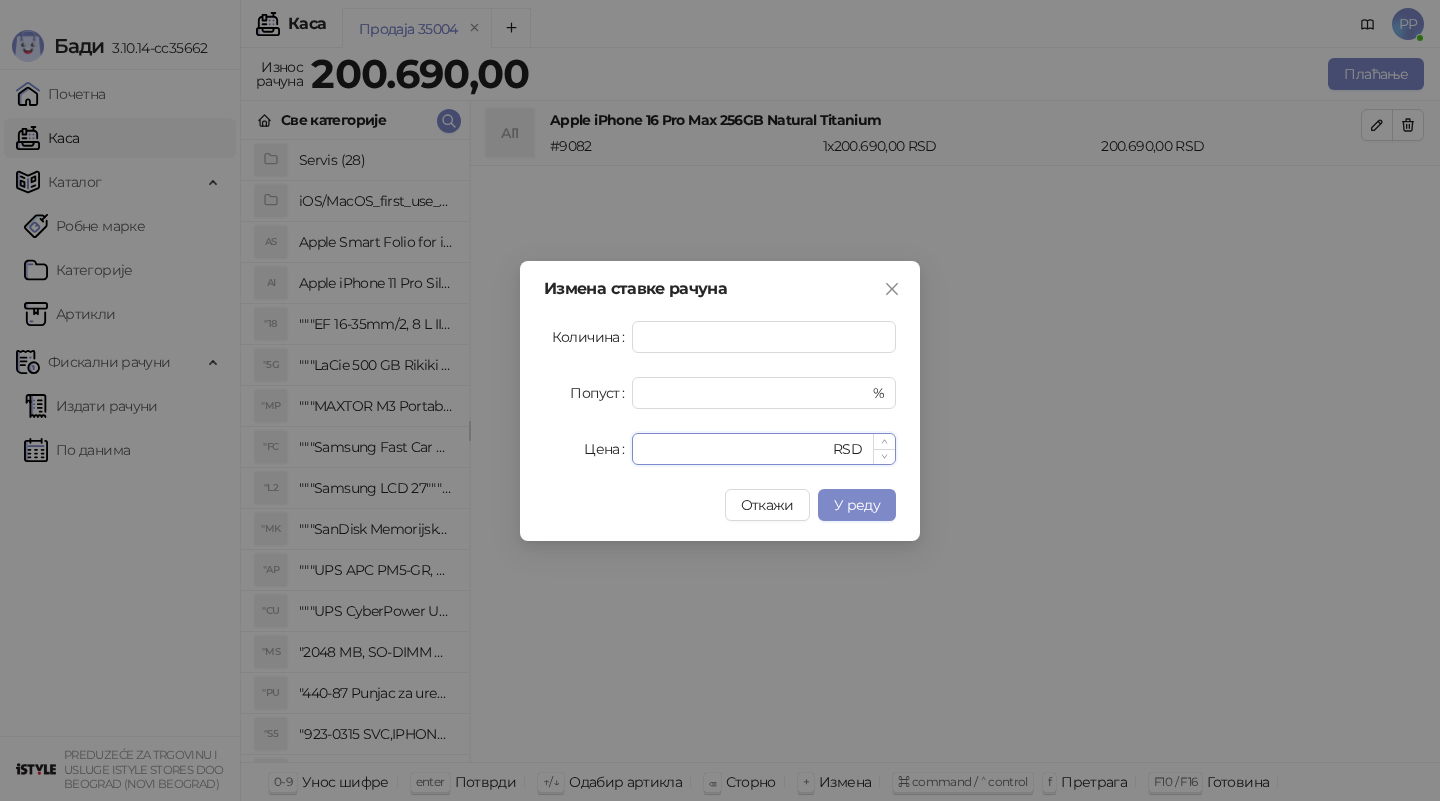 click on "******" at bounding box center (736, 449) 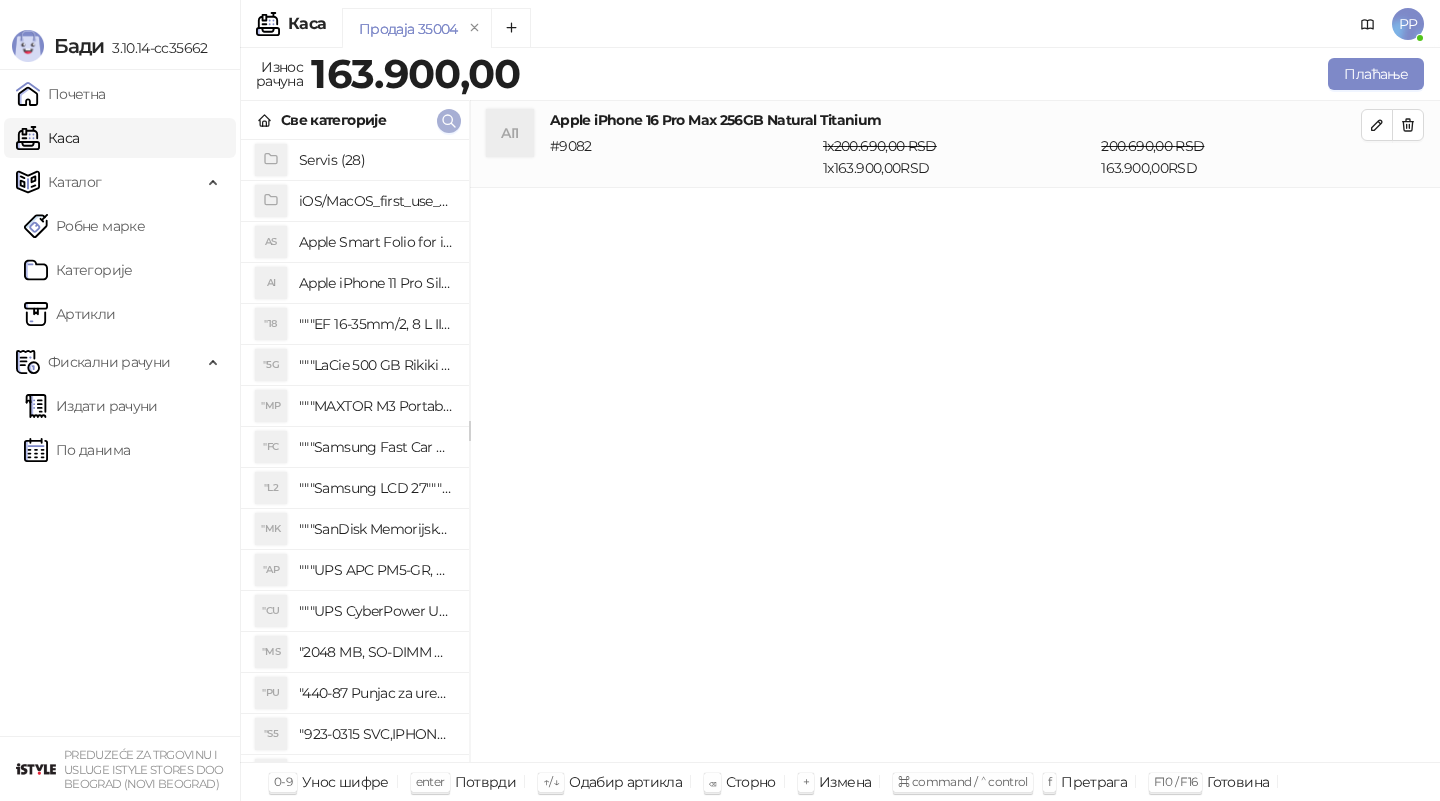 click 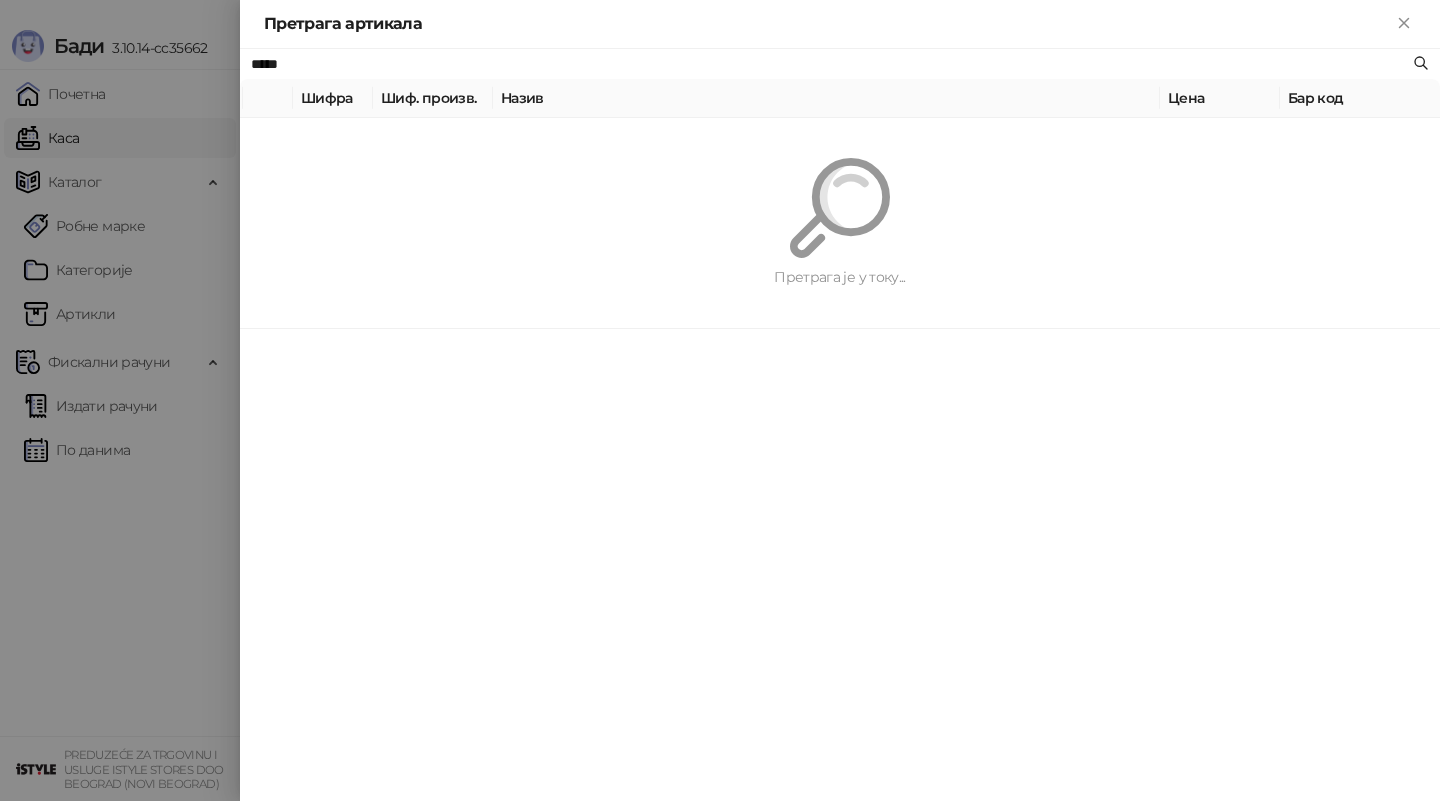 type on "*****" 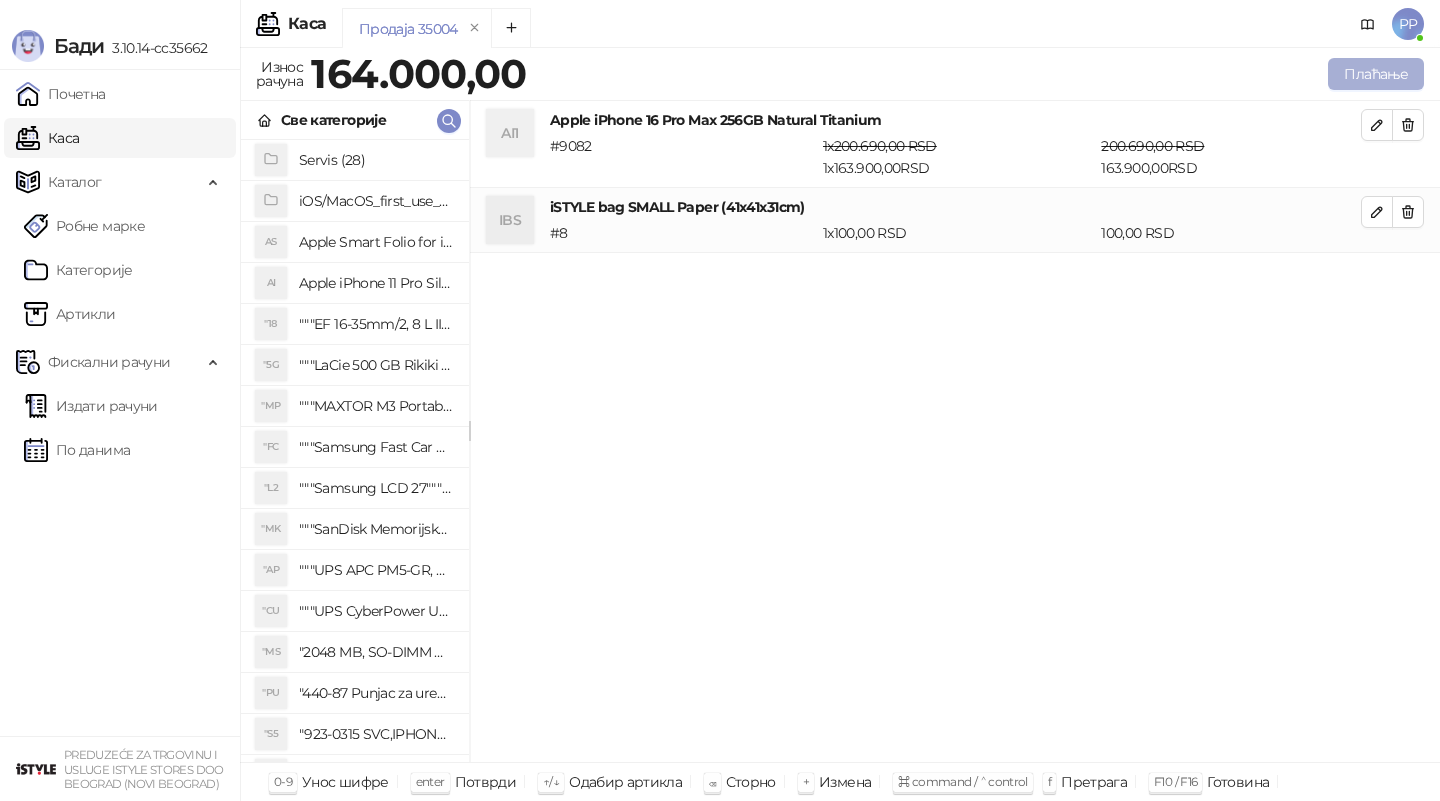 click on "Плаћање" at bounding box center [1376, 74] 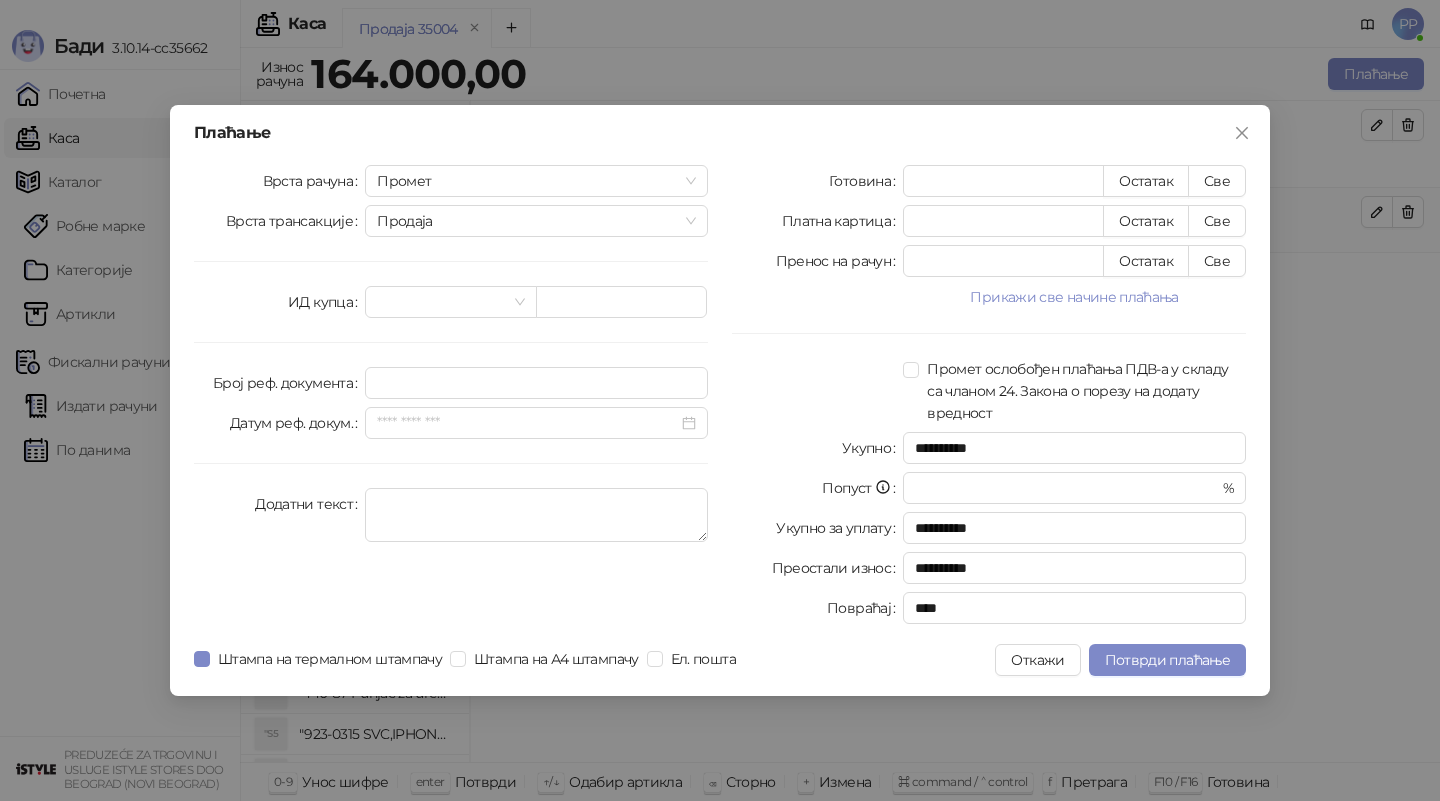 click on "Прикажи све начине плаћања" at bounding box center (1074, 297) 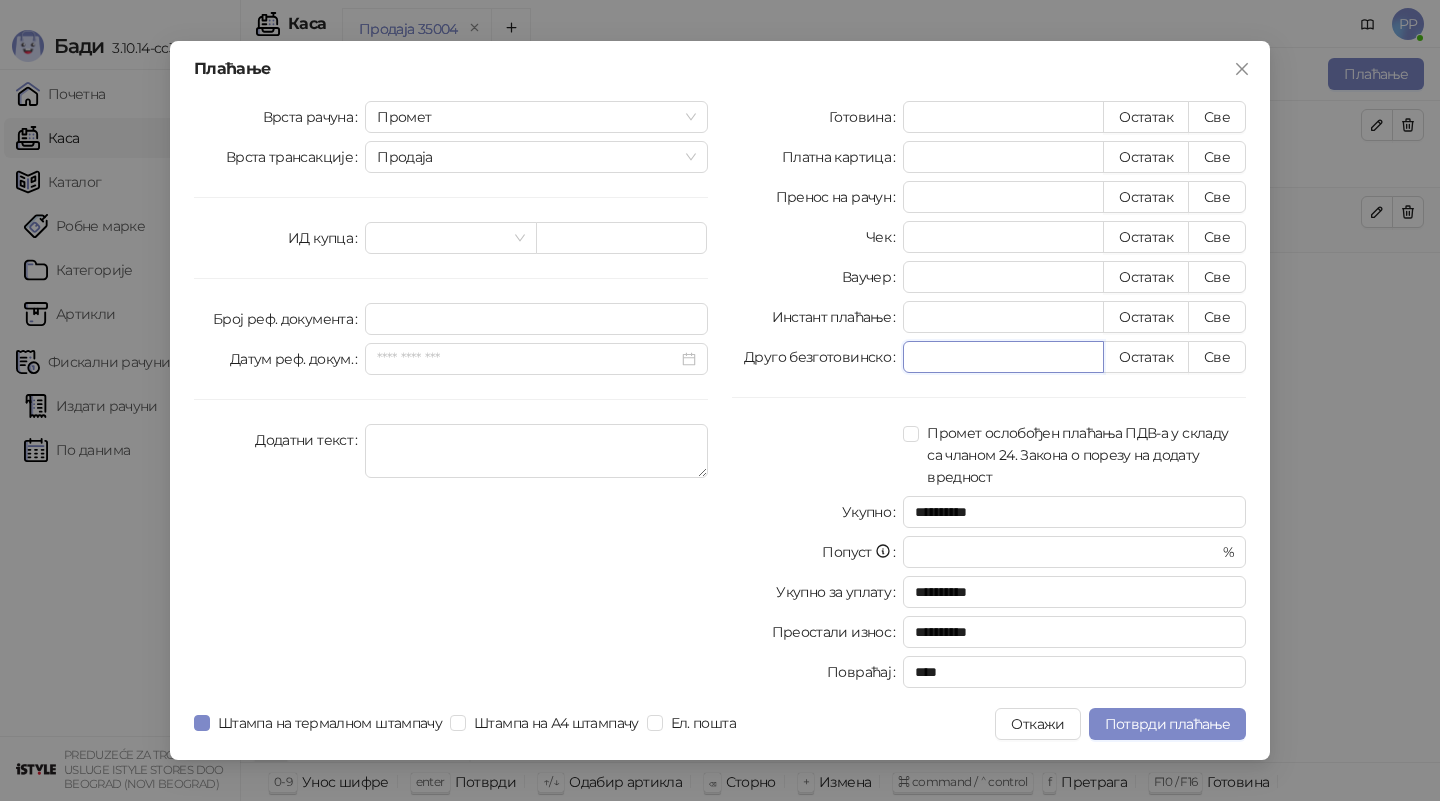 click on "*" at bounding box center [1003, 357] 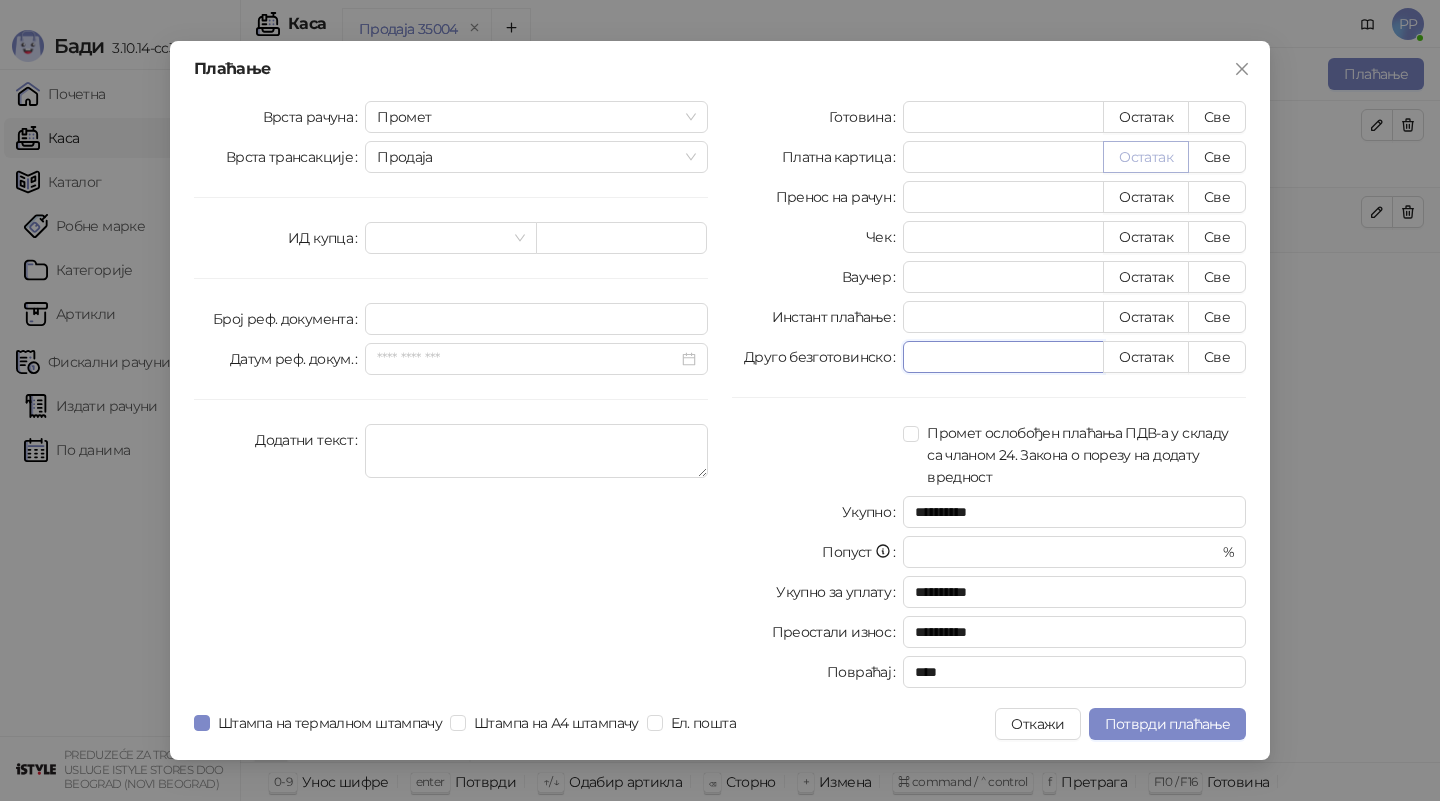 type on "****" 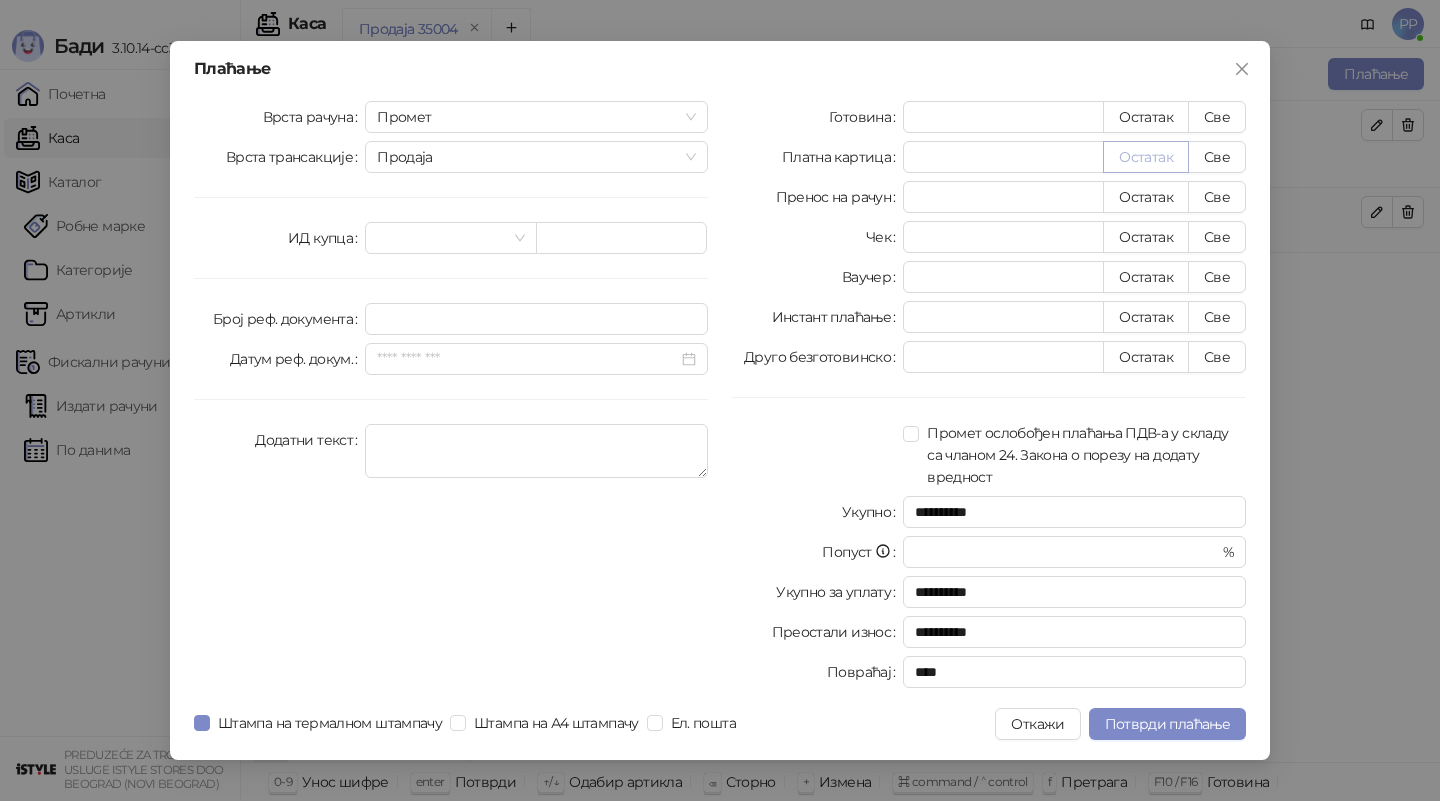 click on "Остатак" at bounding box center (1146, 157) 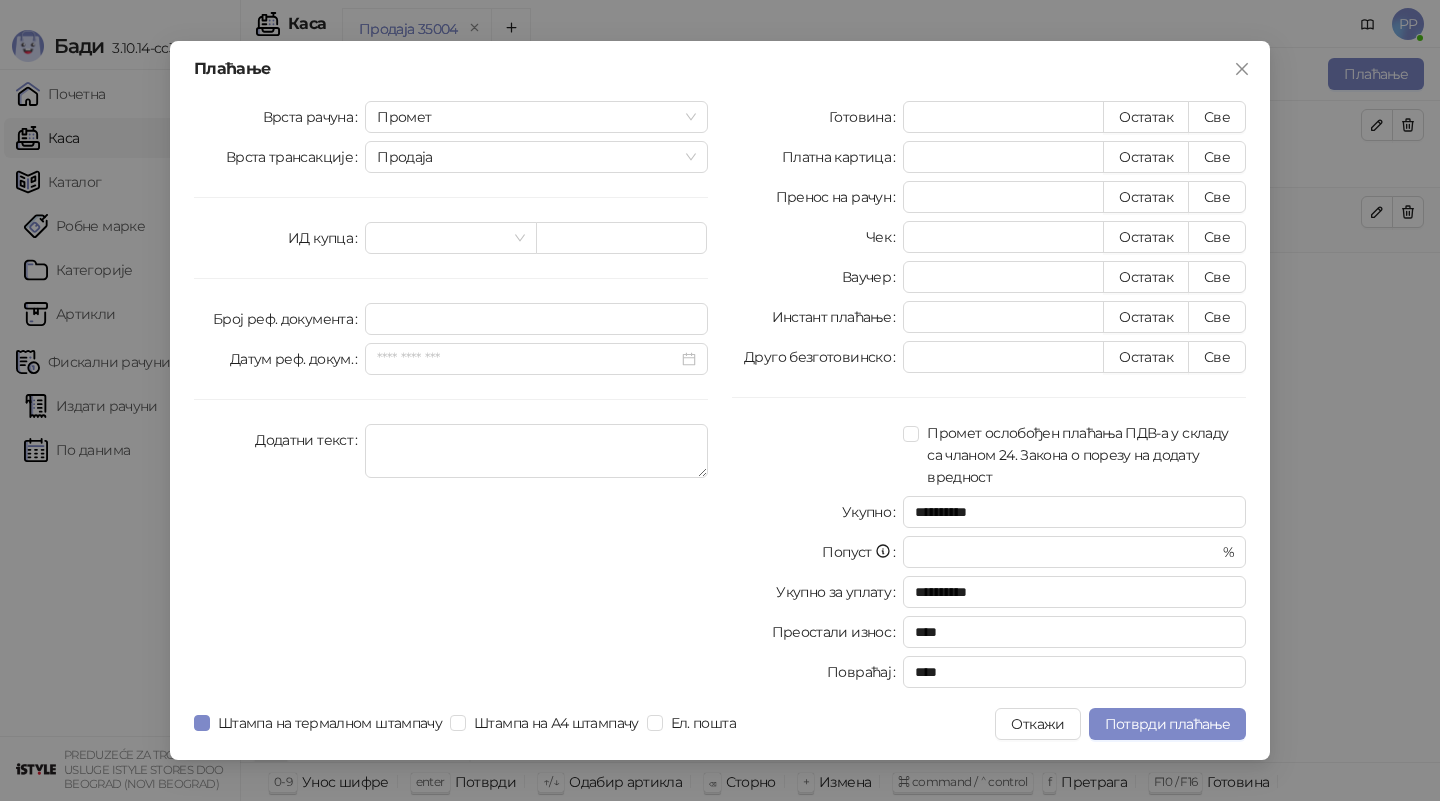 click on "Плаћање" at bounding box center (720, 69) 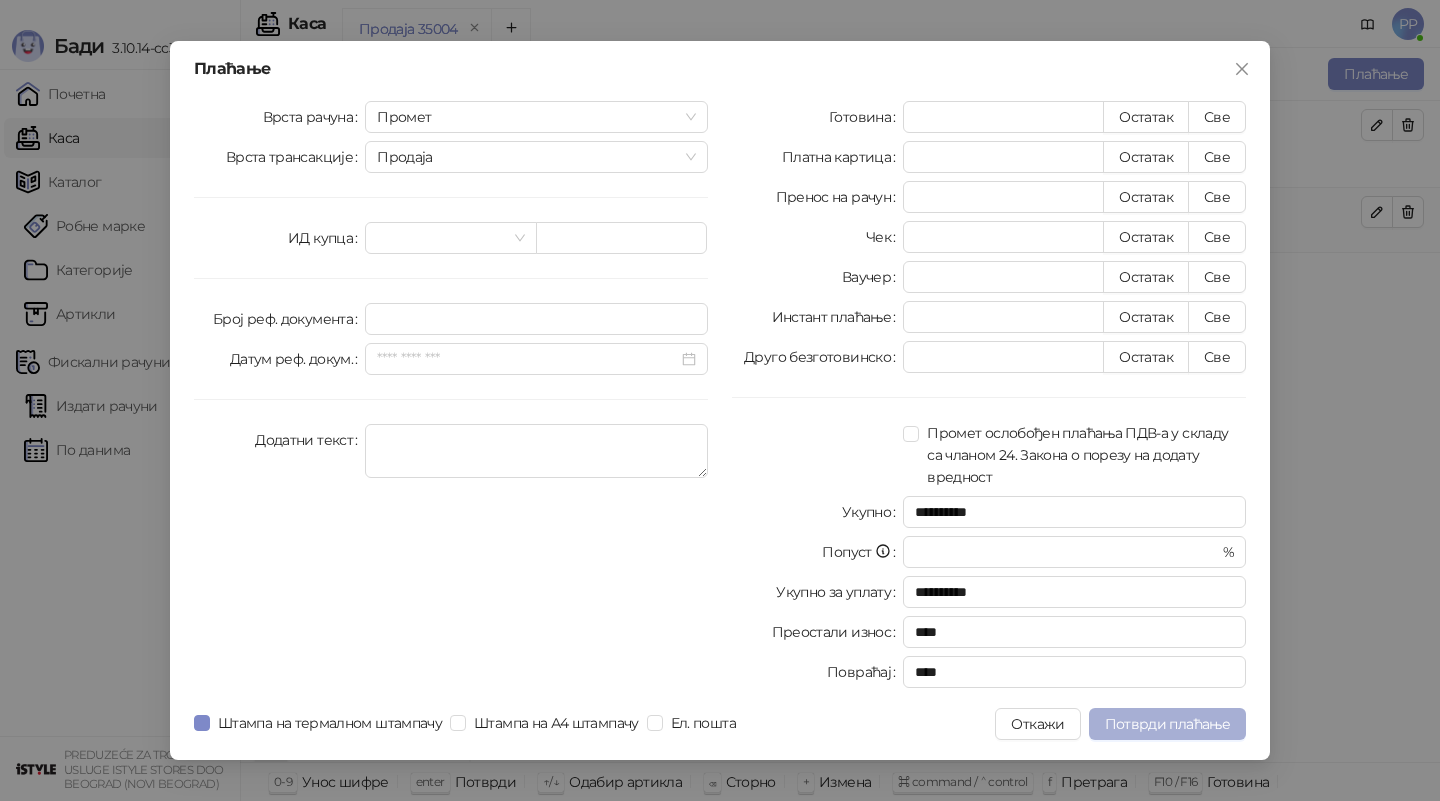 click on "Потврди плаћање" at bounding box center [1167, 724] 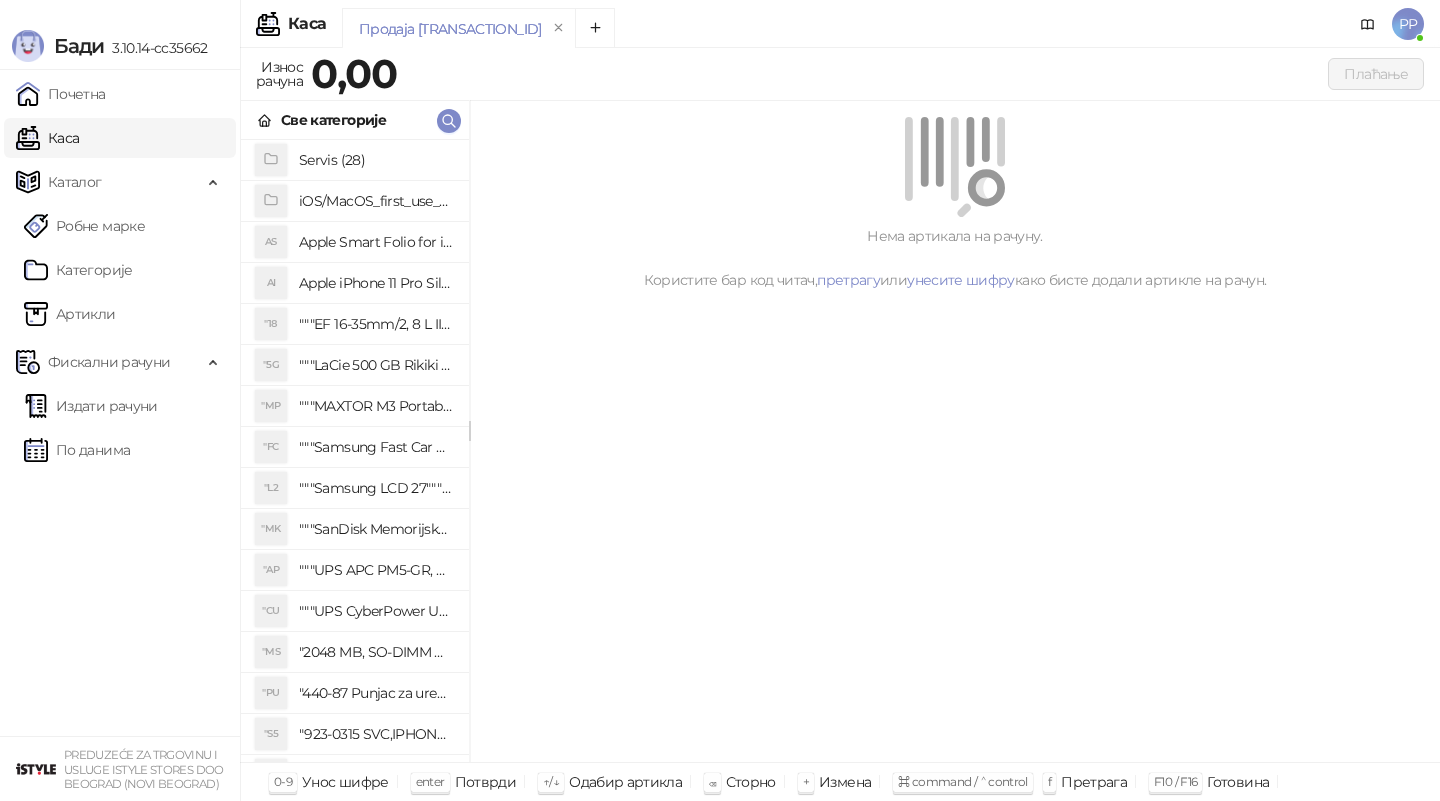 click on "Све категорије" at bounding box center (355, 120) 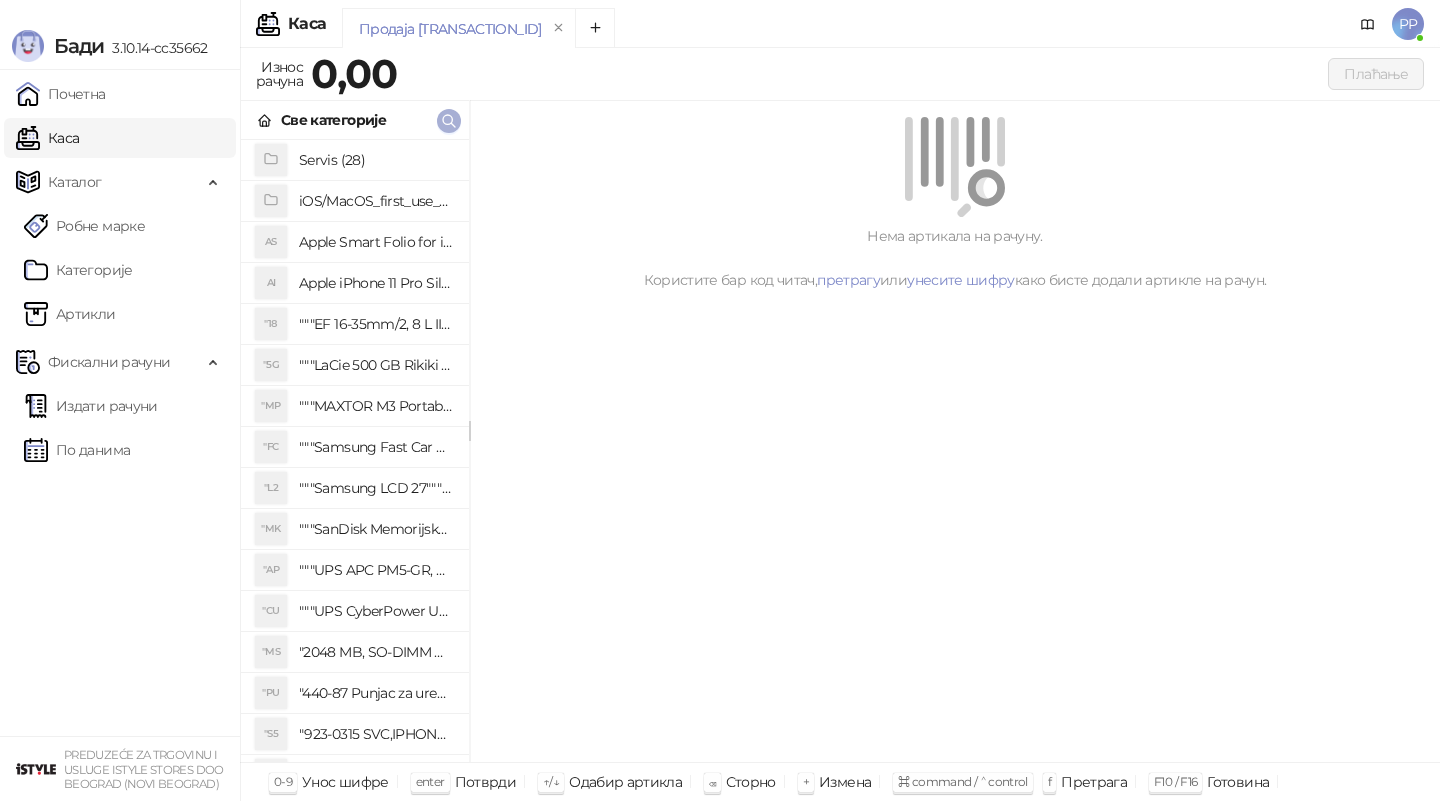 click 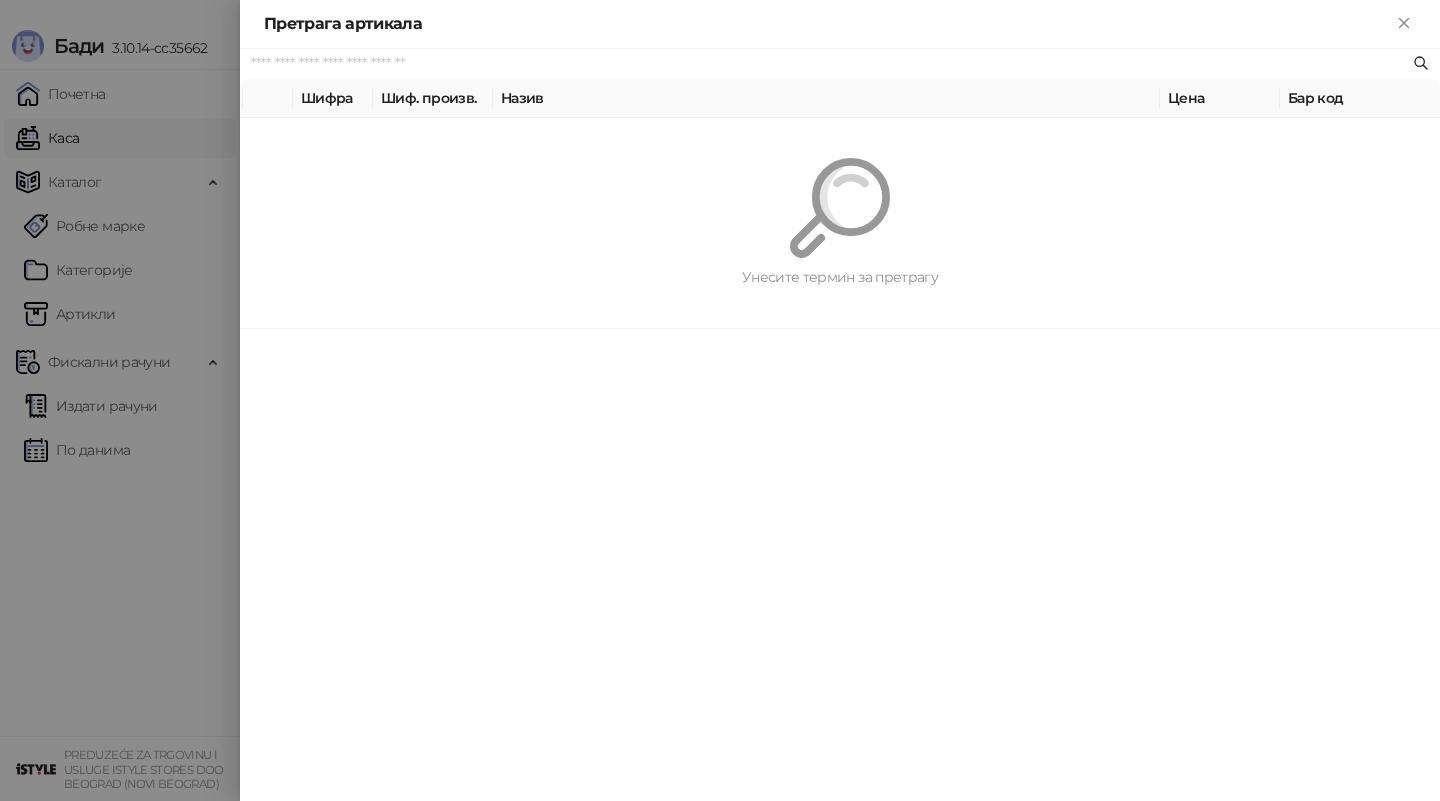 paste on "*********" 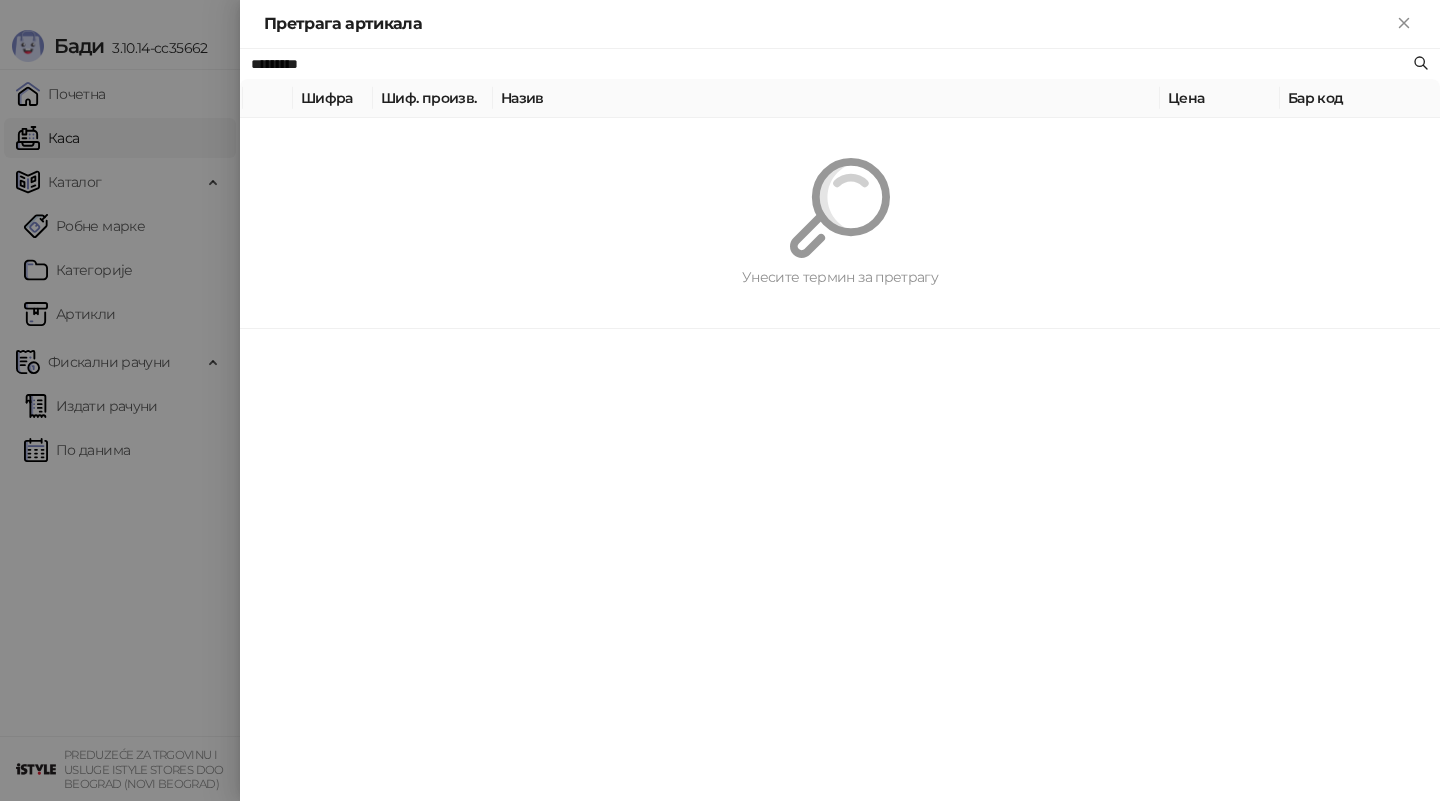 type on "*********" 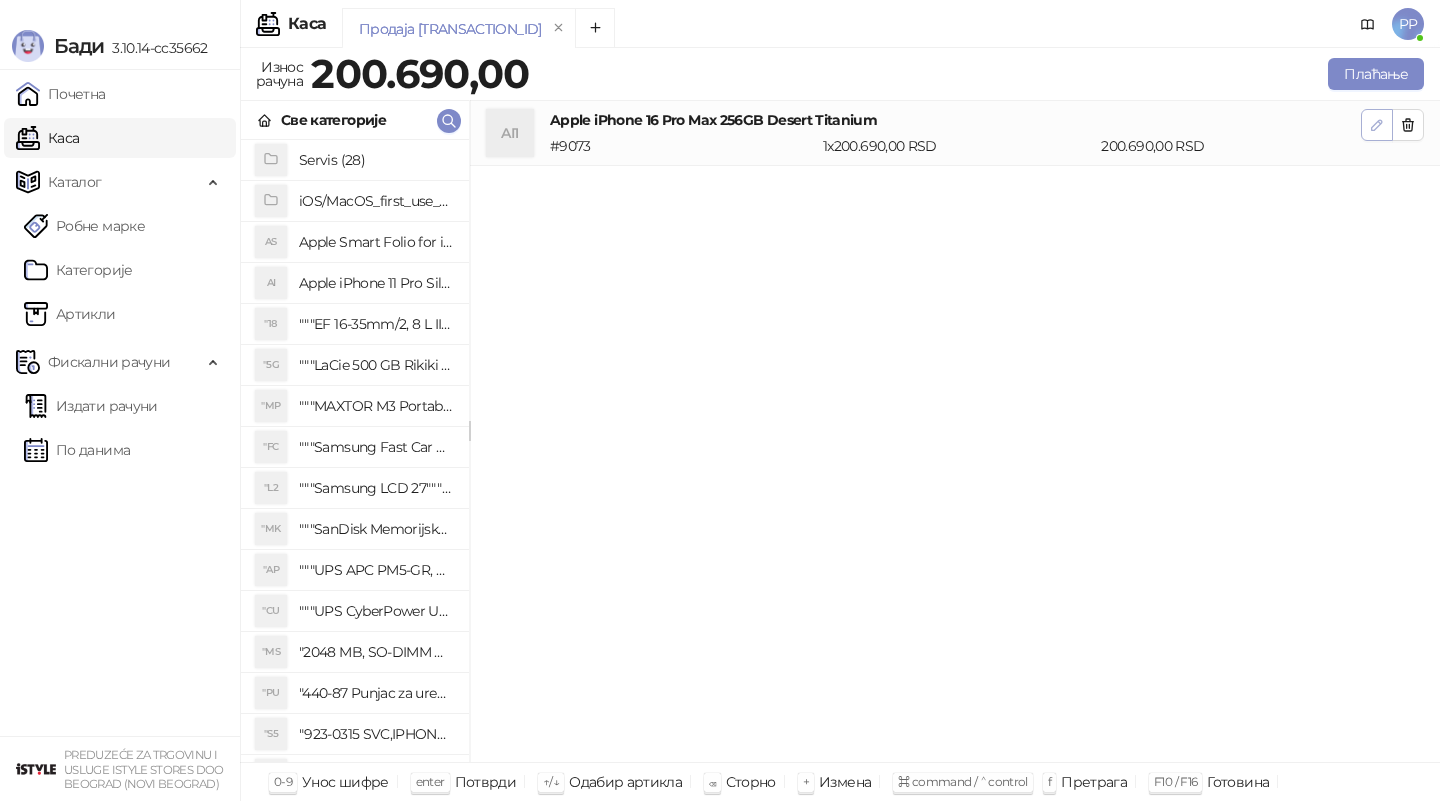 click at bounding box center [1377, 125] 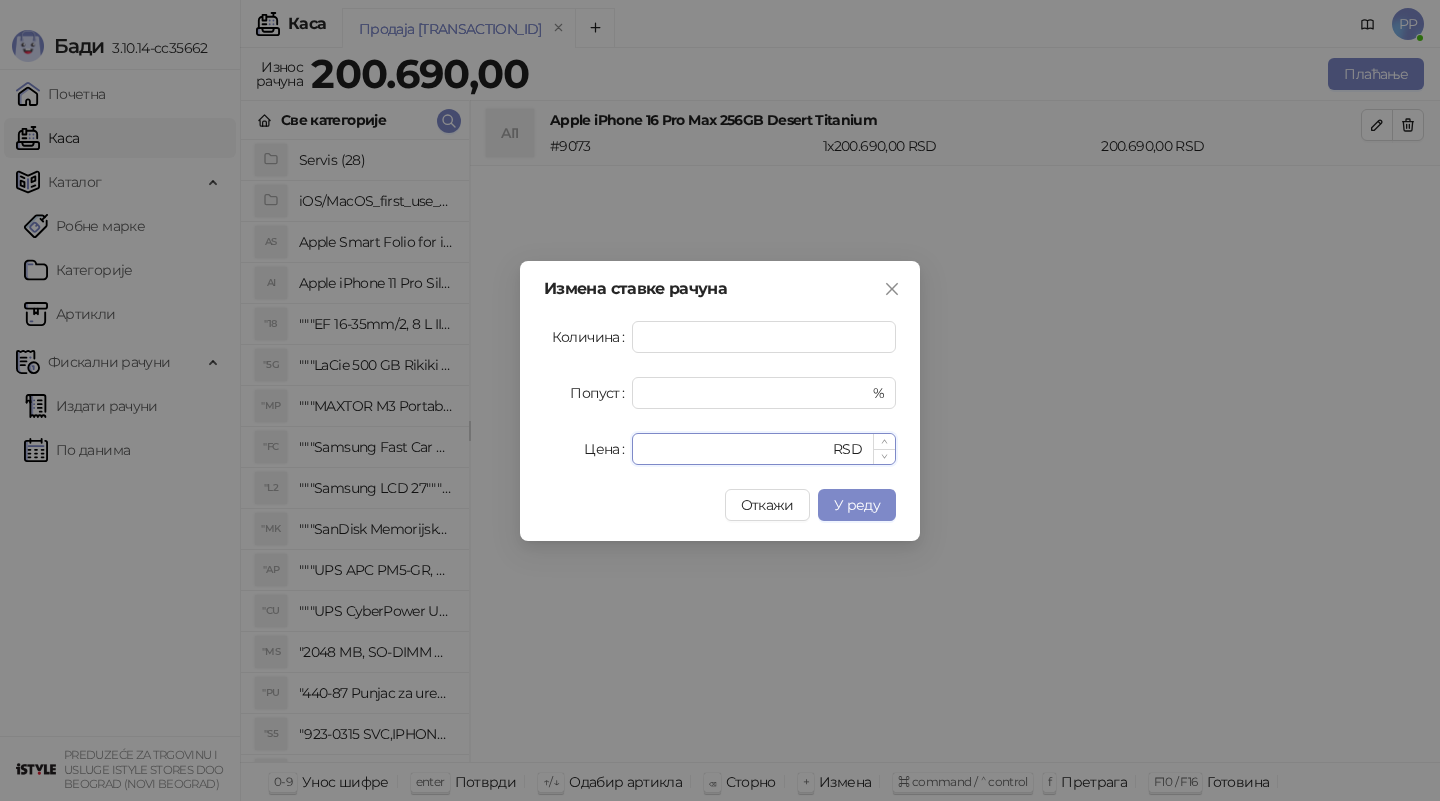 click on "******" at bounding box center (736, 449) 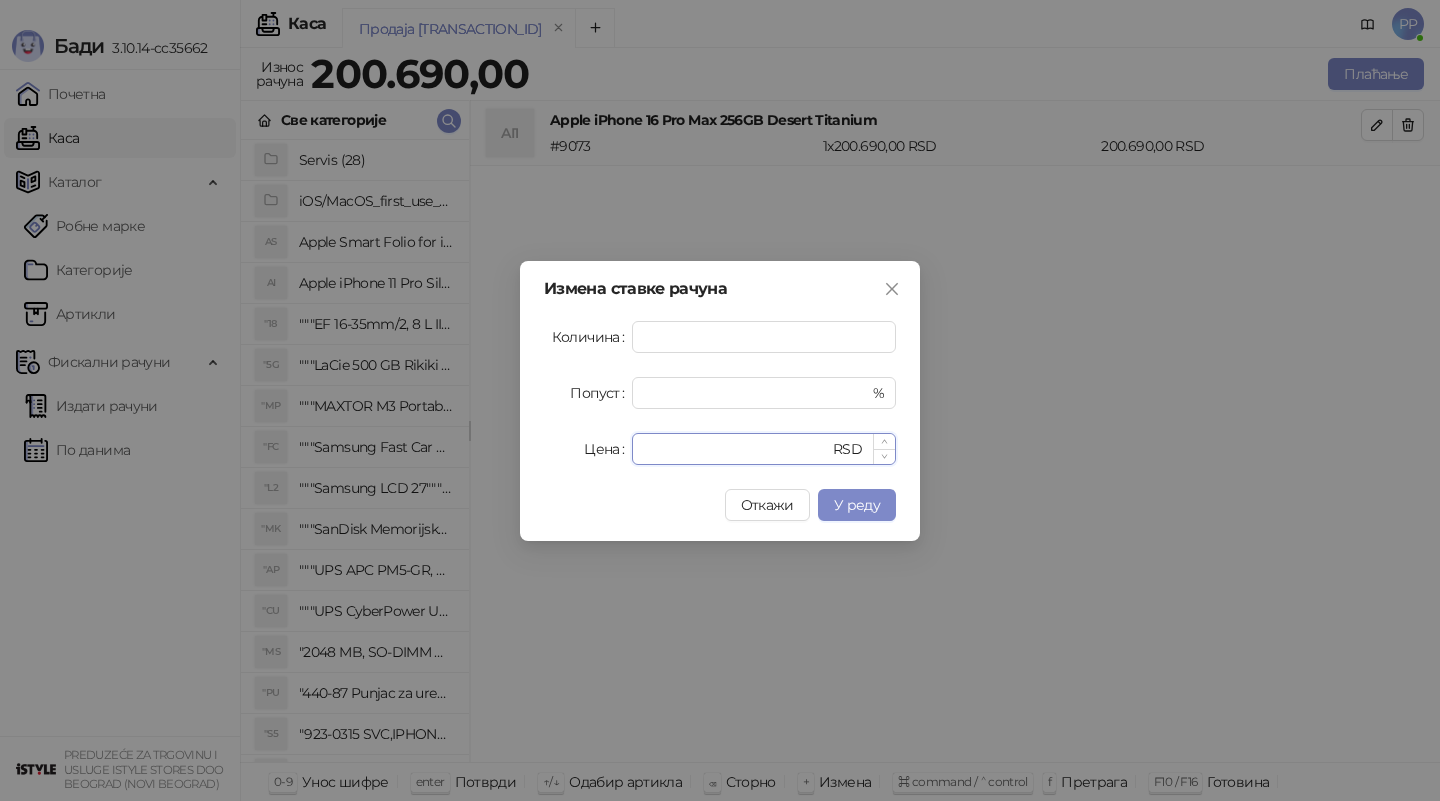 type on "******" 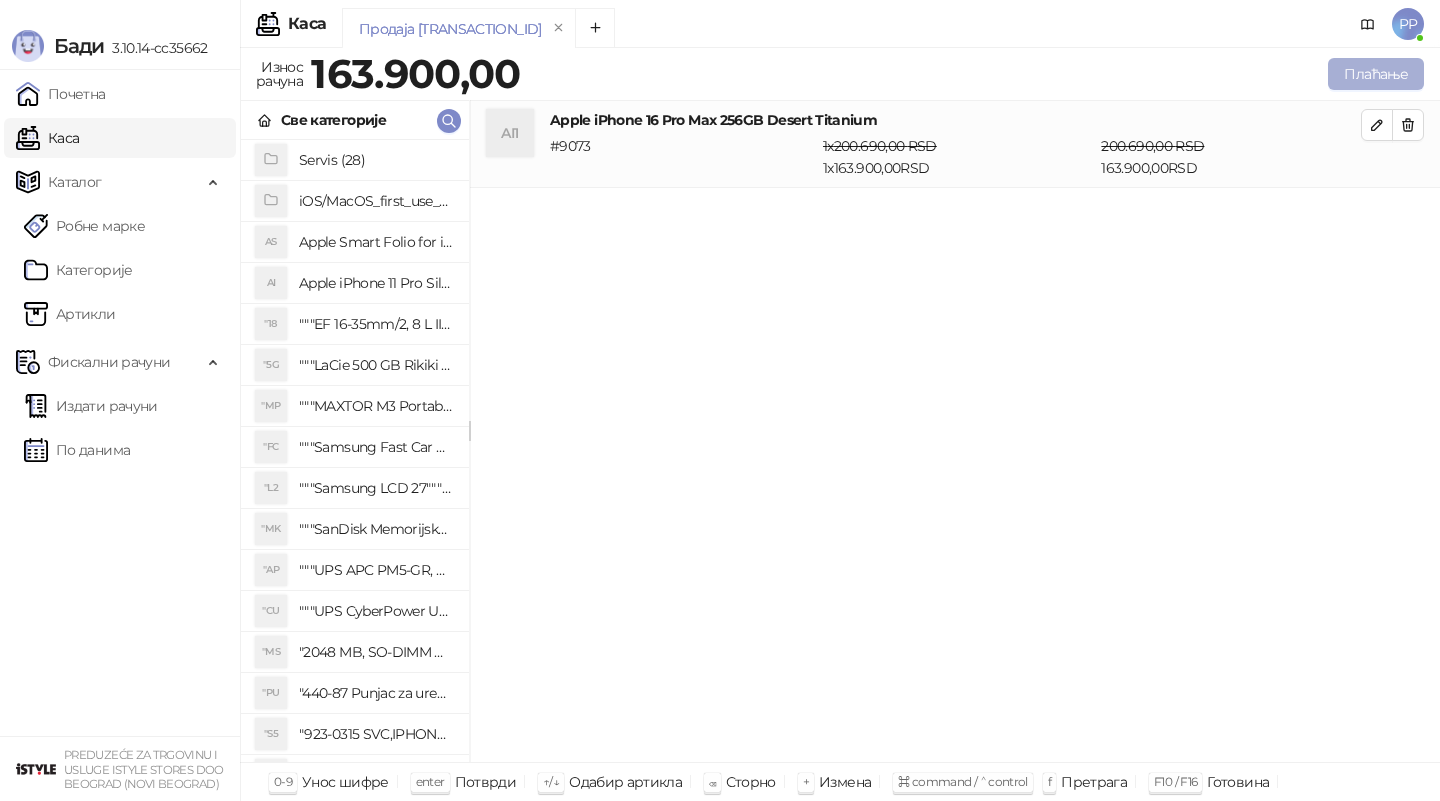 click on "Плаћање" at bounding box center [1376, 74] 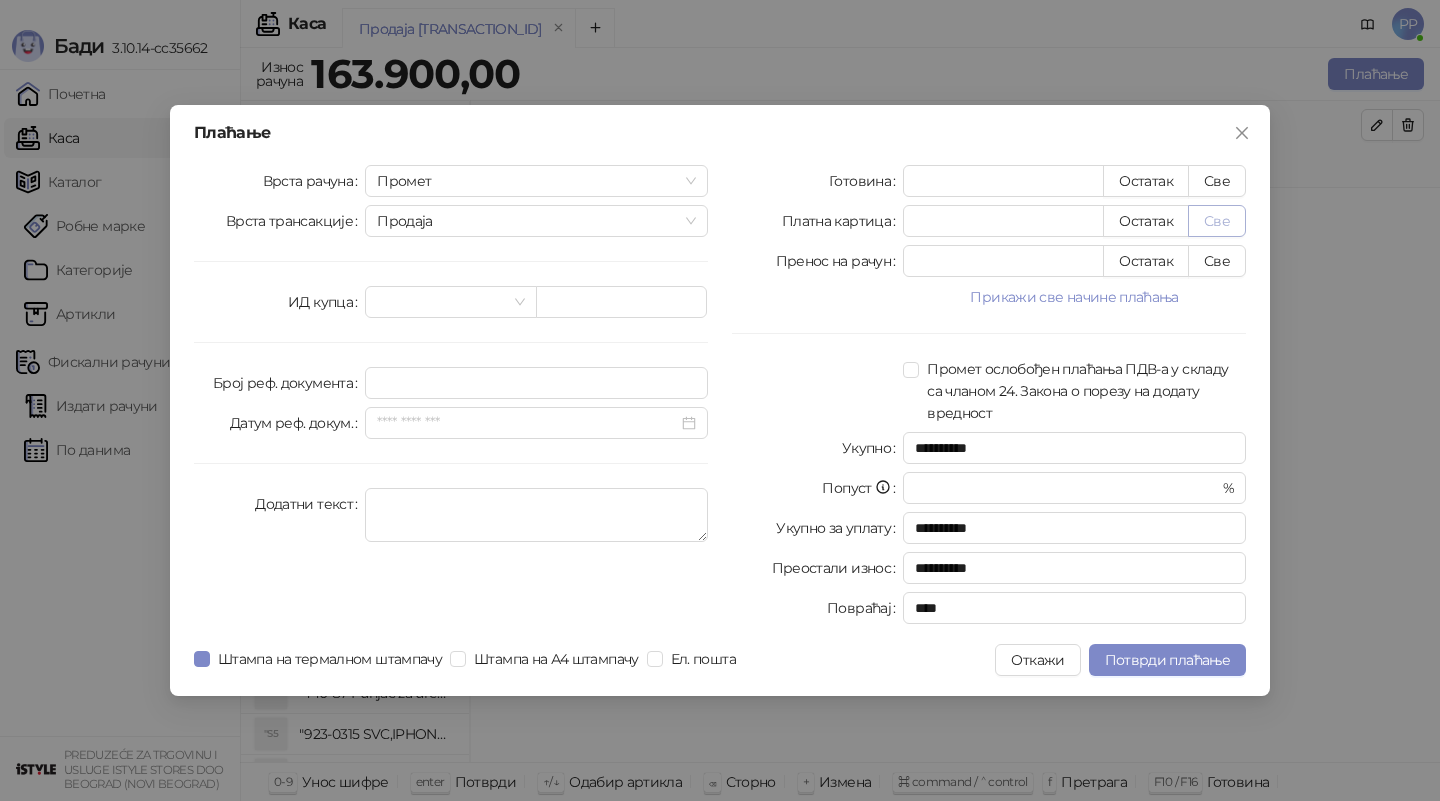 click on "Све" at bounding box center [1217, 221] 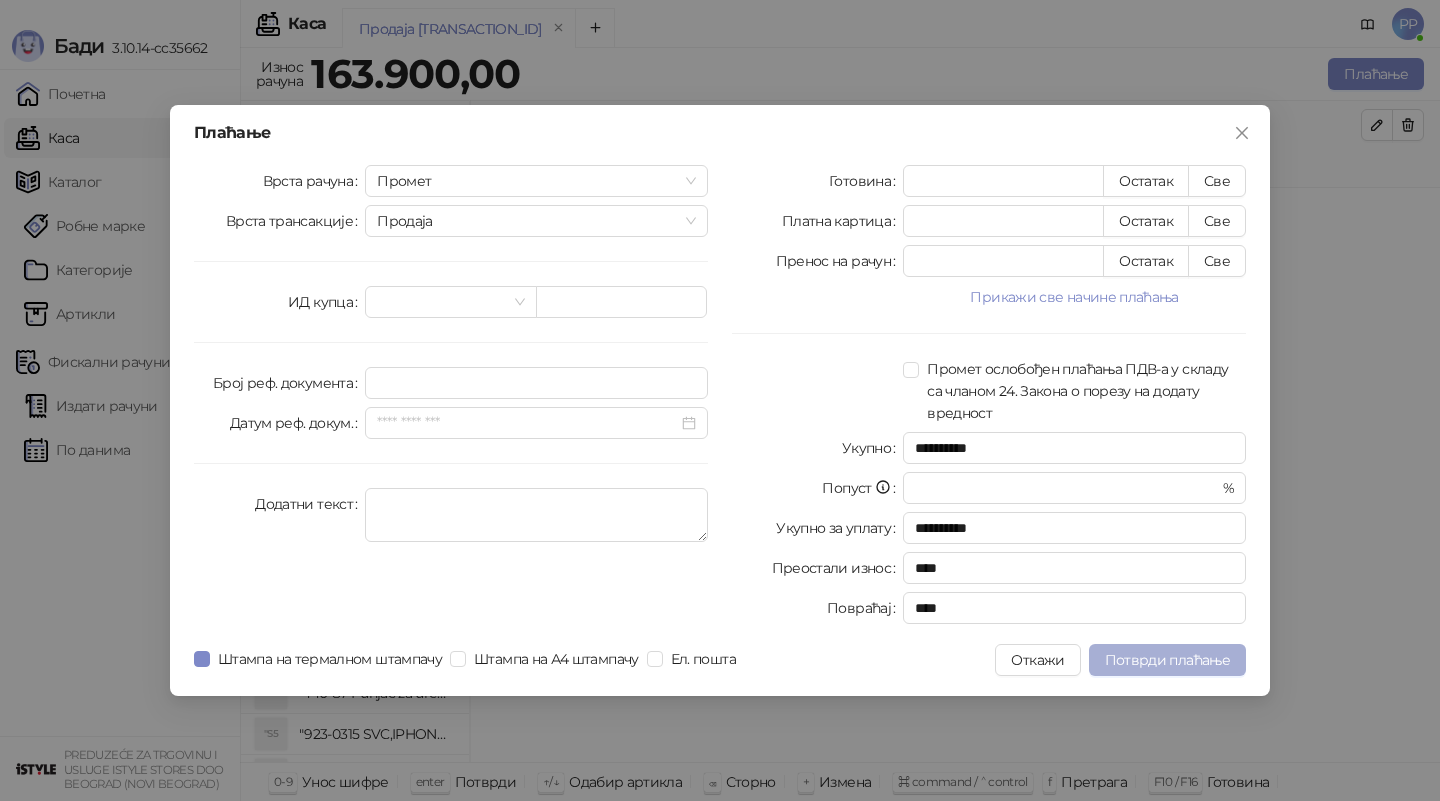 click on "Потврди плаћање" at bounding box center (1167, 660) 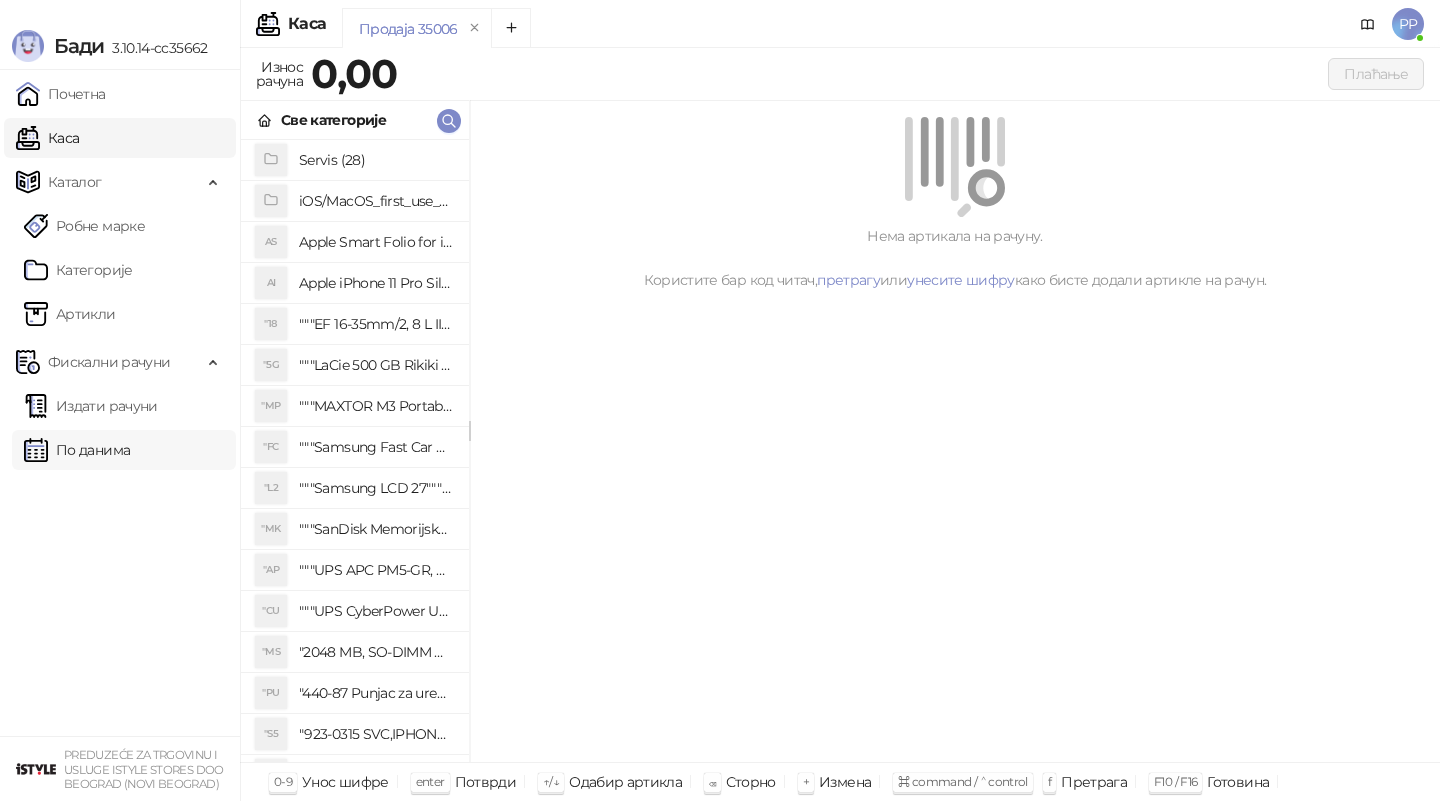 click on "По данима" at bounding box center [77, 450] 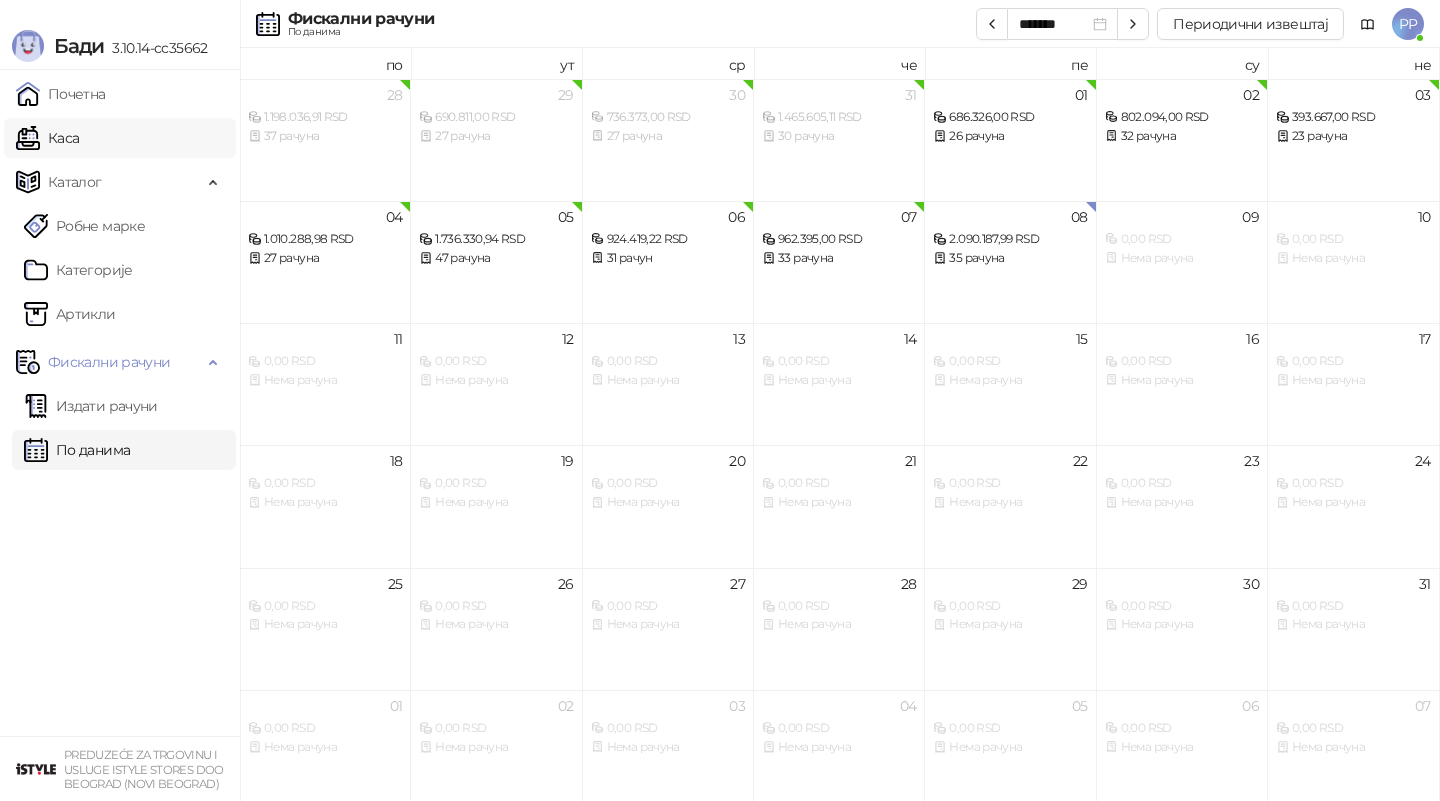 click on "Каса" at bounding box center [47, 138] 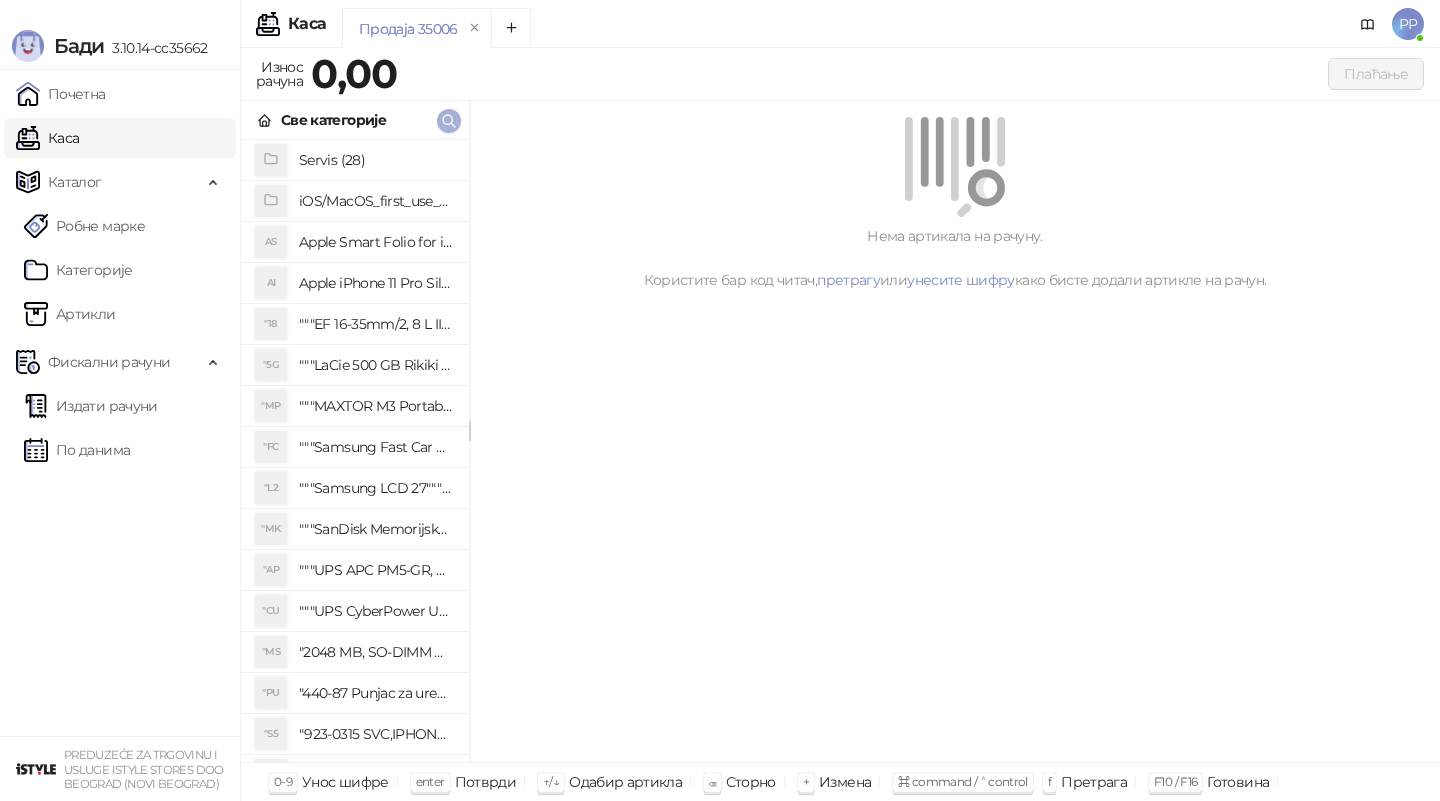 click 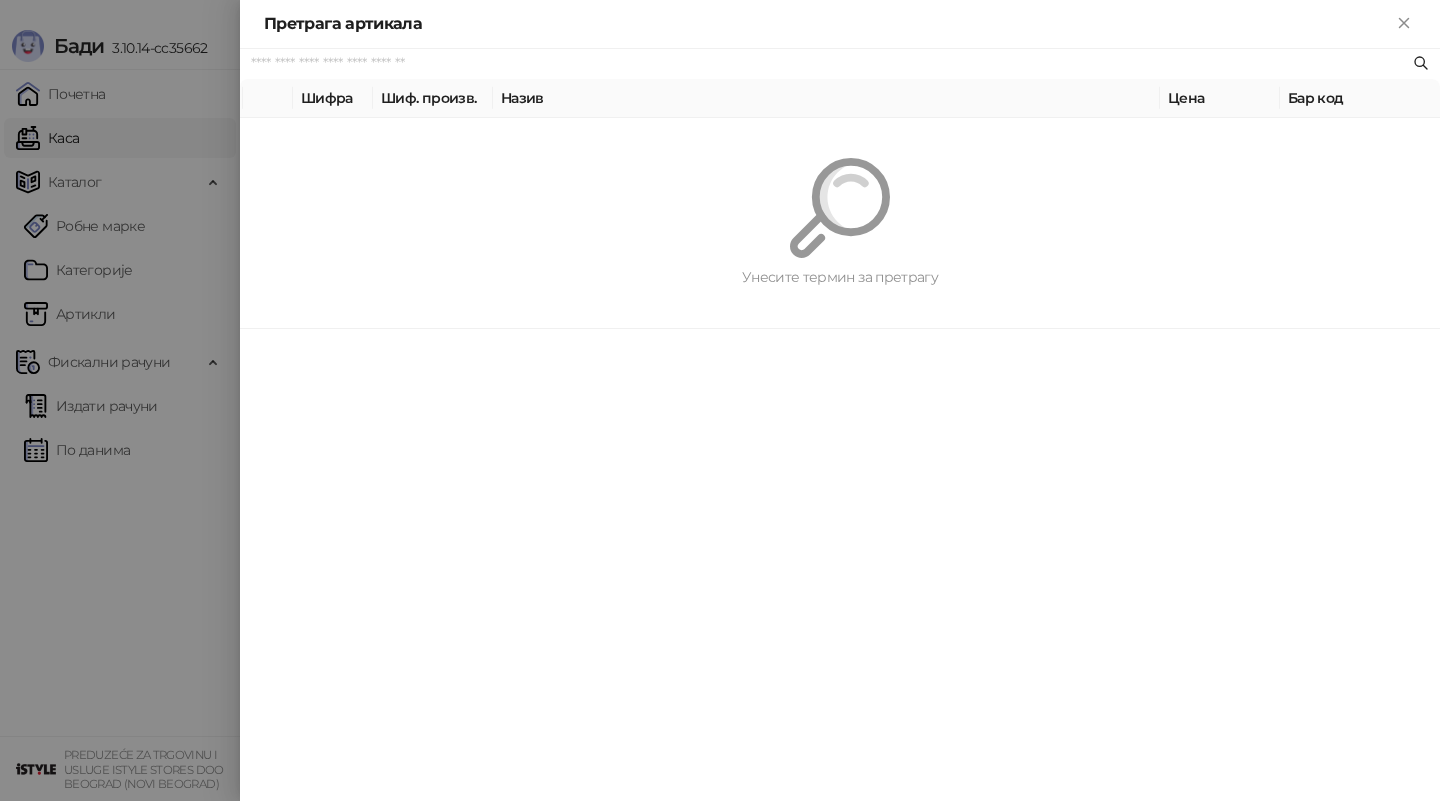 paste on "*********" 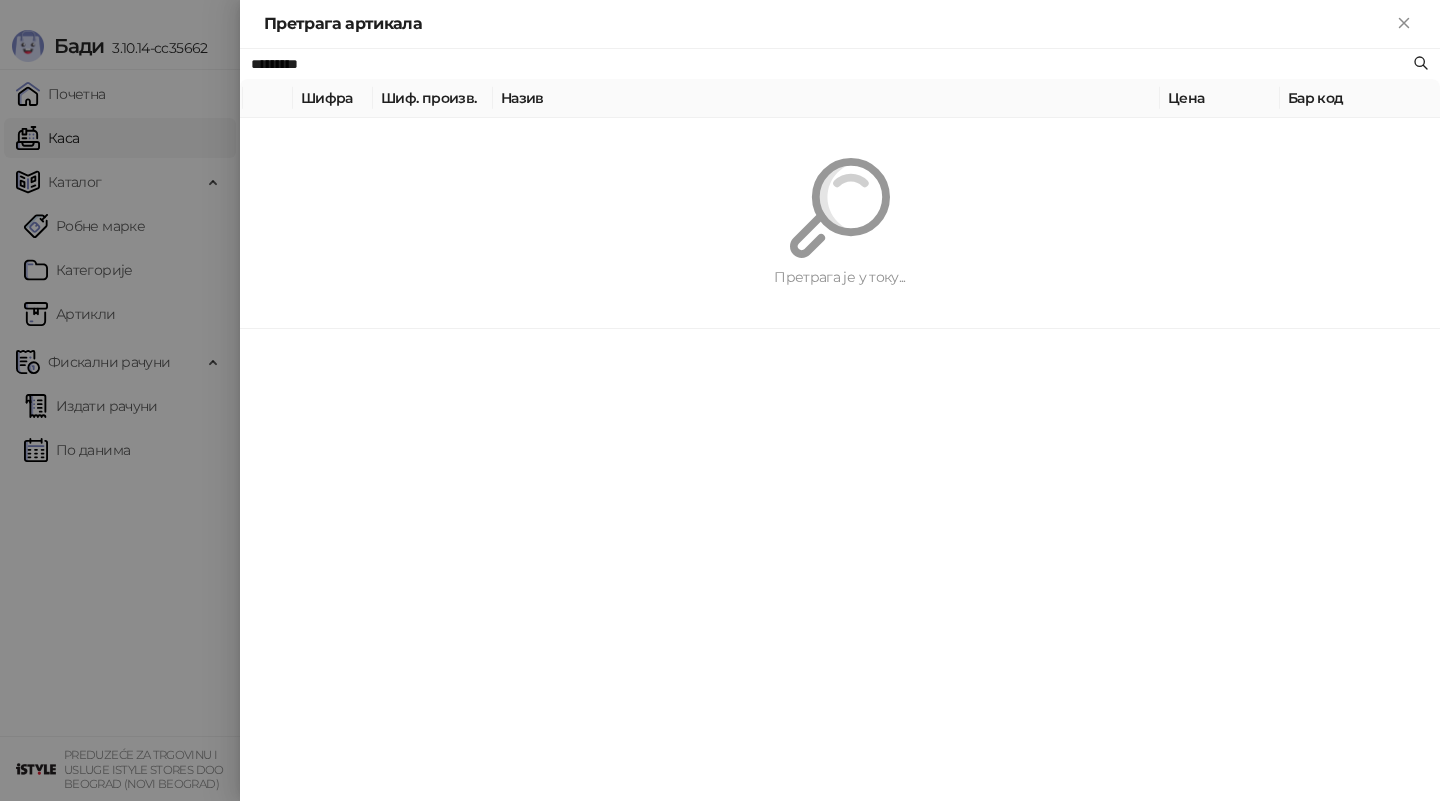 type on "*********" 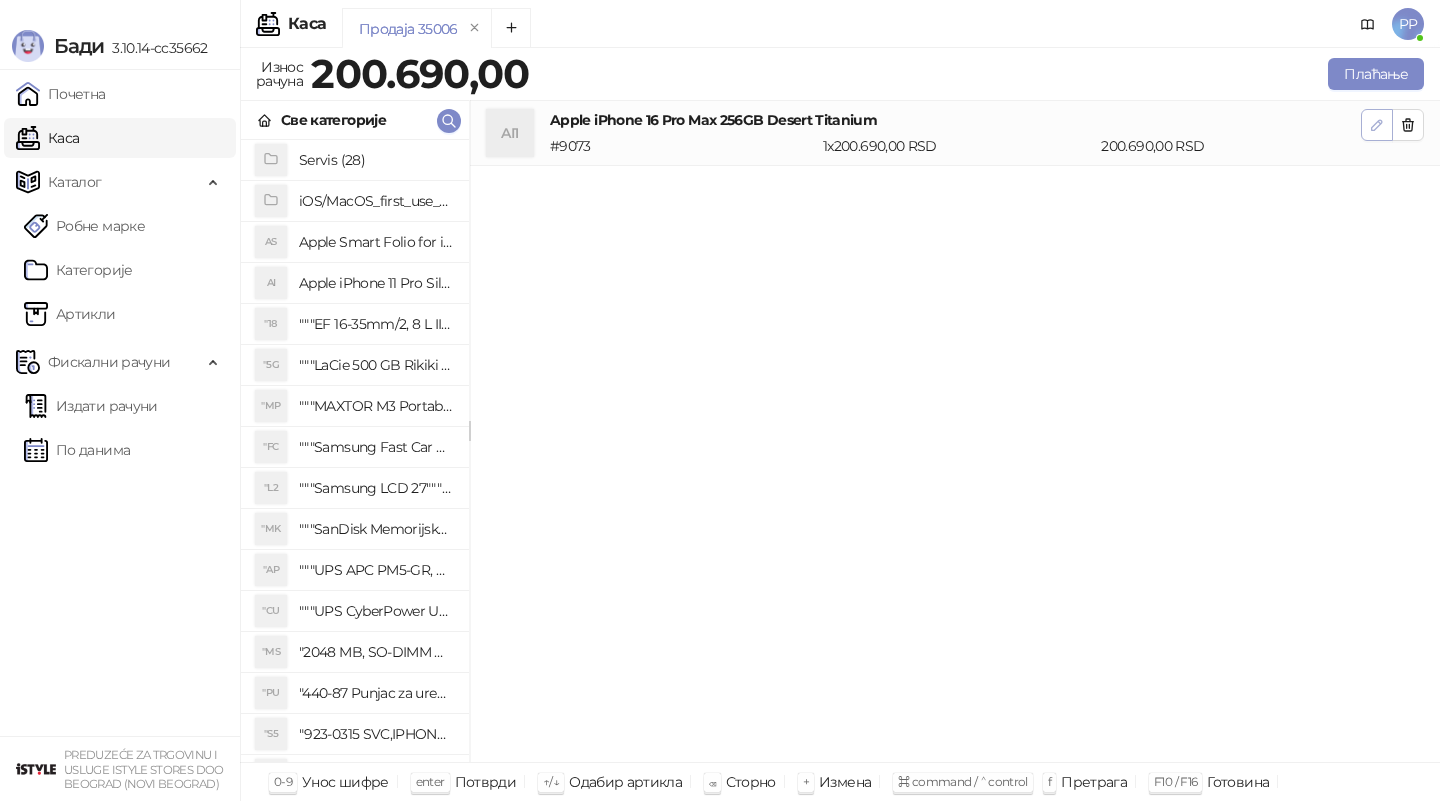 click 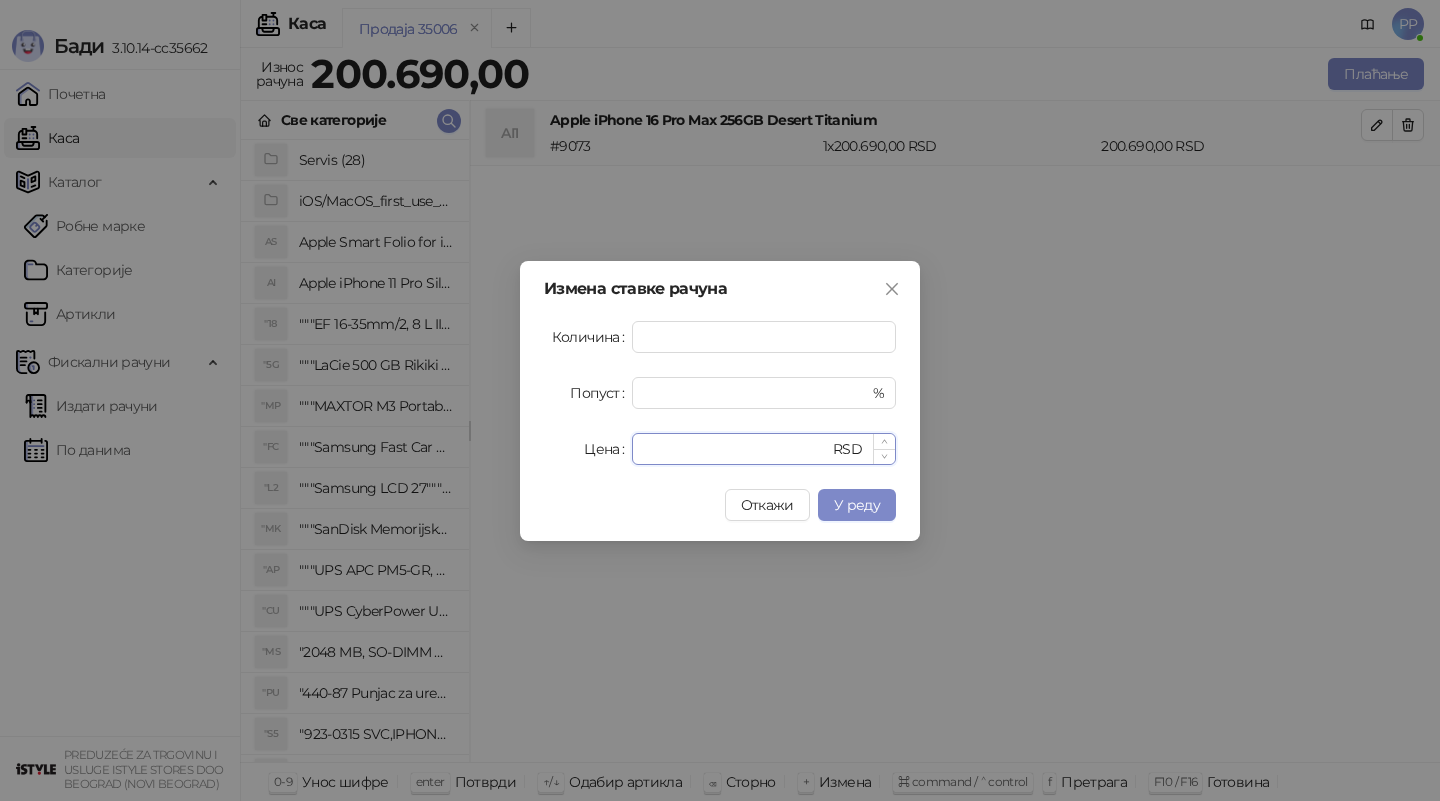 click on "******" at bounding box center [736, 449] 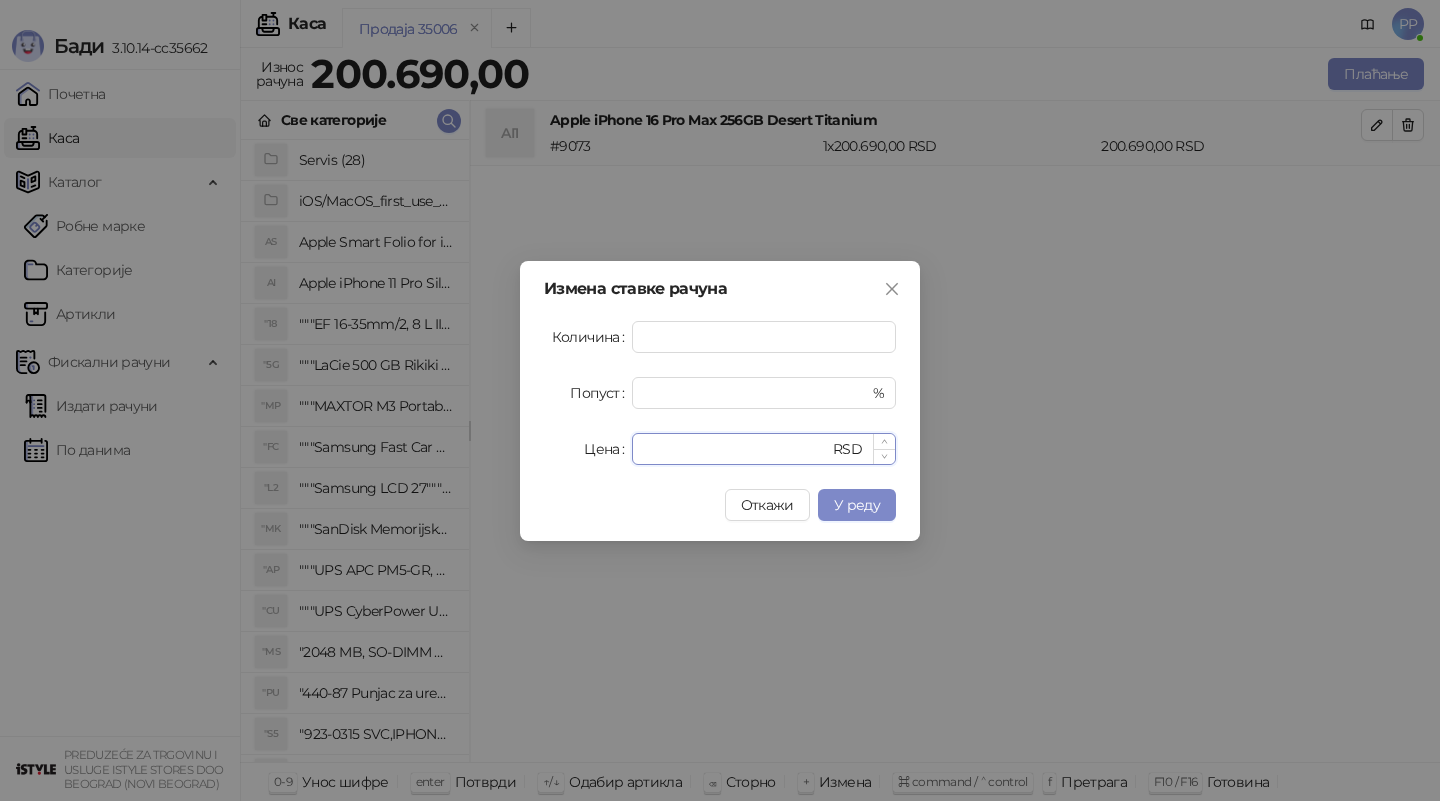 type on "******" 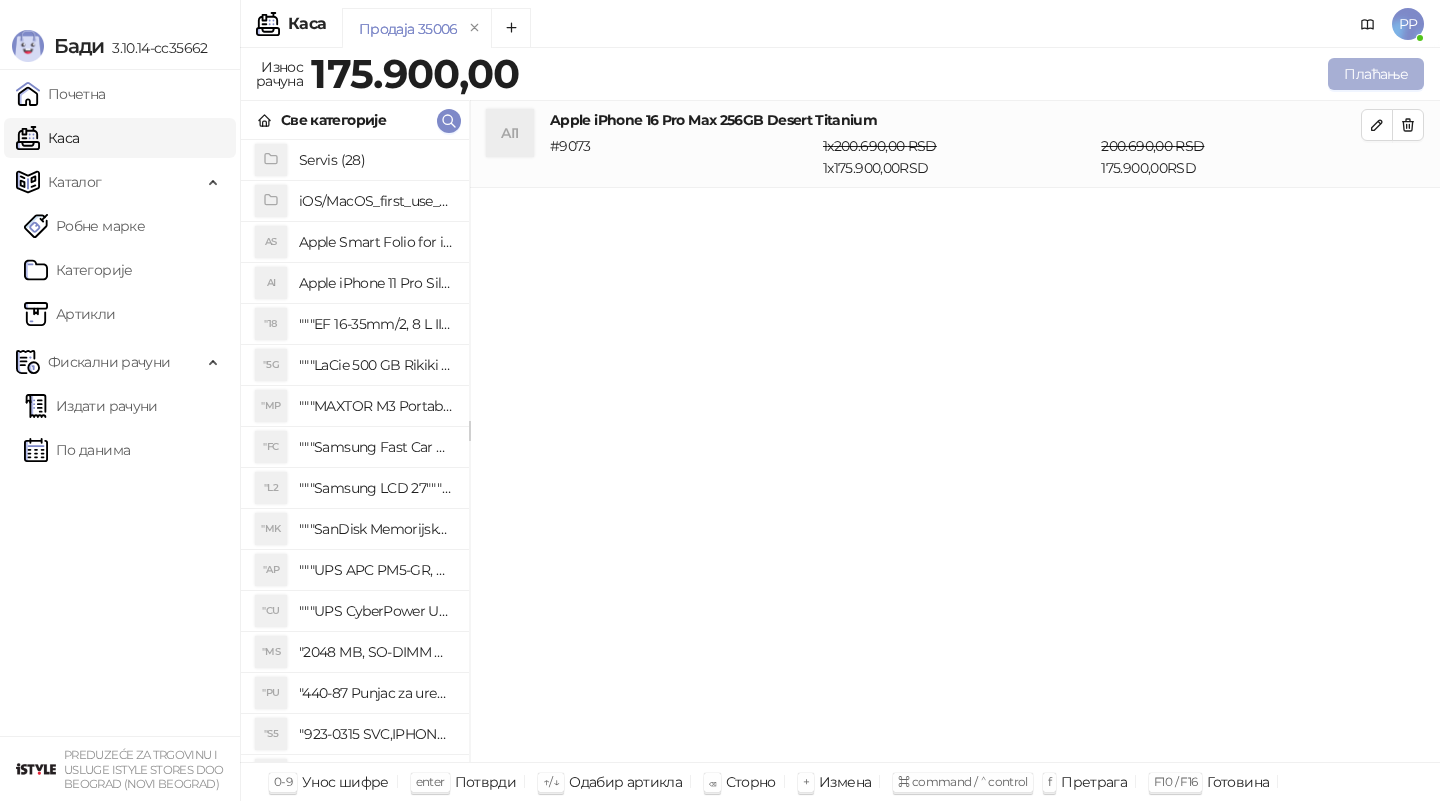 click on "Плаћање" at bounding box center (1376, 74) 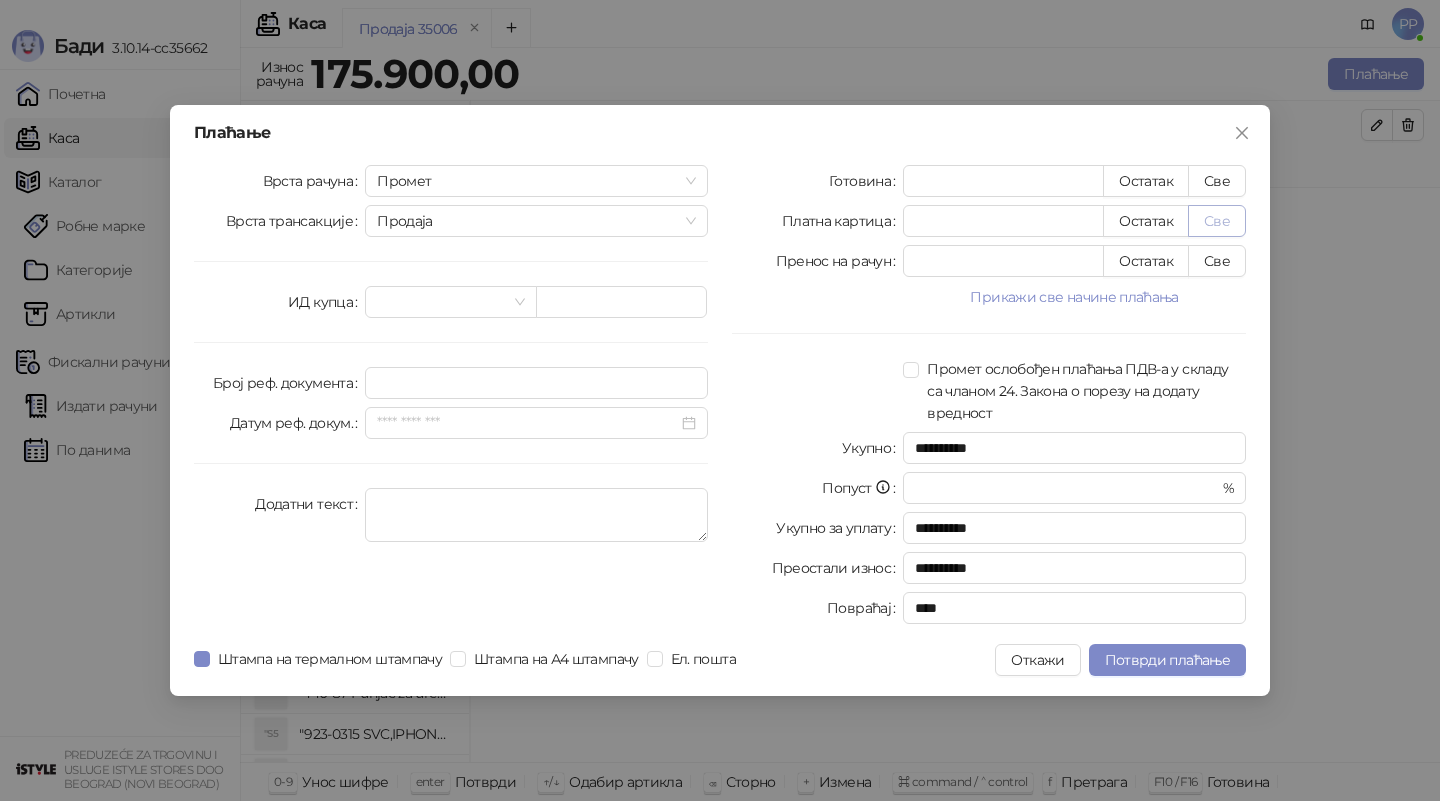 click on "Све" at bounding box center [1217, 221] 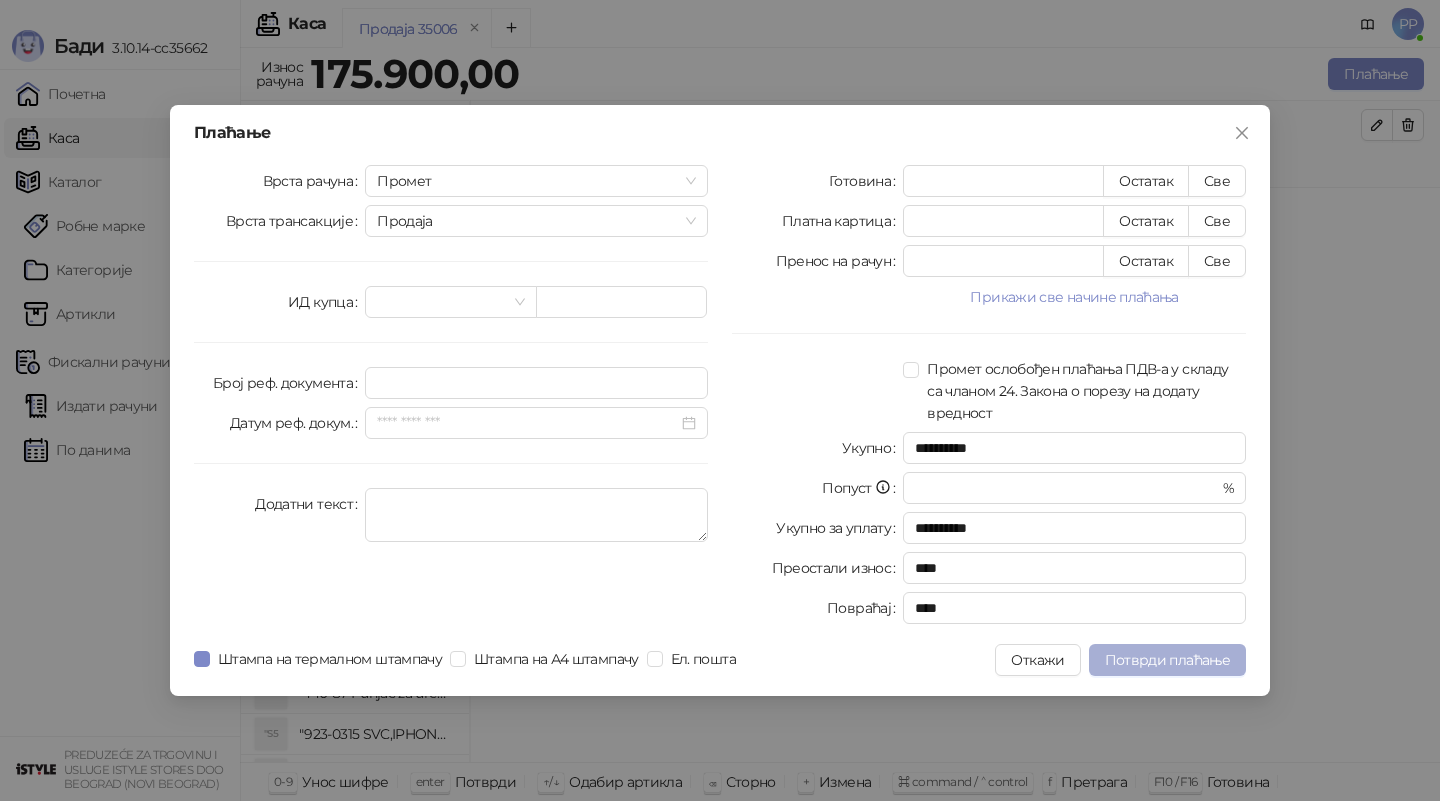 click on "Потврди плаћање" at bounding box center [1167, 660] 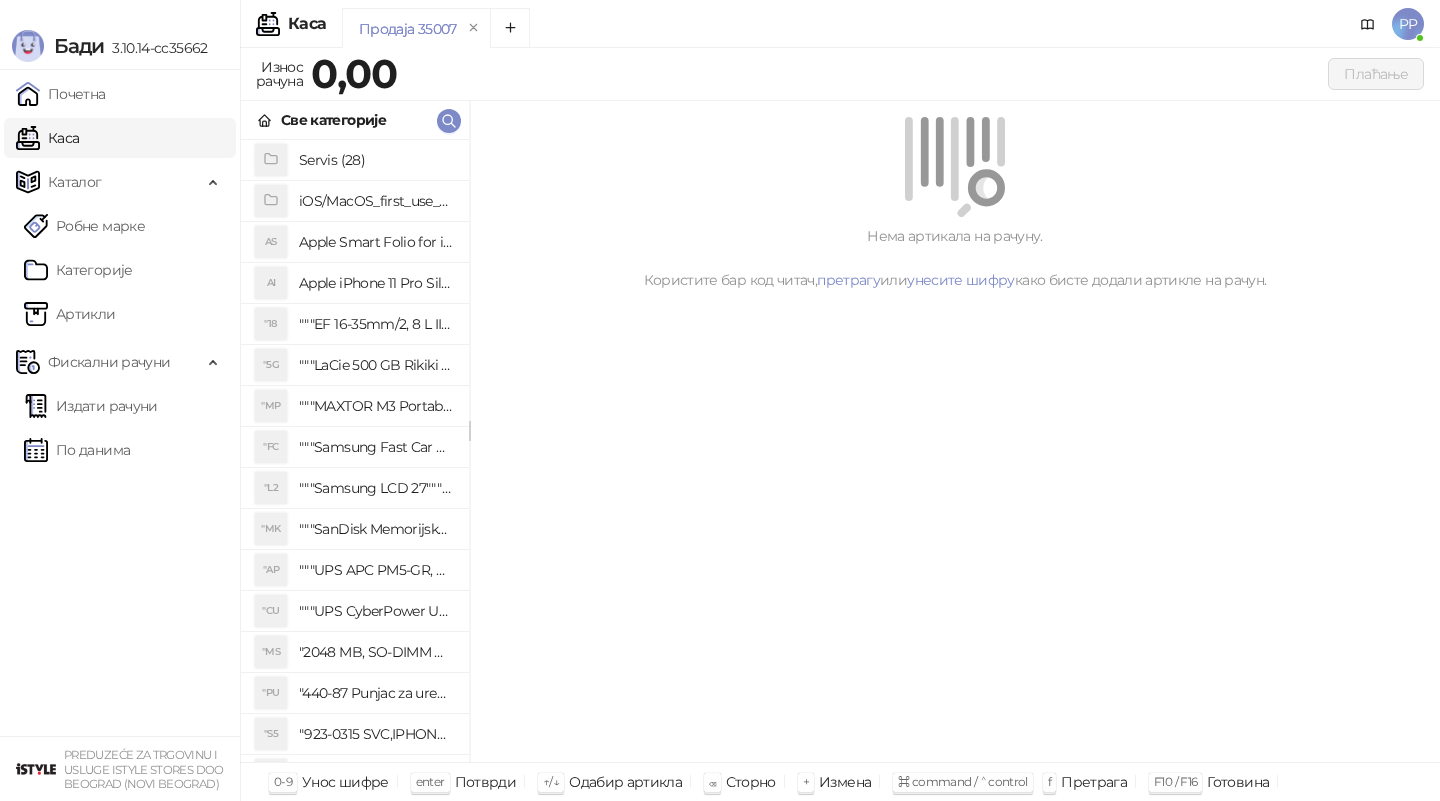 click on "Издати рачуни По данима" at bounding box center [120, 428] 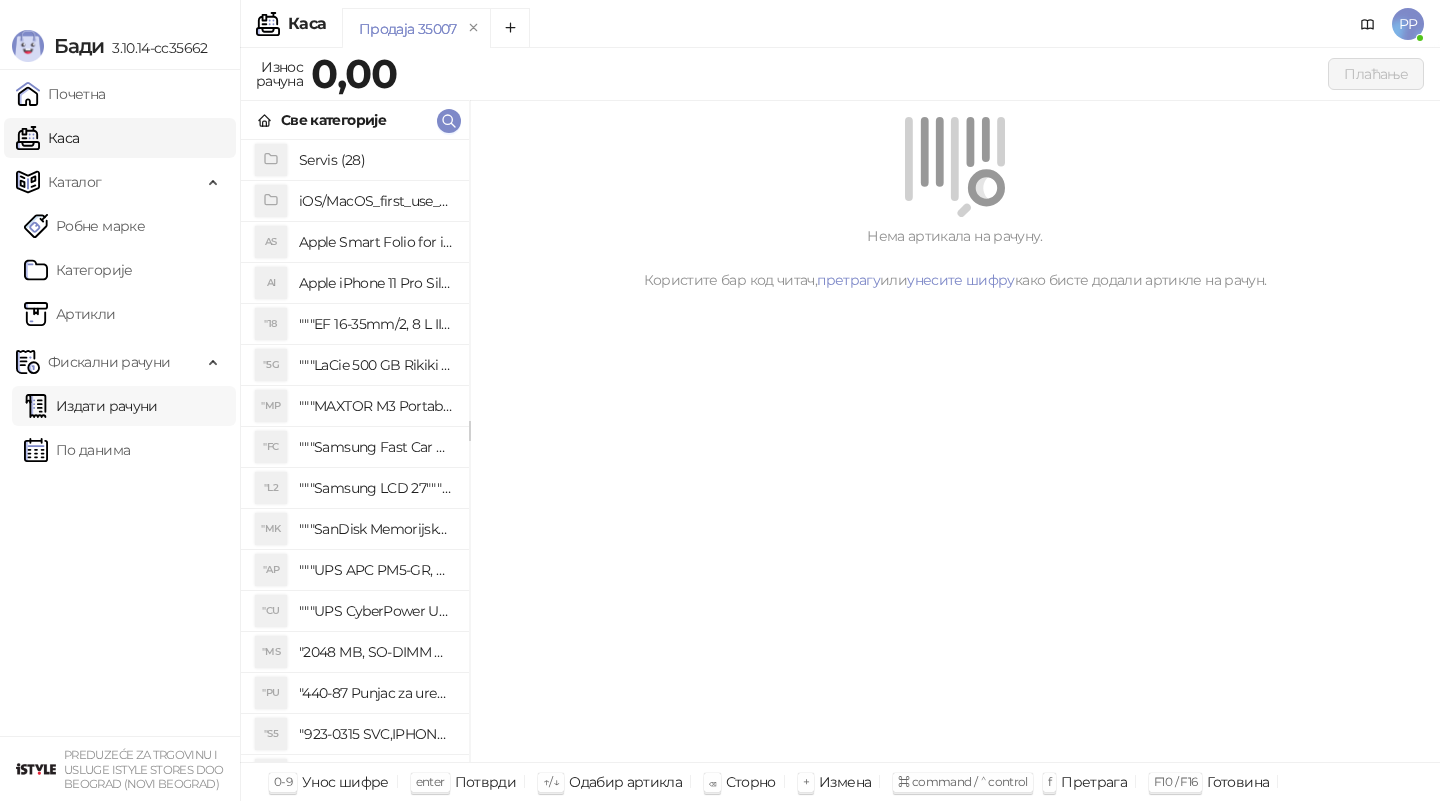 click on "Издати рачуни" at bounding box center (91, 406) 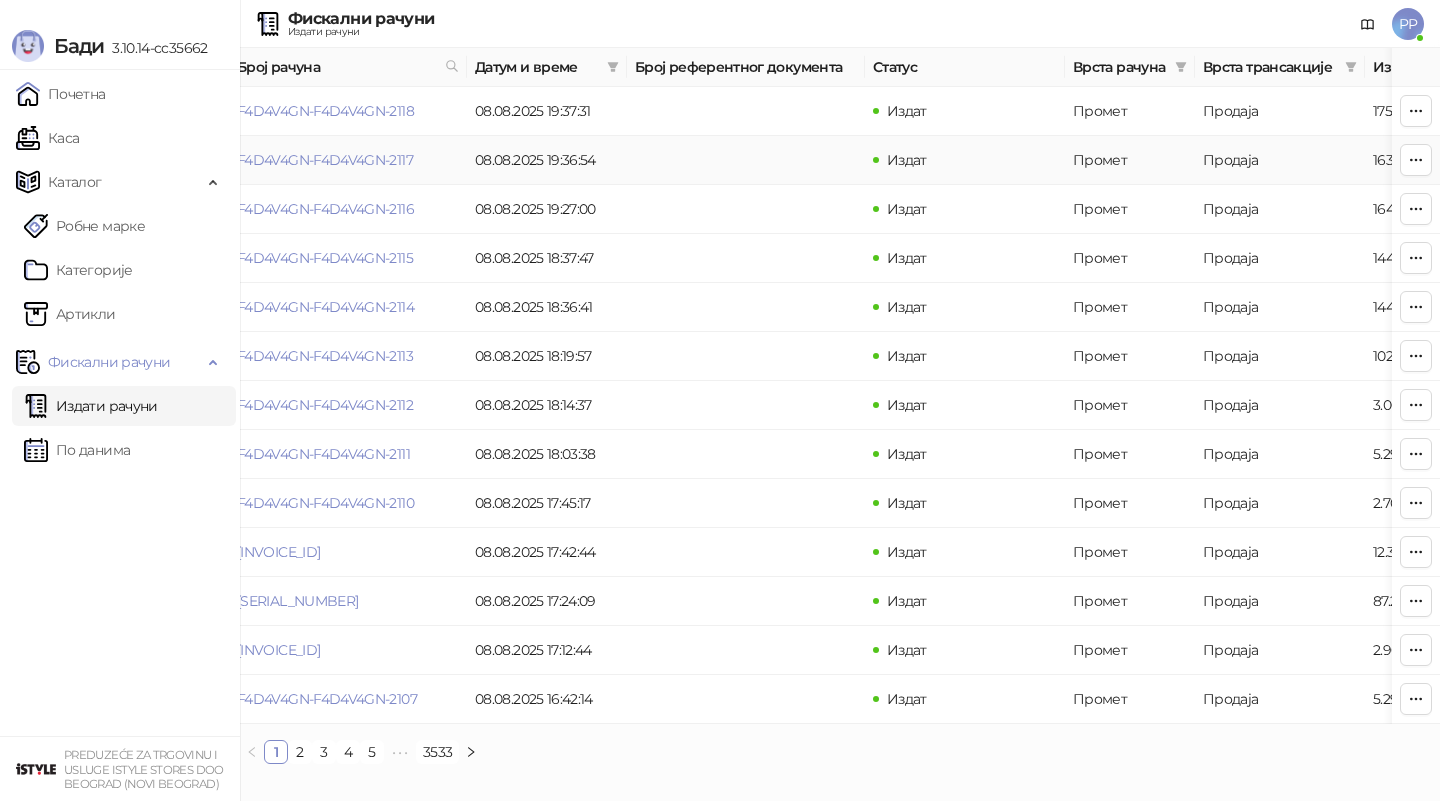 scroll, scrollTop: 0, scrollLeft: 0, axis: both 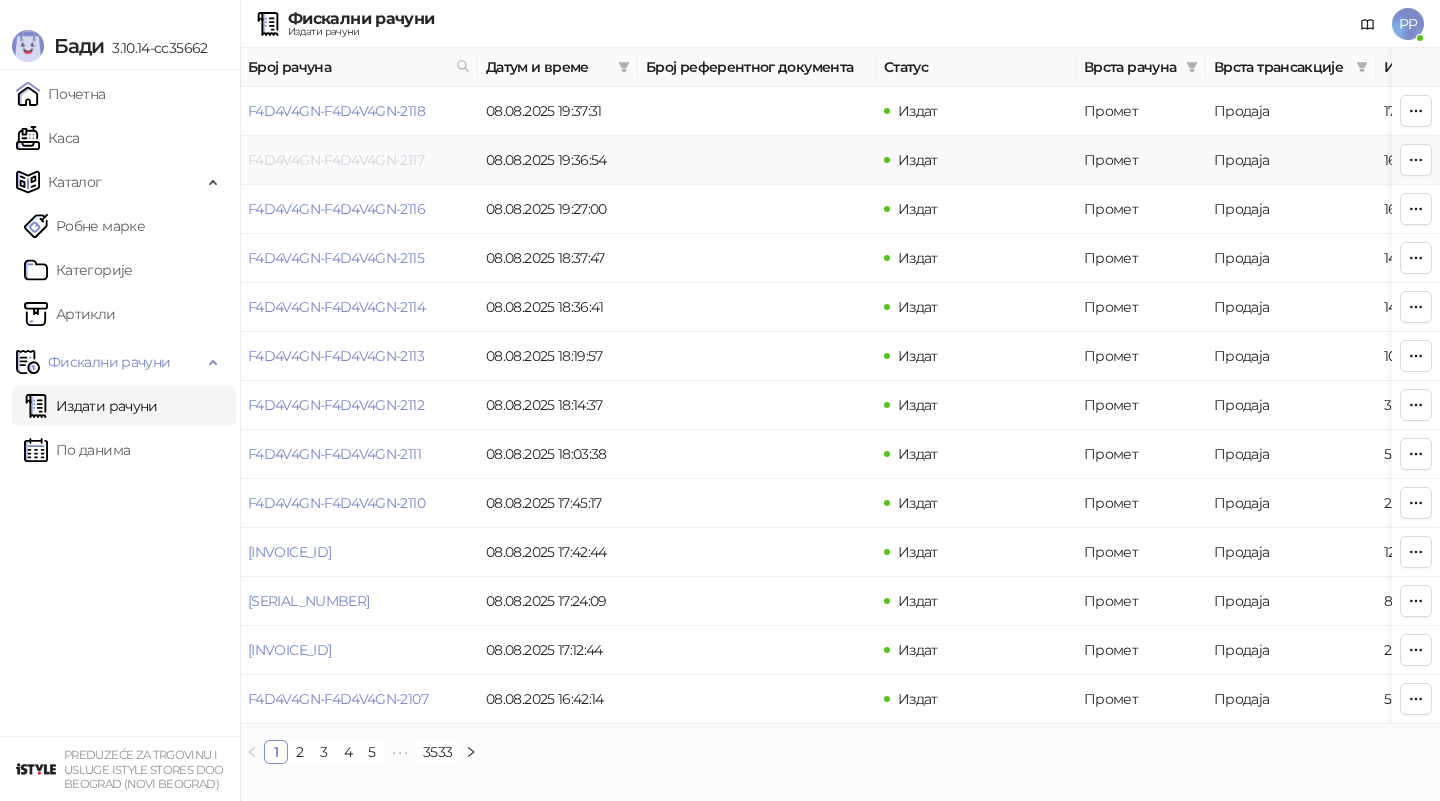 click on "F4D4V4GN-F4D4V4GN-2117" at bounding box center (336, 160) 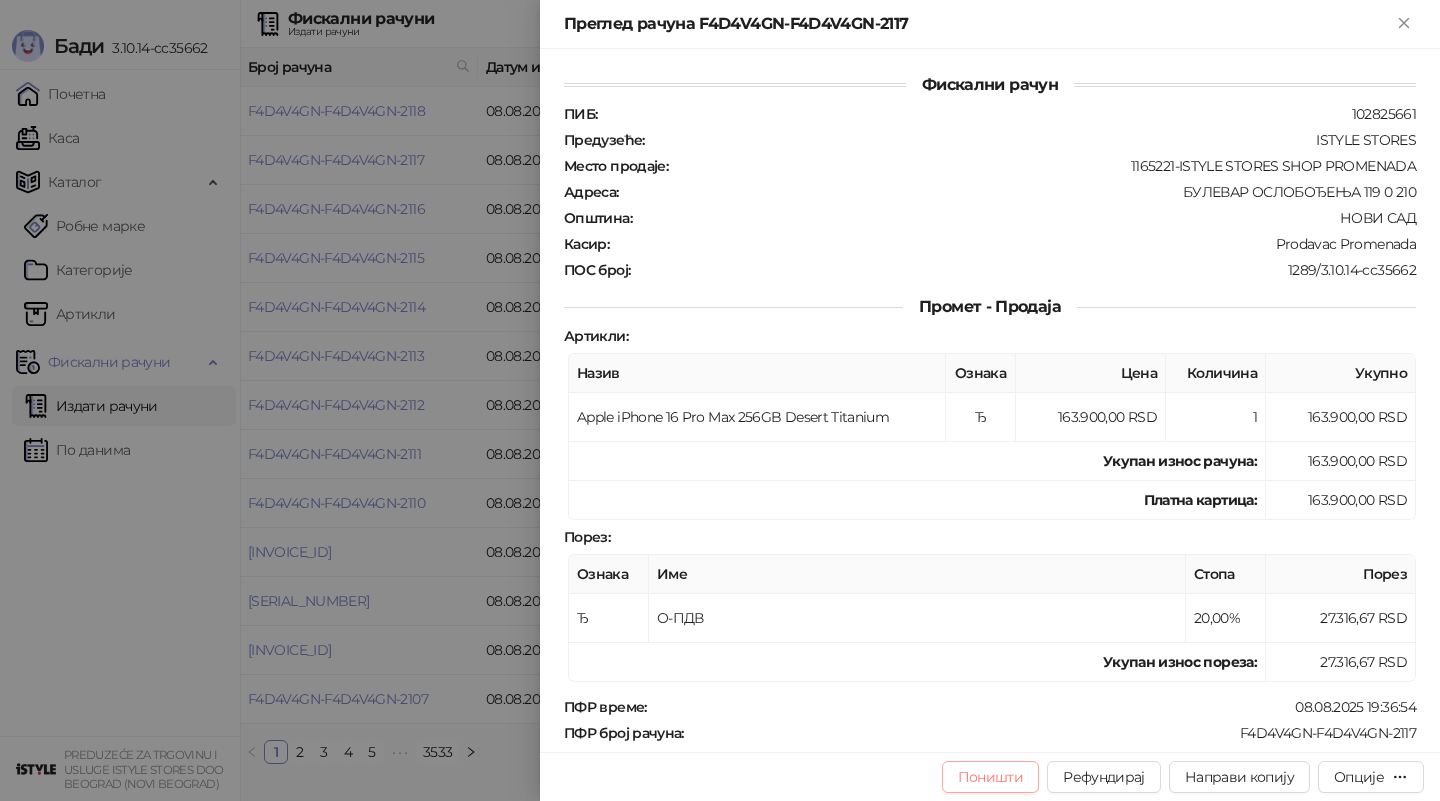 click on "Поништи" at bounding box center [991, 777] 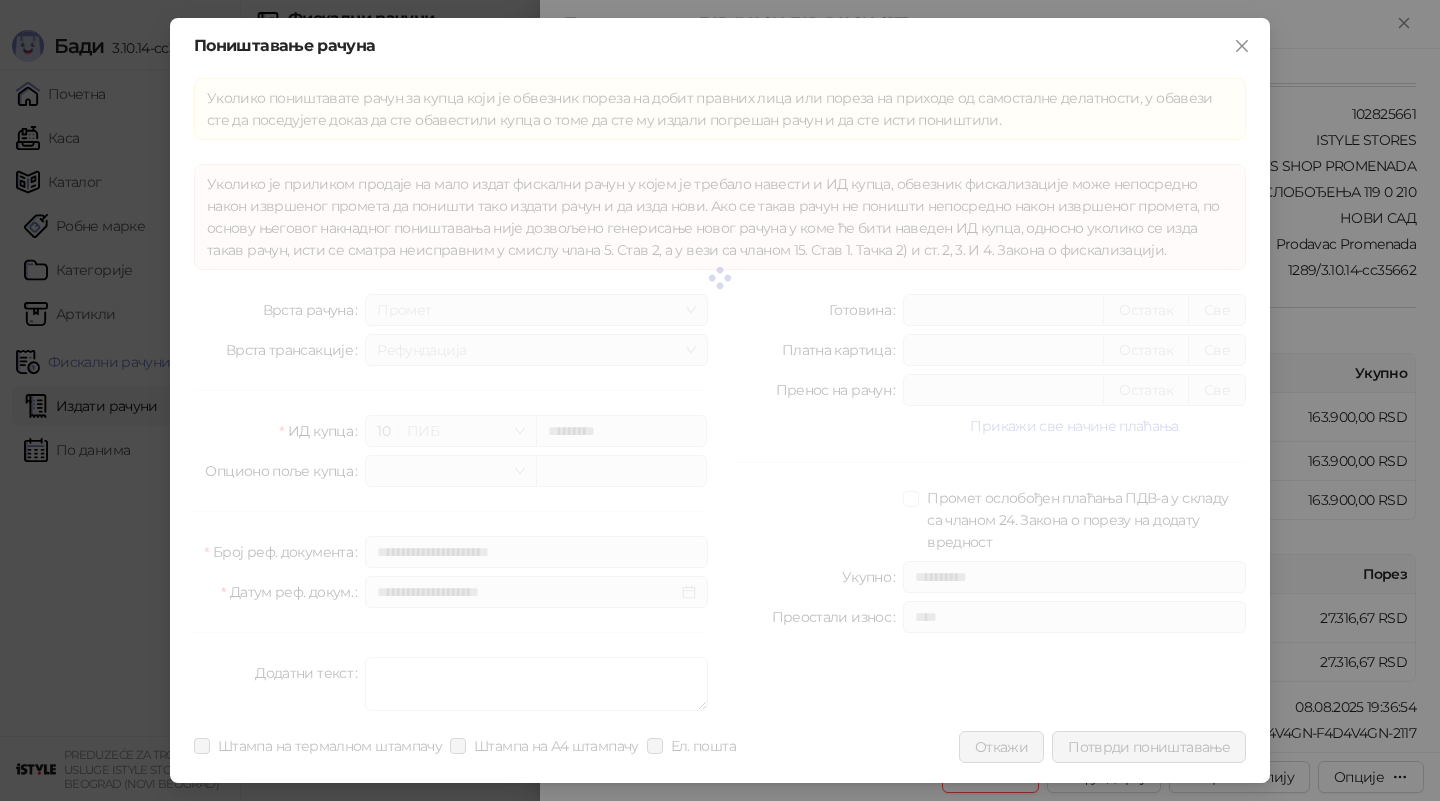 click on "**********" at bounding box center [720, 400] 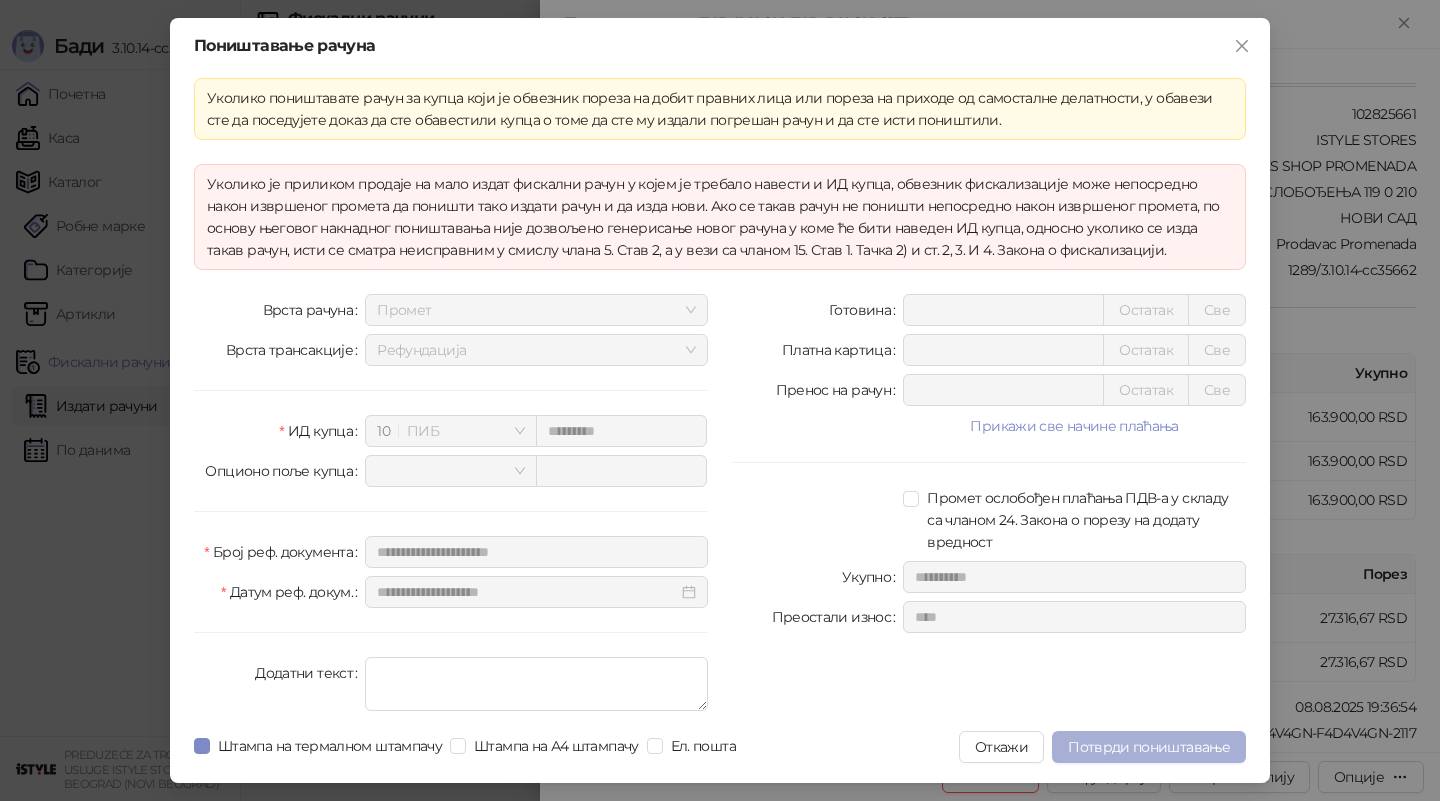 click on "Потврди поништавање" at bounding box center (1149, 747) 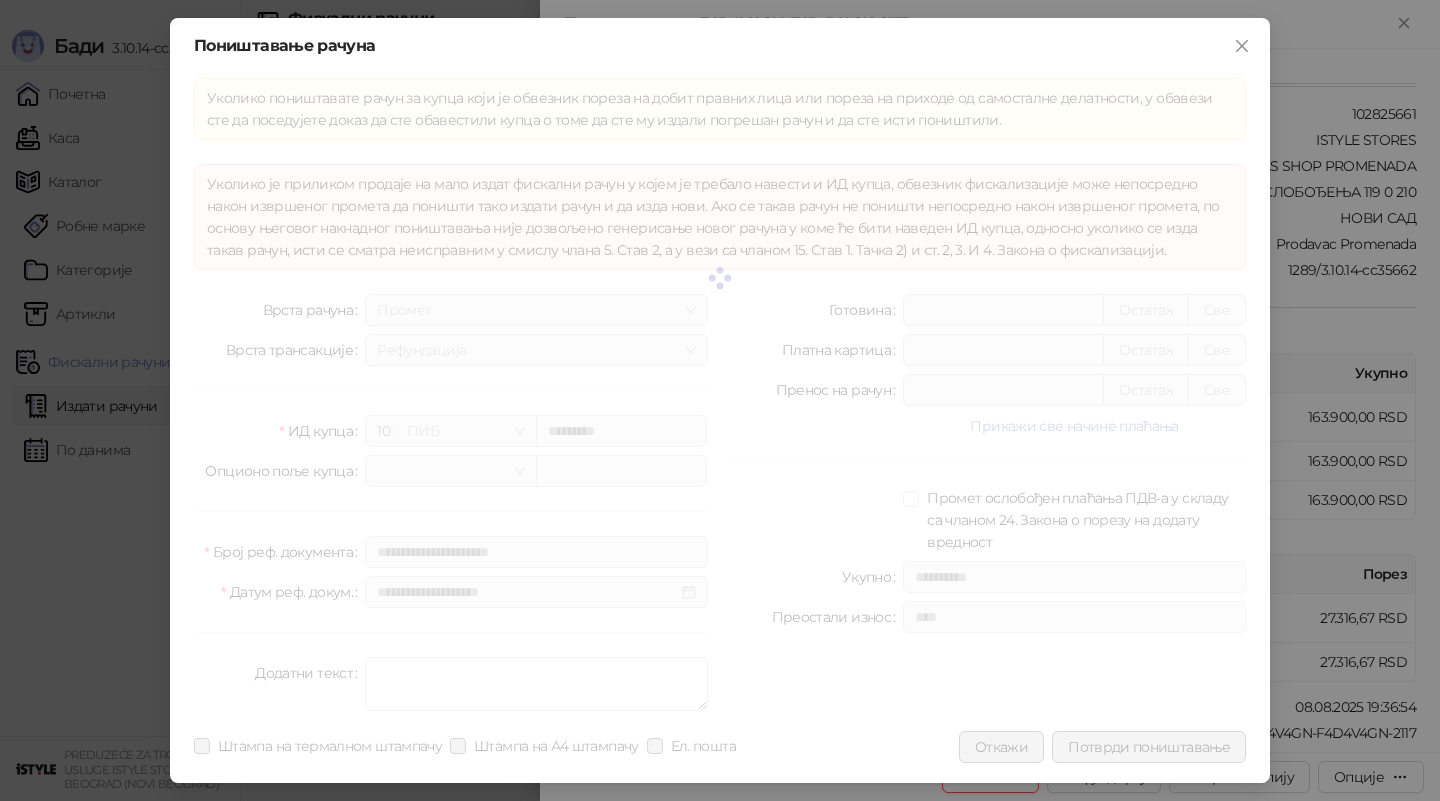 click on "**********" at bounding box center (720, 400) 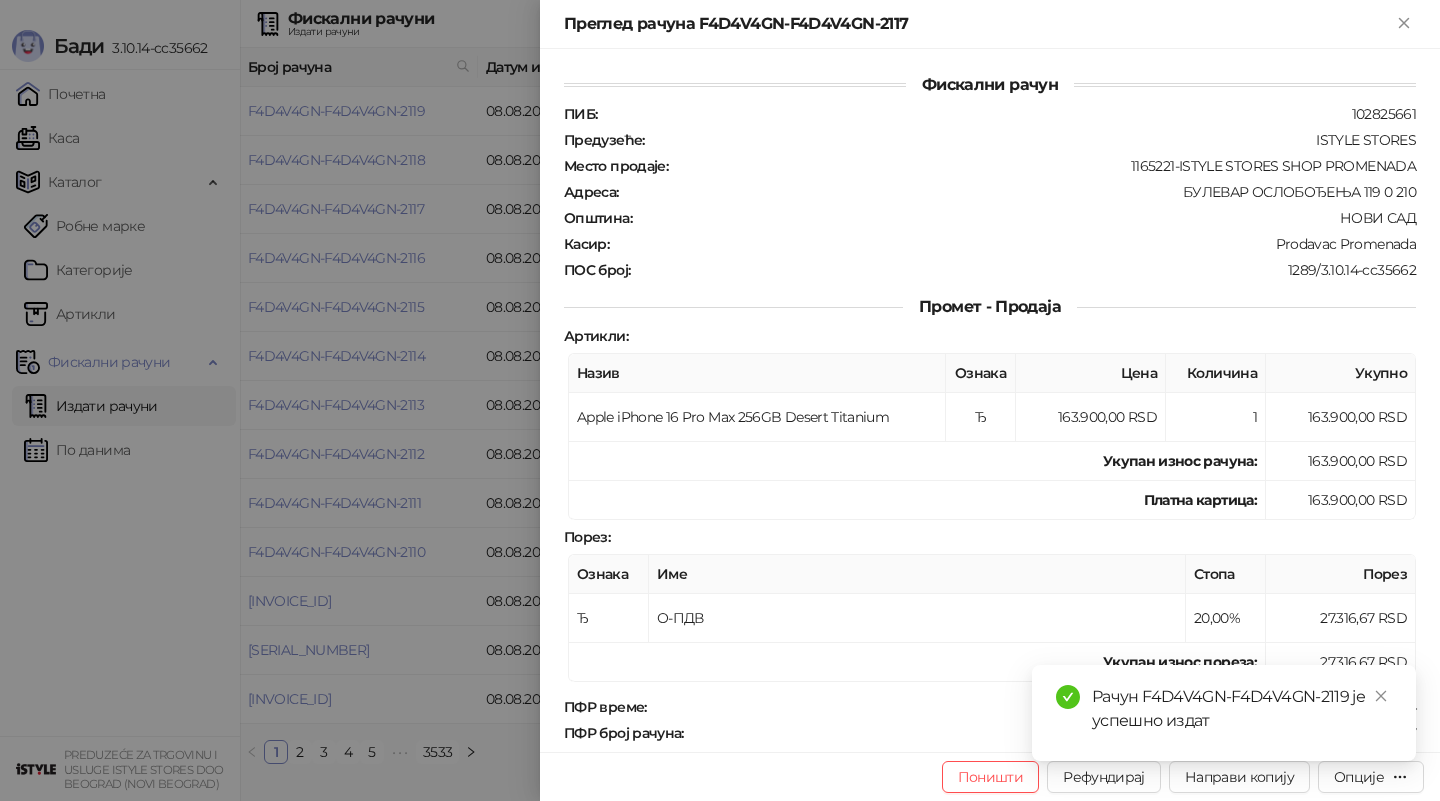 click at bounding box center [720, 400] 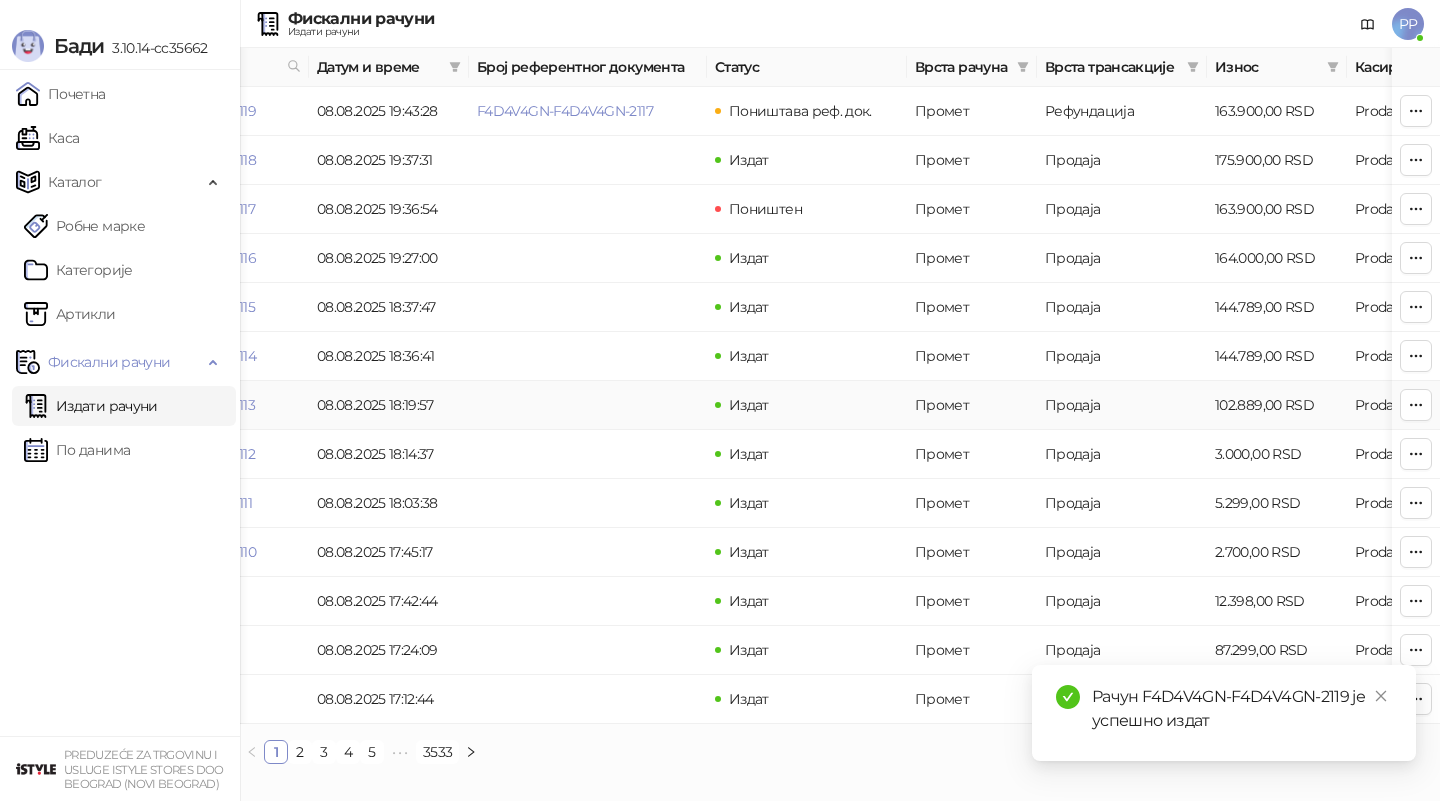 scroll, scrollTop: 0, scrollLeft: 0, axis: both 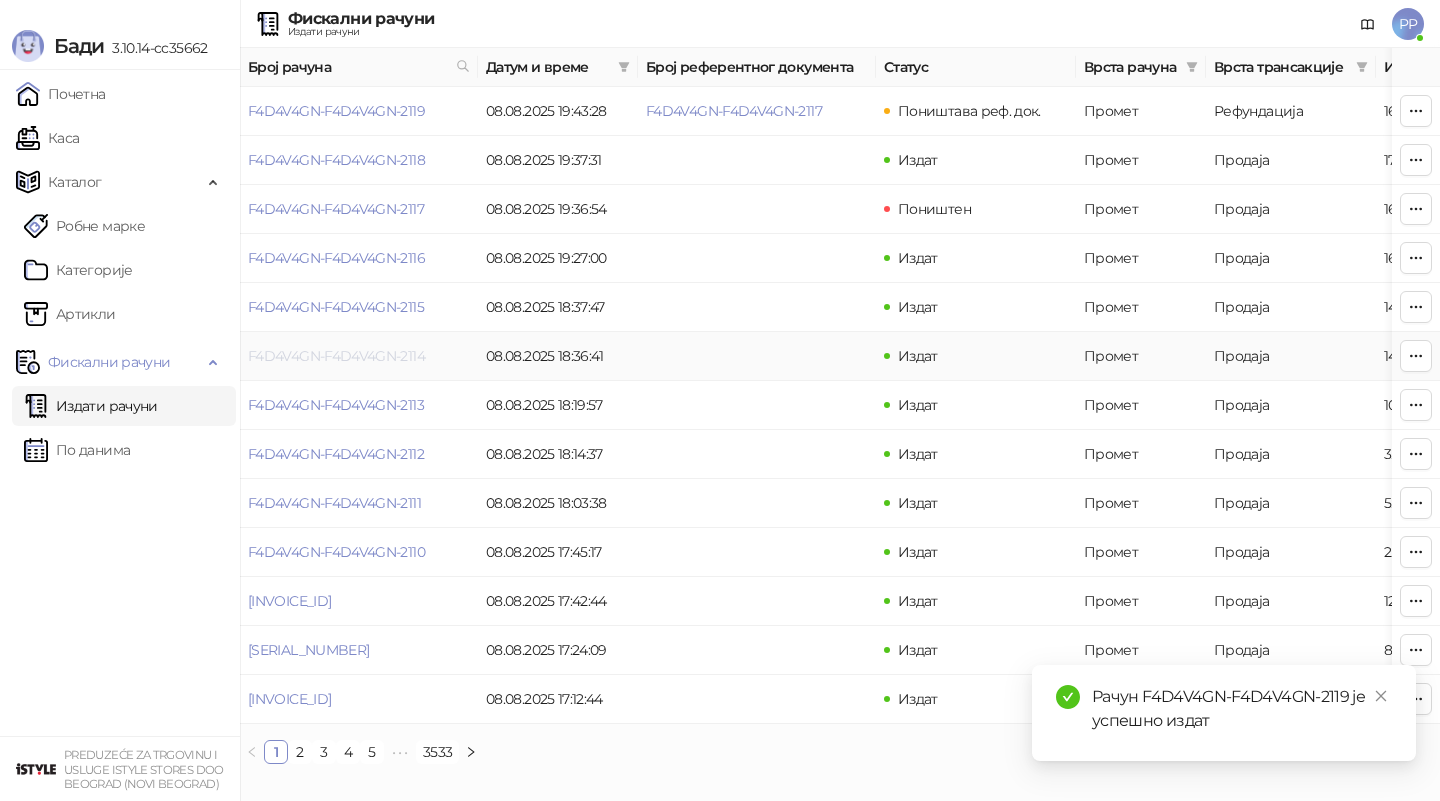 click on "F4D4V4GN-F4D4V4GN-2114" at bounding box center [336, 356] 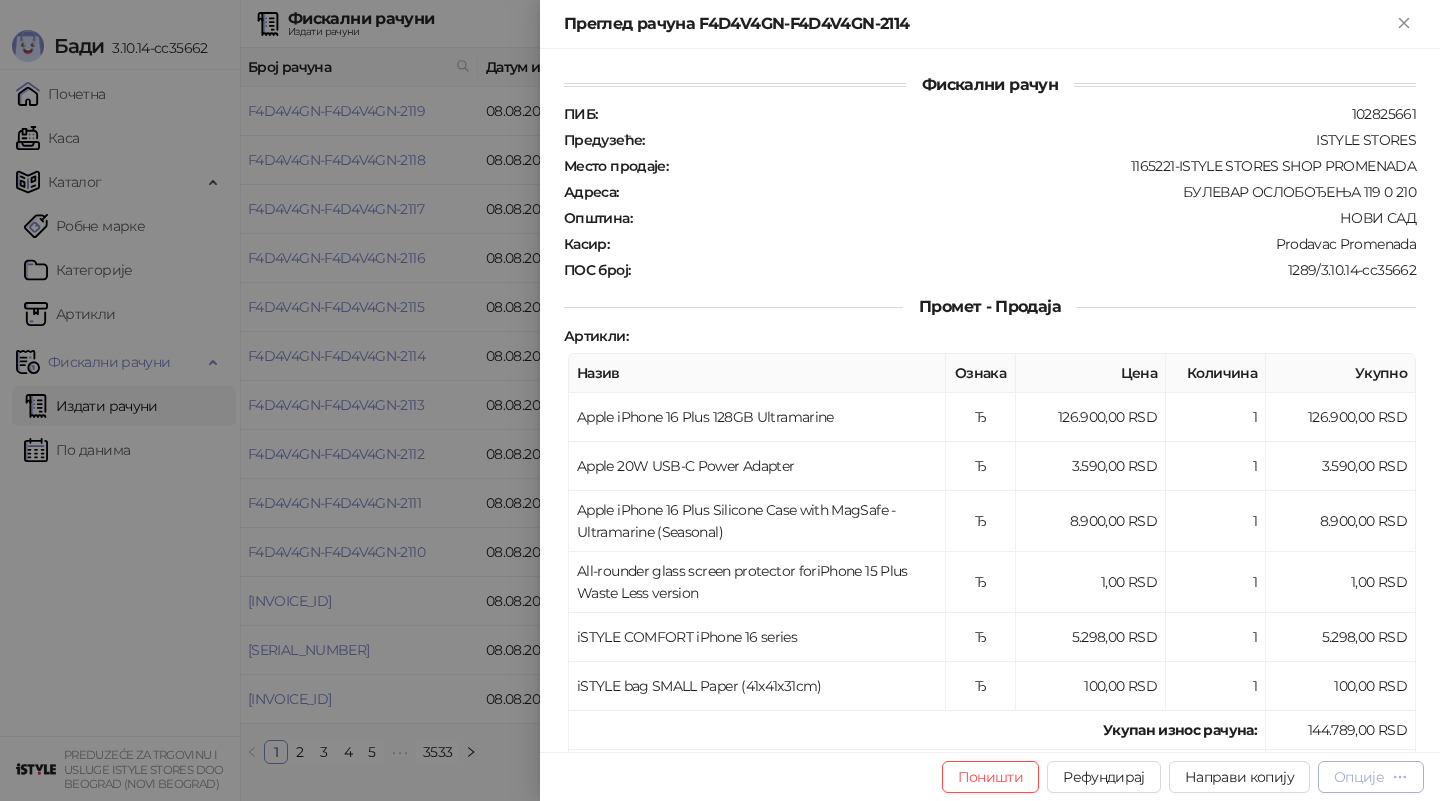 click on "Опције" at bounding box center (1371, 776) 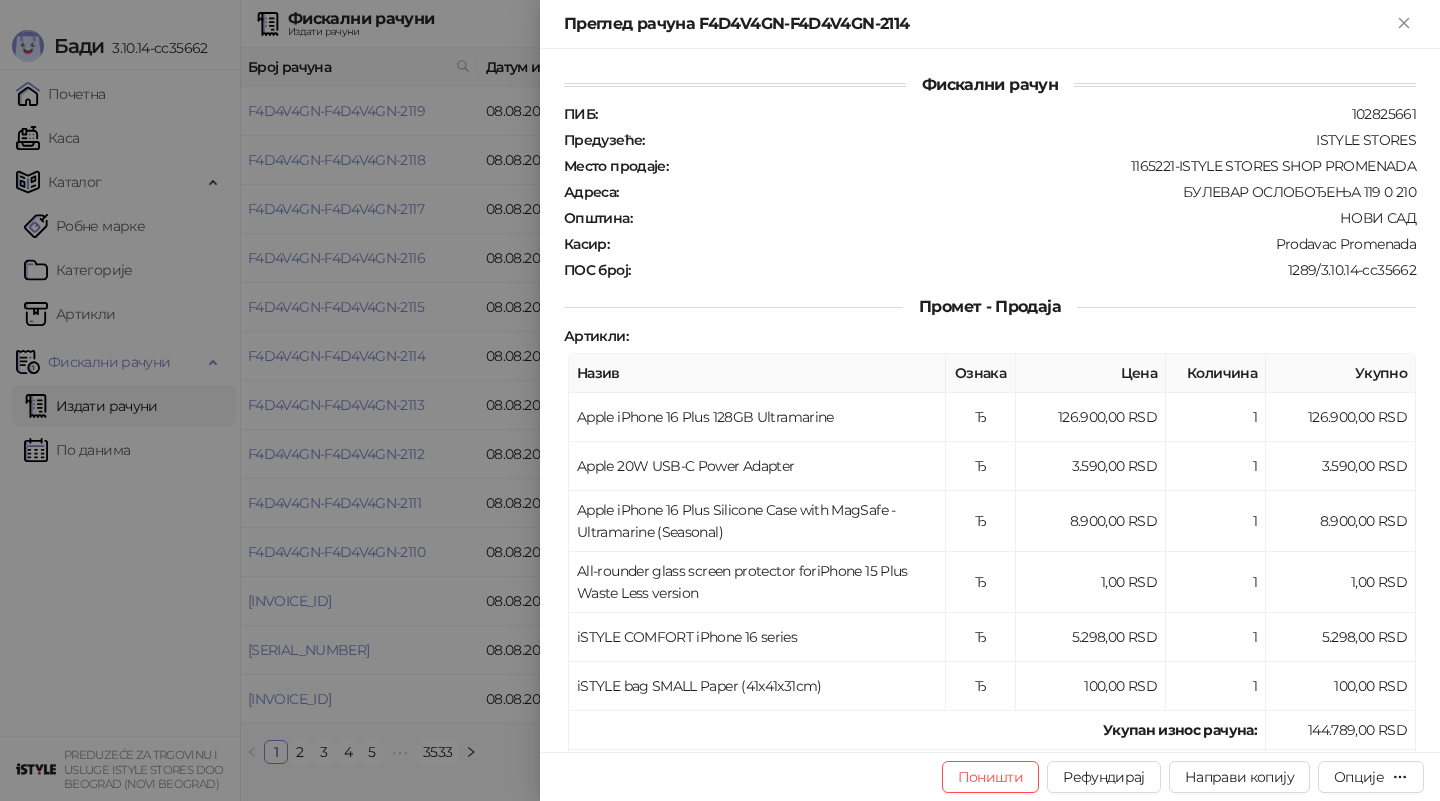 click on "Поништи Рефундирај Направи копију Опције" at bounding box center (990, 776) 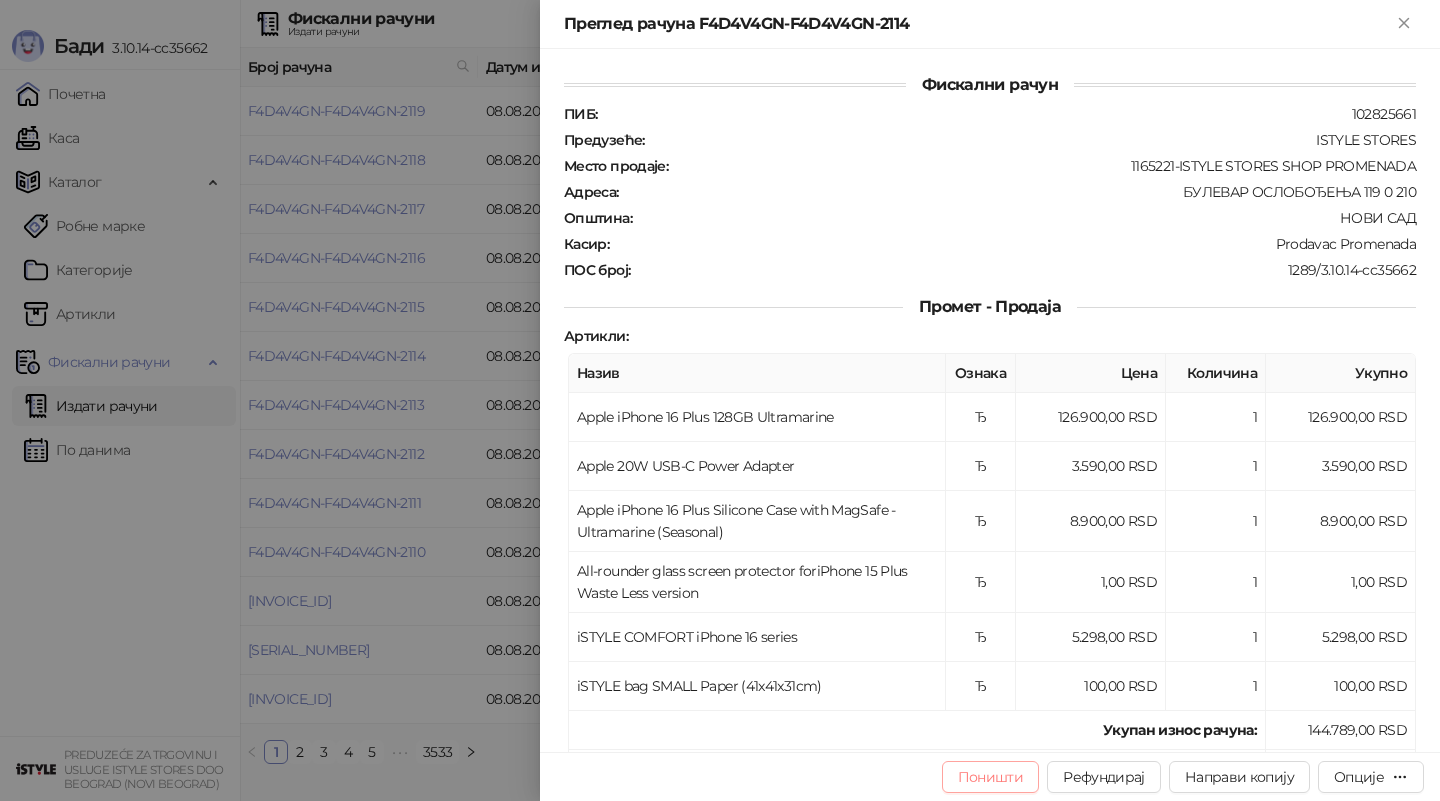 click on "Поништи" at bounding box center (991, 777) 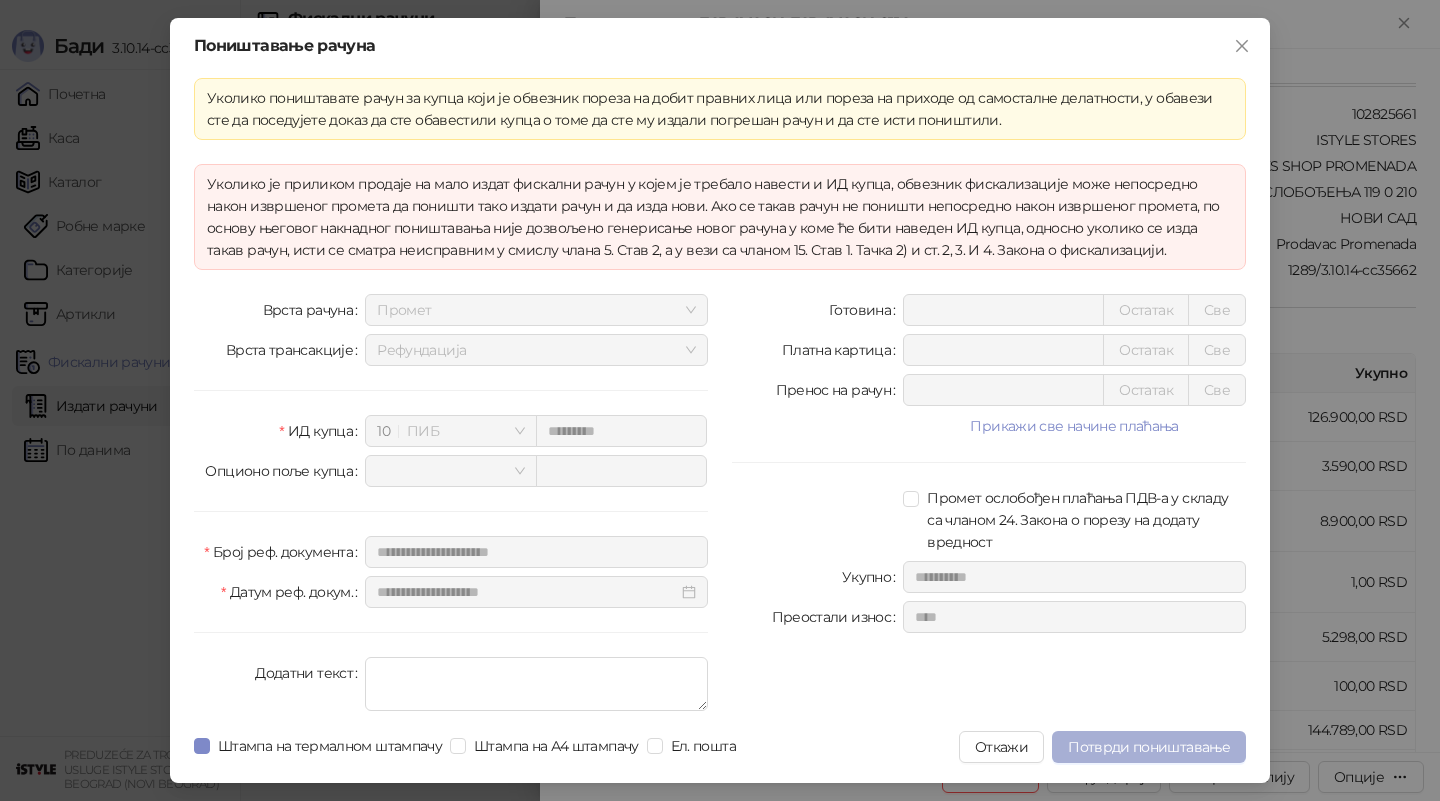 click on "Потврди поништавање" at bounding box center (1149, 747) 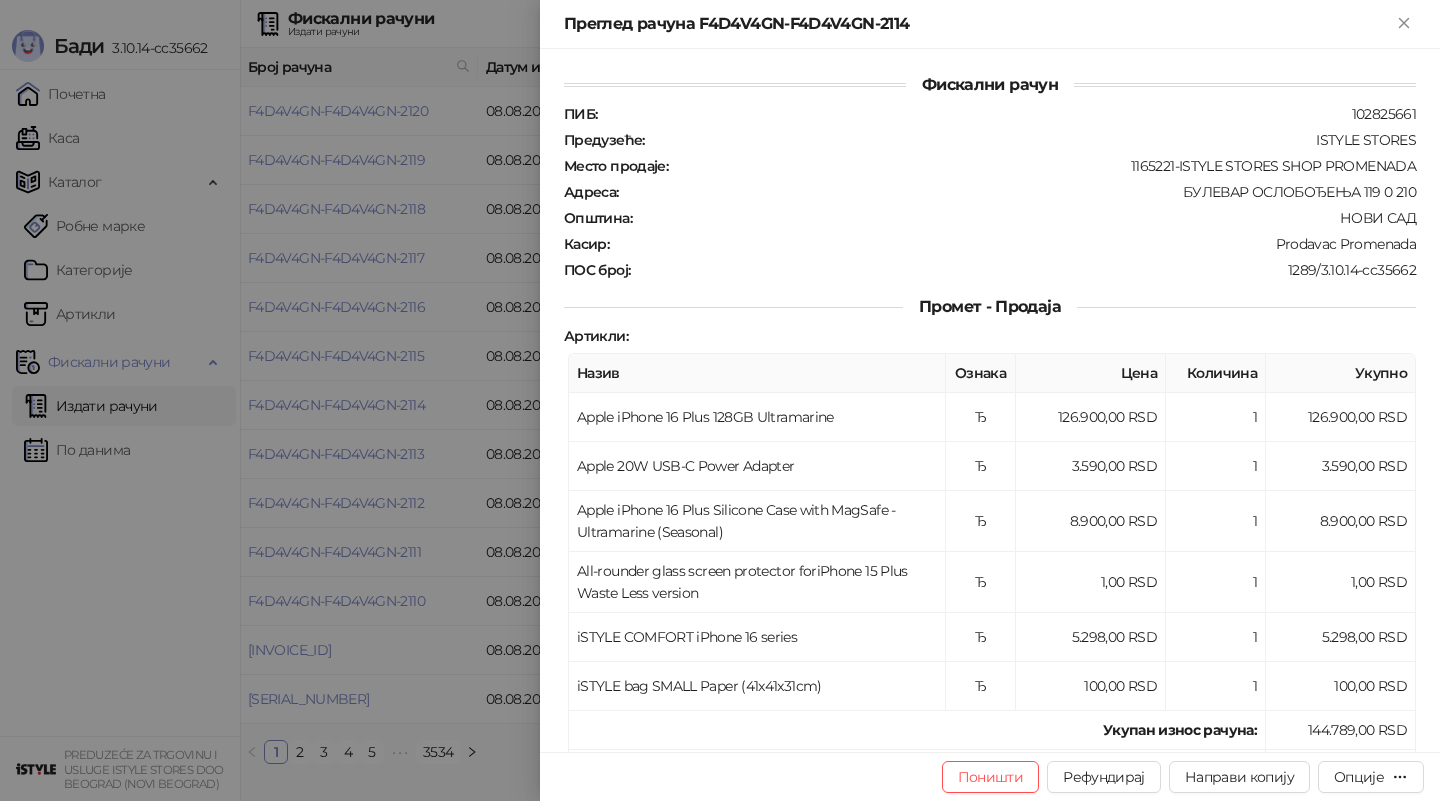 click at bounding box center [720, 400] 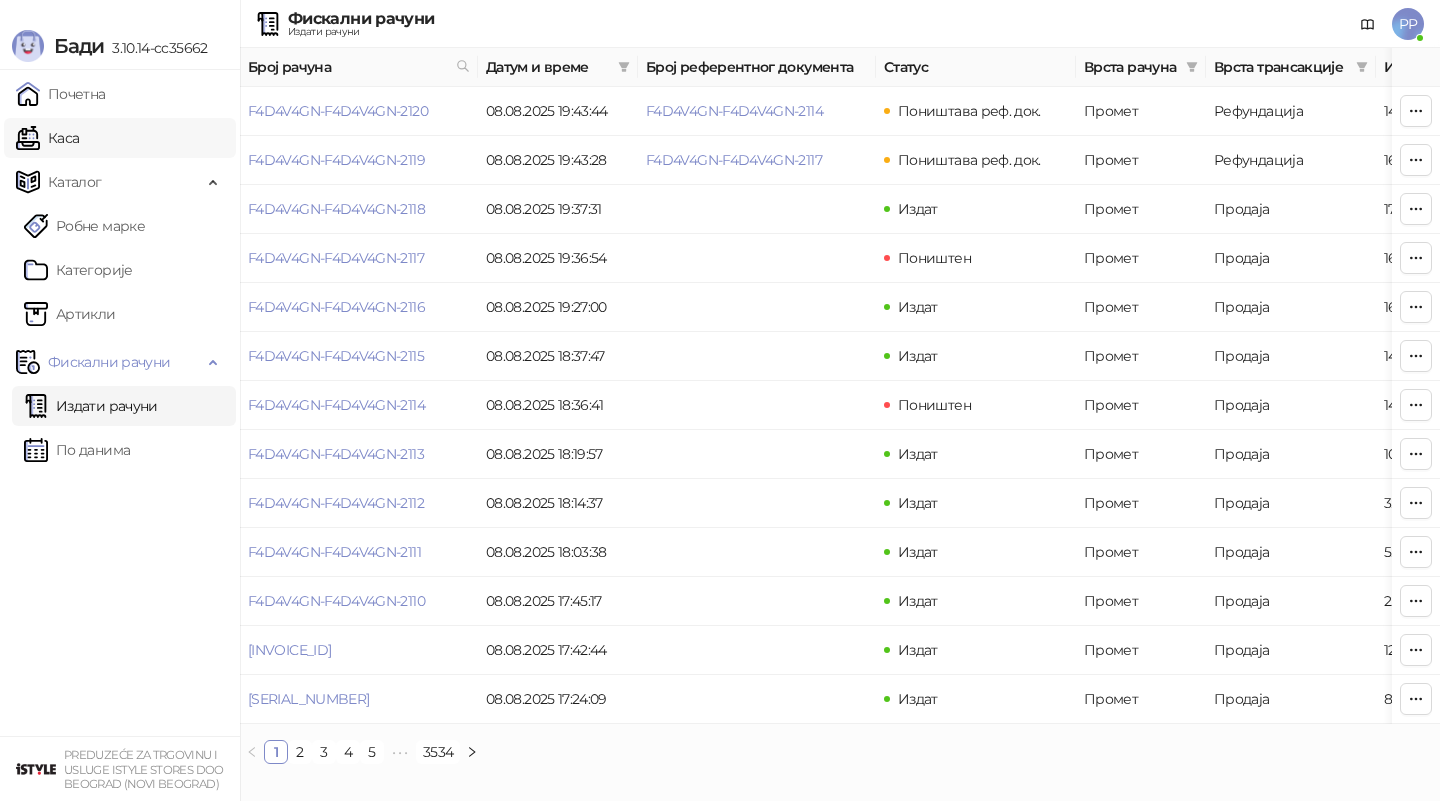 click on "Каса" at bounding box center [47, 138] 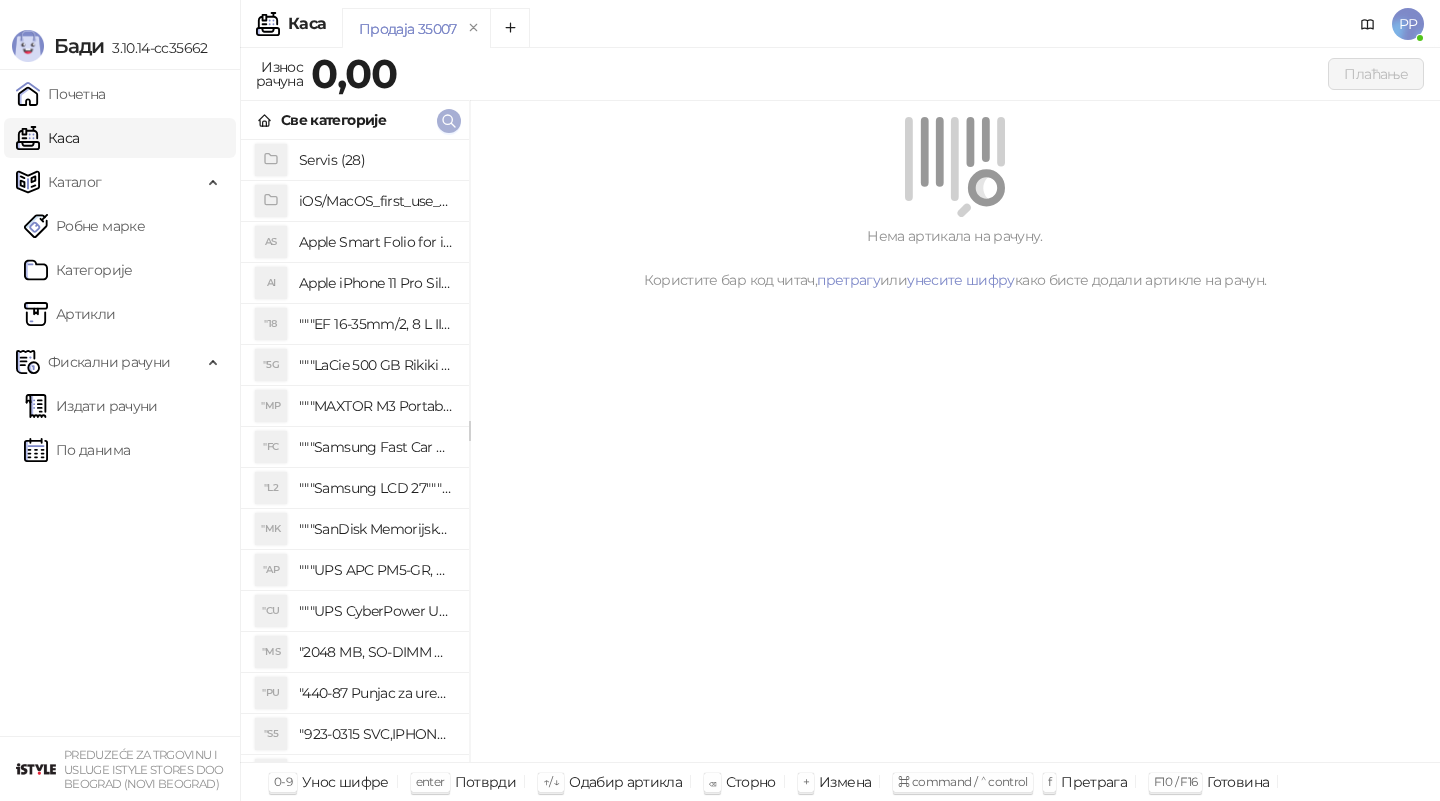 click at bounding box center [449, 120] 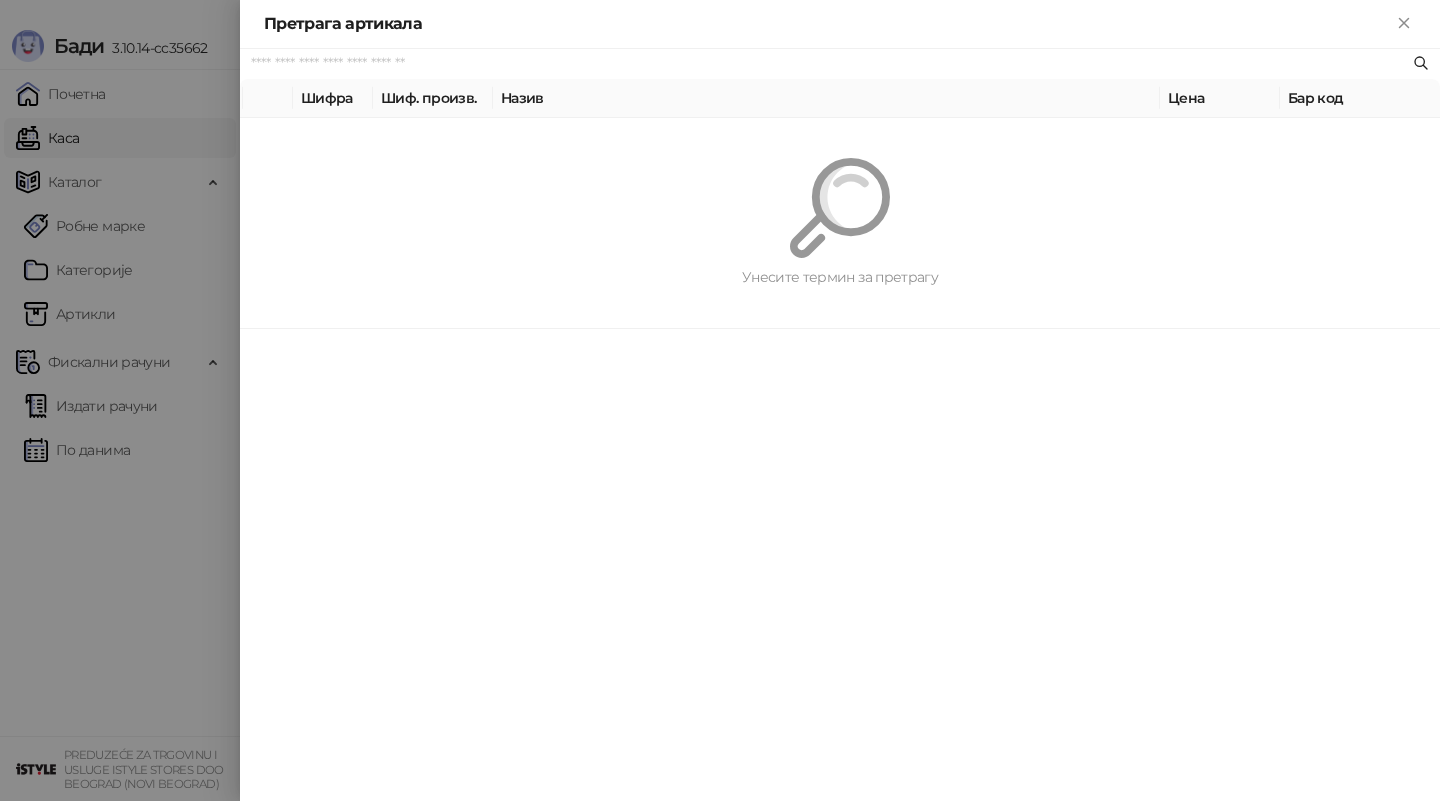 paste on "*********" 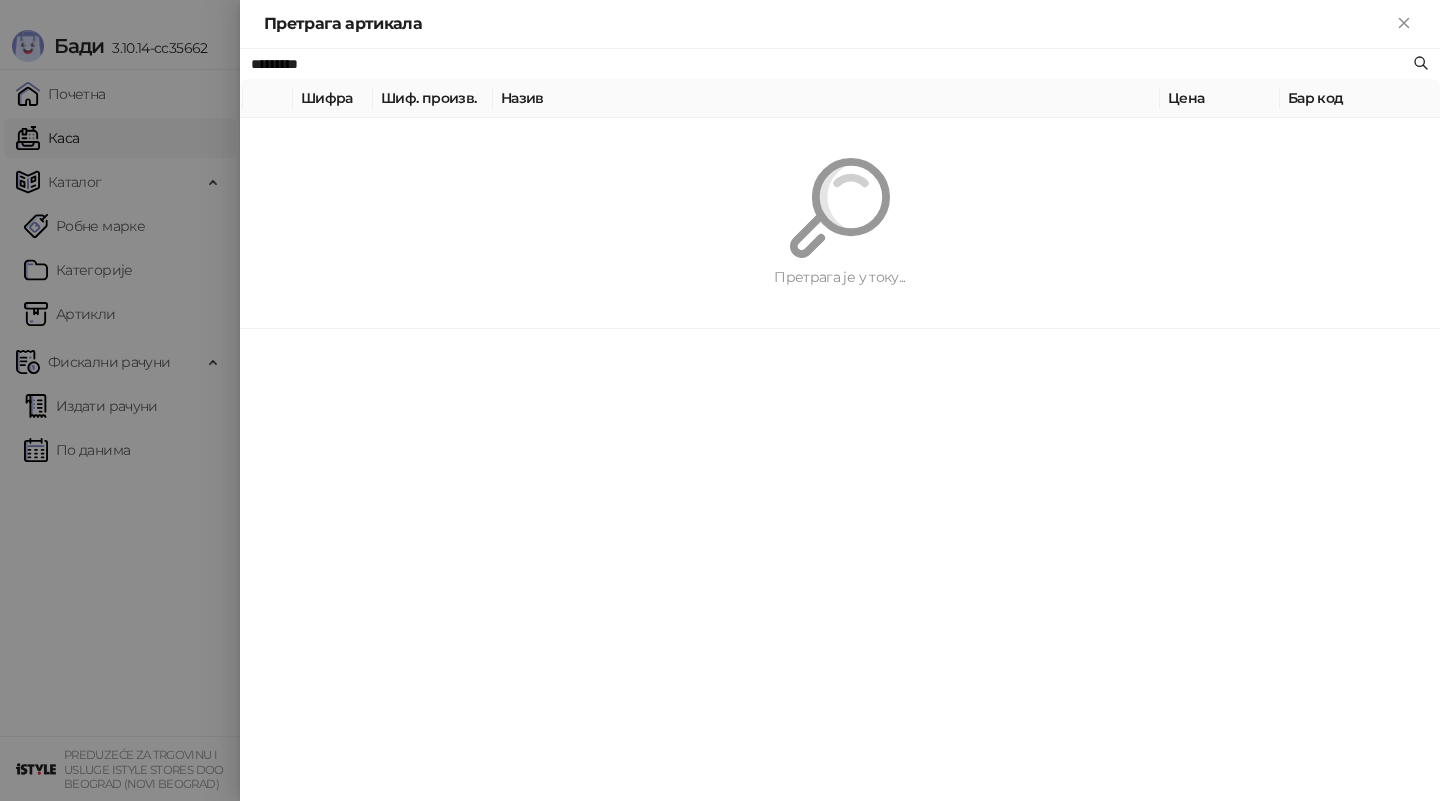 type on "*********" 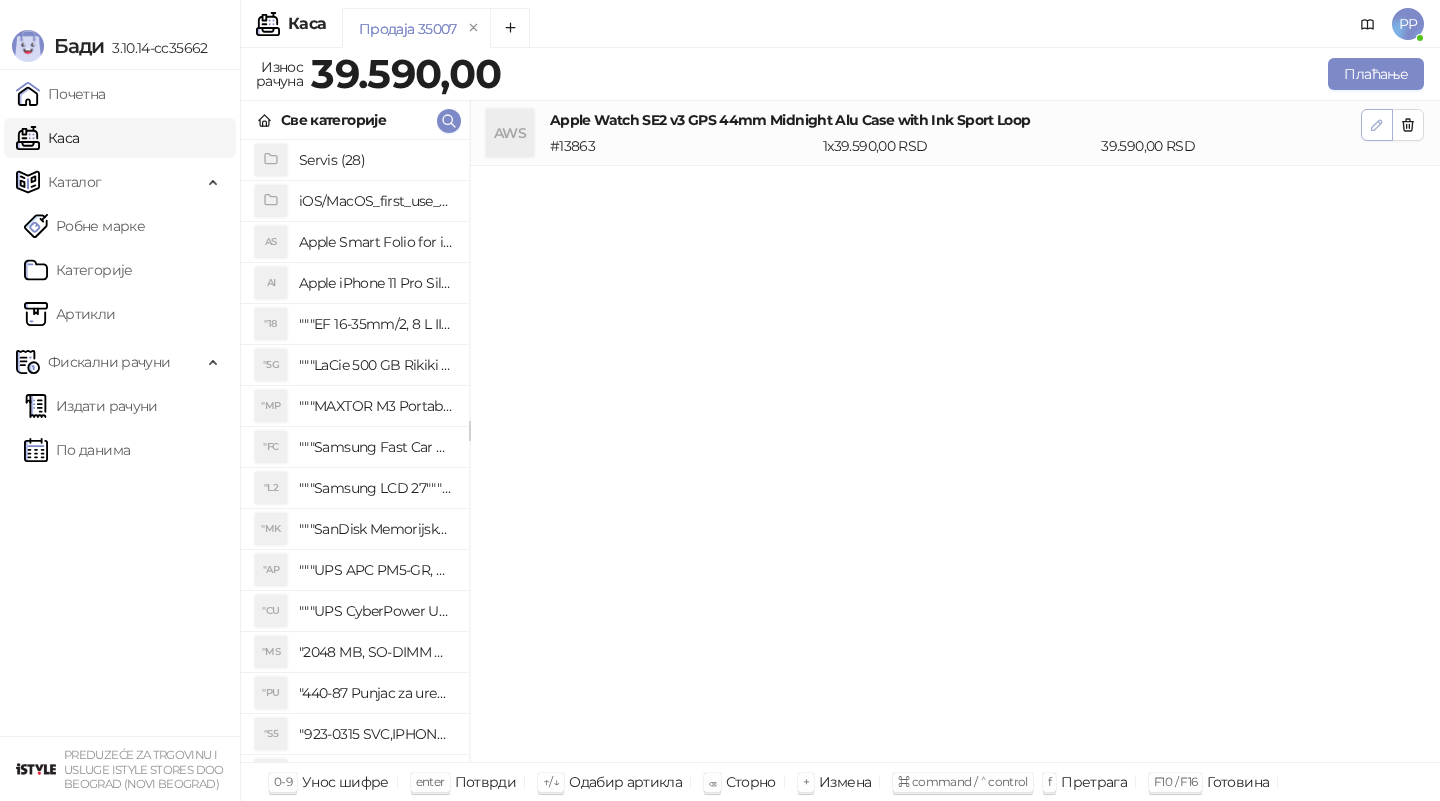 click 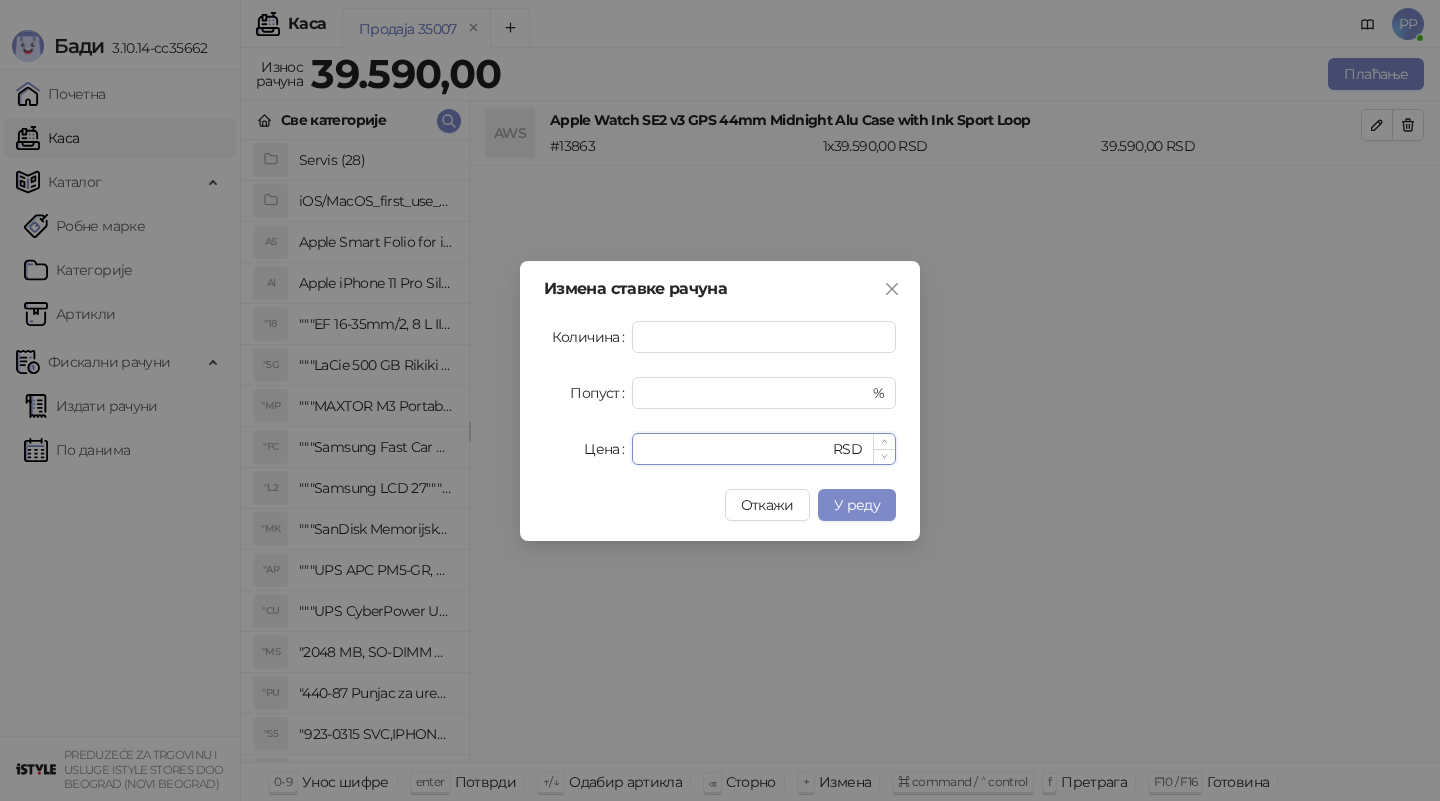 click on "*****" at bounding box center [736, 449] 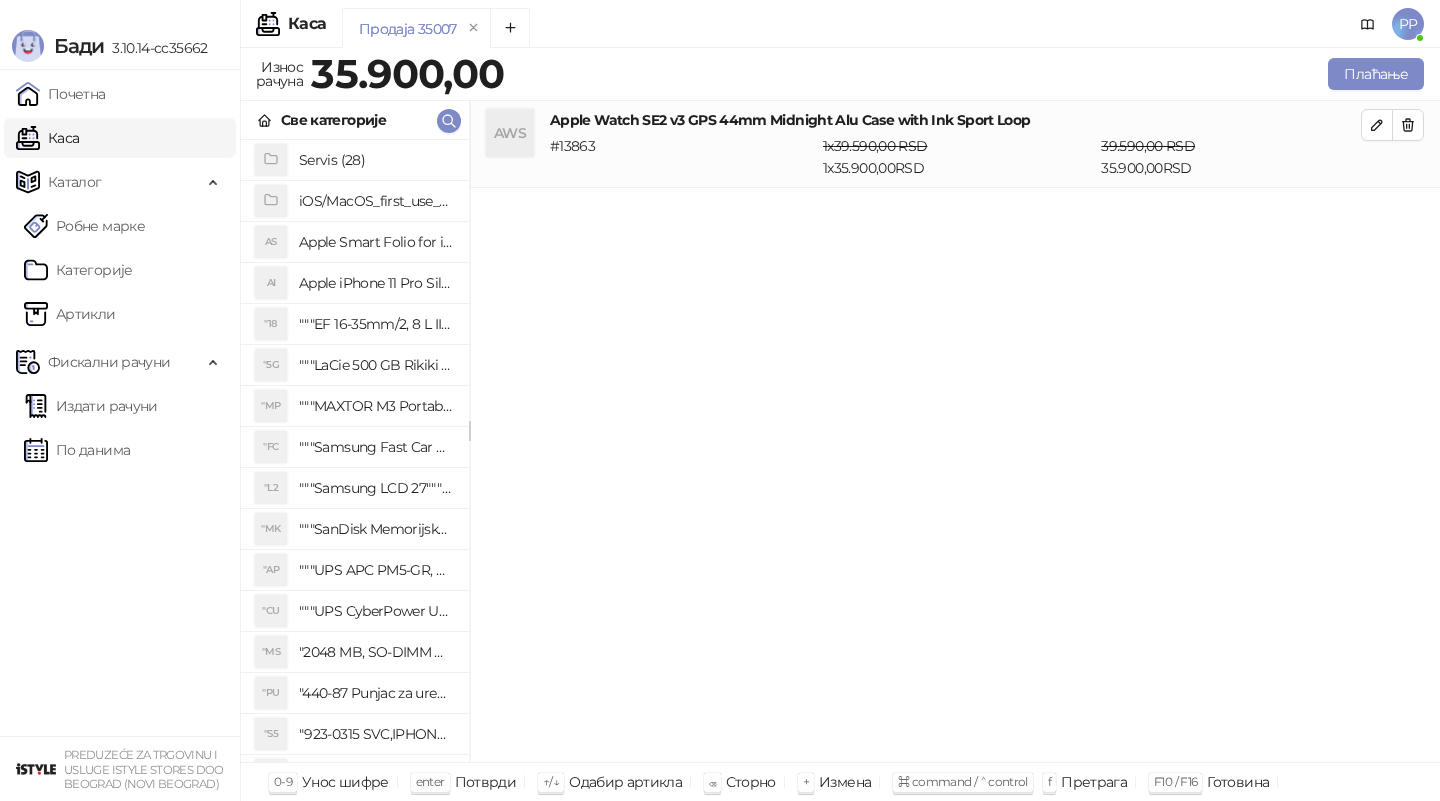 click on "Све категорије" at bounding box center [355, 120] 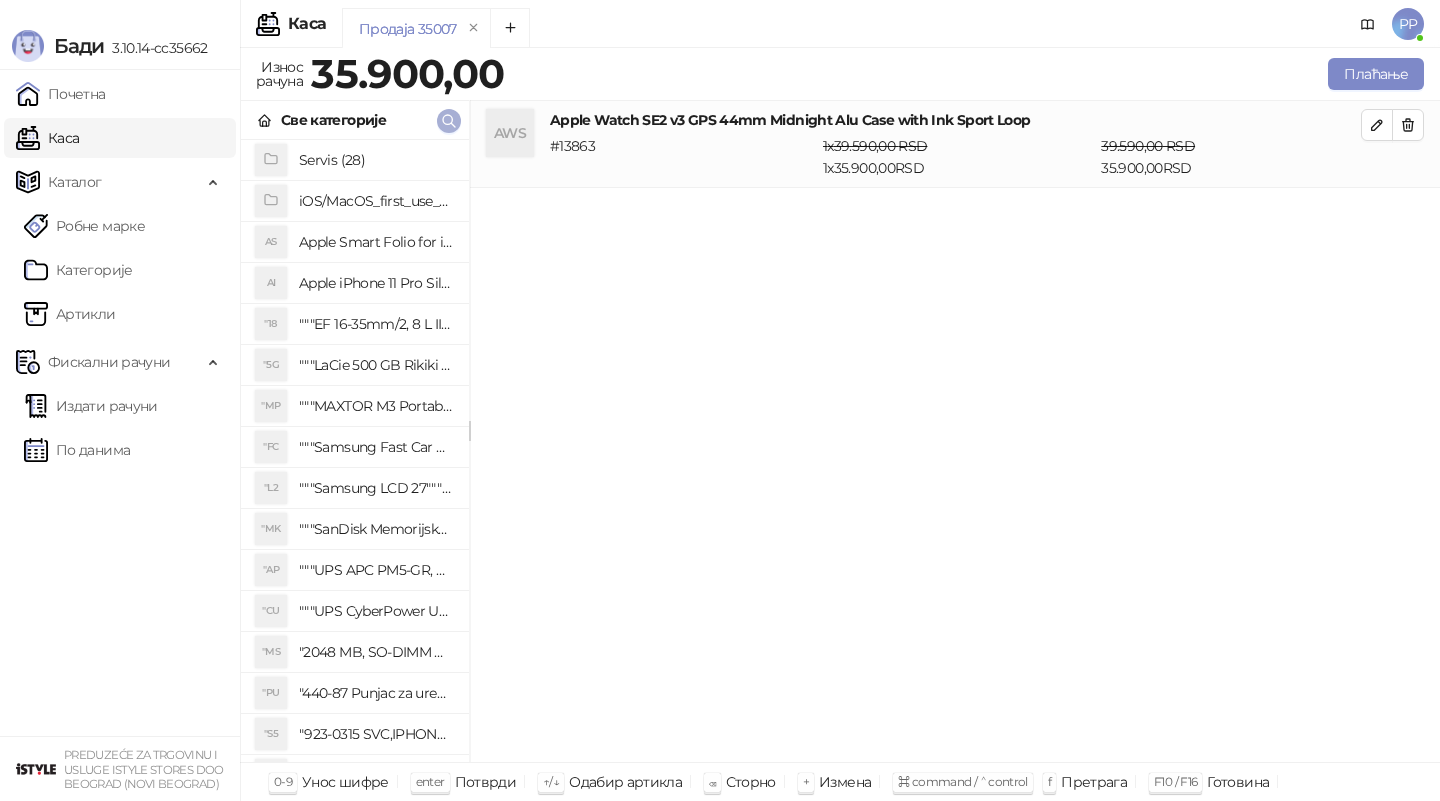 click at bounding box center [449, 121] 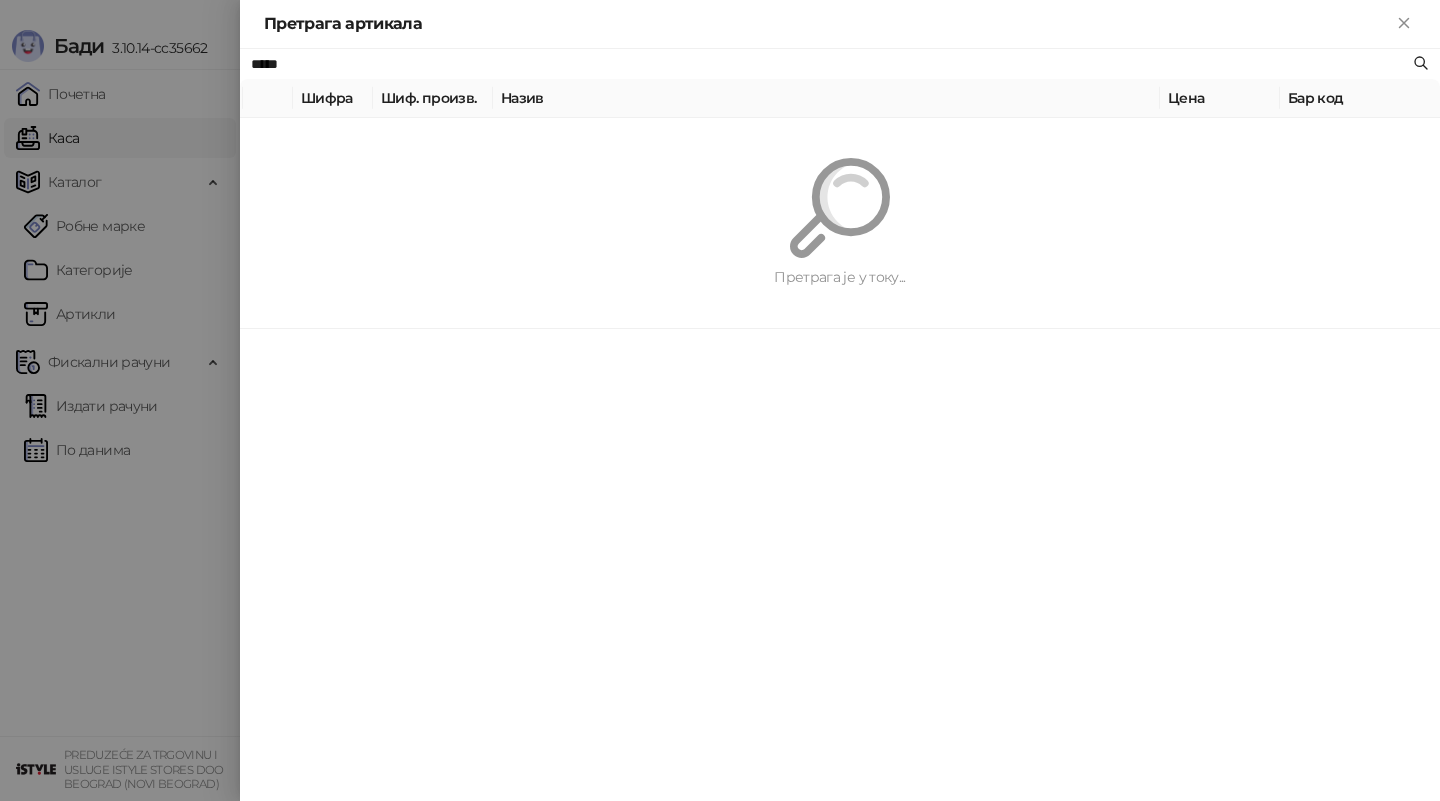 type on "*****" 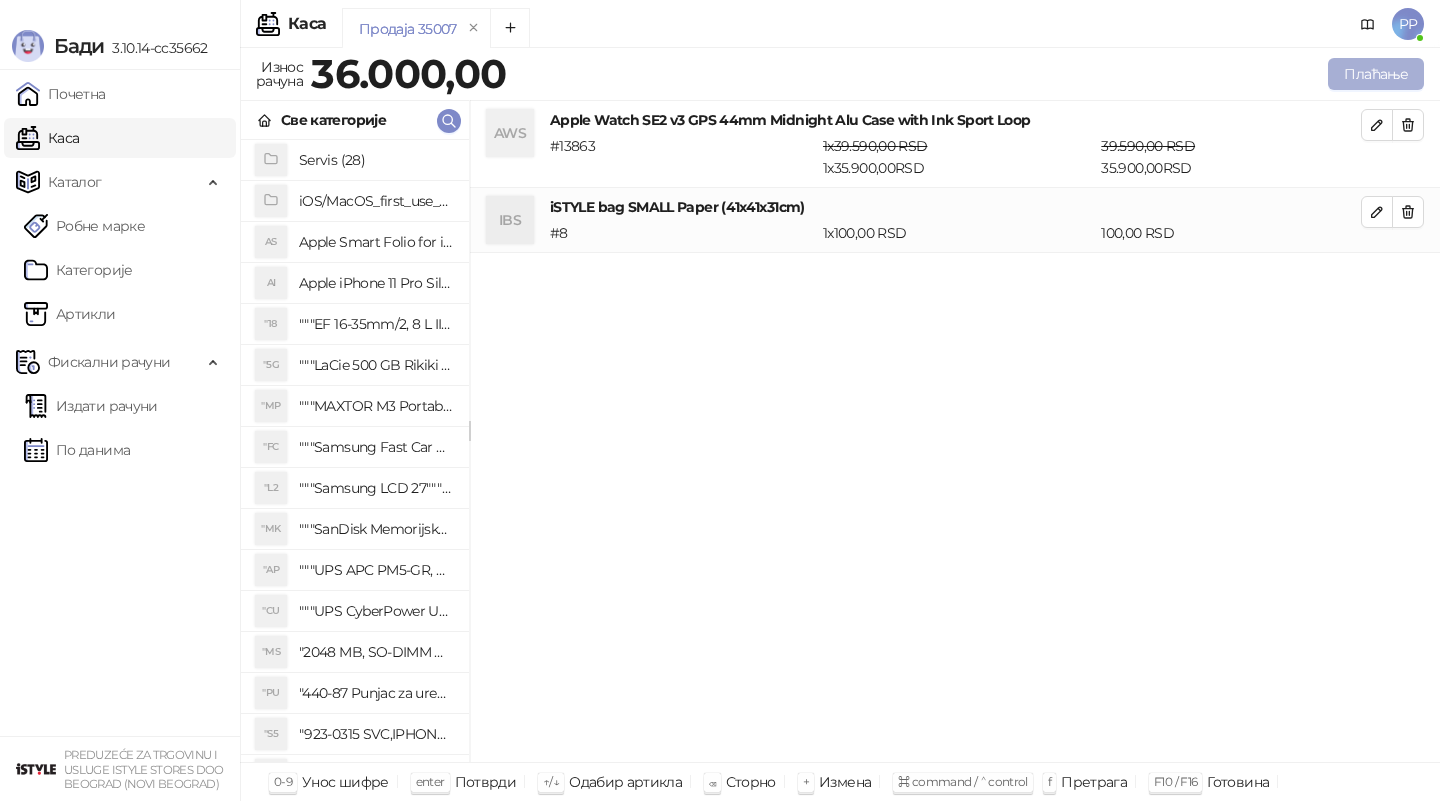 click on "Плаћање" at bounding box center (1376, 74) 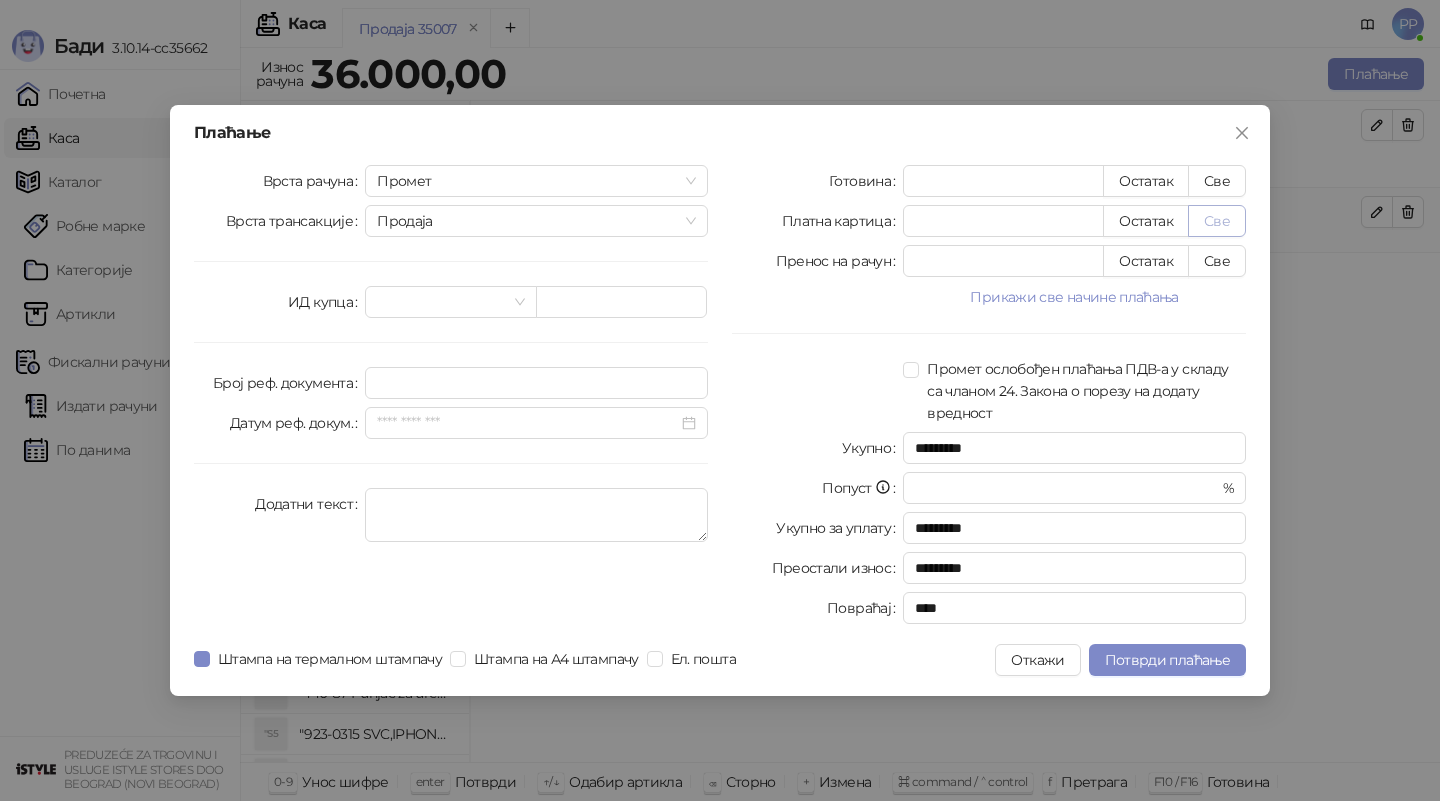 click on "Све" at bounding box center (1217, 221) 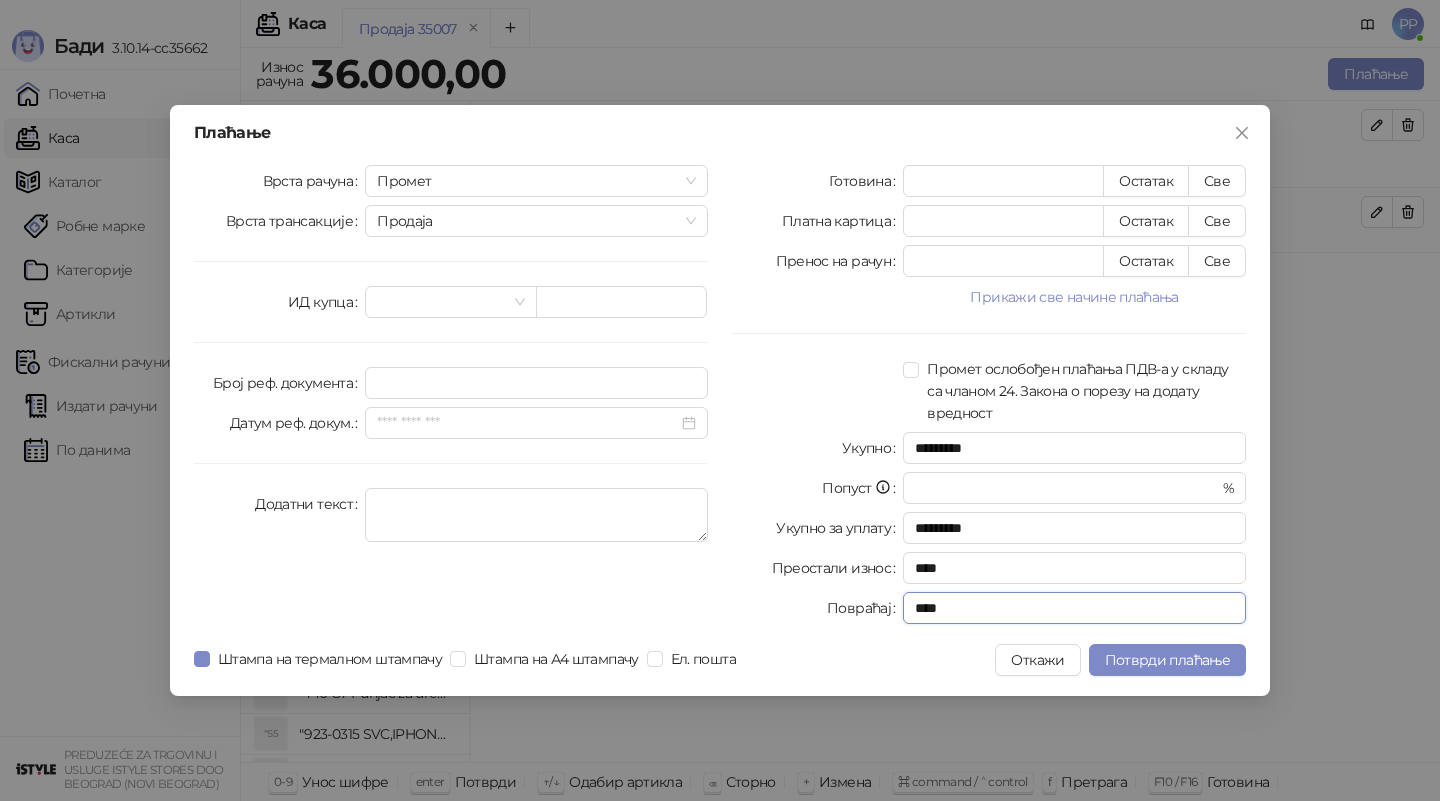 click on "****" at bounding box center [1074, 608] 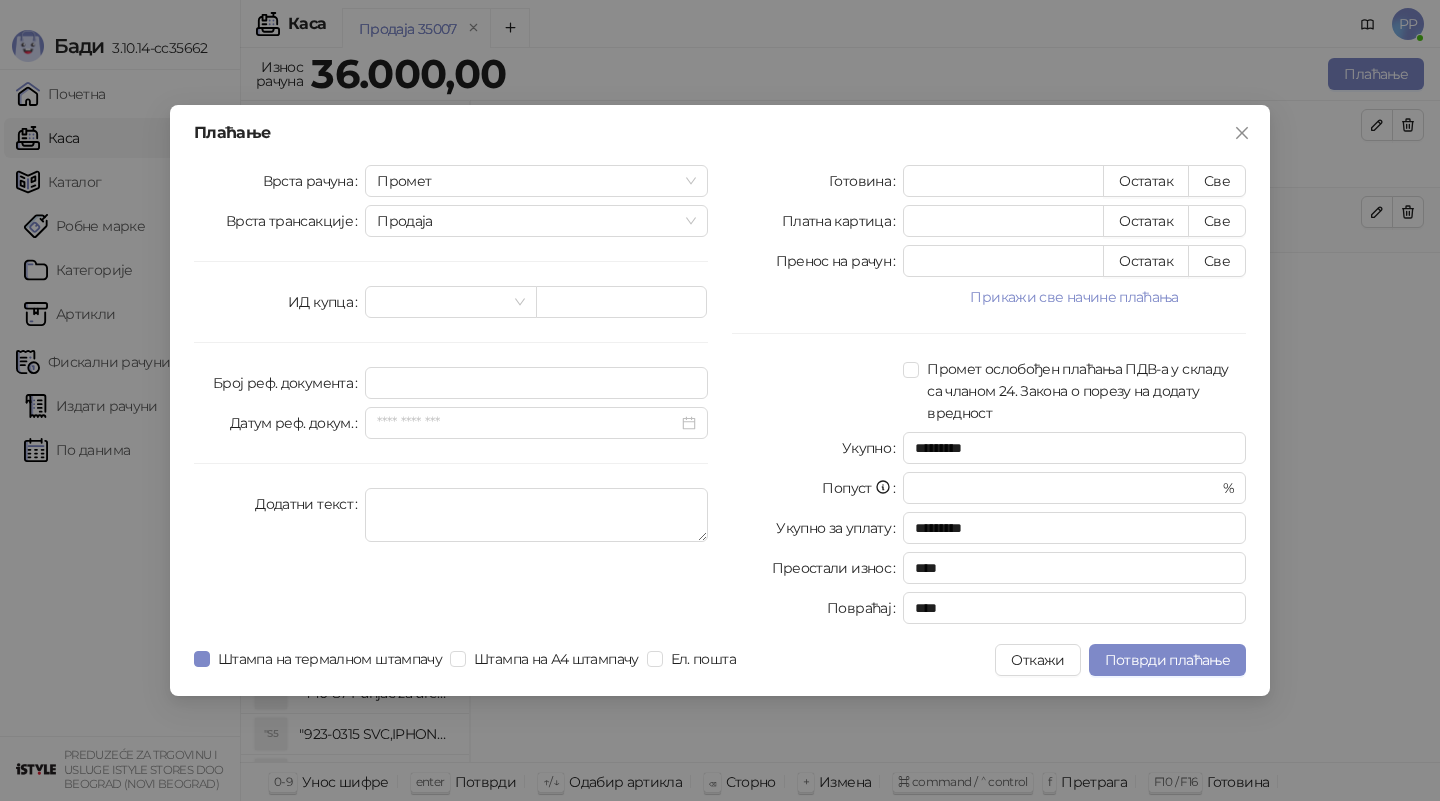 click on "Плаћање Врста рачуна Промет Врста трансакције Продаја ИД купца Број реф. документа Датум реф. докум. Додатни текст Готовина * Остатак Све Платна картица ***** Остатак Све Пренос на рачун * Остатак Све Прикажи све начине плаћања Чек * Остатак Све Ваучер * Остатак Све Инстант плаћање * Остатак Све Друго безготовинско * Остатак Све   Промет ослобођен плаћања ПДВ-а у складу са чланом 24. Закона о порезу на додату вредност Укупно ********* Попуст   * % Укупно за уплату ********* Преостали износ **** Повраћај **** Штампа на термалном штампачу Штампа на А4 штампачу Ел. пошта Откажи" at bounding box center [720, 400] 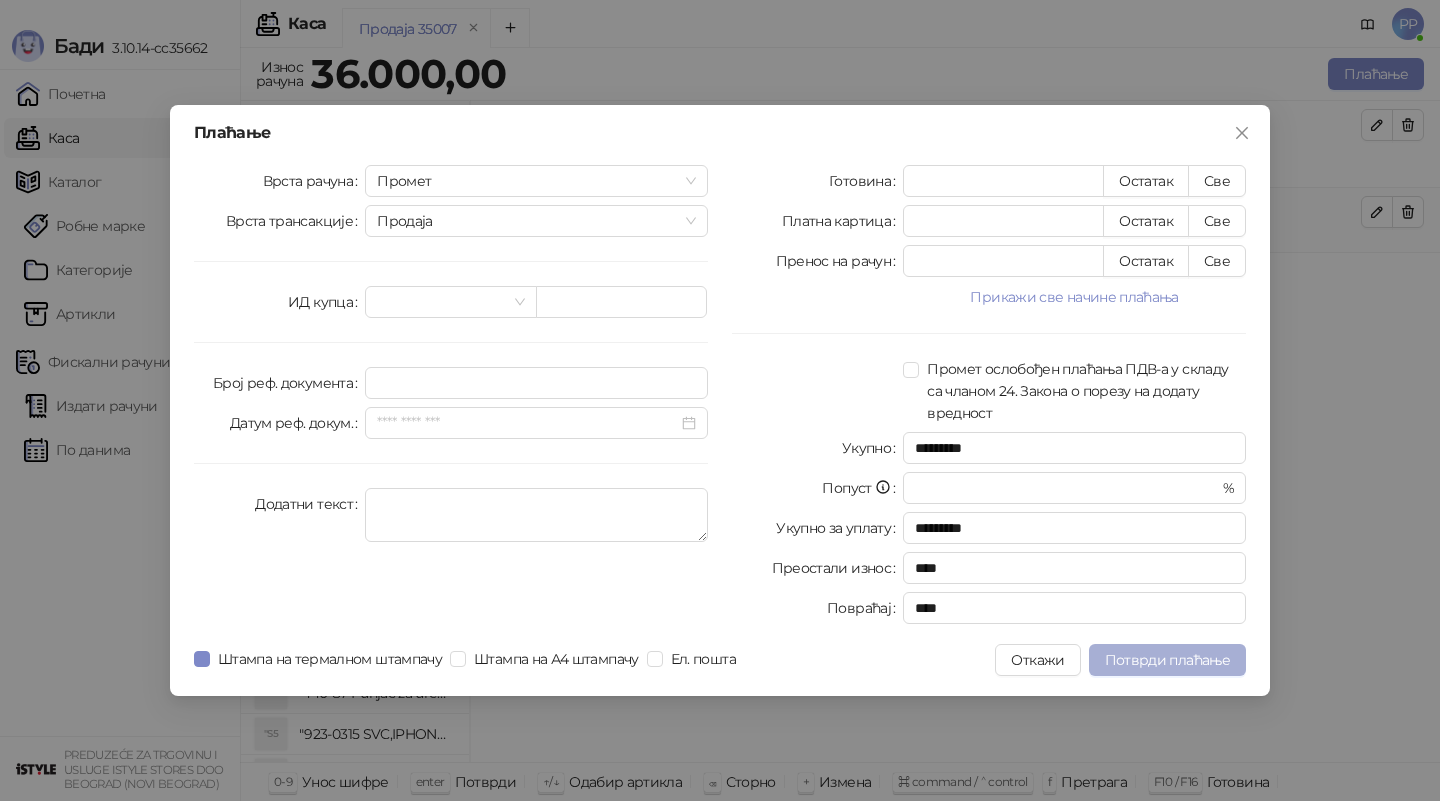click on "Потврди плаћање" at bounding box center (1167, 660) 